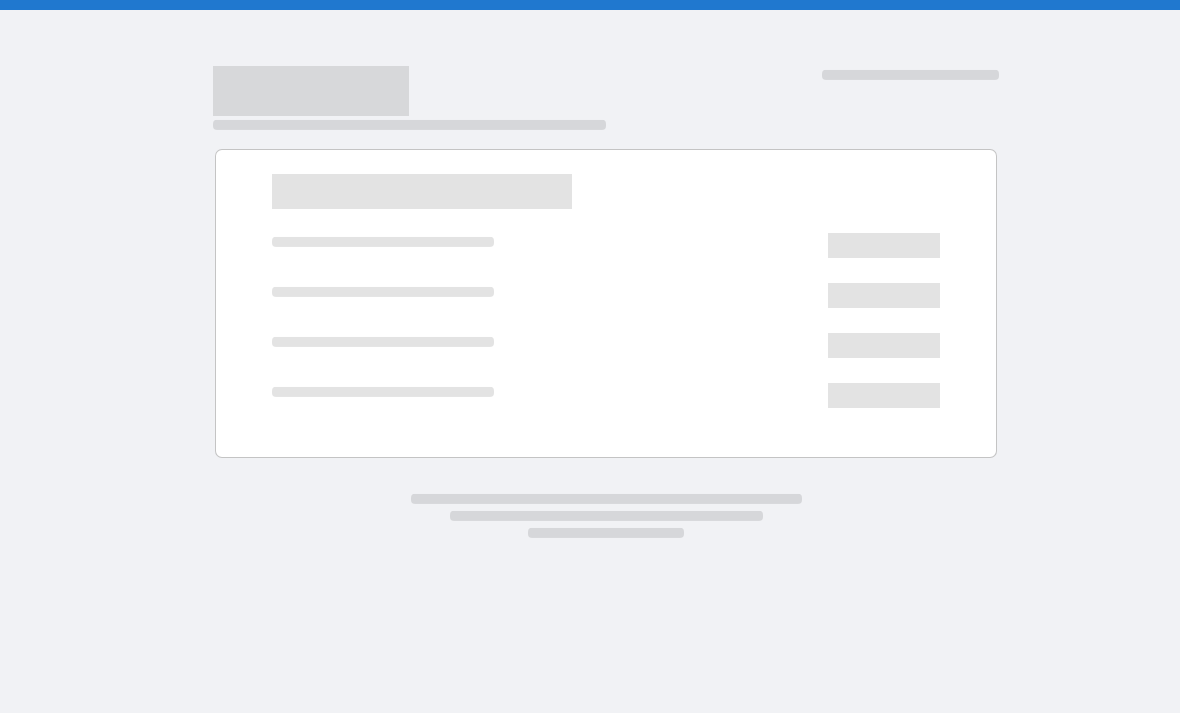 scroll, scrollTop: 0, scrollLeft: 0, axis: both 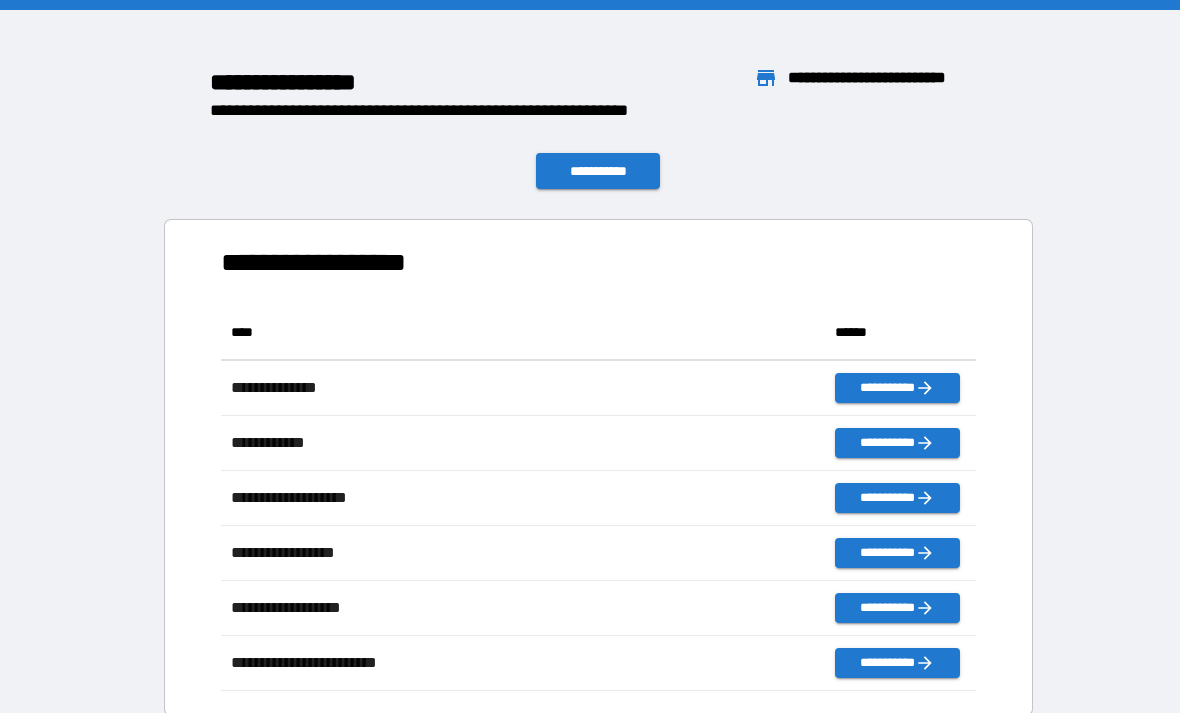 click on "**********" at bounding box center [598, 171] 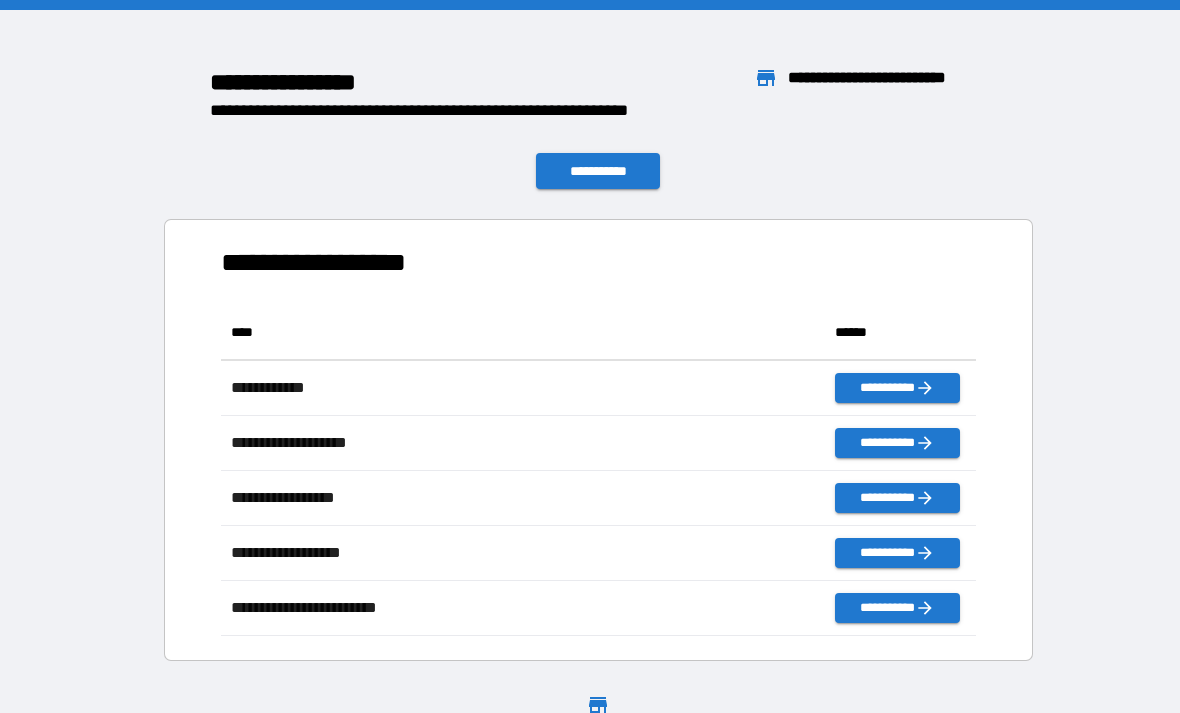 scroll, scrollTop: 0, scrollLeft: 0, axis: both 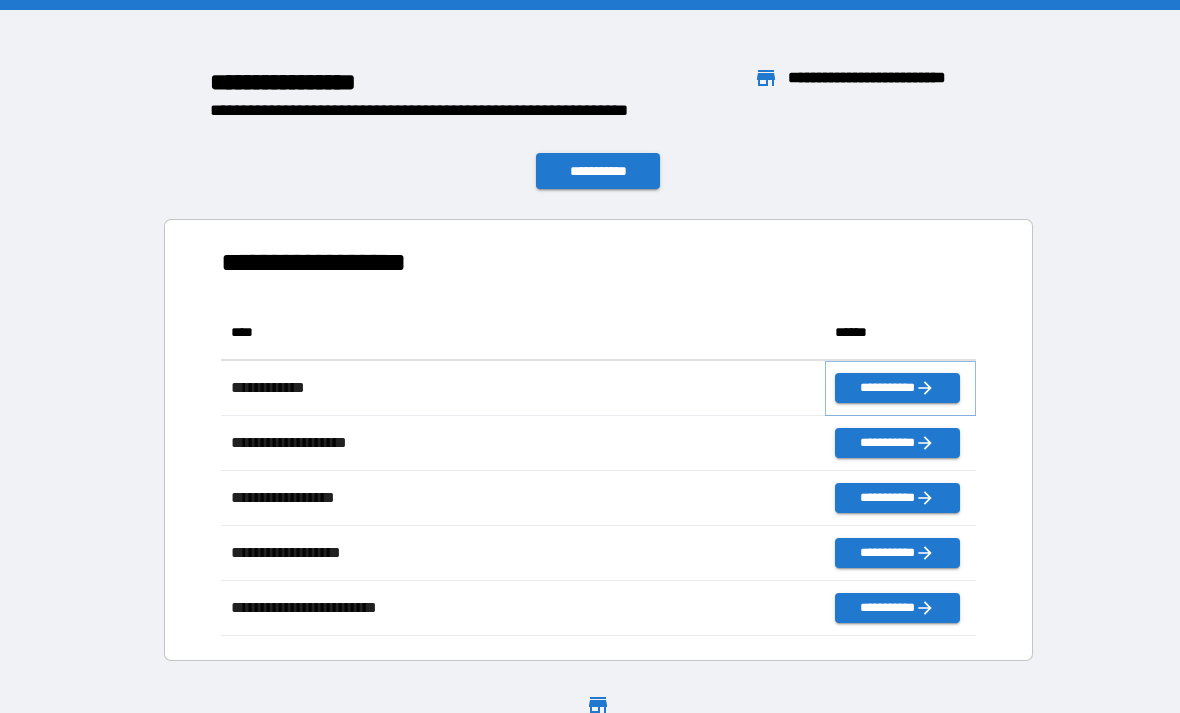 click on "**********" at bounding box center [897, 388] 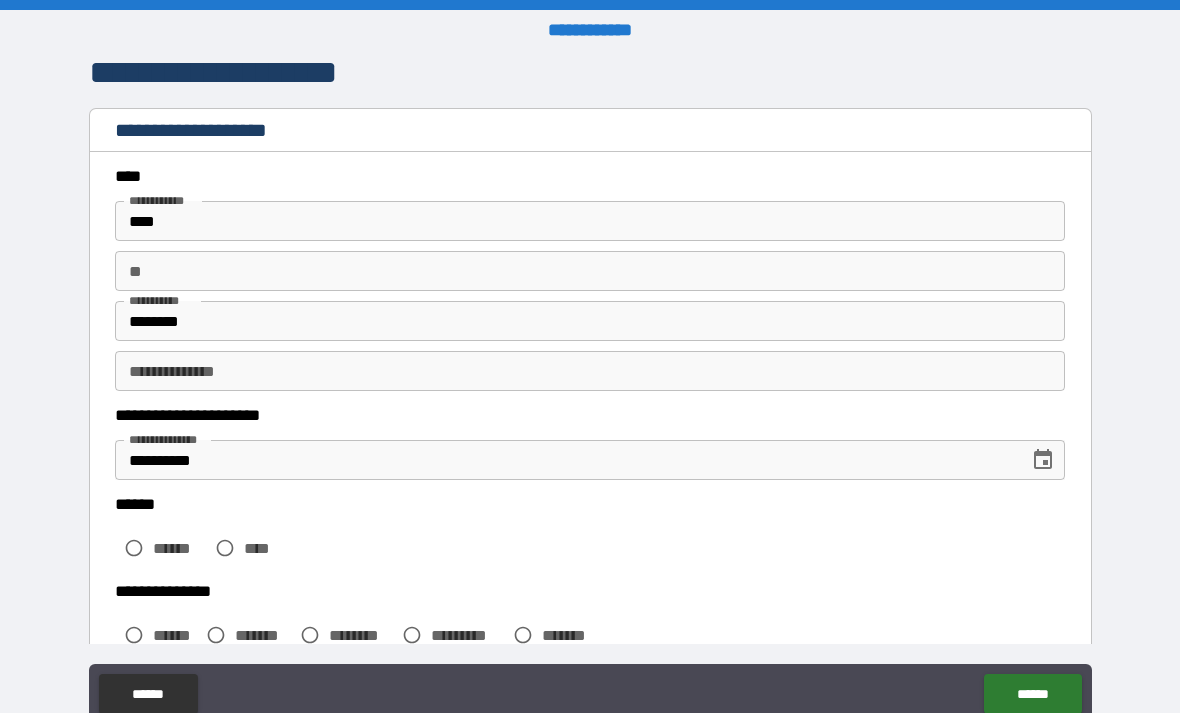 click on "**" at bounding box center (590, 271) 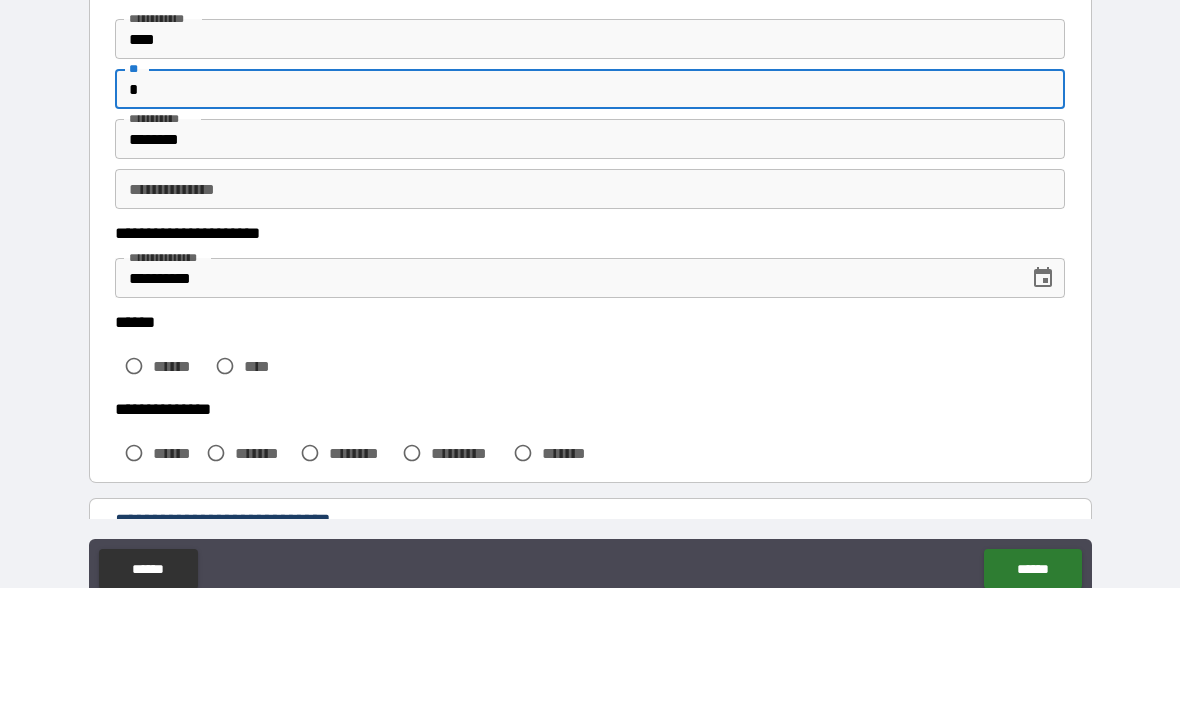 scroll, scrollTop: 33, scrollLeft: 0, axis: vertical 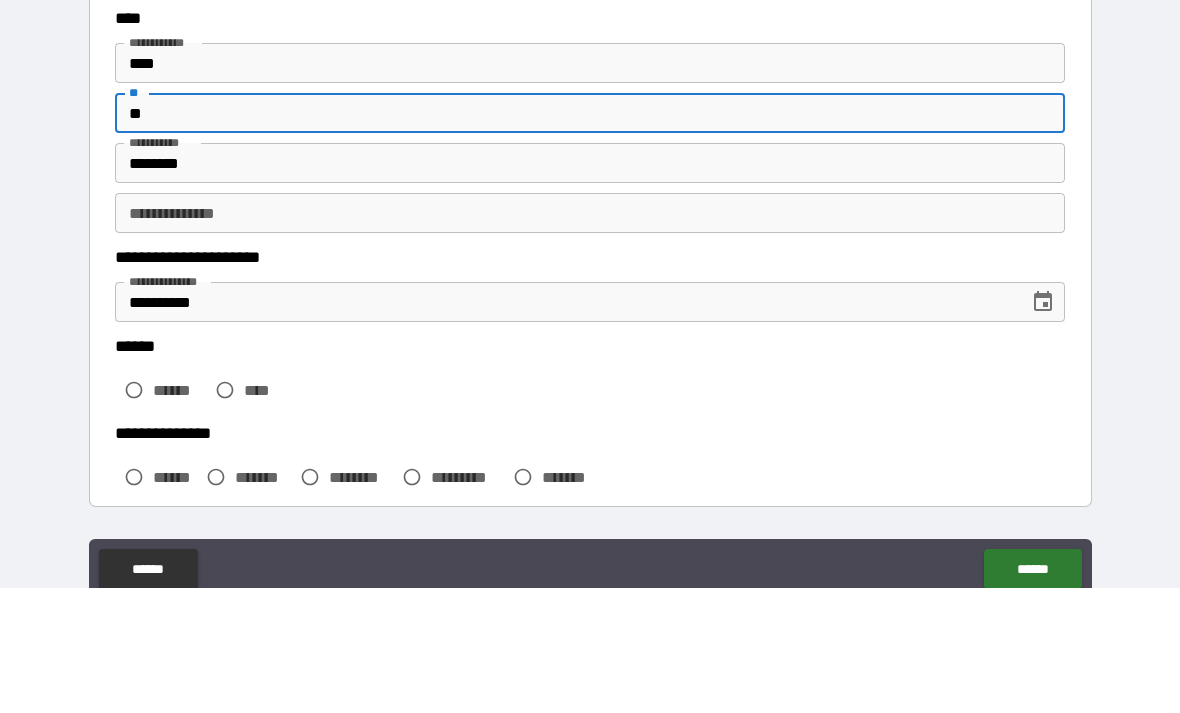 type on "*" 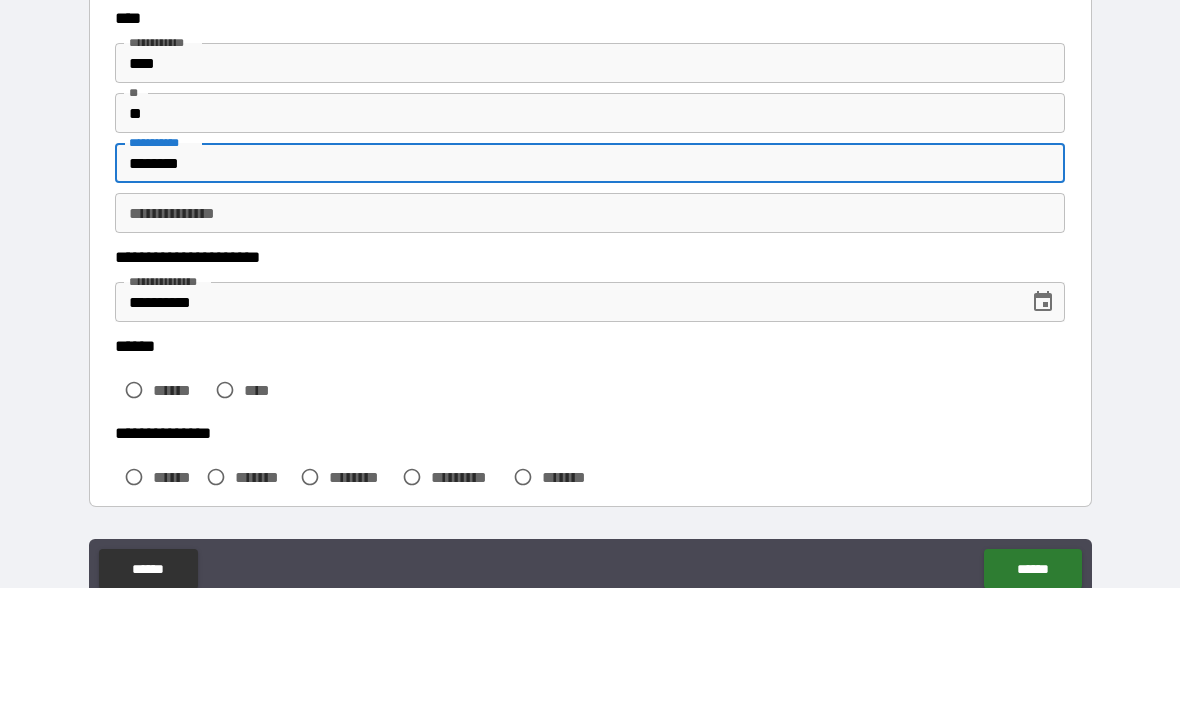 click on "**********" at bounding box center (590, 338) 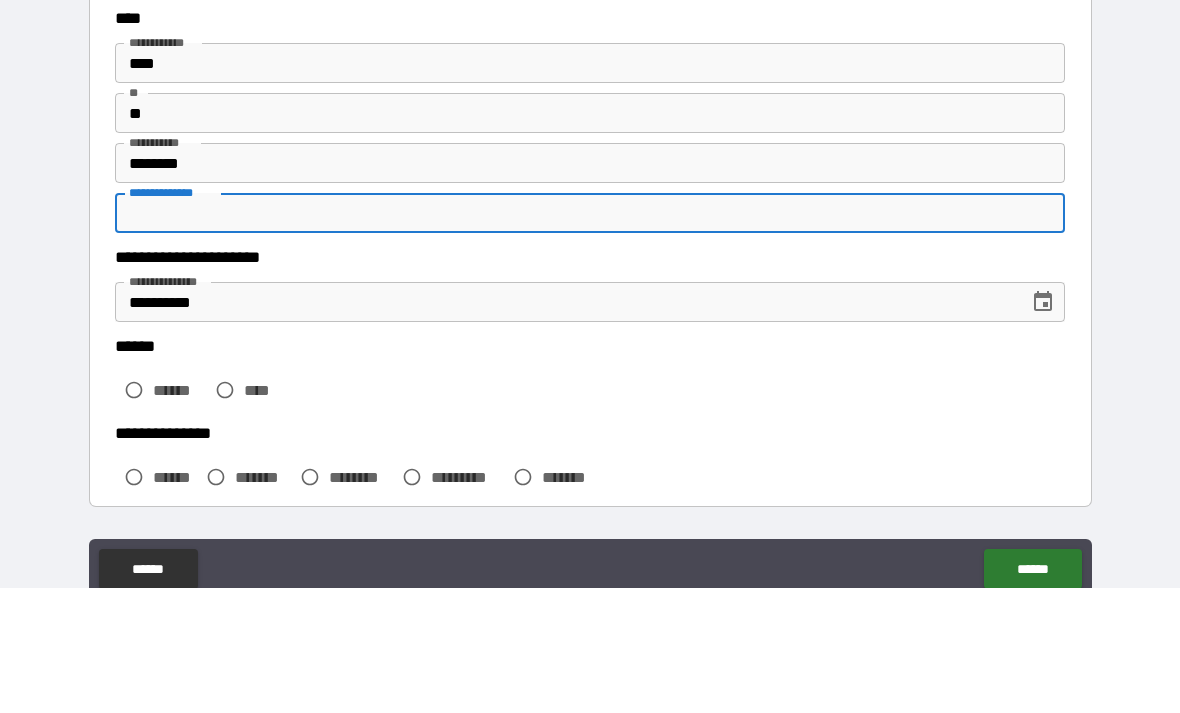 scroll, scrollTop: 64, scrollLeft: 0, axis: vertical 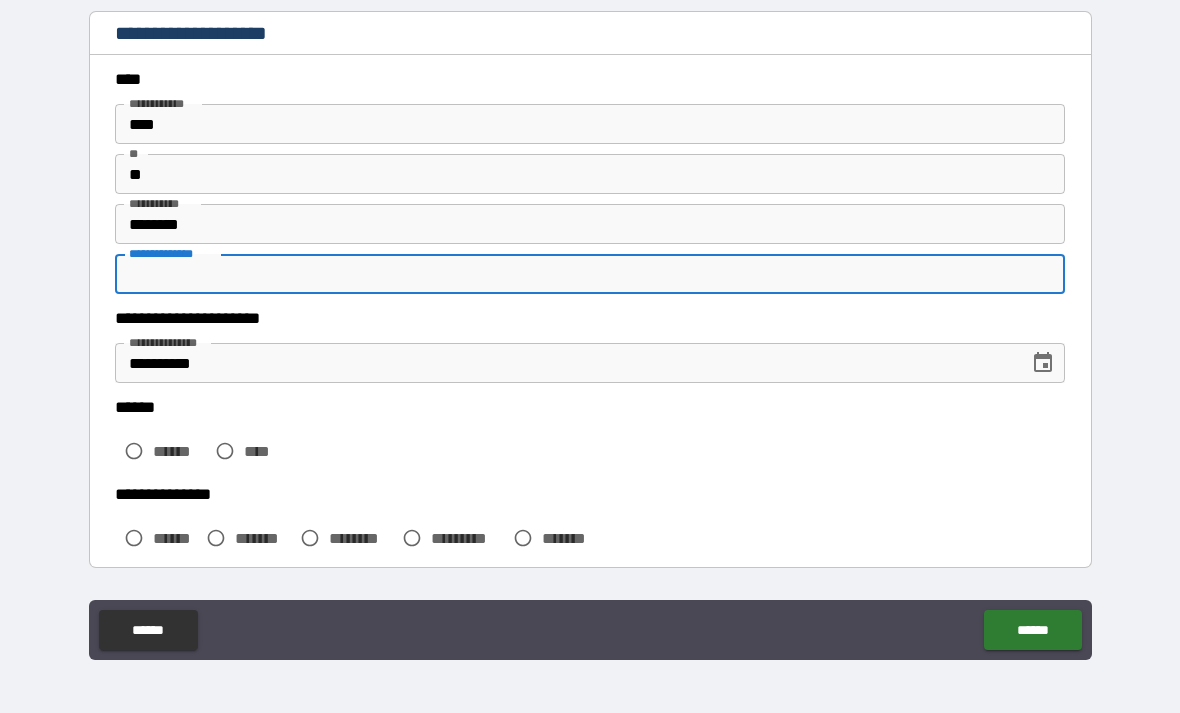 click on "**********" at bounding box center (590, 274) 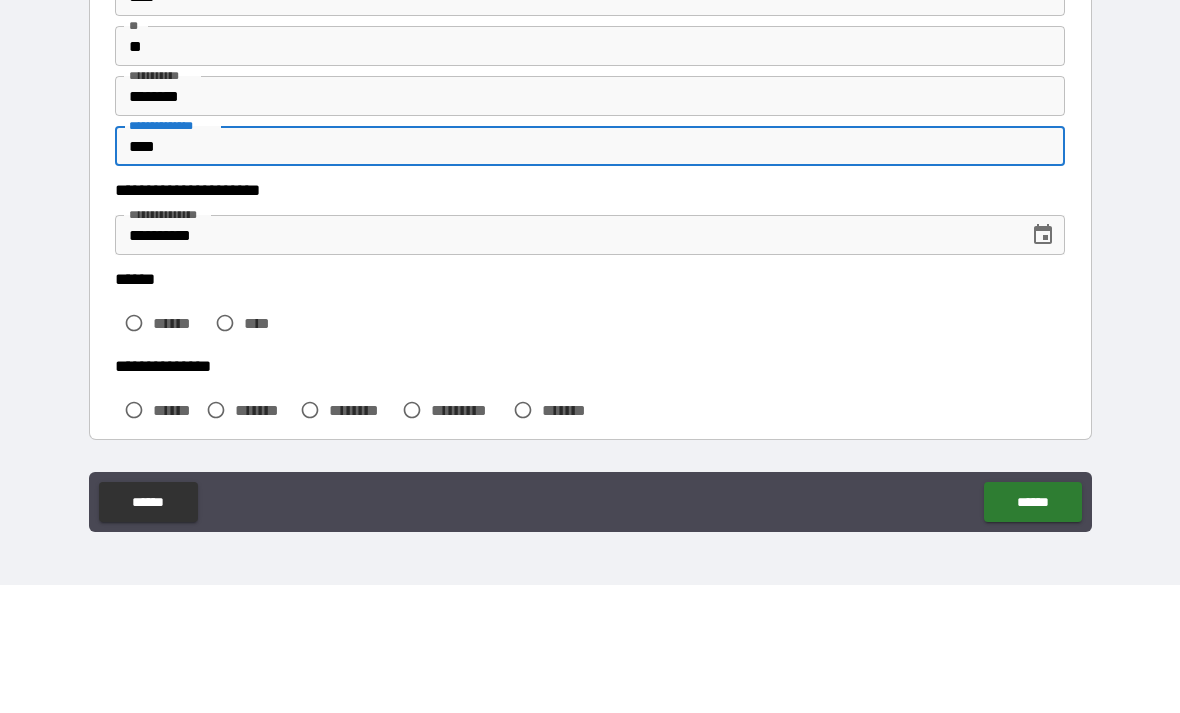 type on "****" 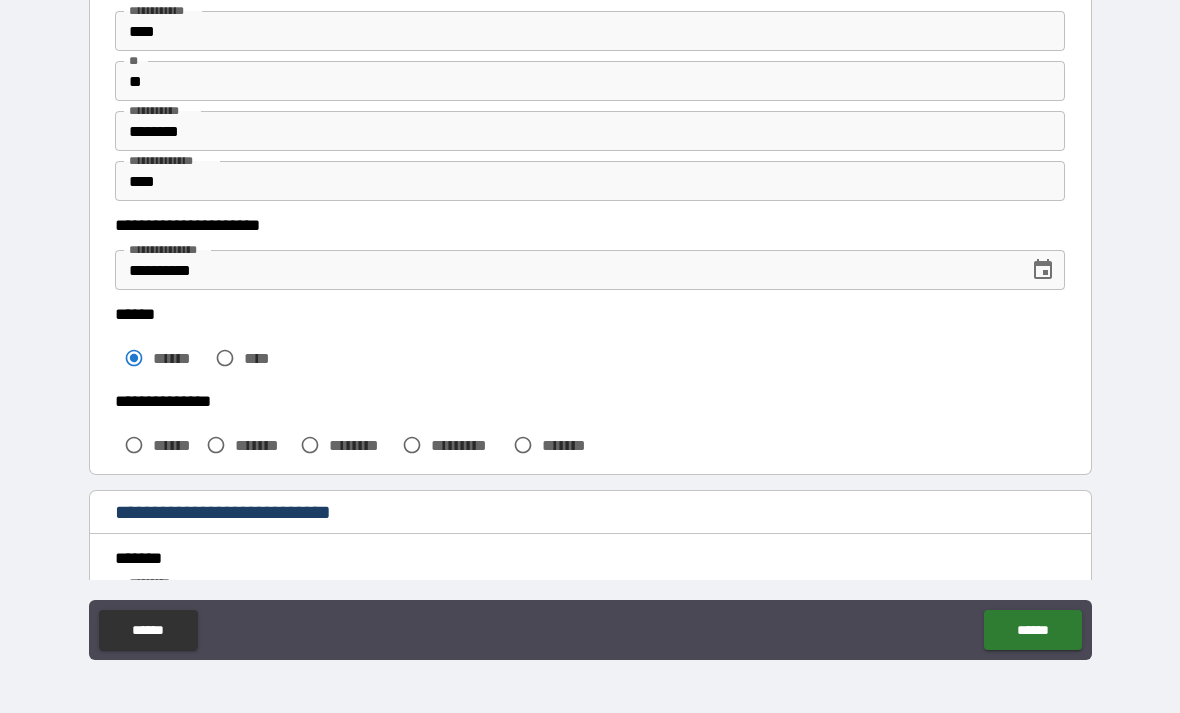 scroll, scrollTop: 163, scrollLeft: 0, axis: vertical 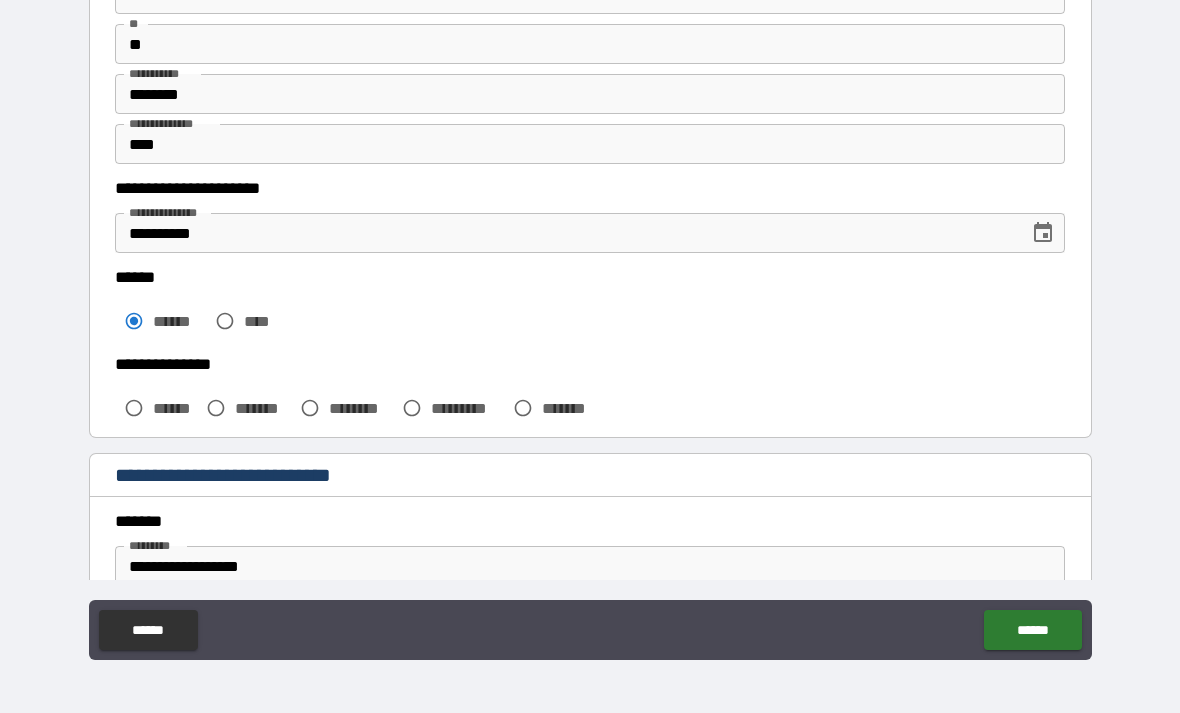click on "*******" at bounding box center (263, 408) 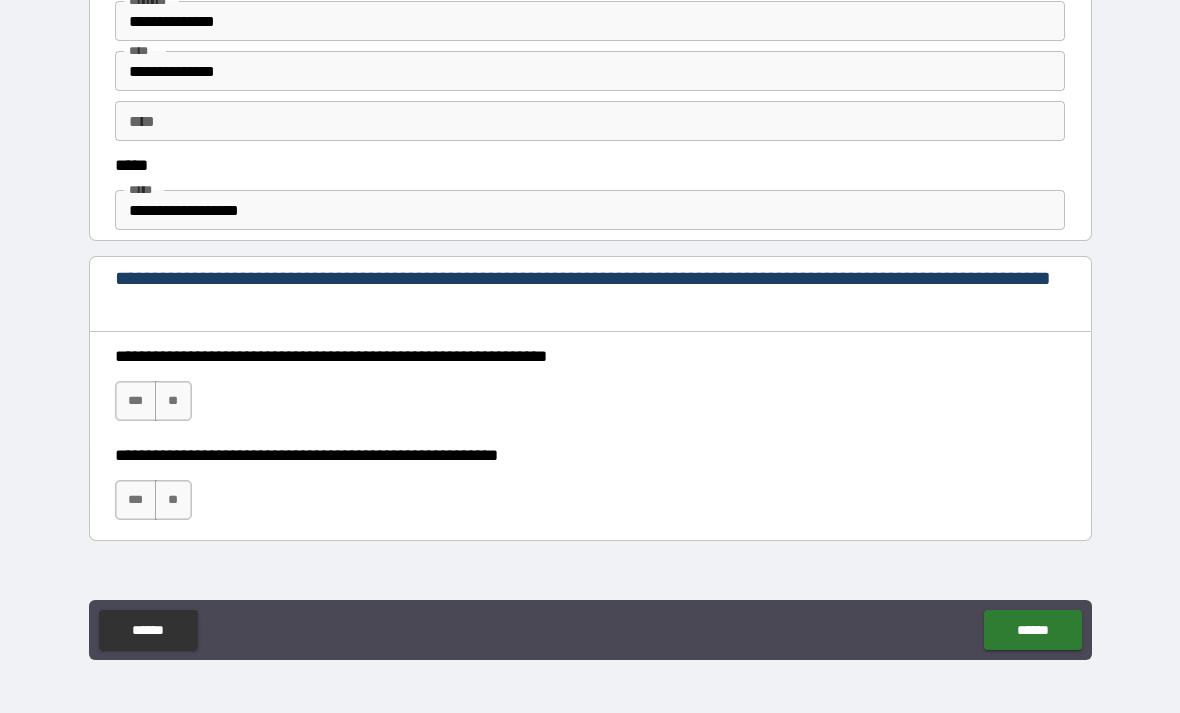 scroll, scrollTop: 990, scrollLeft: 0, axis: vertical 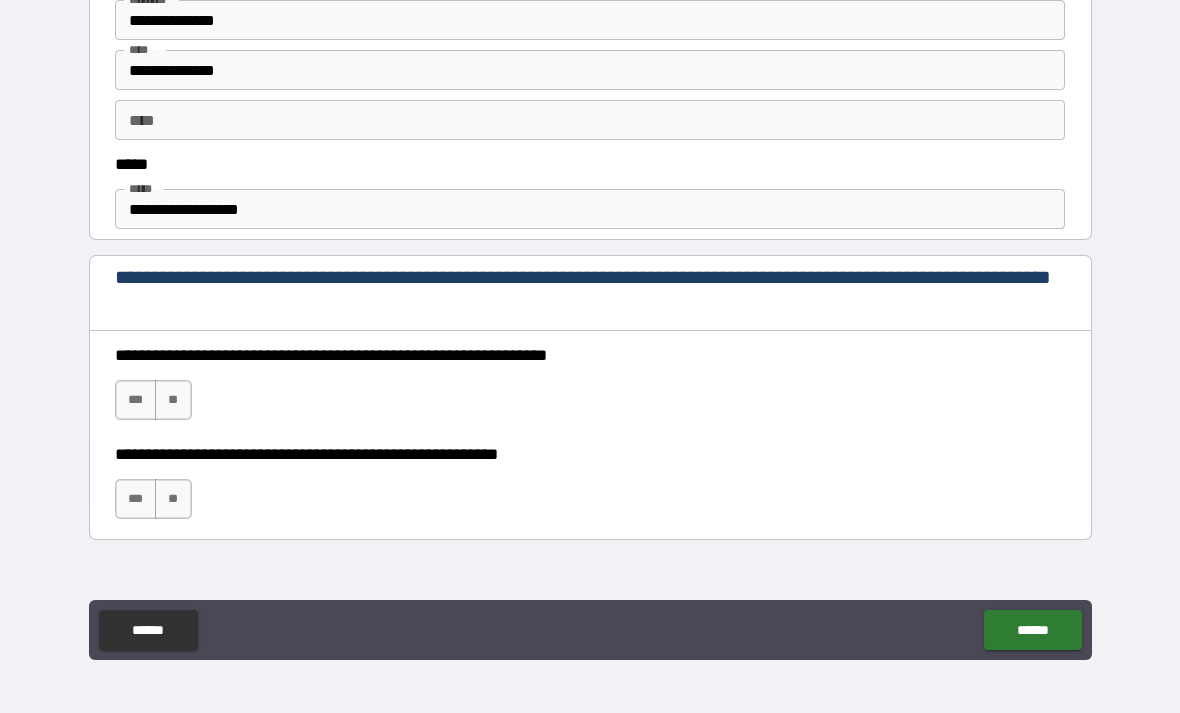 click on "***" at bounding box center (136, 400) 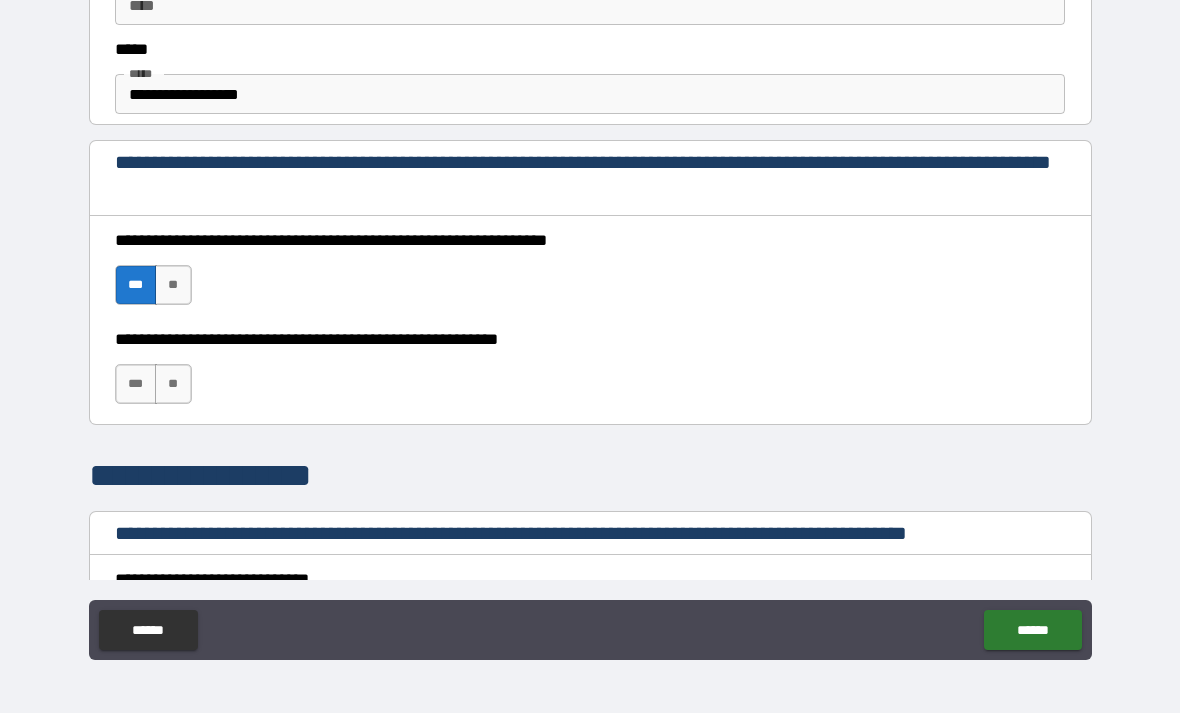 scroll, scrollTop: 1126, scrollLeft: 0, axis: vertical 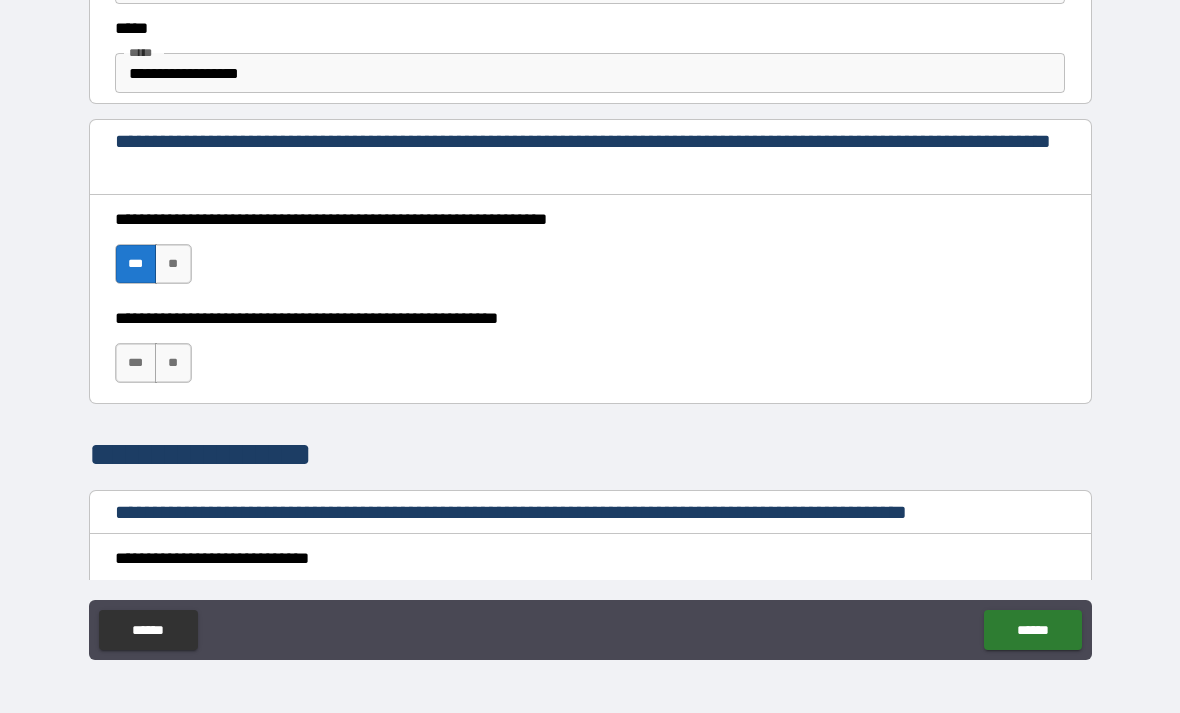 click on "**" at bounding box center [173, 363] 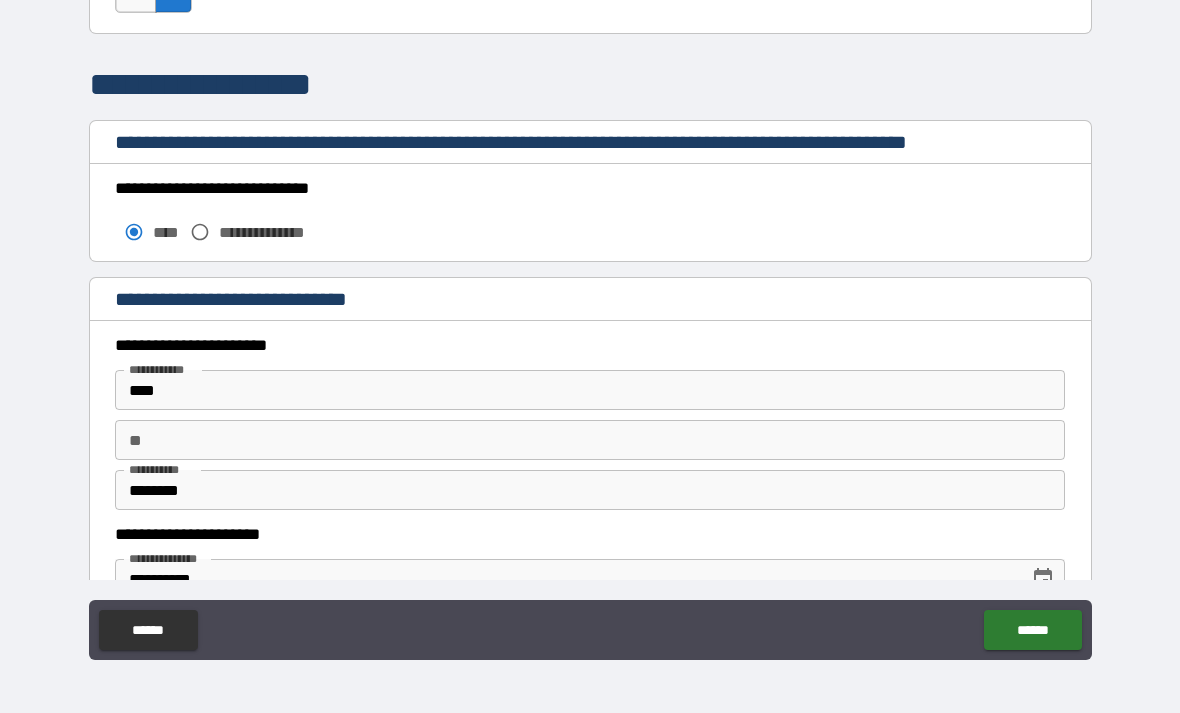 scroll, scrollTop: 1505, scrollLeft: 0, axis: vertical 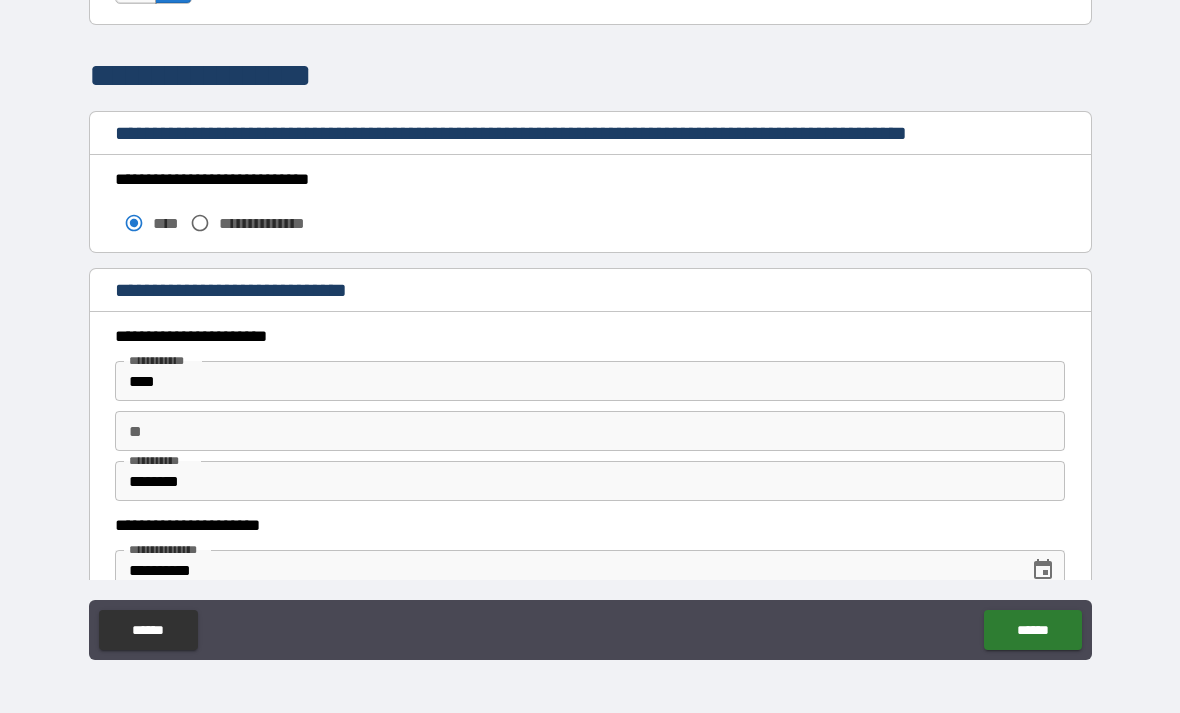click on "******   ******" at bounding box center (590, 632) 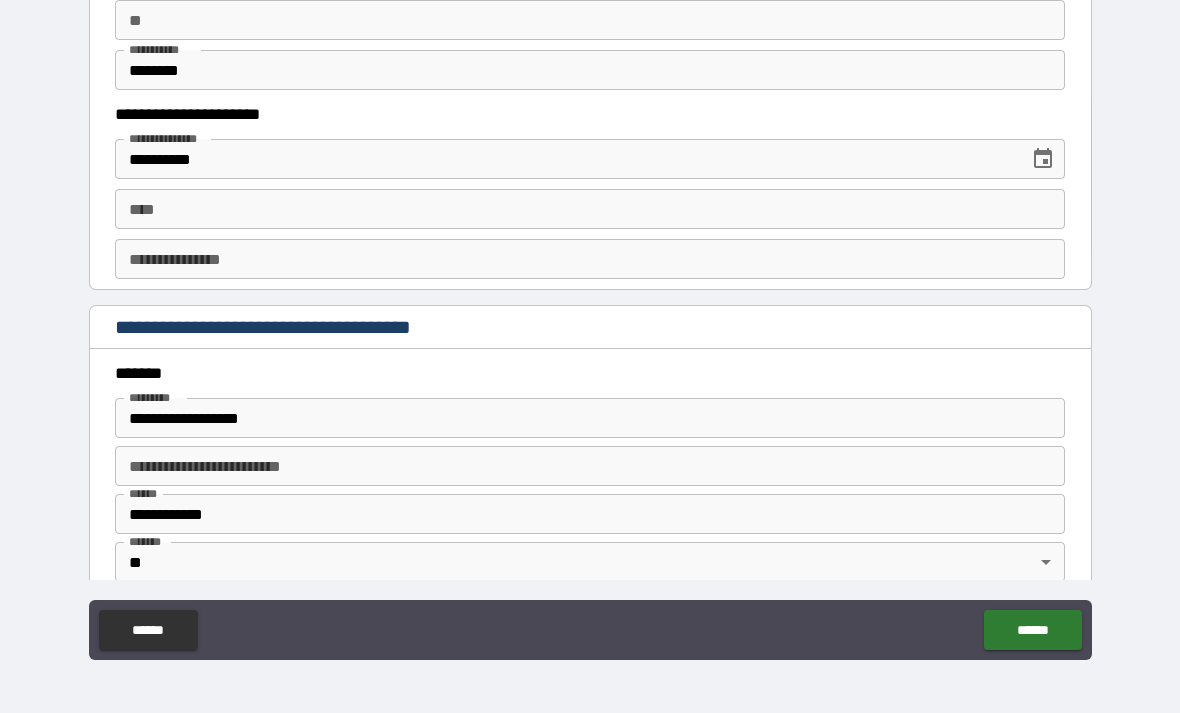 scroll, scrollTop: 1917, scrollLeft: 0, axis: vertical 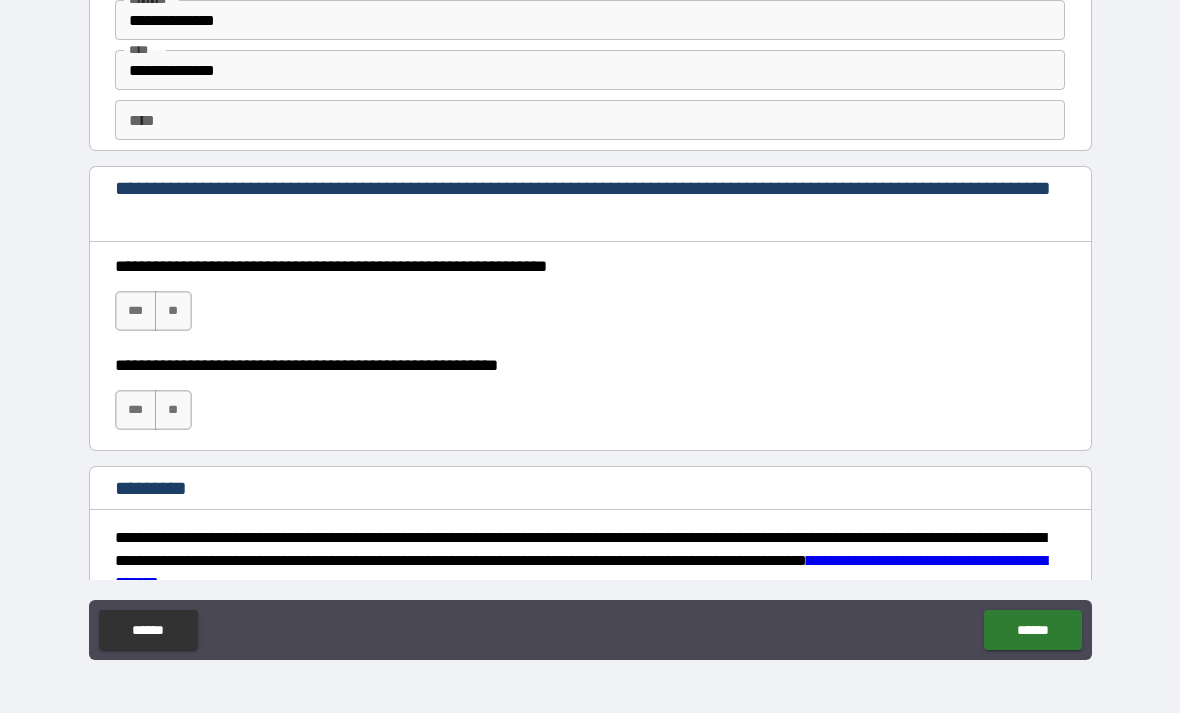 click on "***" at bounding box center [136, 311] 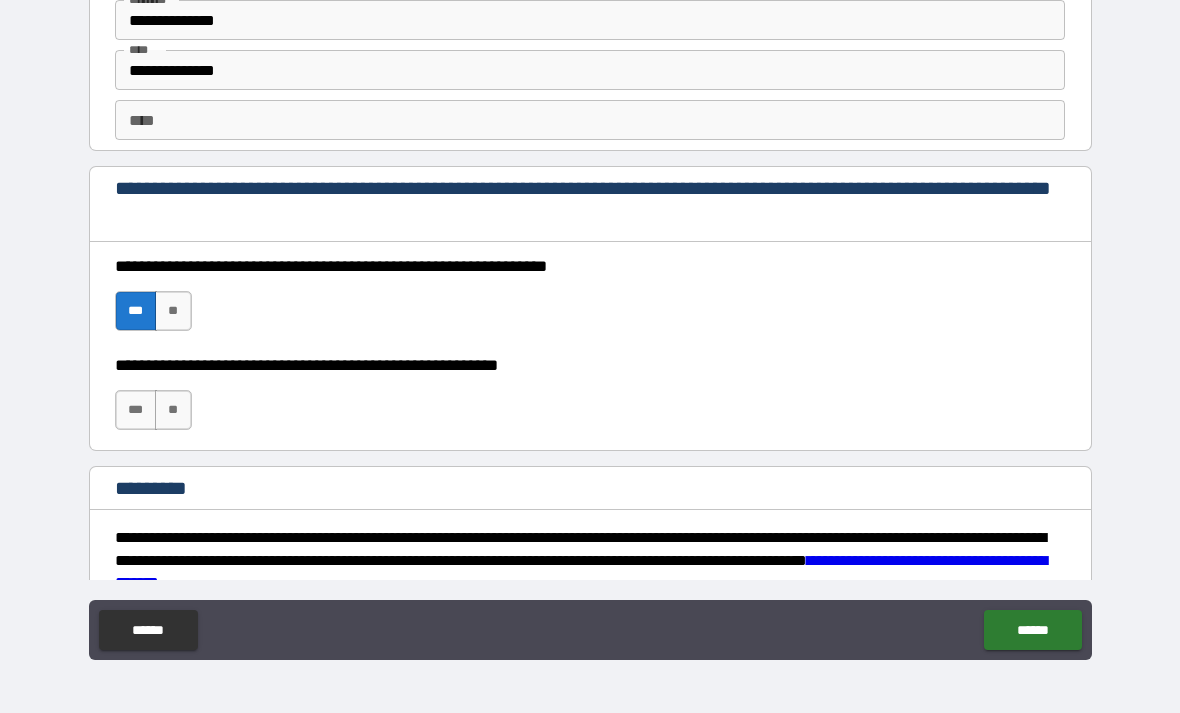 click on "**" at bounding box center [173, 410] 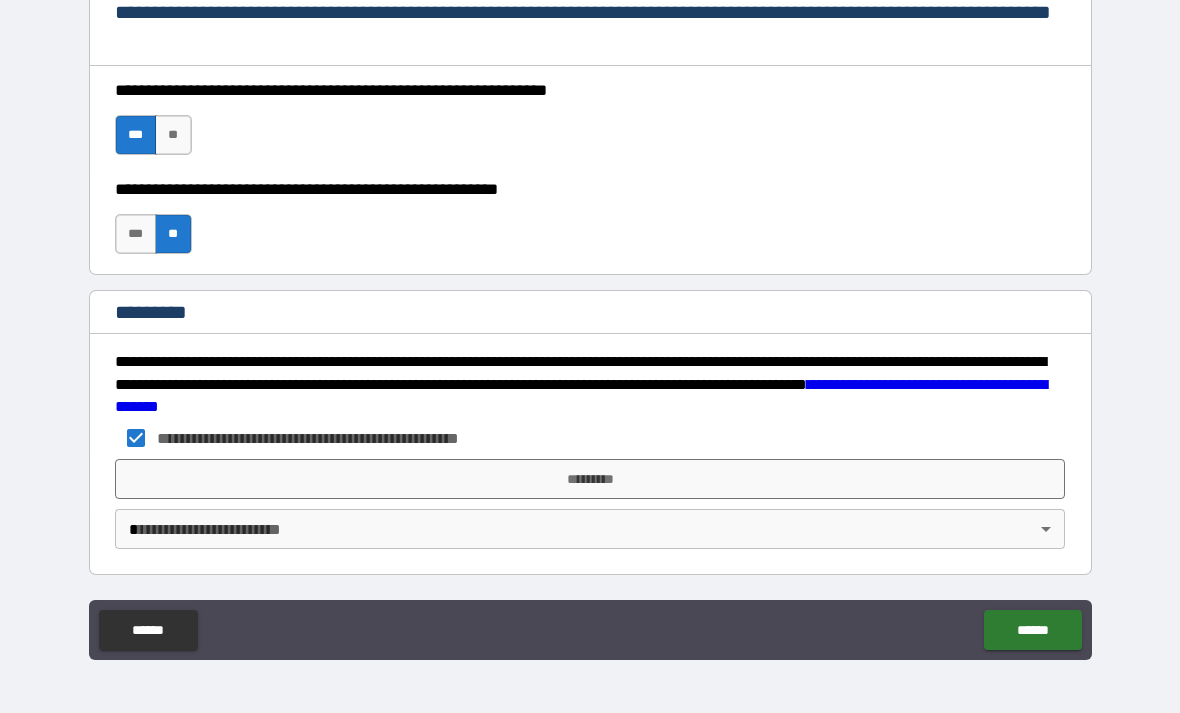 scroll, scrollTop: 2860, scrollLeft: 0, axis: vertical 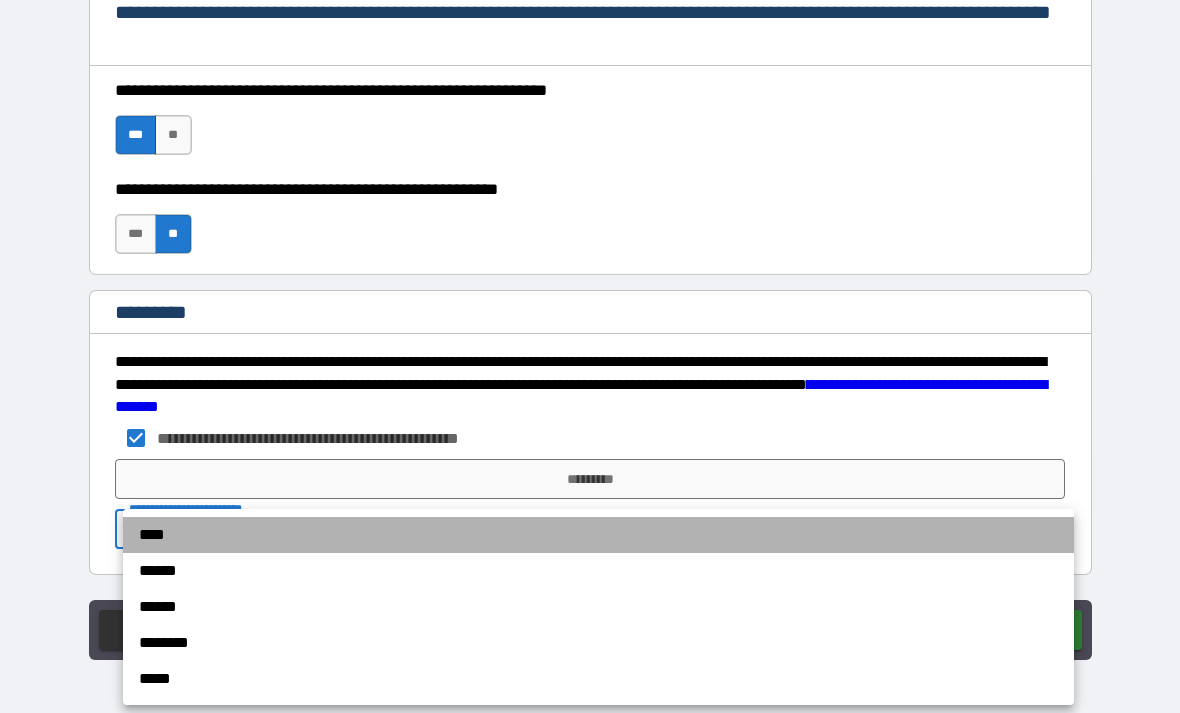click on "****" at bounding box center [598, 535] 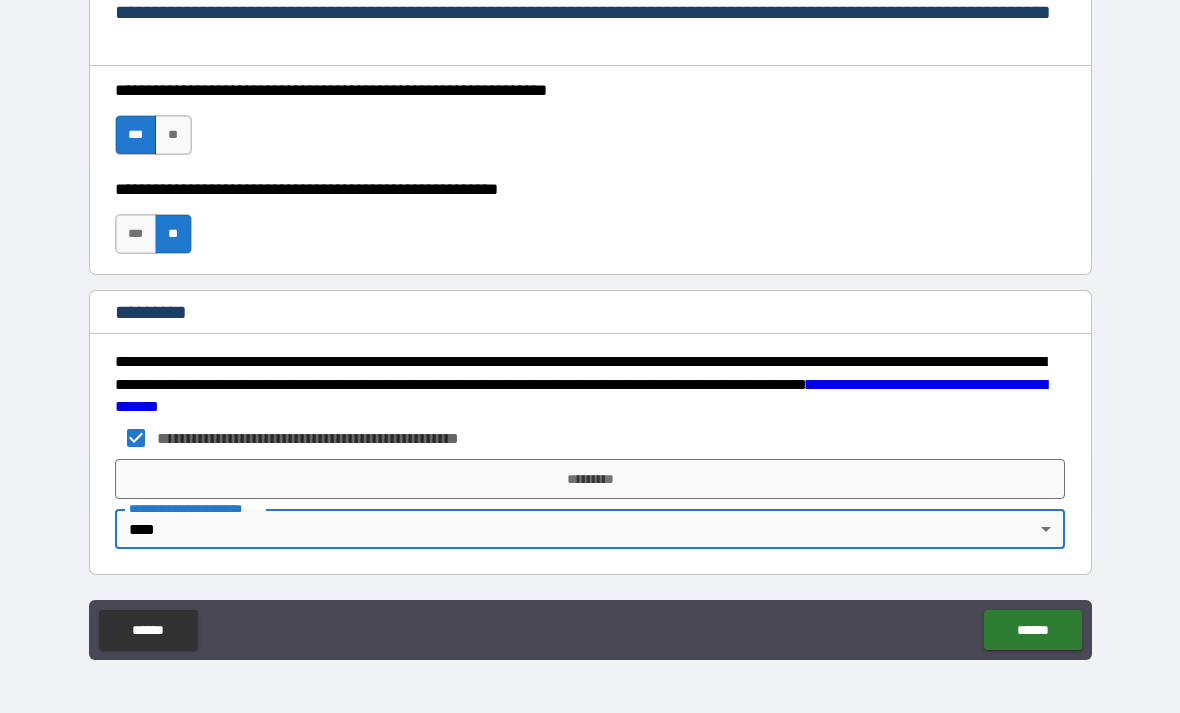 click on "*********" at bounding box center (590, 479) 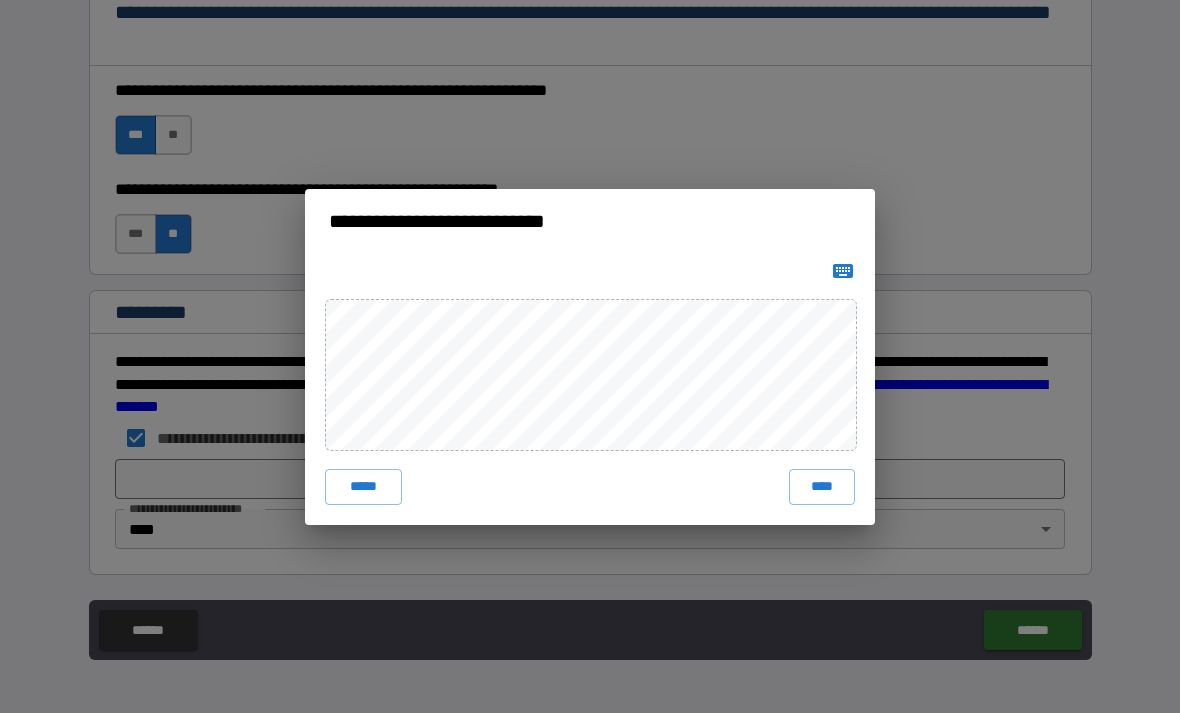 click on "****" at bounding box center [822, 487] 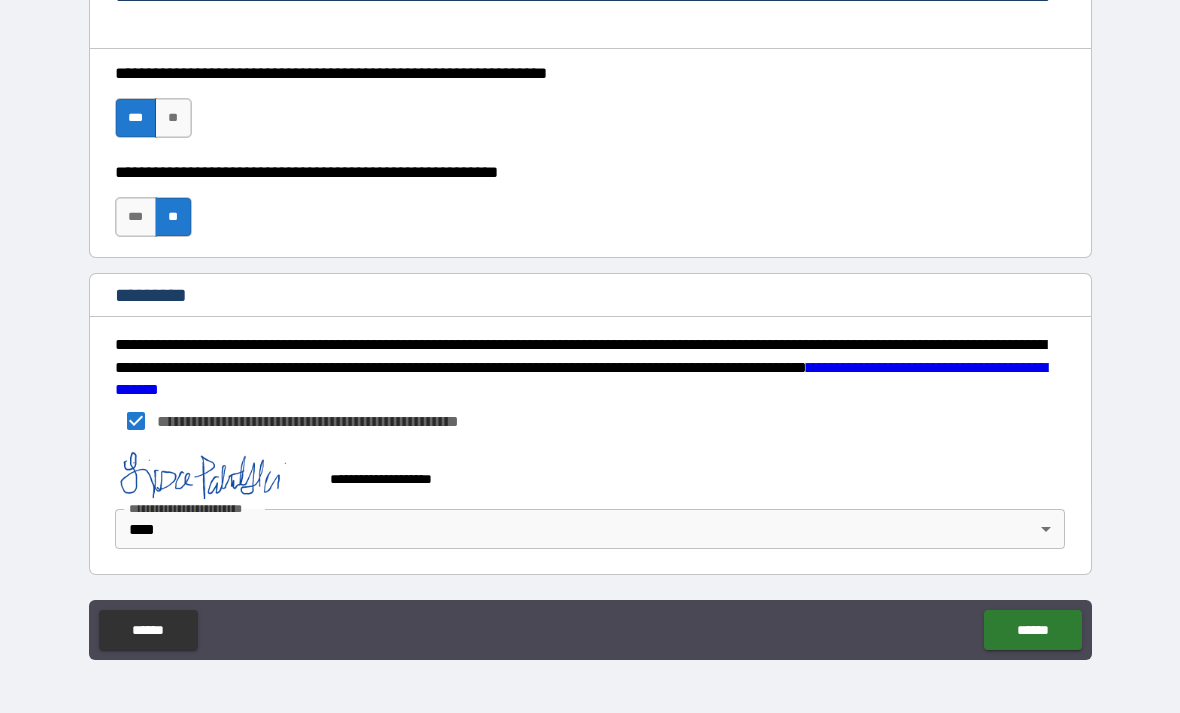 scroll, scrollTop: 2877, scrollLeft: 0, axis: vertical 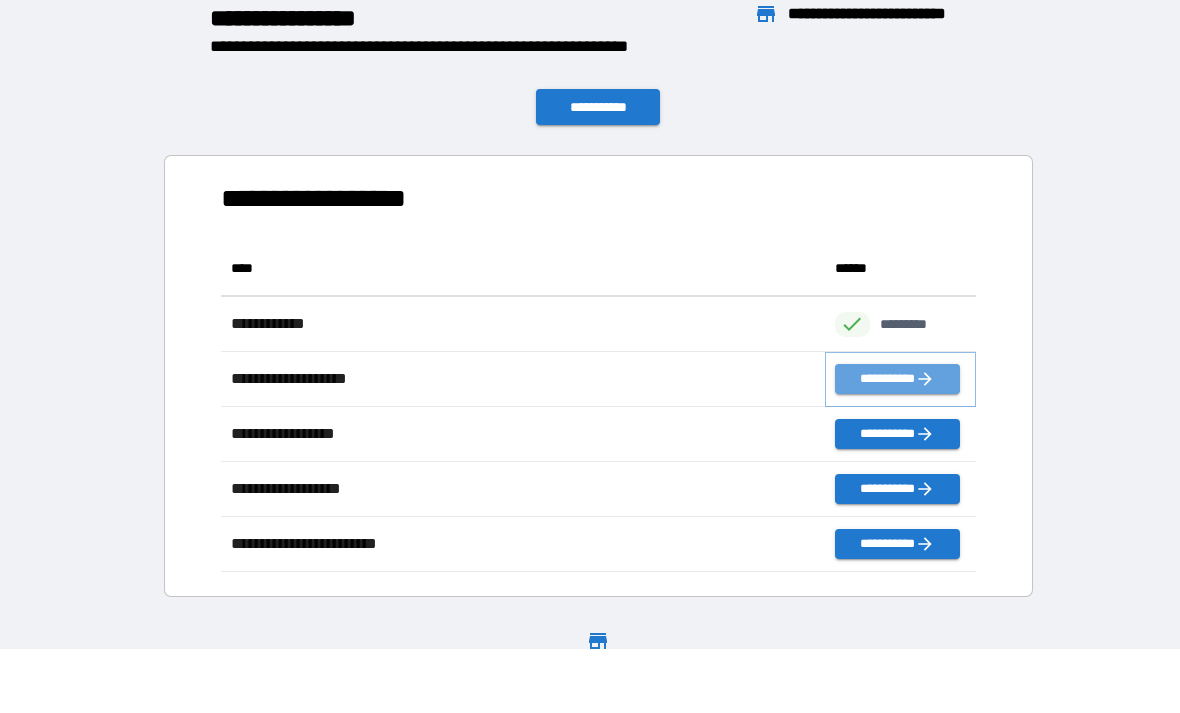 click on "**********" at bounding box center [897, 379] 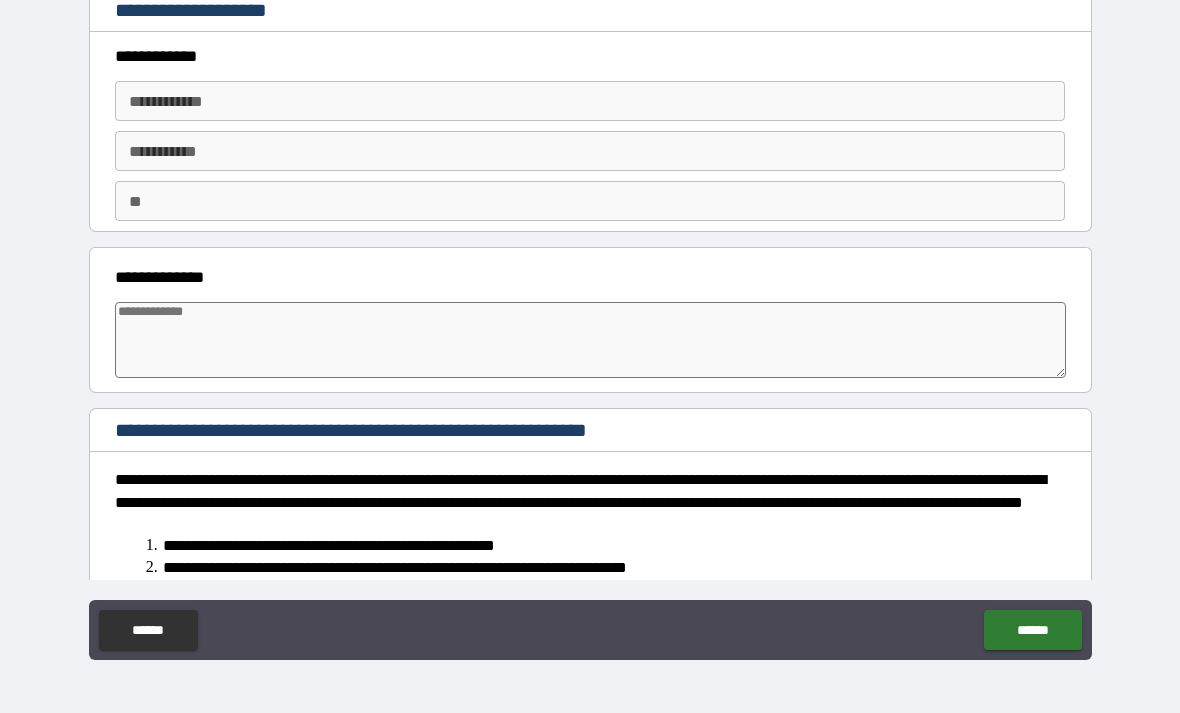 click at bounding box center [591, 340] 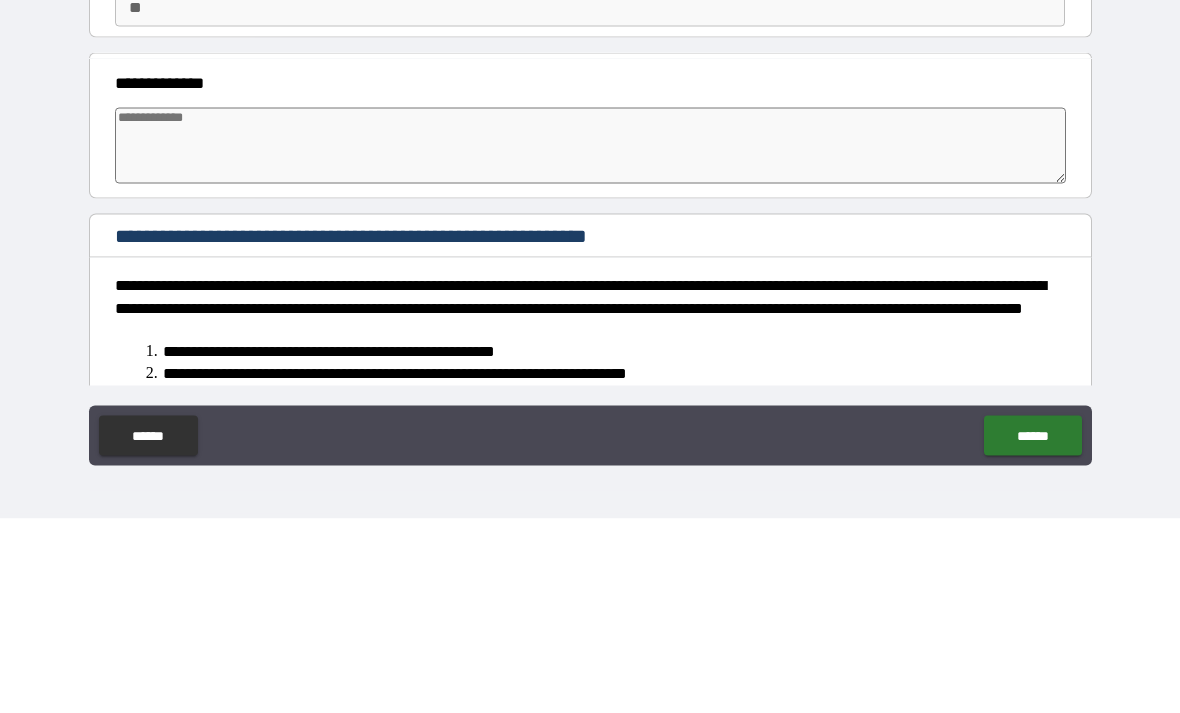 type on "*" 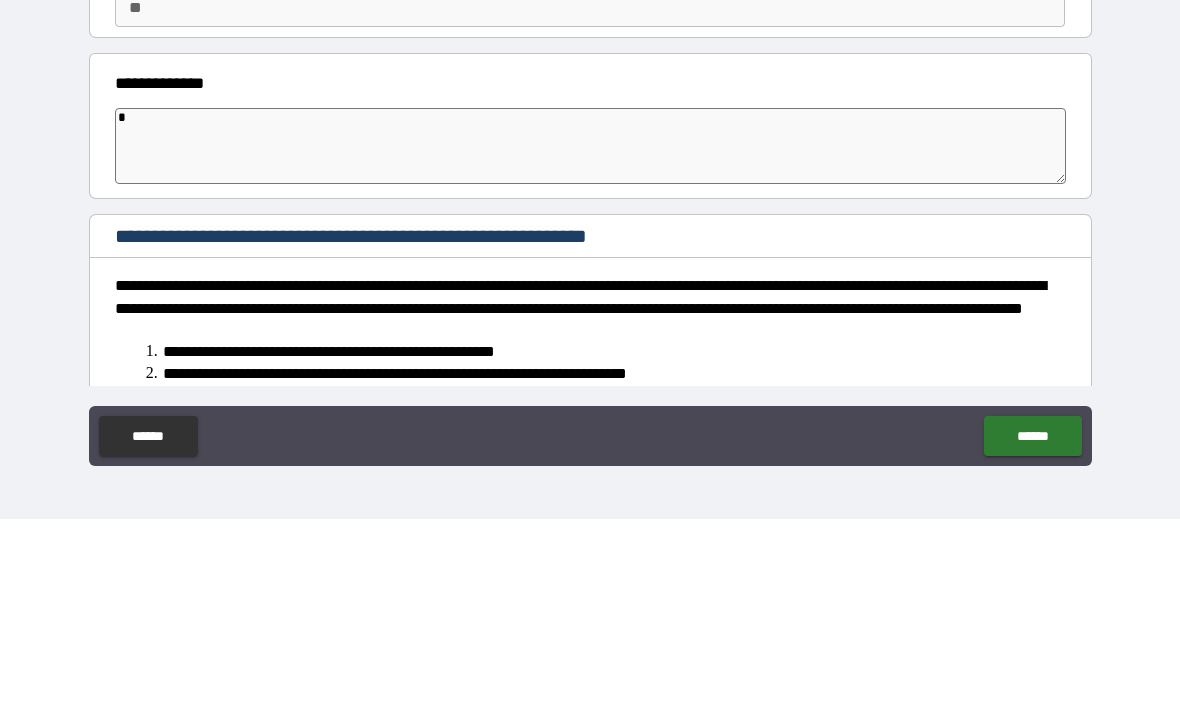 type on "*" 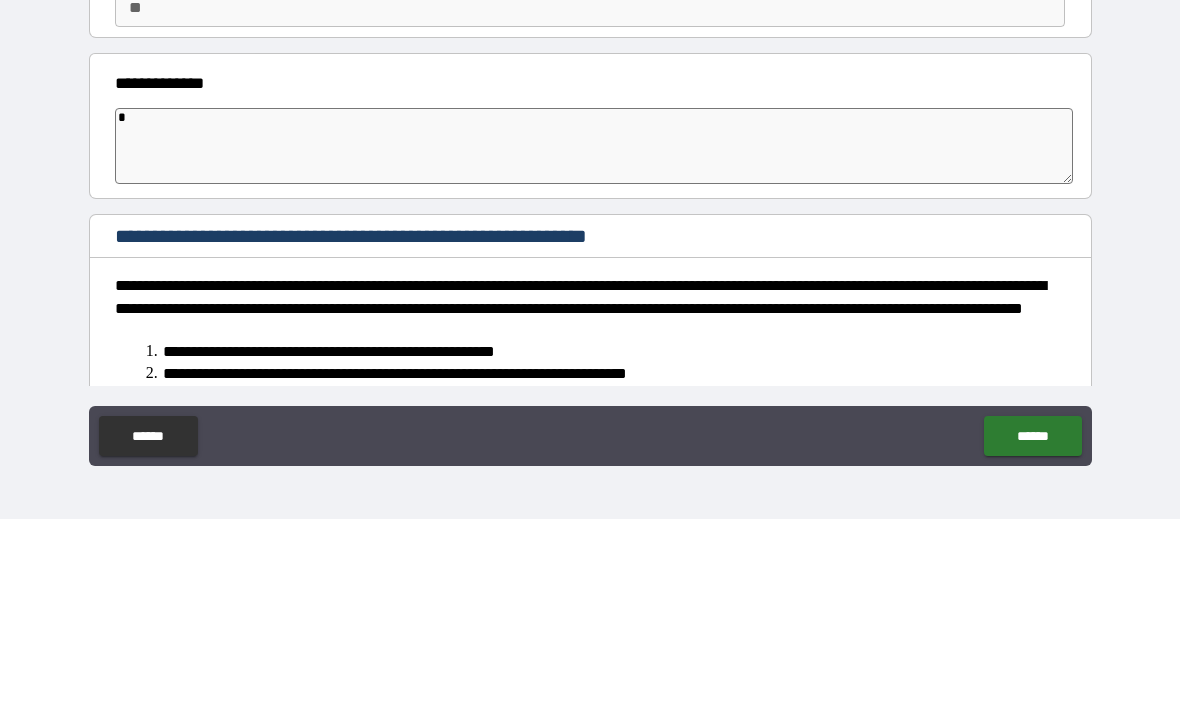 type on "**" 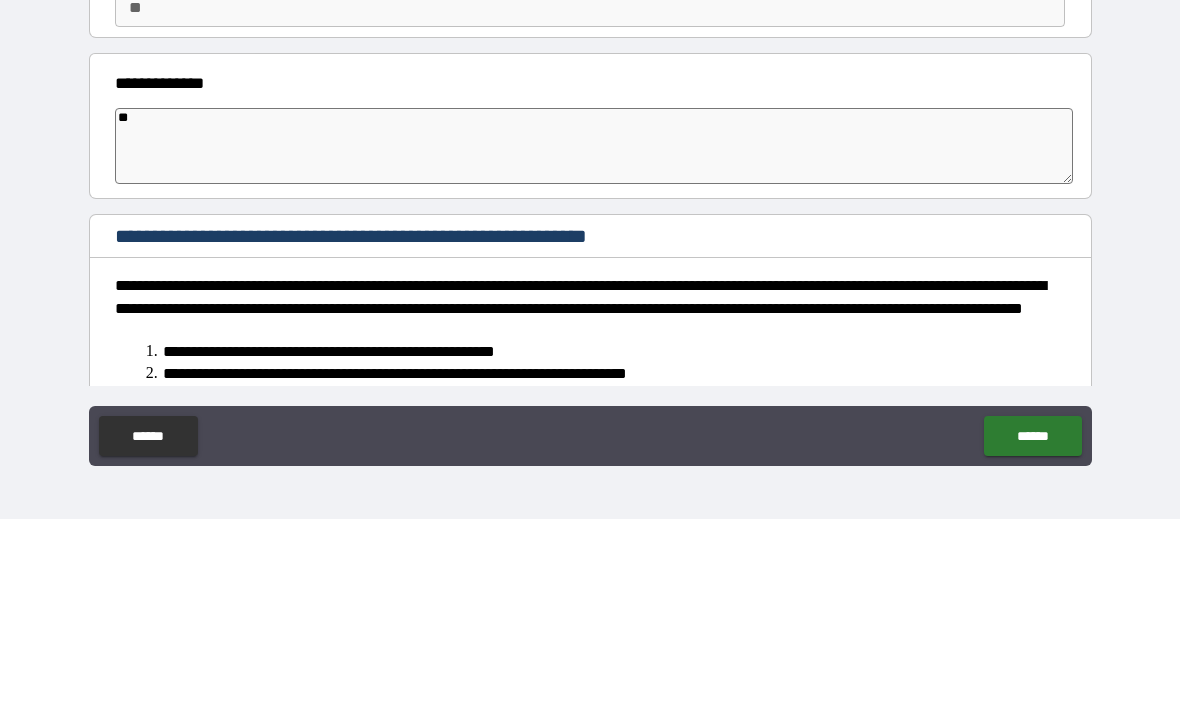 type on "*" 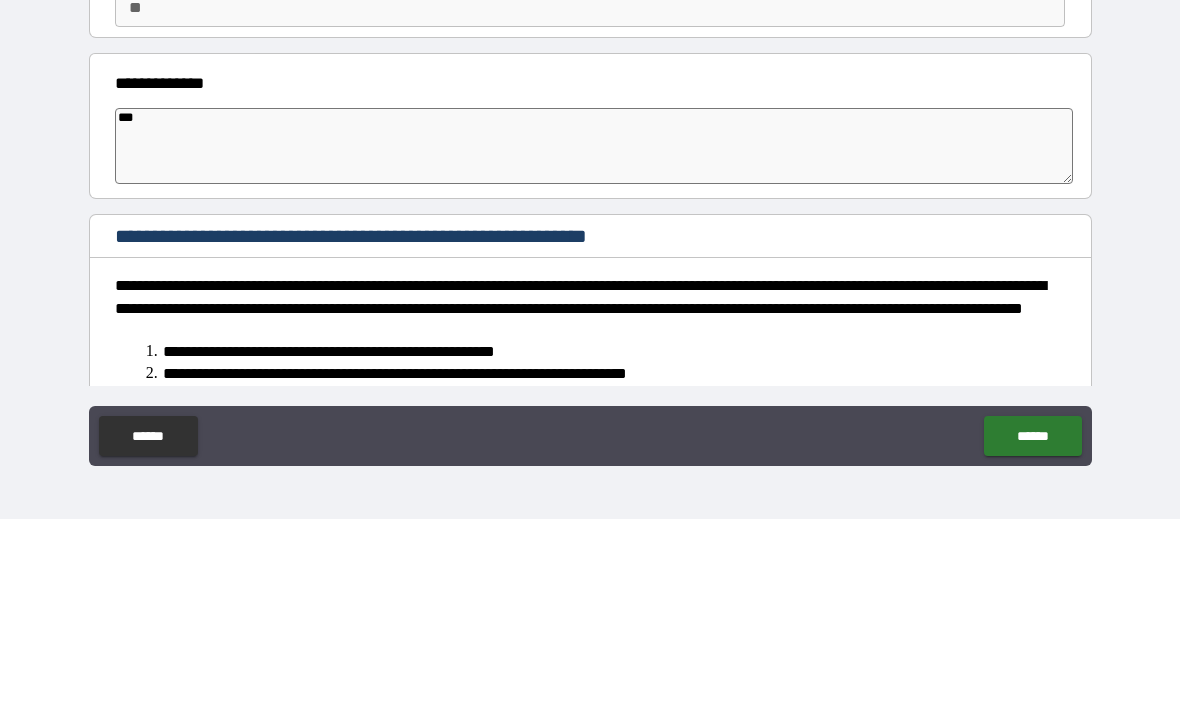 type on "*" 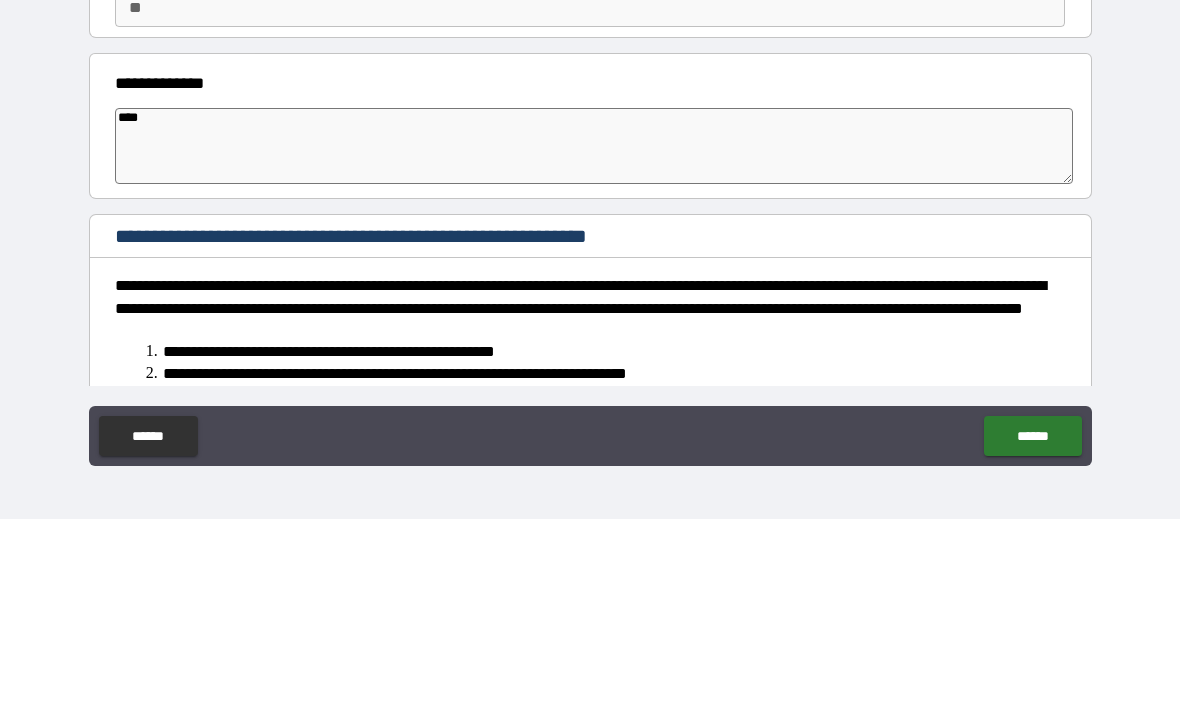 type on "*" 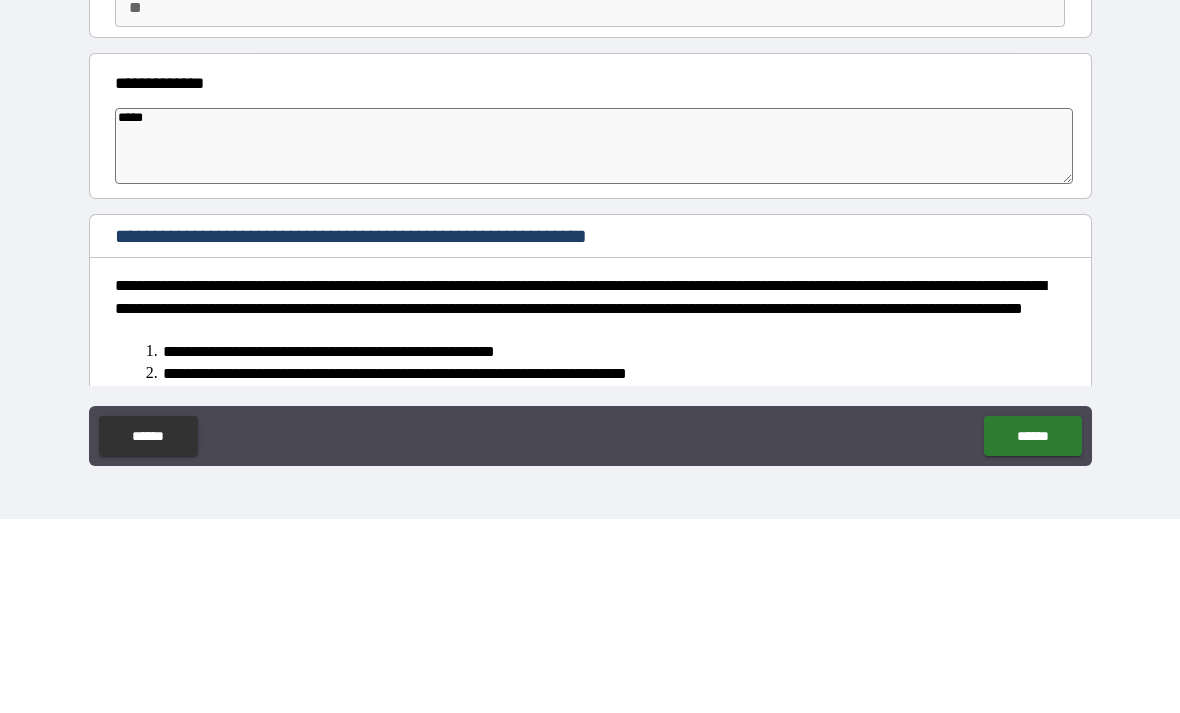 type on "*" 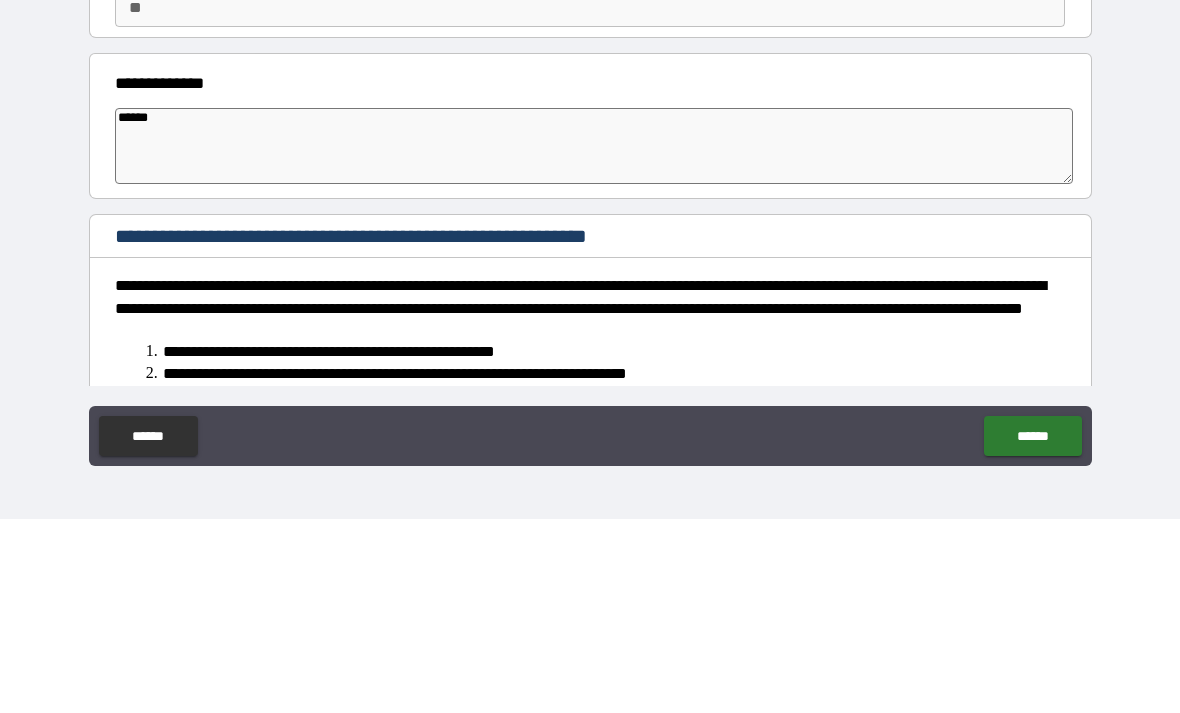 type on "*" 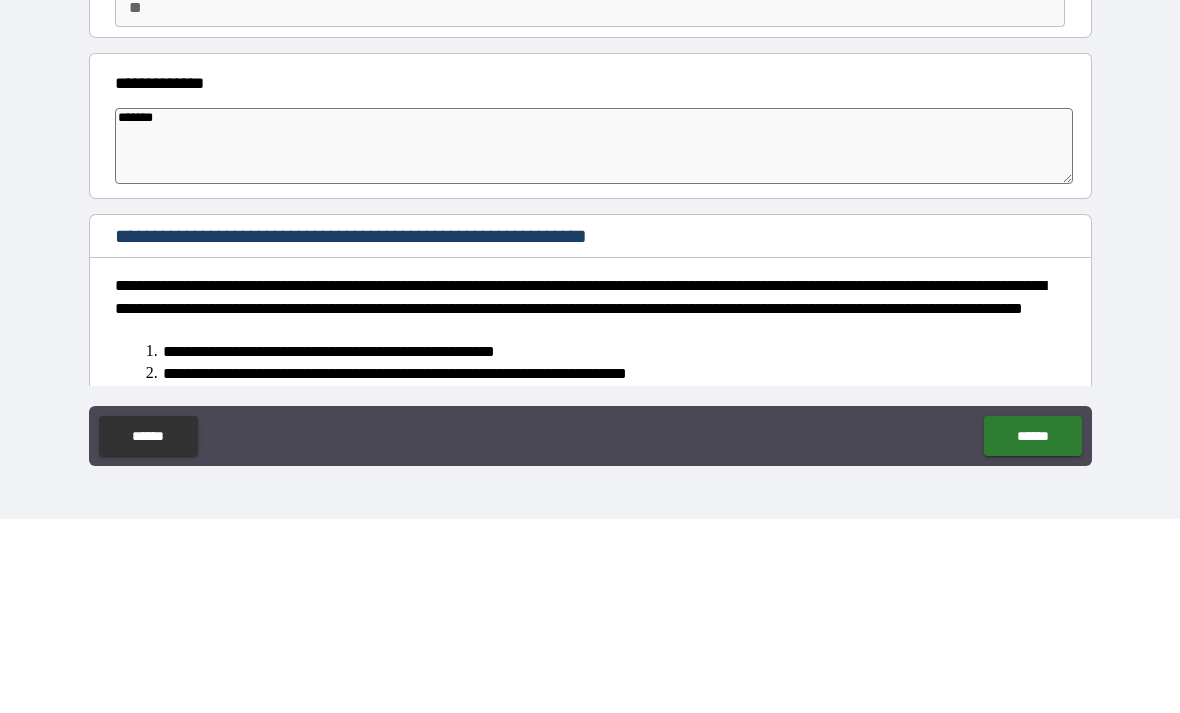 type on "*" 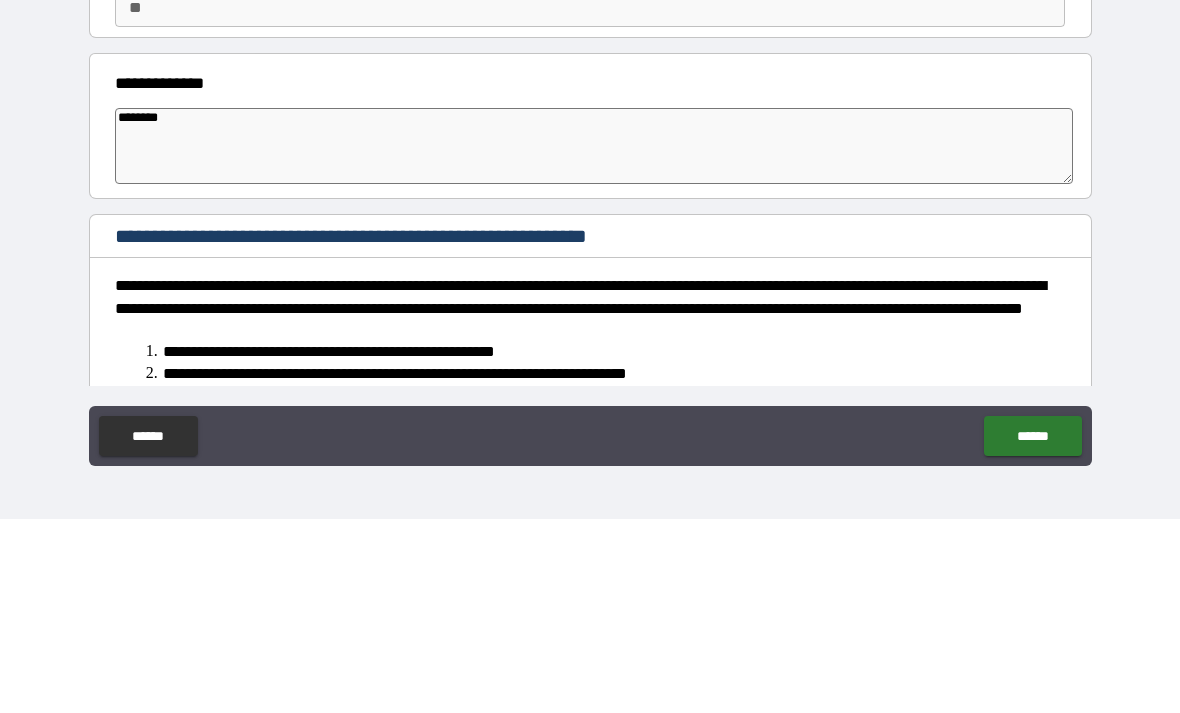 type on "*" 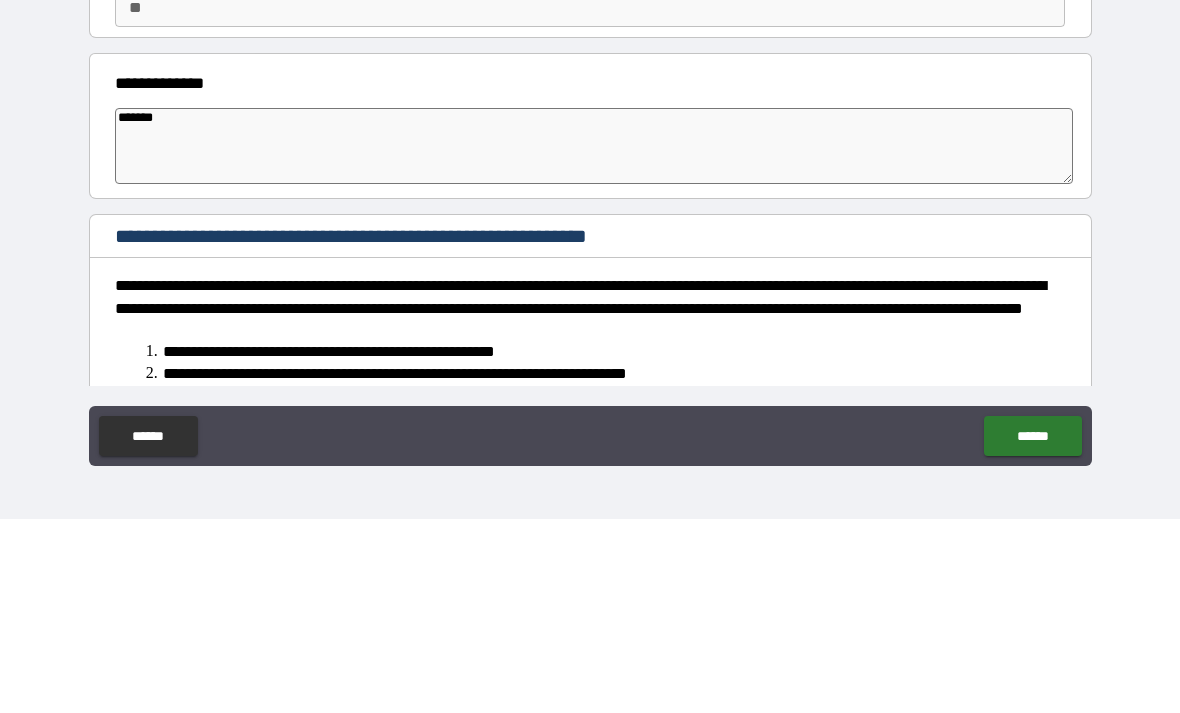 type on "*" 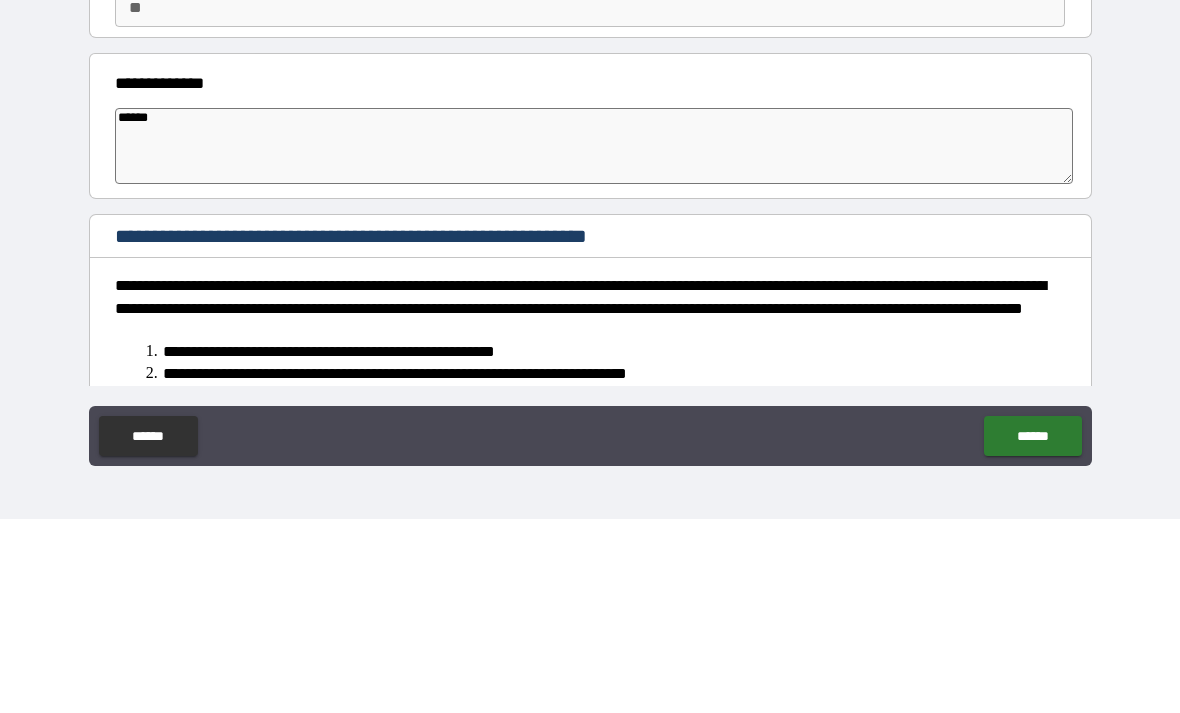 type on "*" 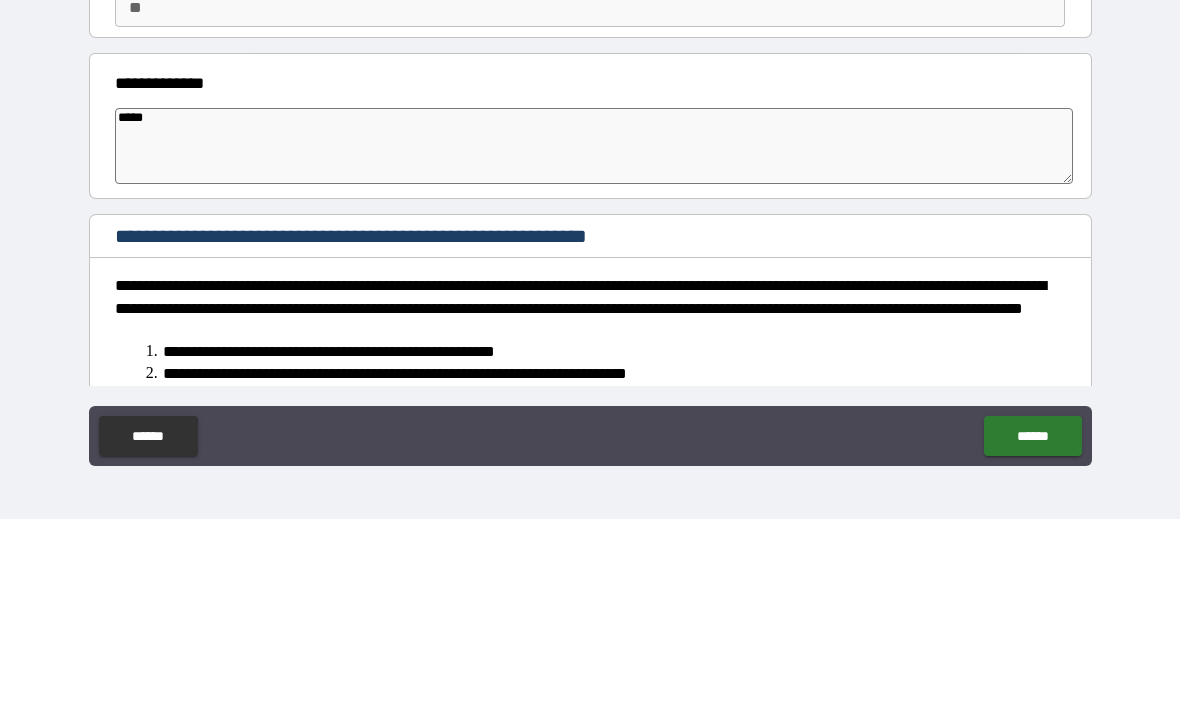 type on "*" 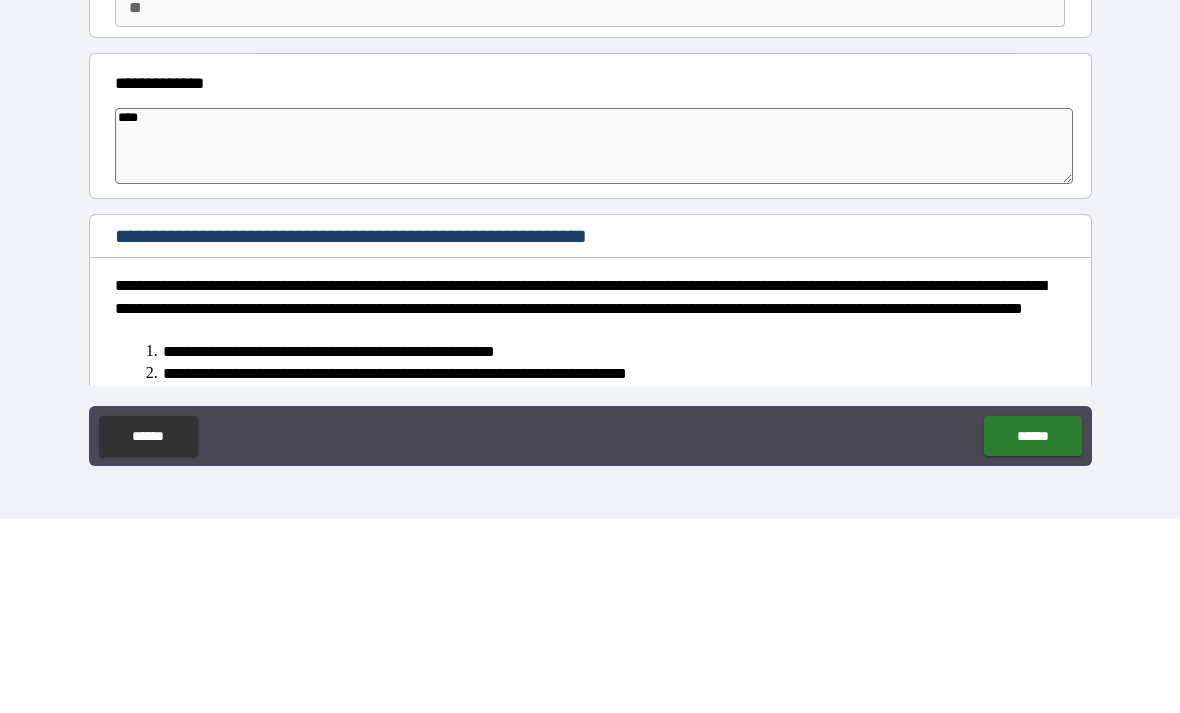 type on "*" 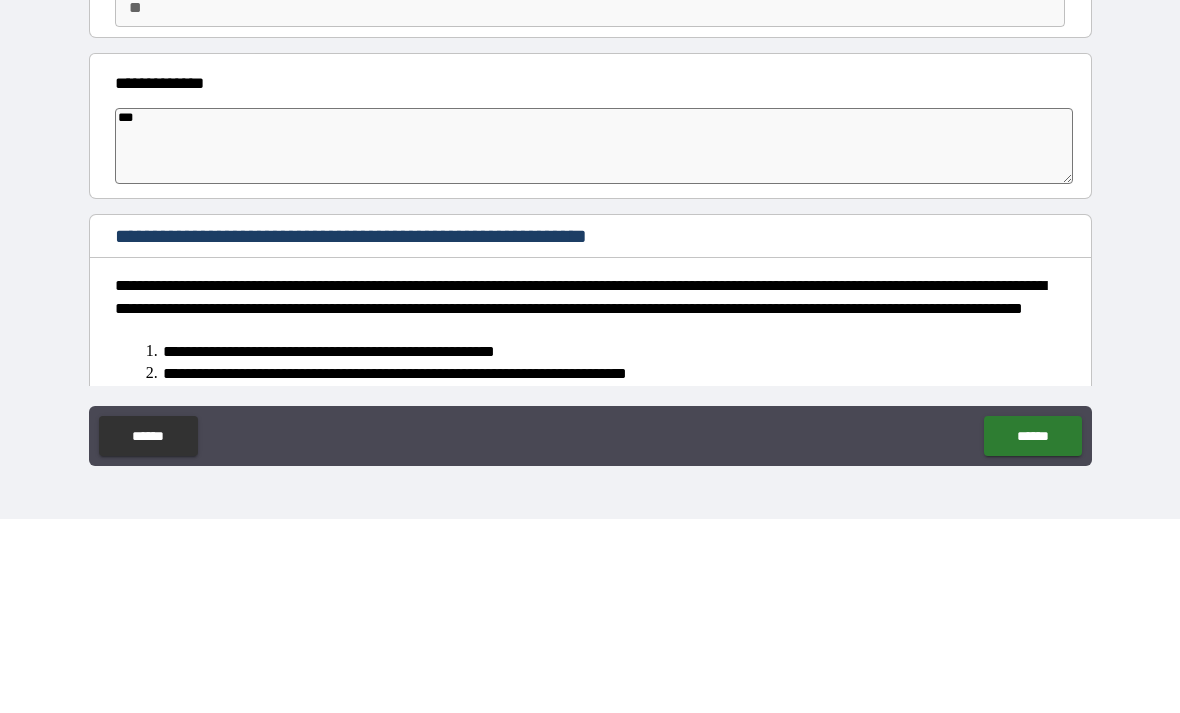 type on "*" 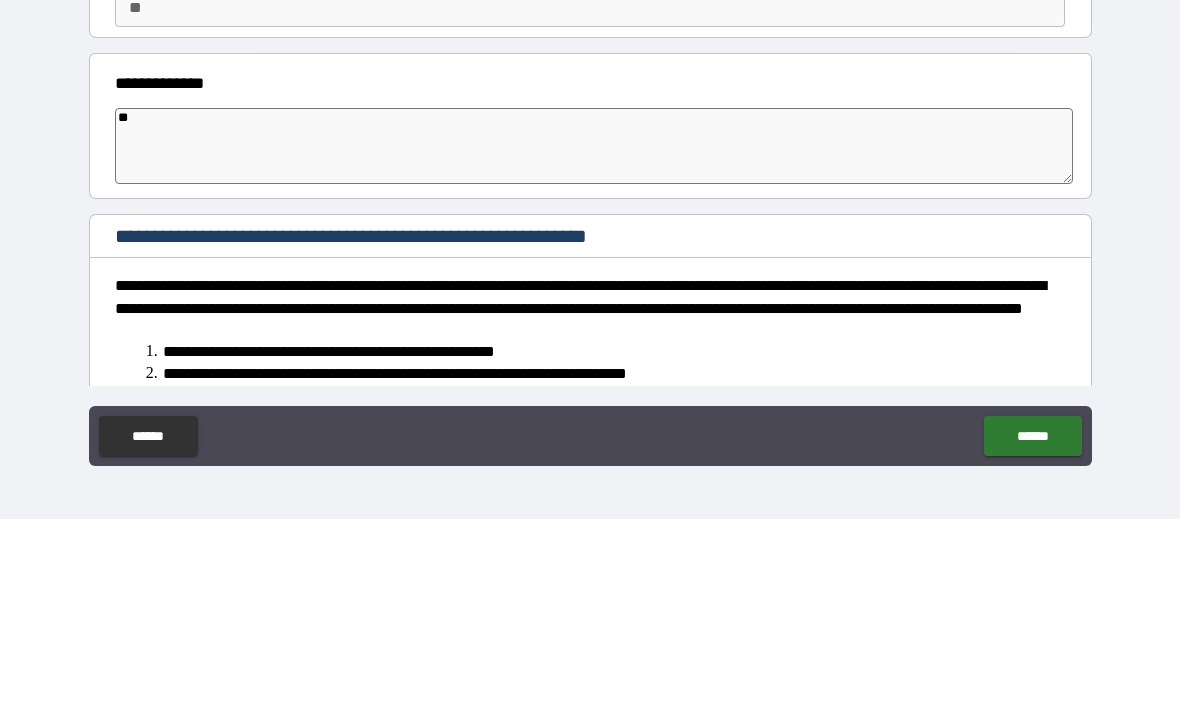 type on "*" 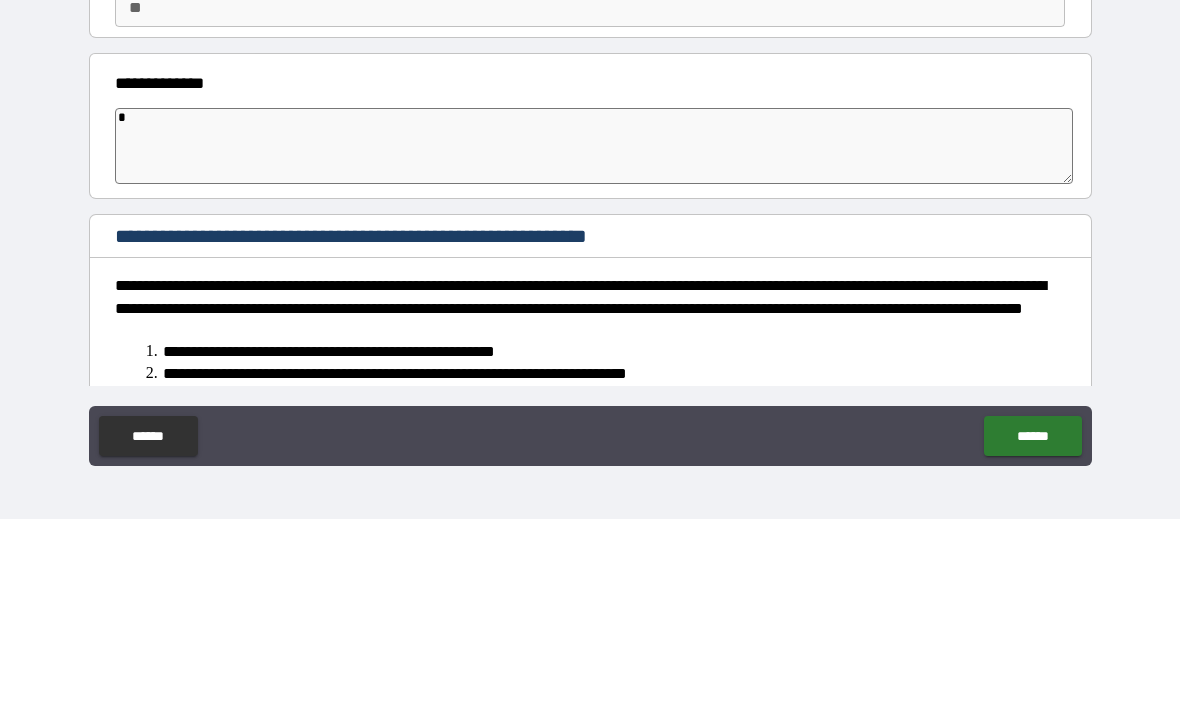 type on "*" 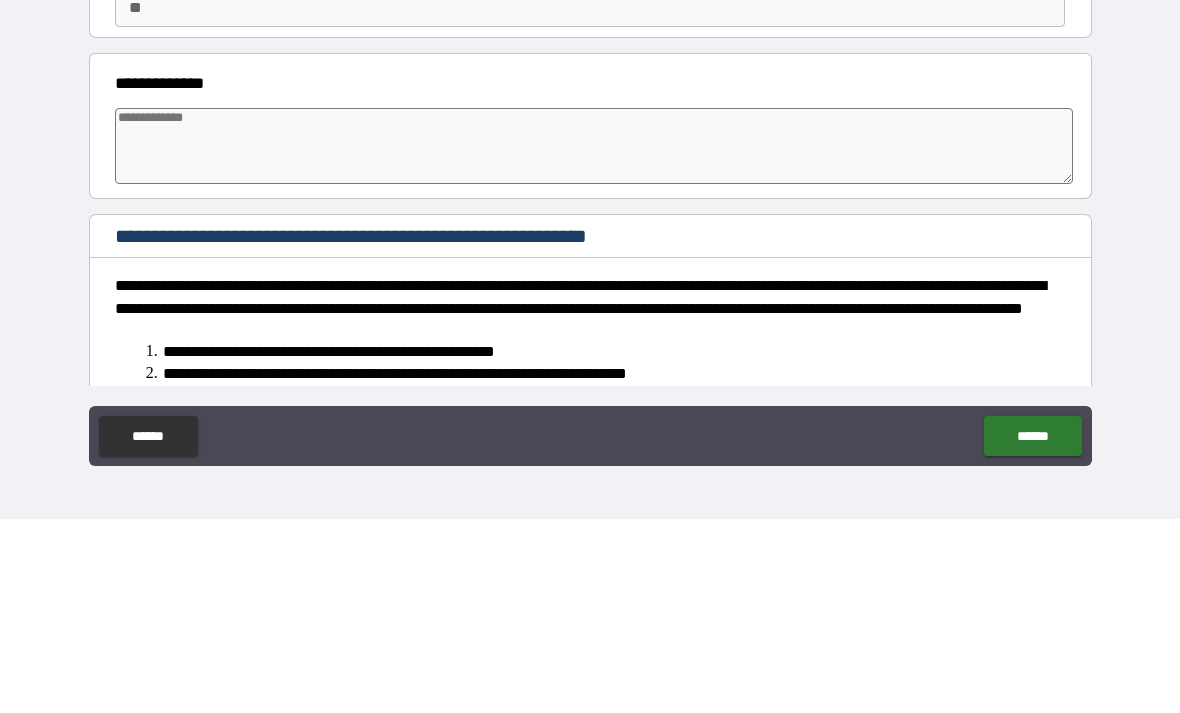 type on "*" 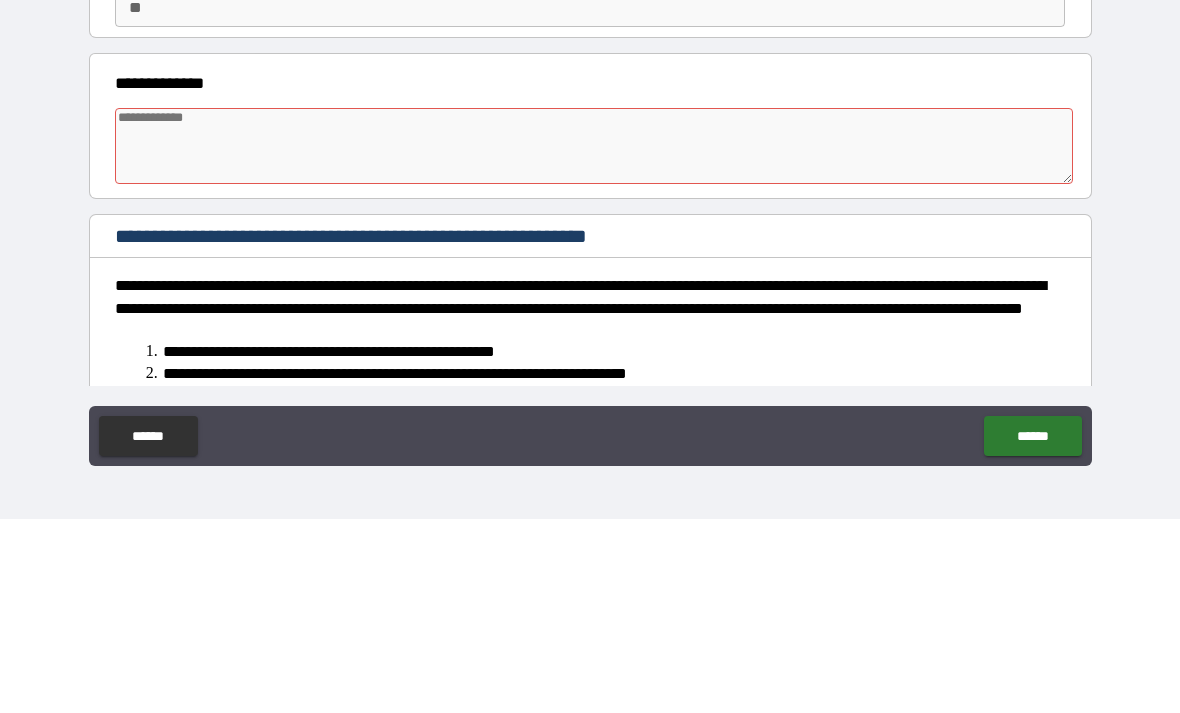 type on "*" 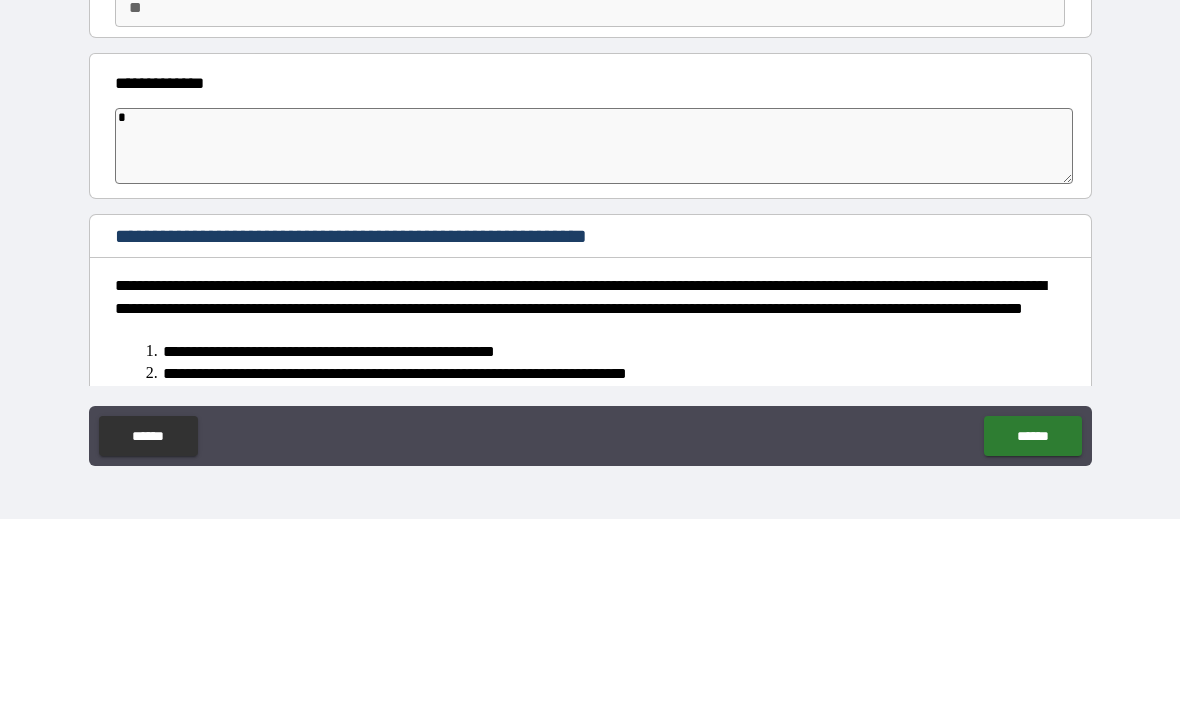 type on "*" 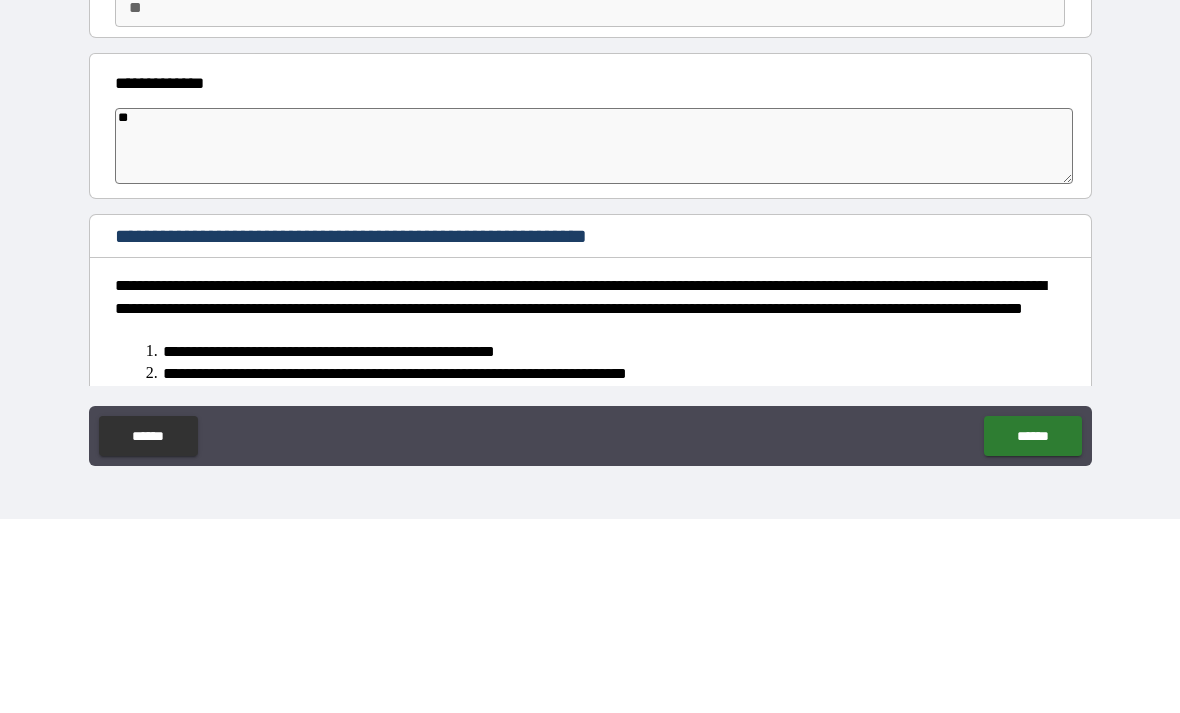 type on "*" 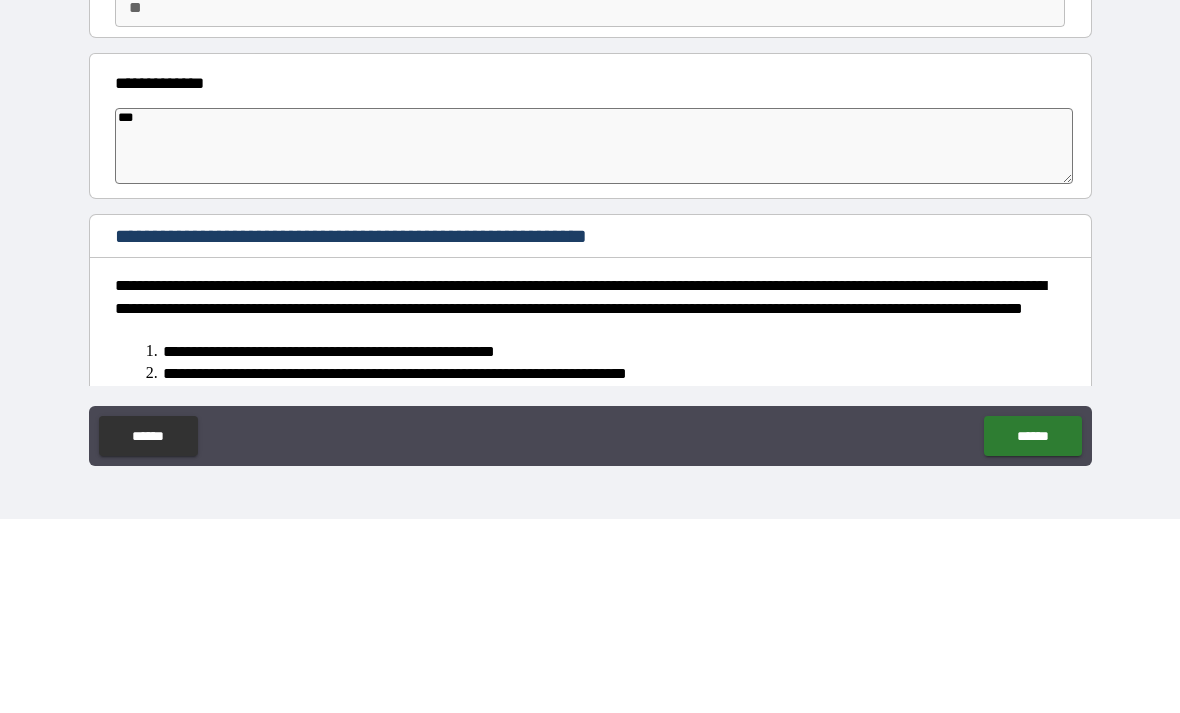 type on "*" 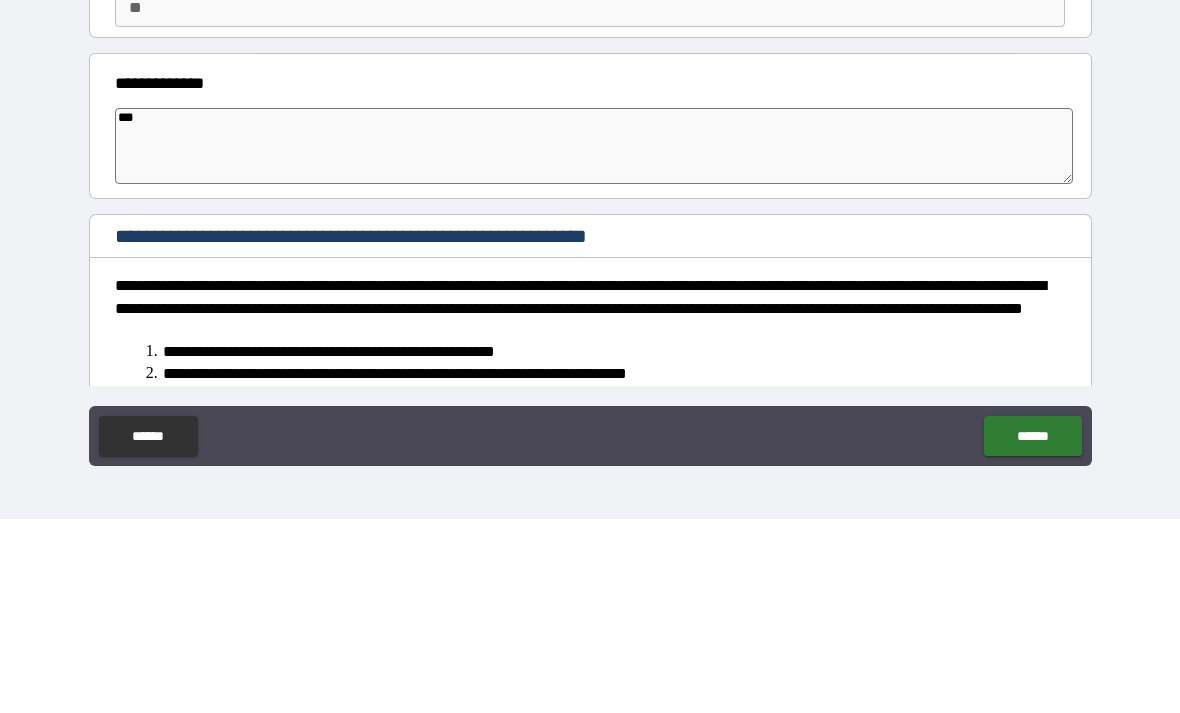 type on "****" 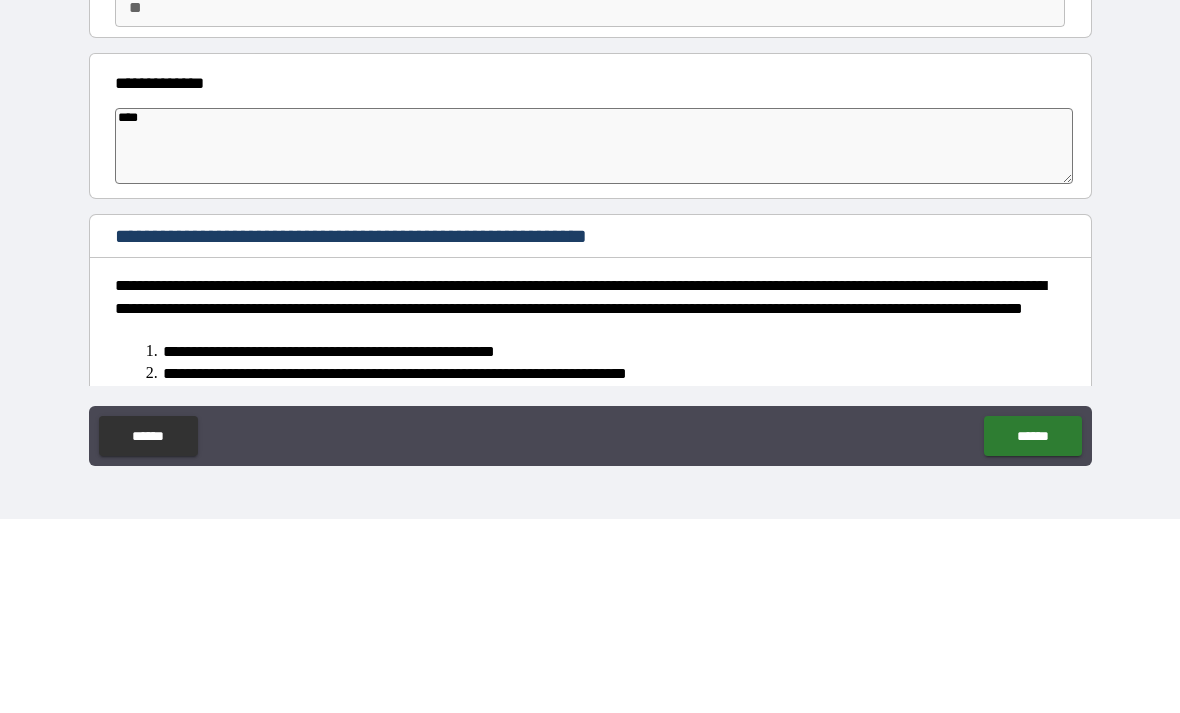 type on "*" 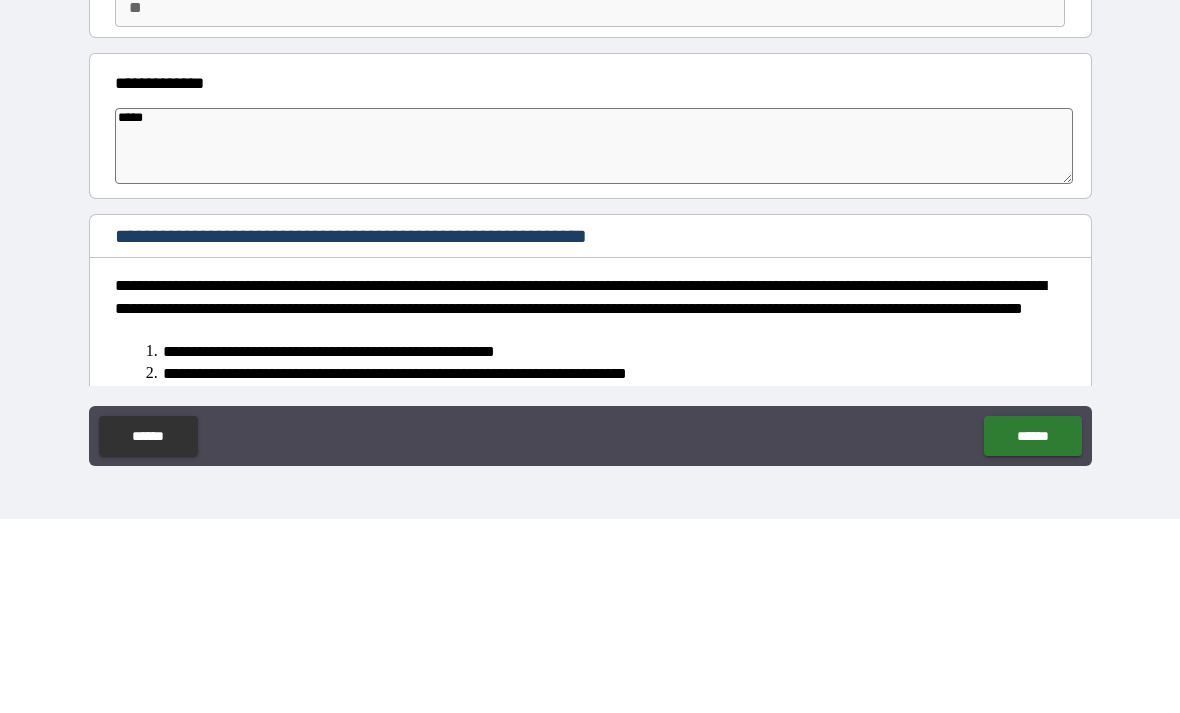 type on "*" 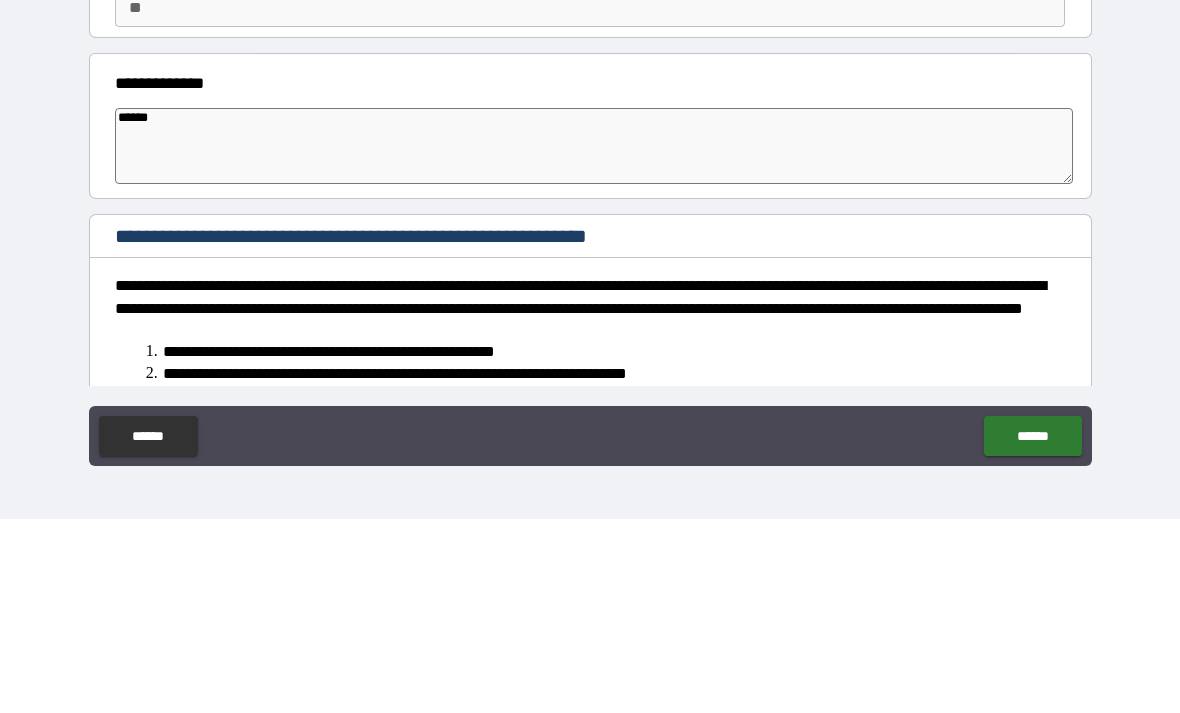 type on "*" 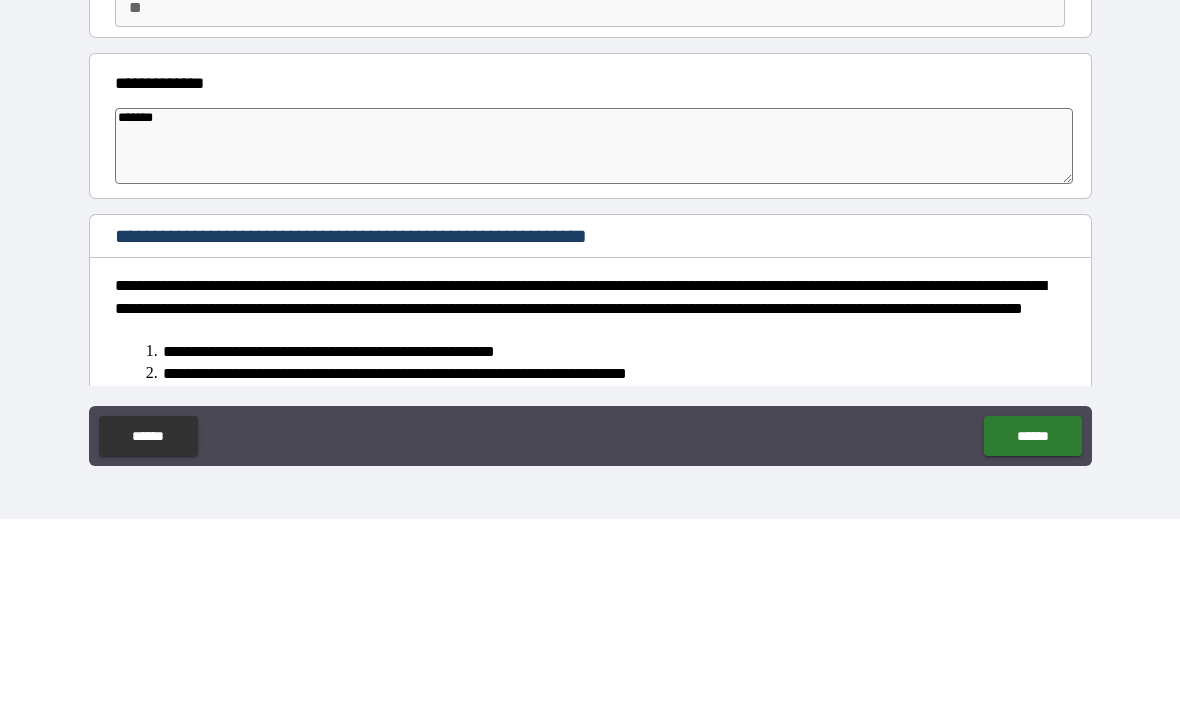 type on "*" 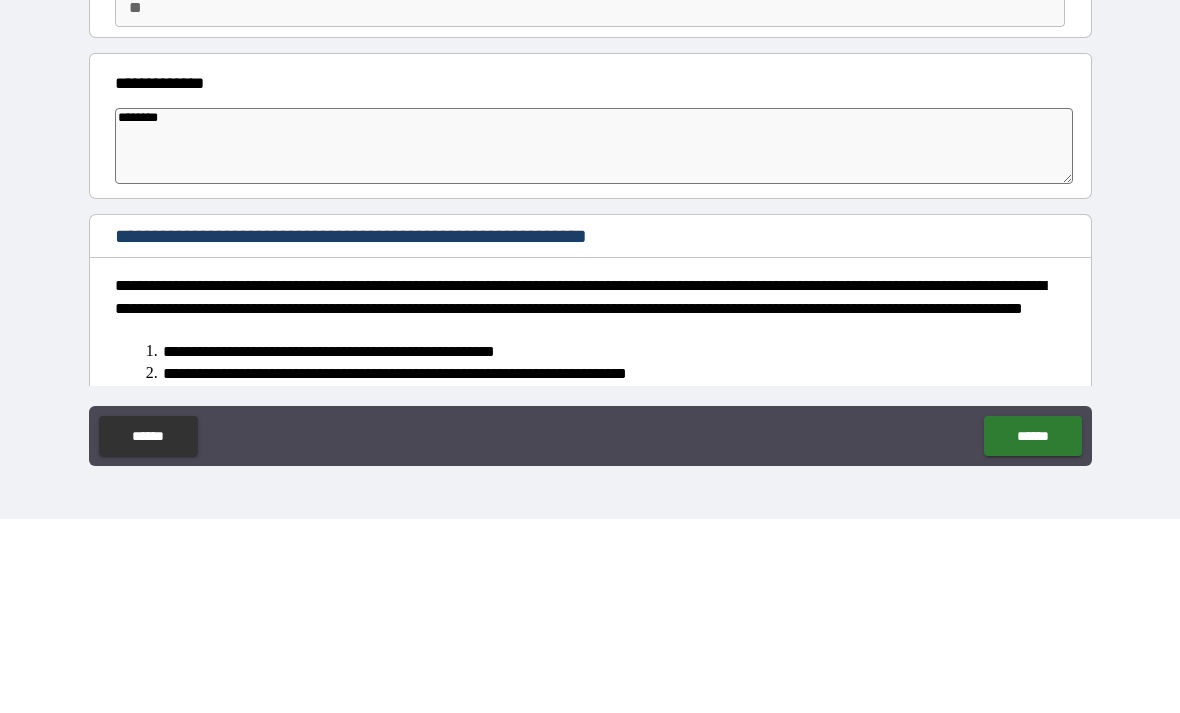 type on "*" 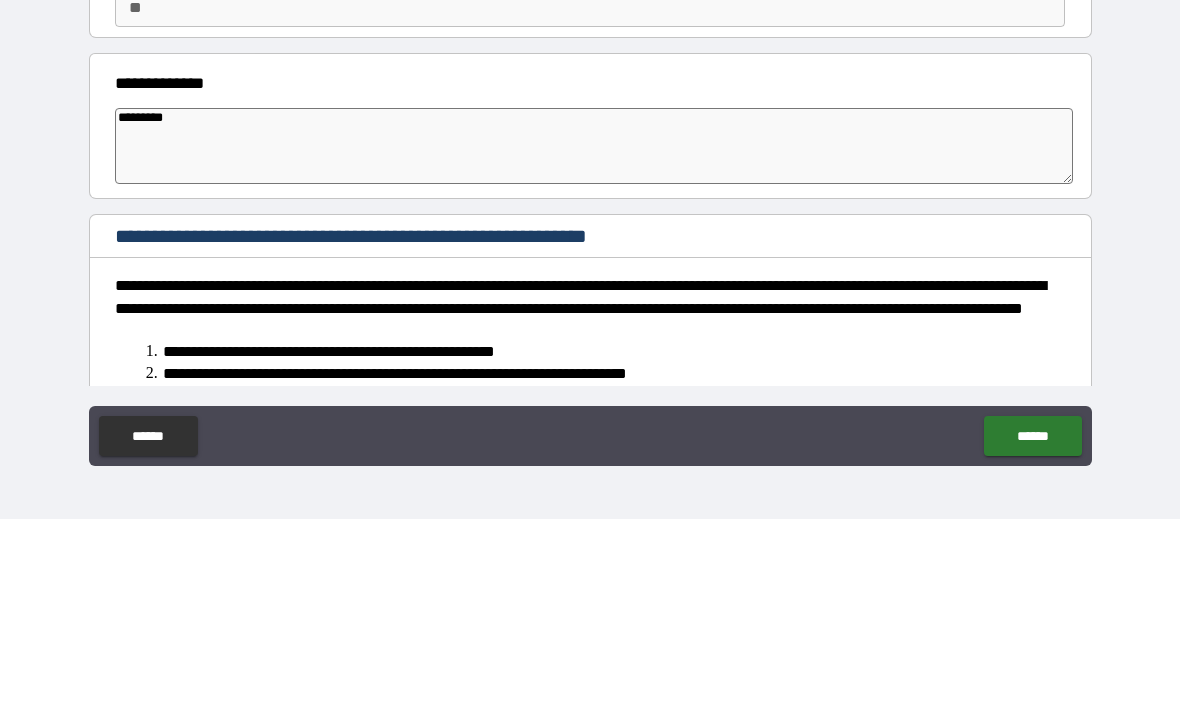type on "*" 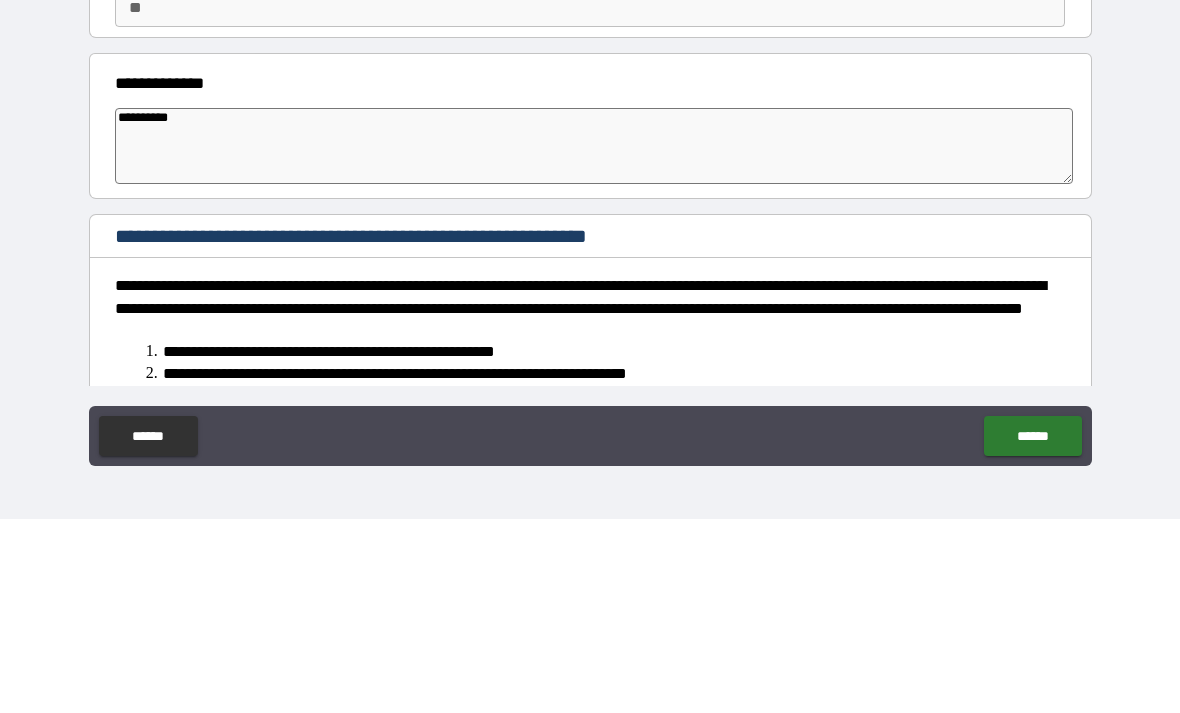 type on "*" 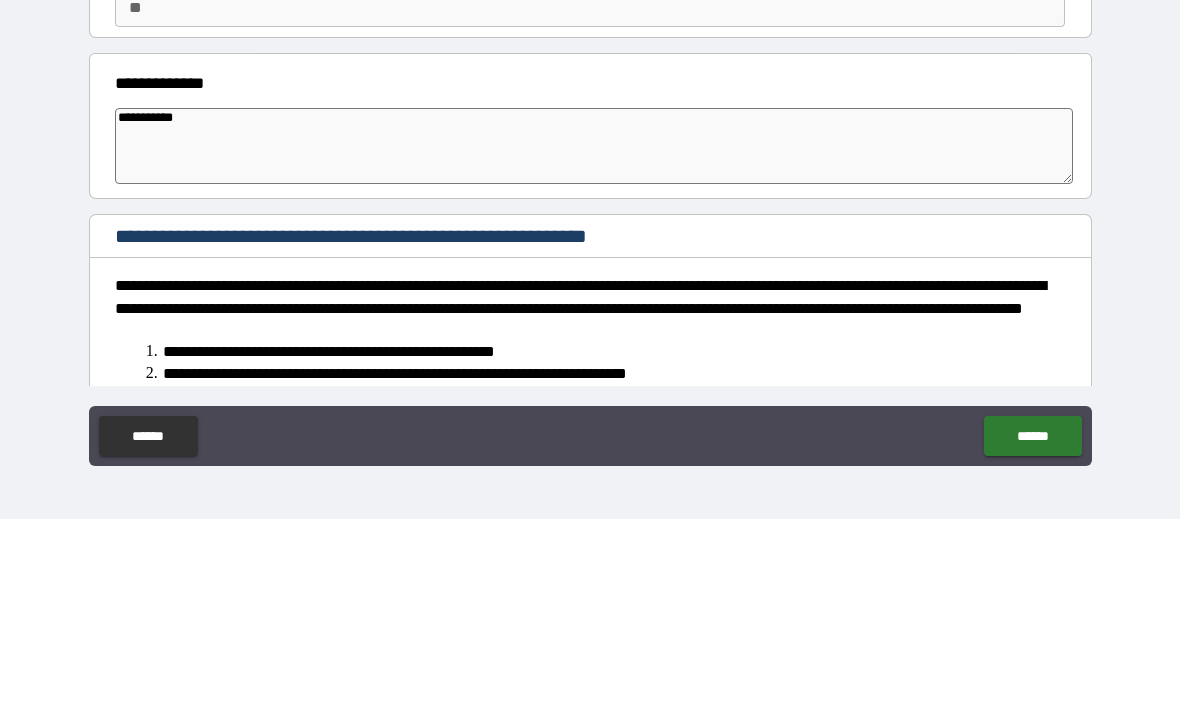 type on "*" 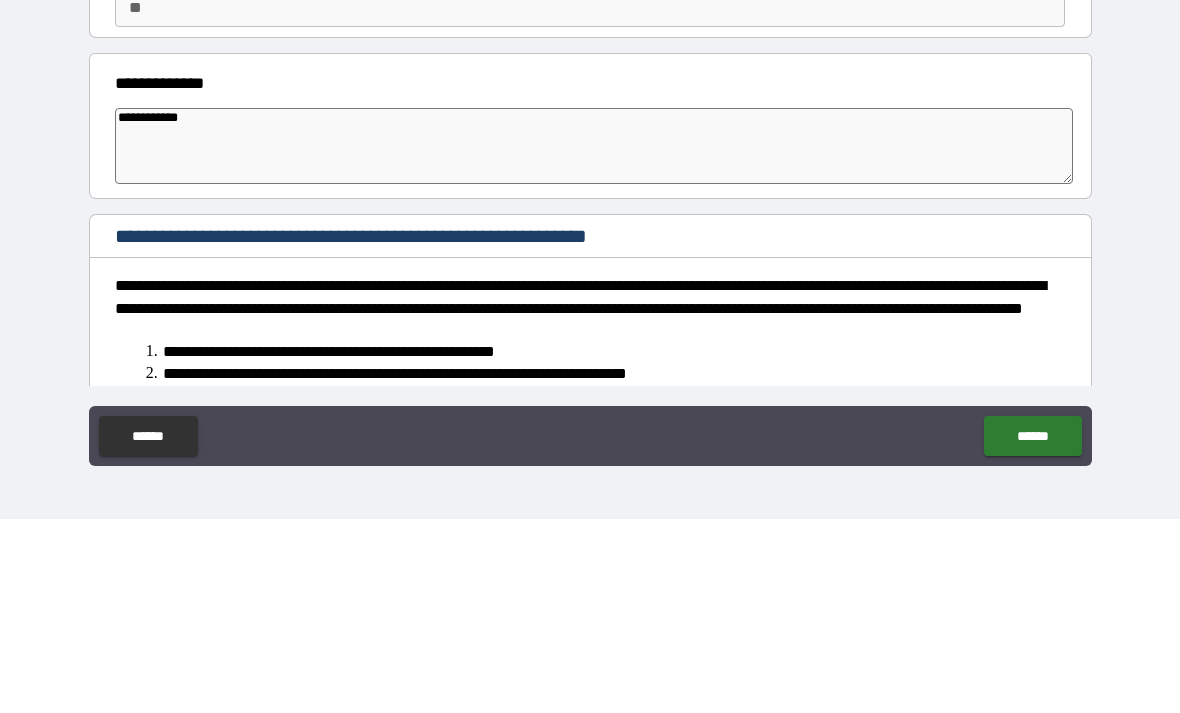 type on "*" 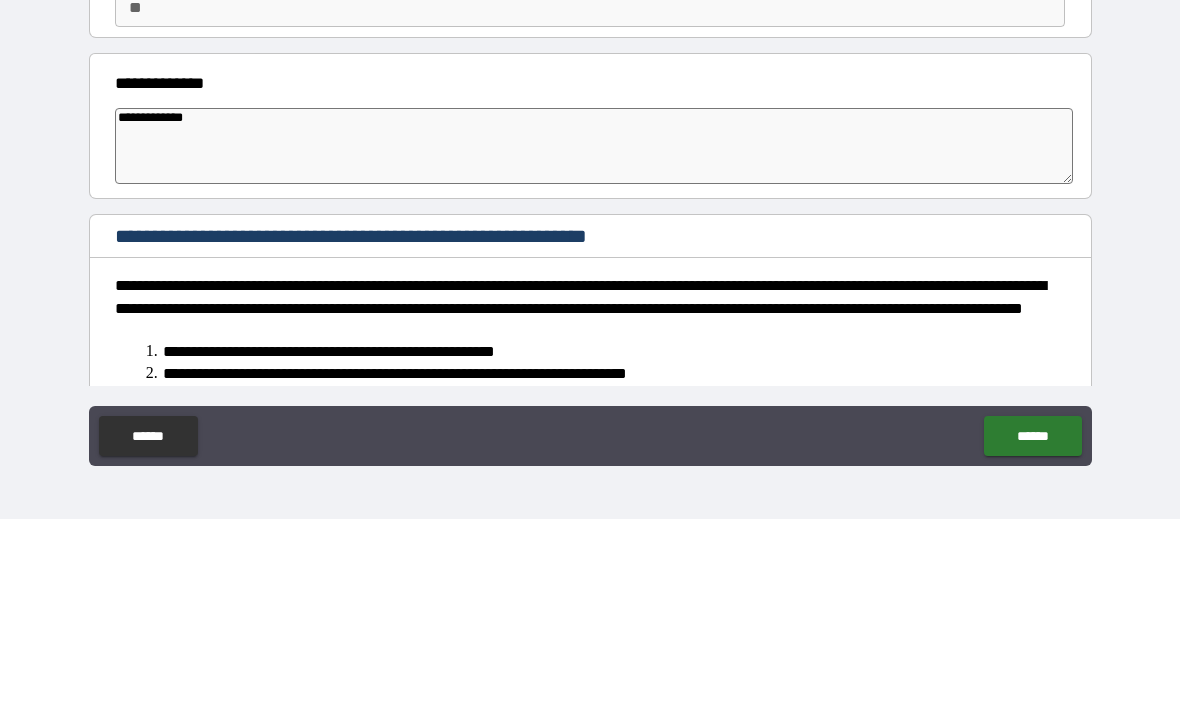 type on "*" 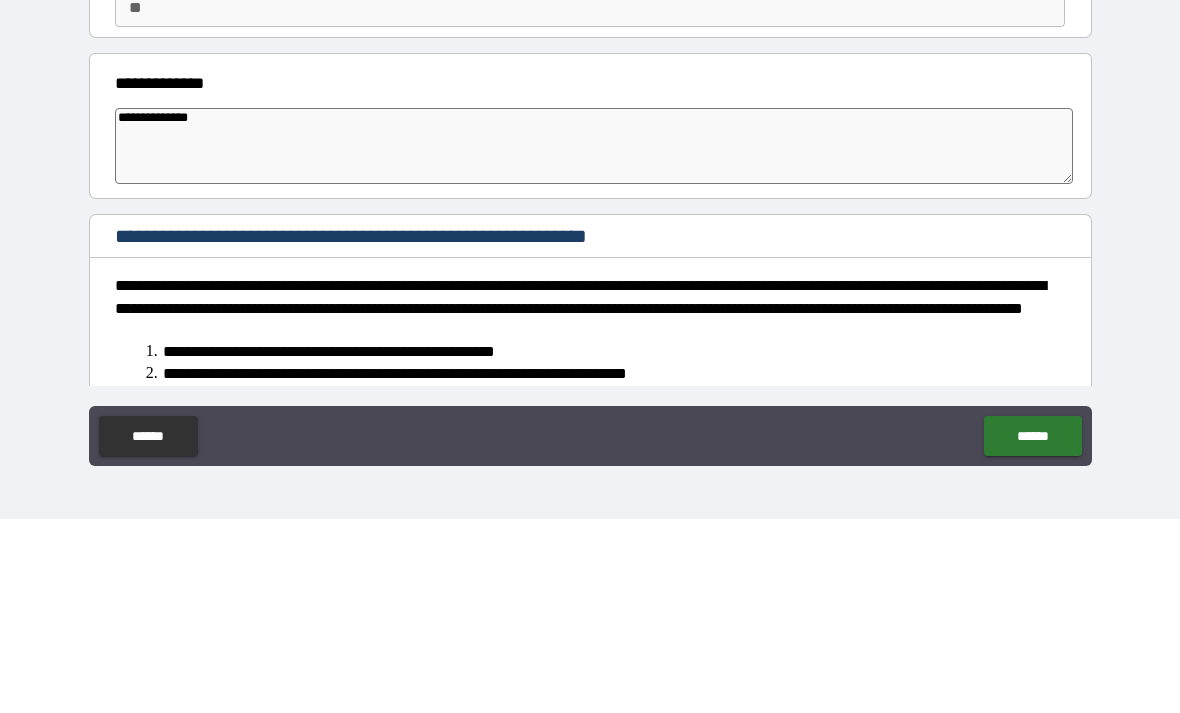 type on "*" 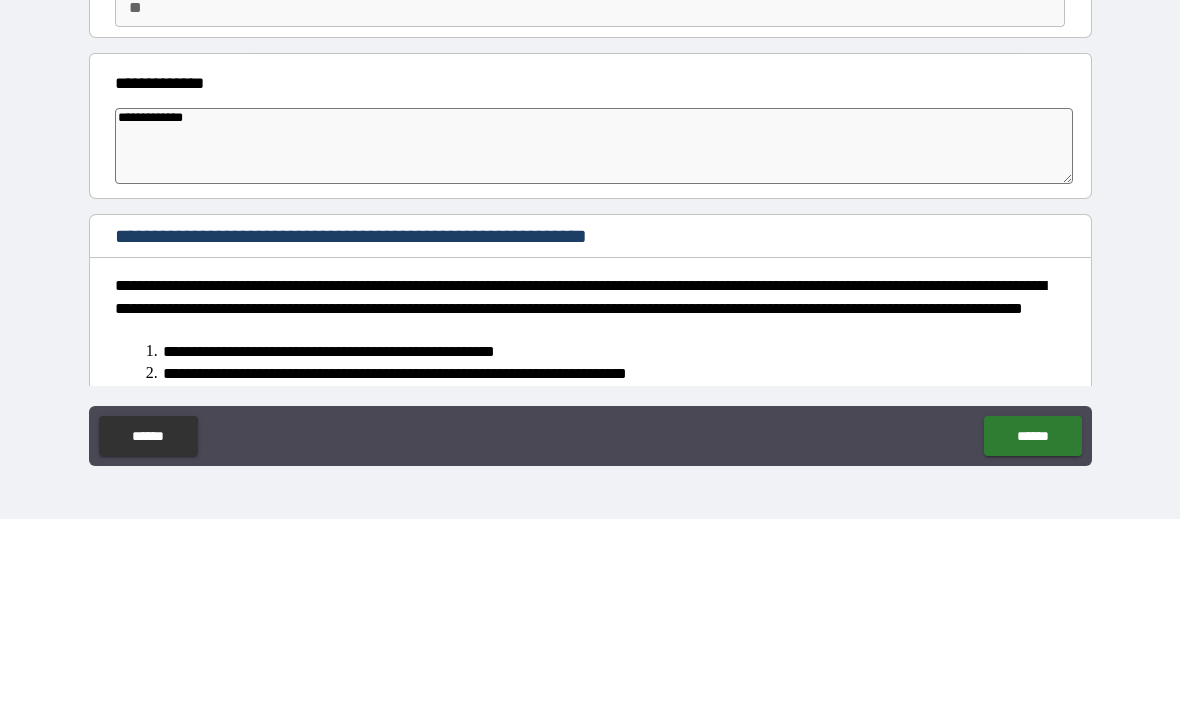 type on "*" 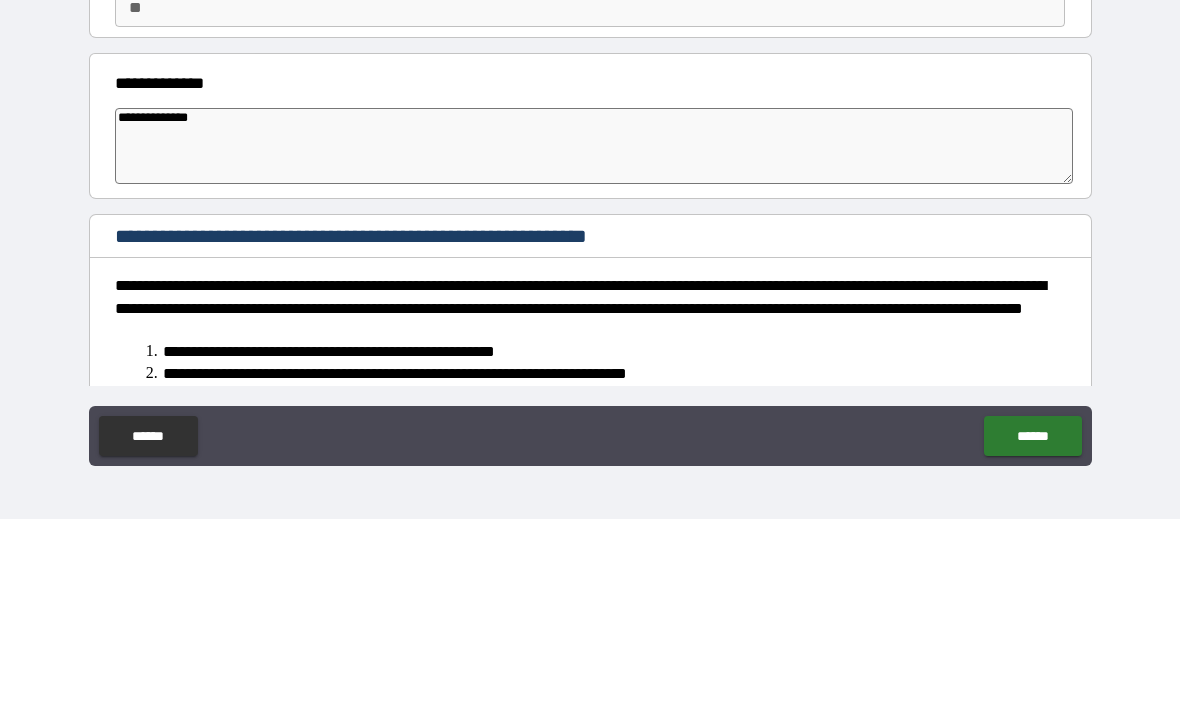 type on "*" 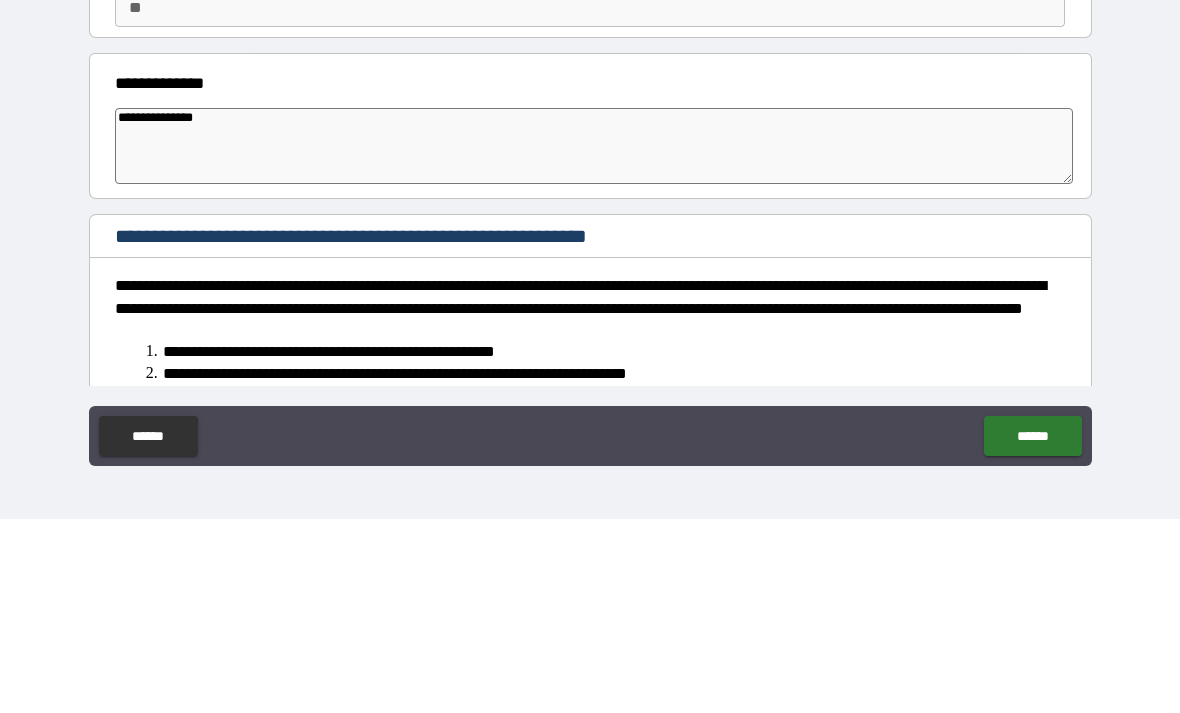 type on "*" 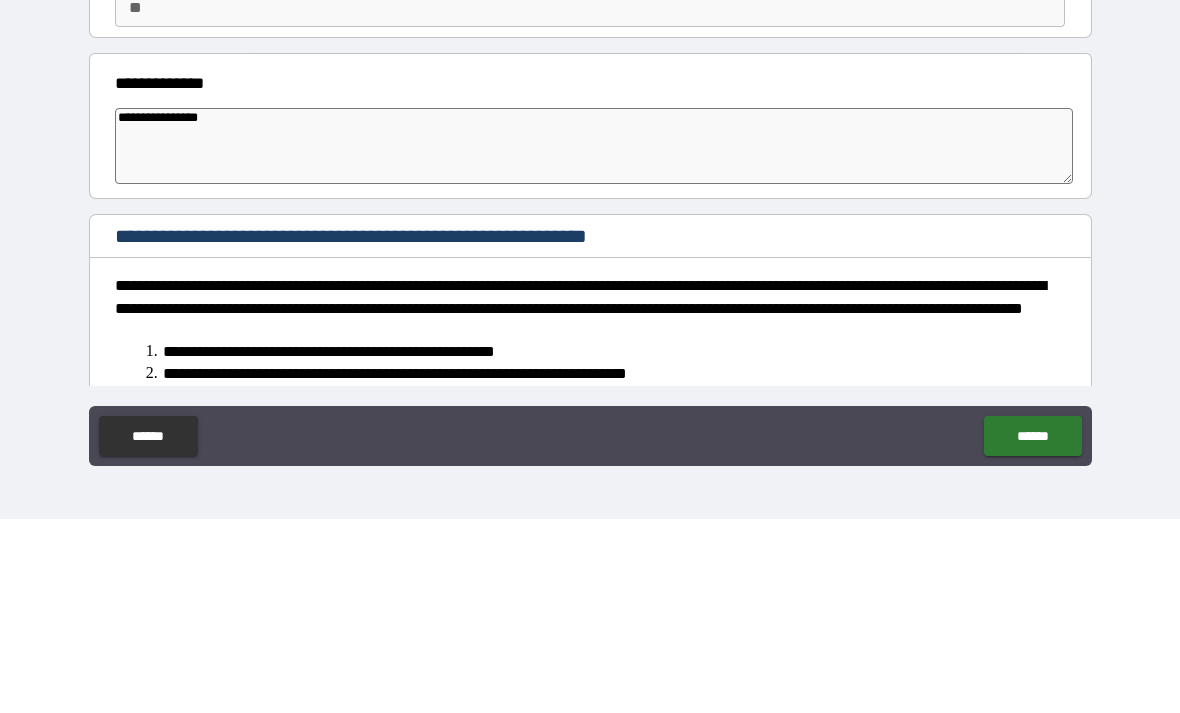 type on "*" 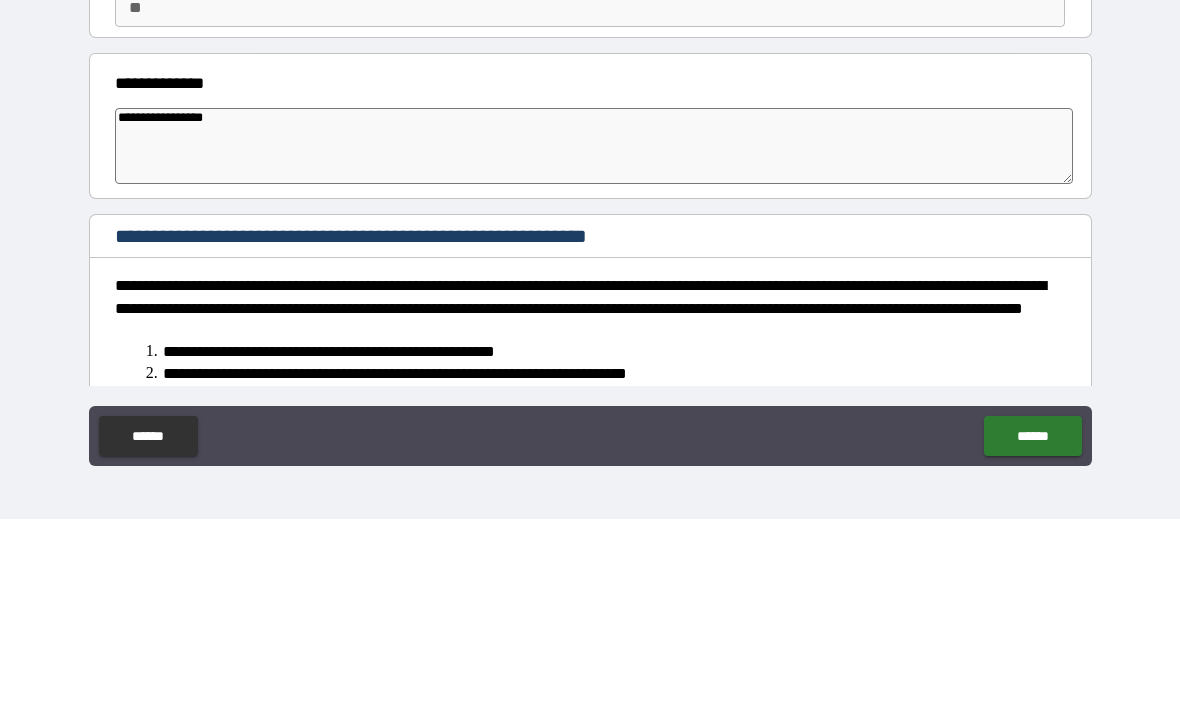 type on "*" 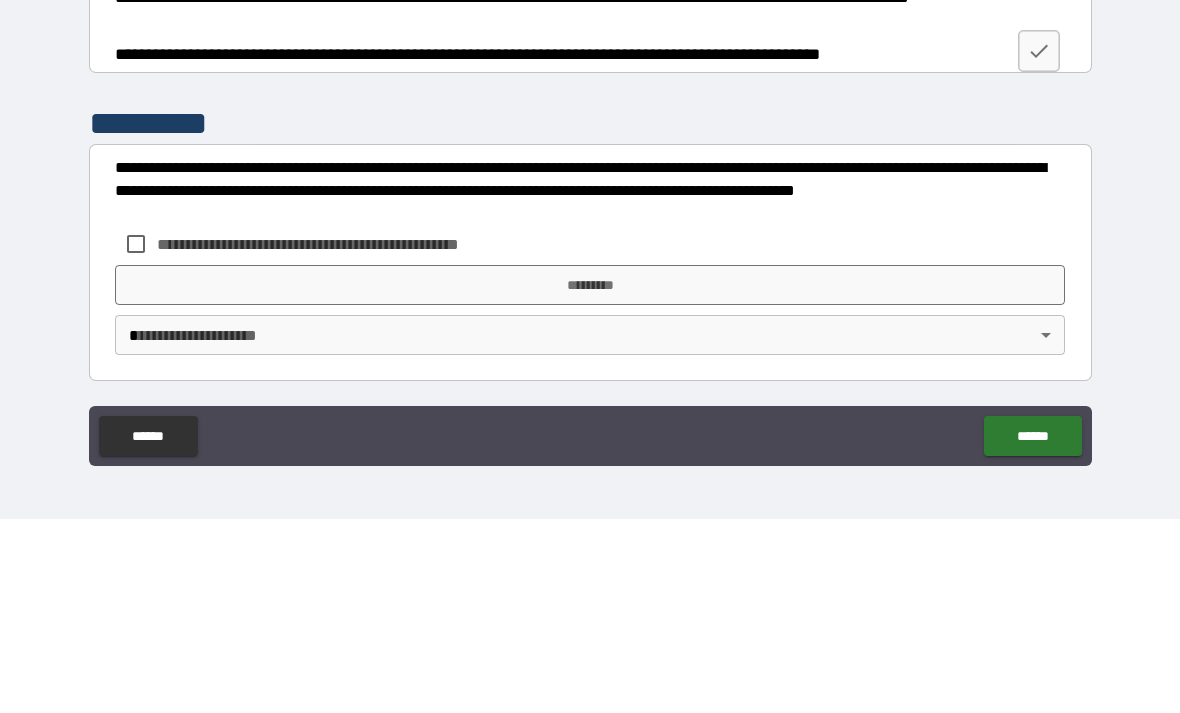 scroll, scrollTop: 597, scrollLeft: 0, axis: vertical 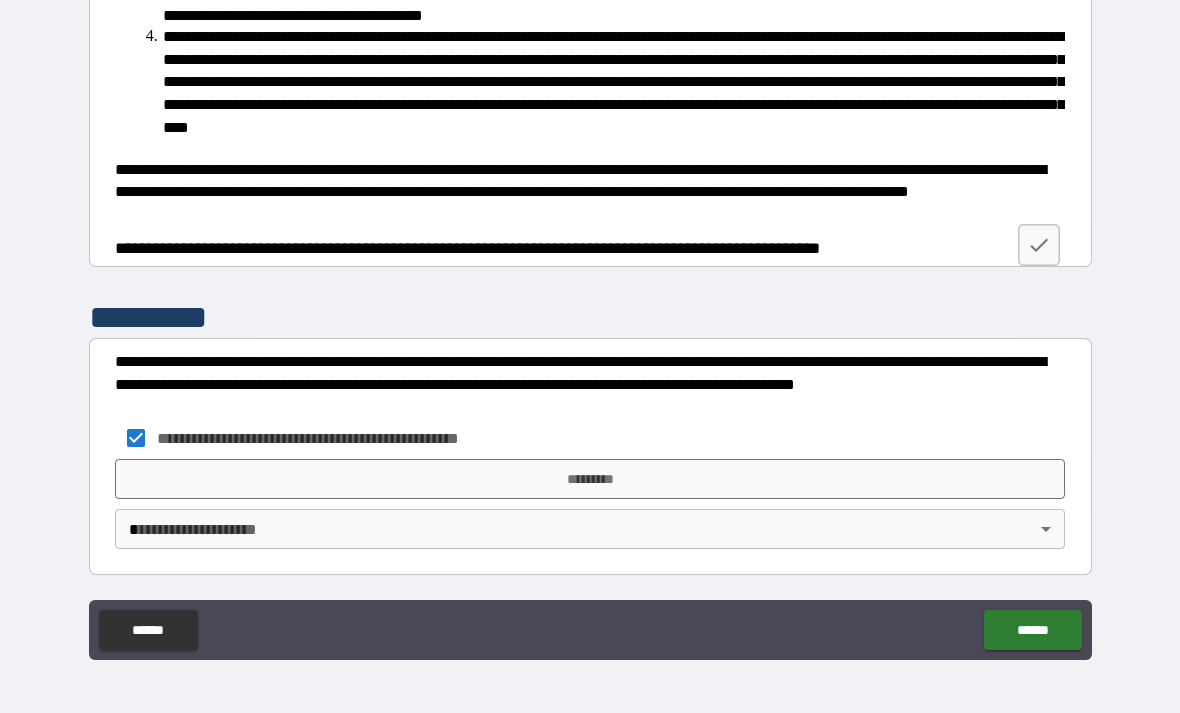 click on "*********" at bounding box center (590, 479) 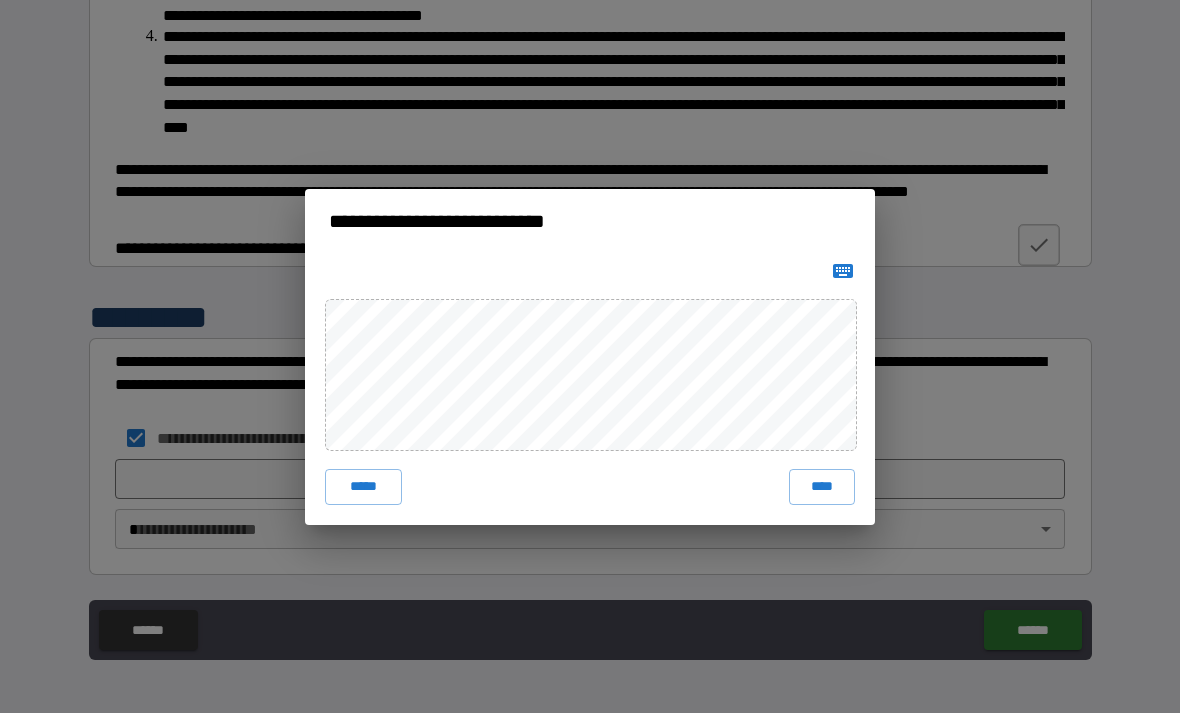 click on "****" at bounding box center (822, 487) 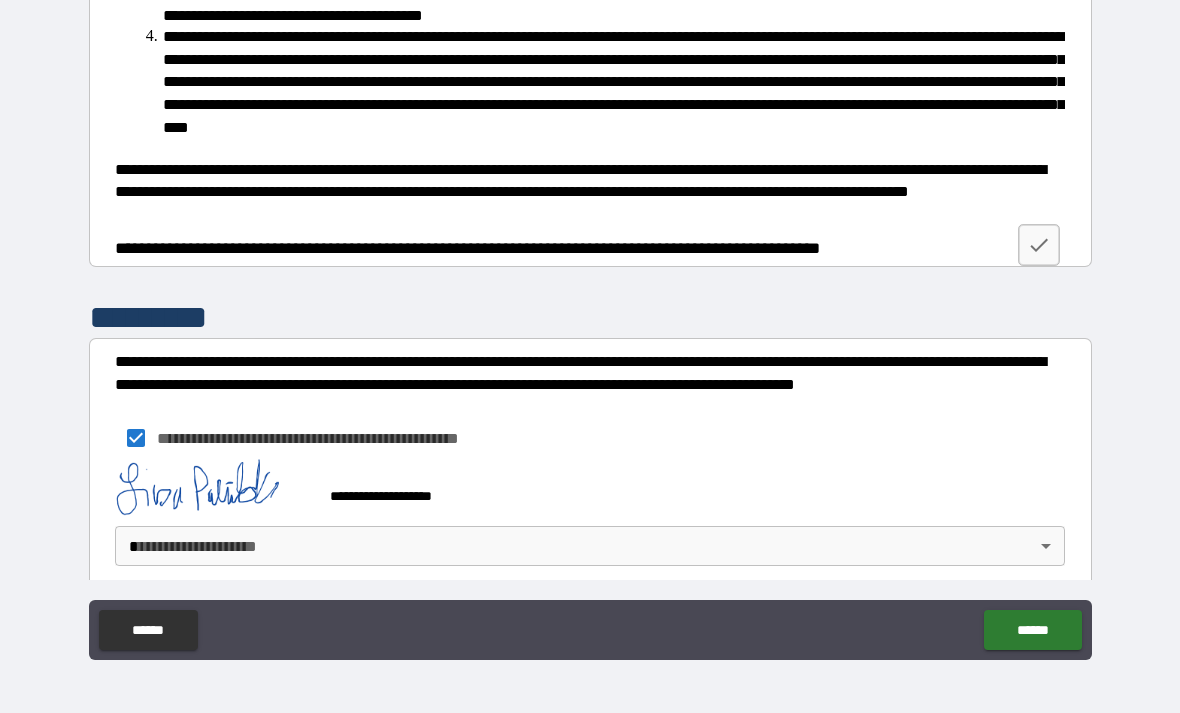 scroll, scrollTop: 587, scrollLeft: 0, axis: vertical 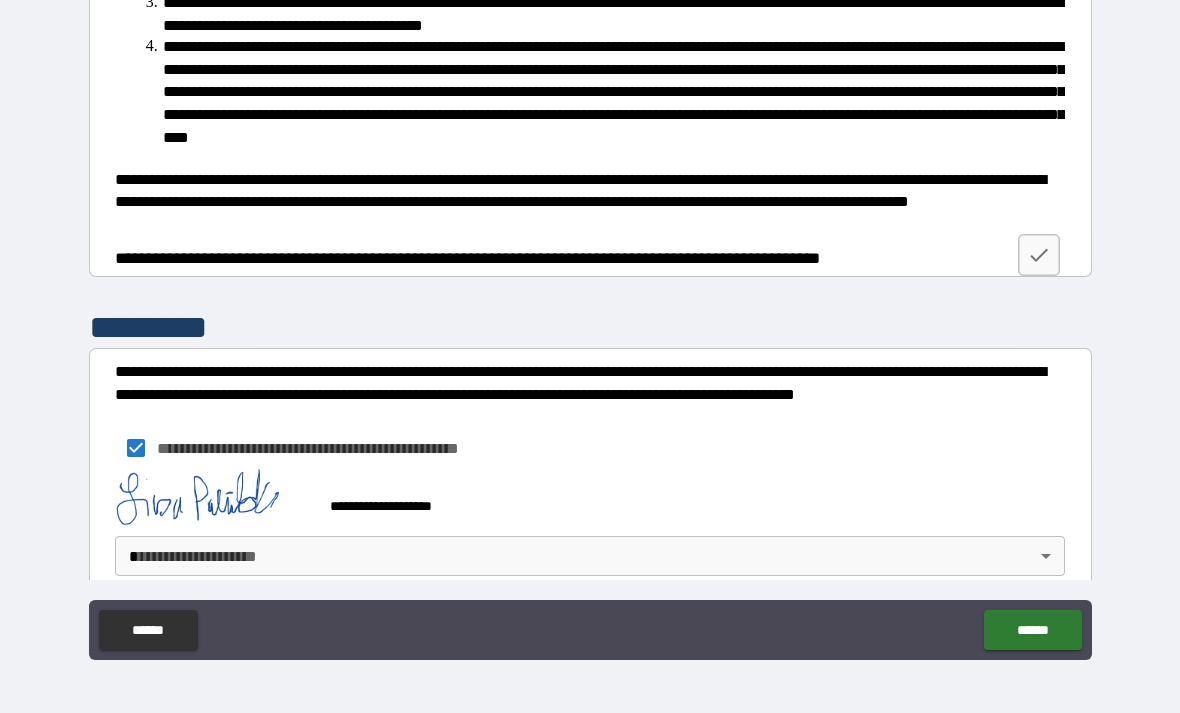 click on "**********" at bounding box center [590, 324] 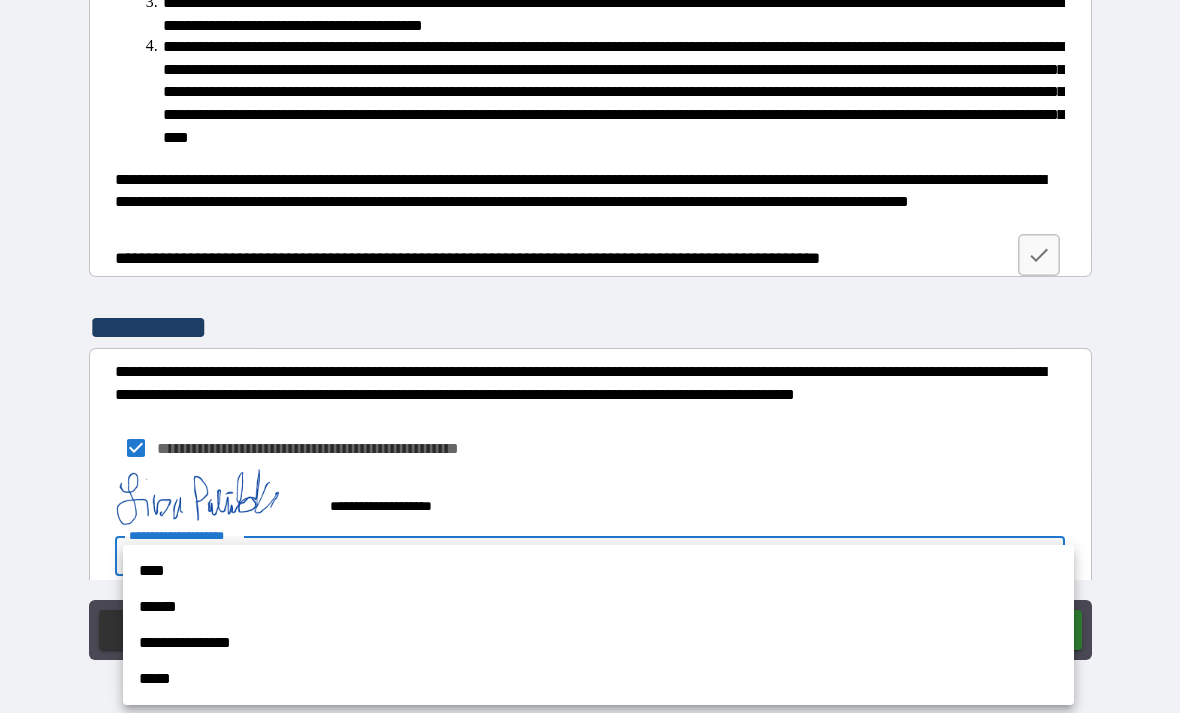 click on "****" at bounding box center [598, 571] 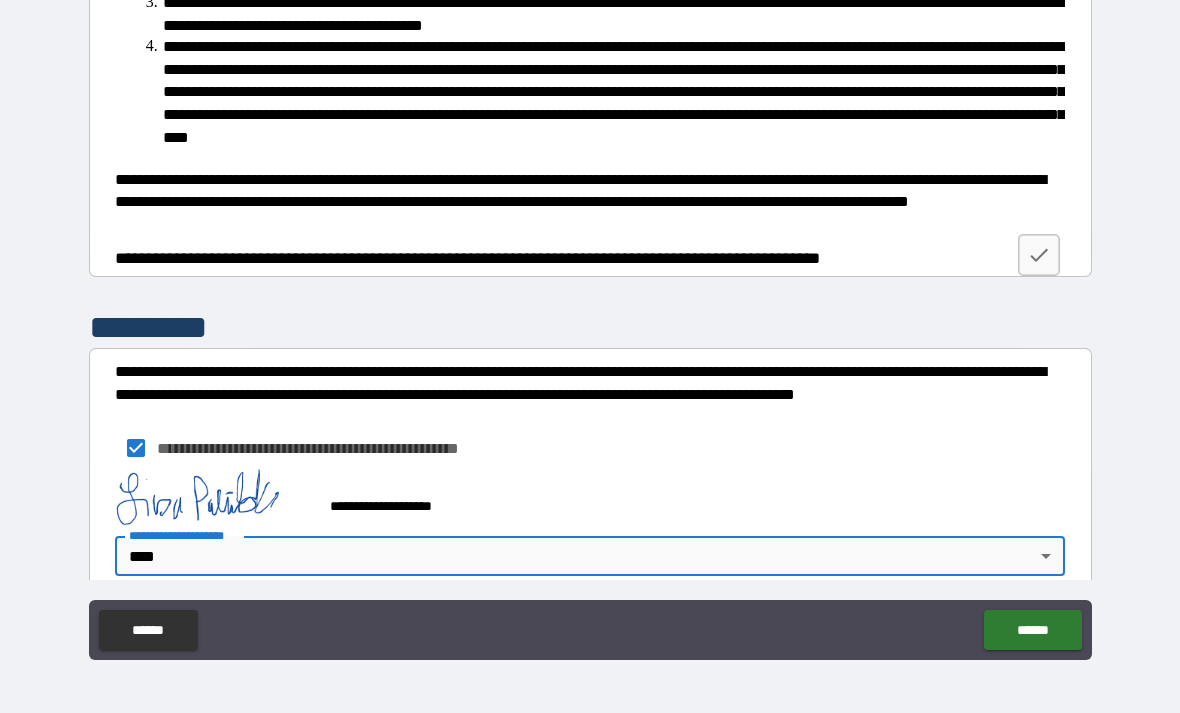 click on "******" at bounding box center (1032, 630) 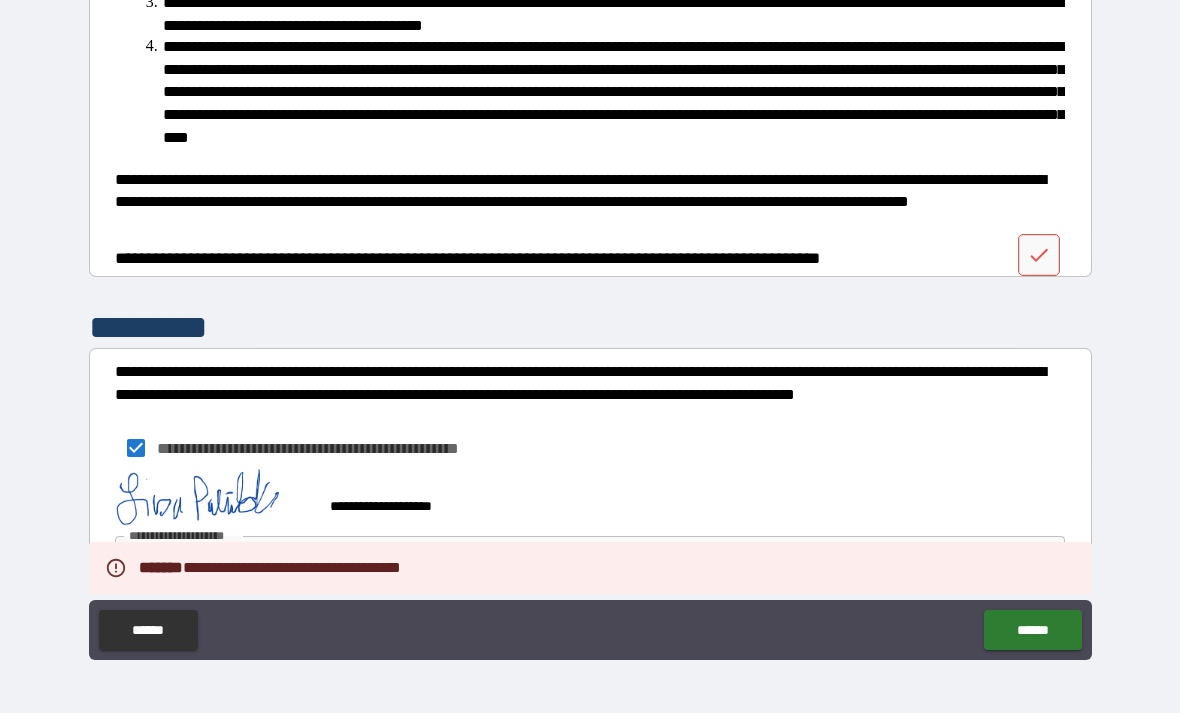 type on "*" 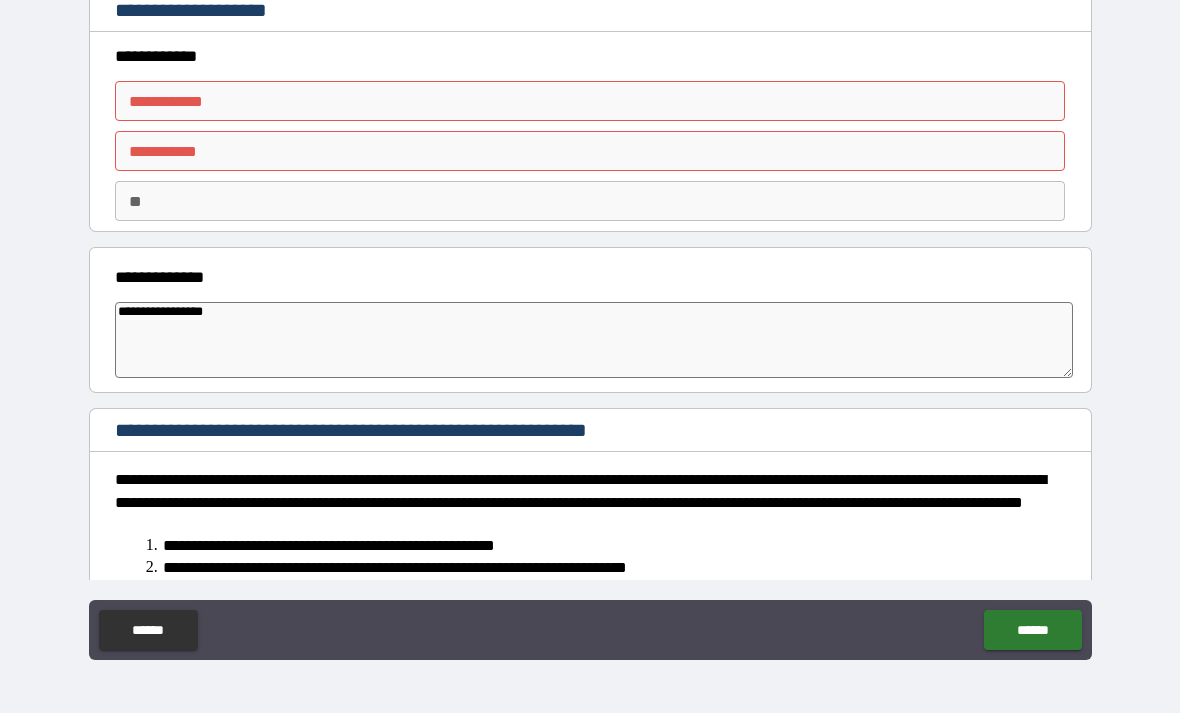 scroll, scrollTop: 0, scrollLeft: 0, axis: both 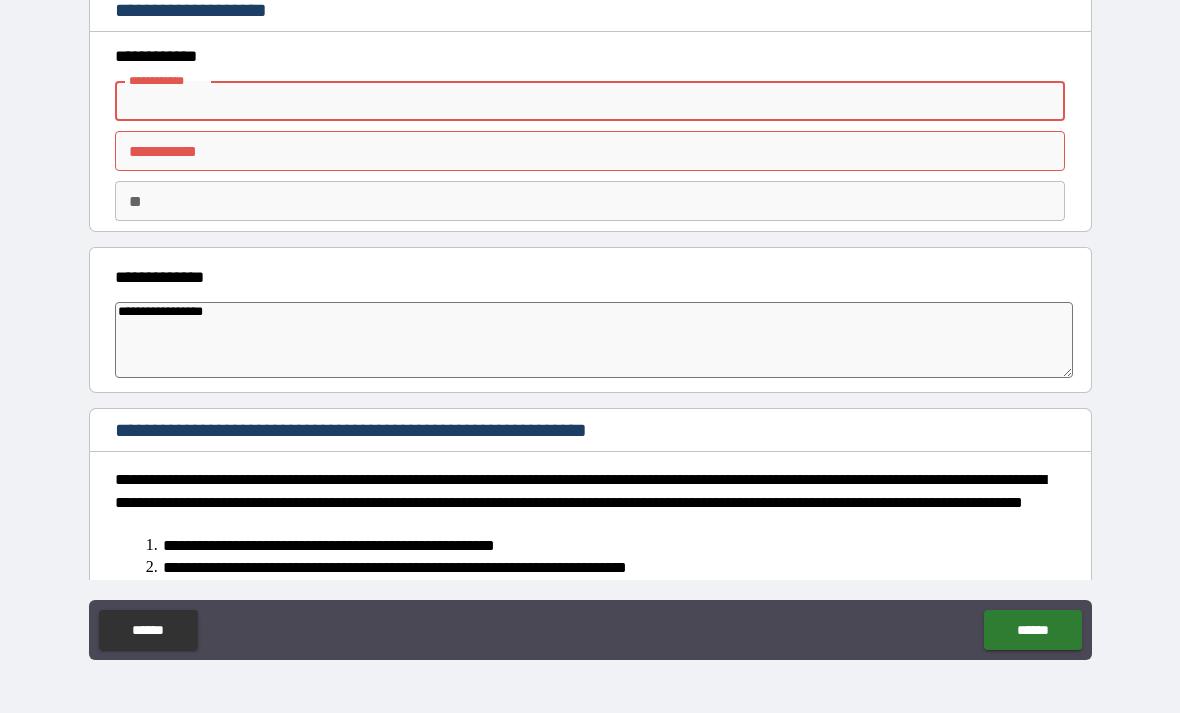 type on "*" 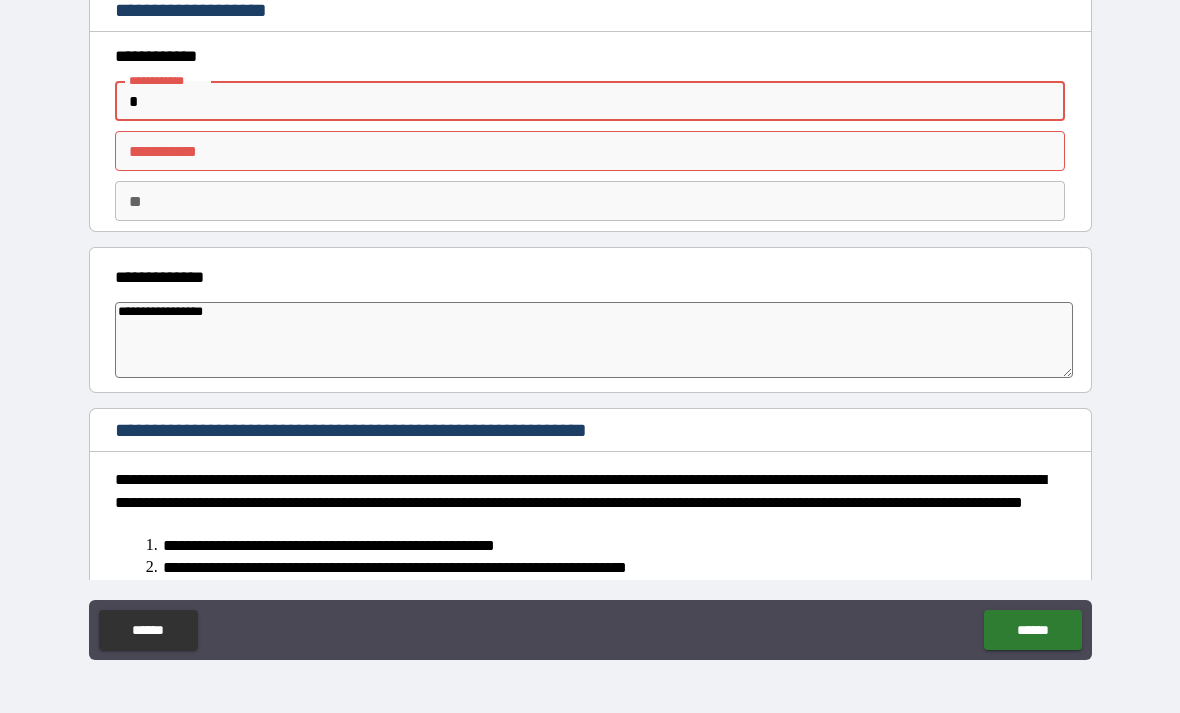 type on "*" 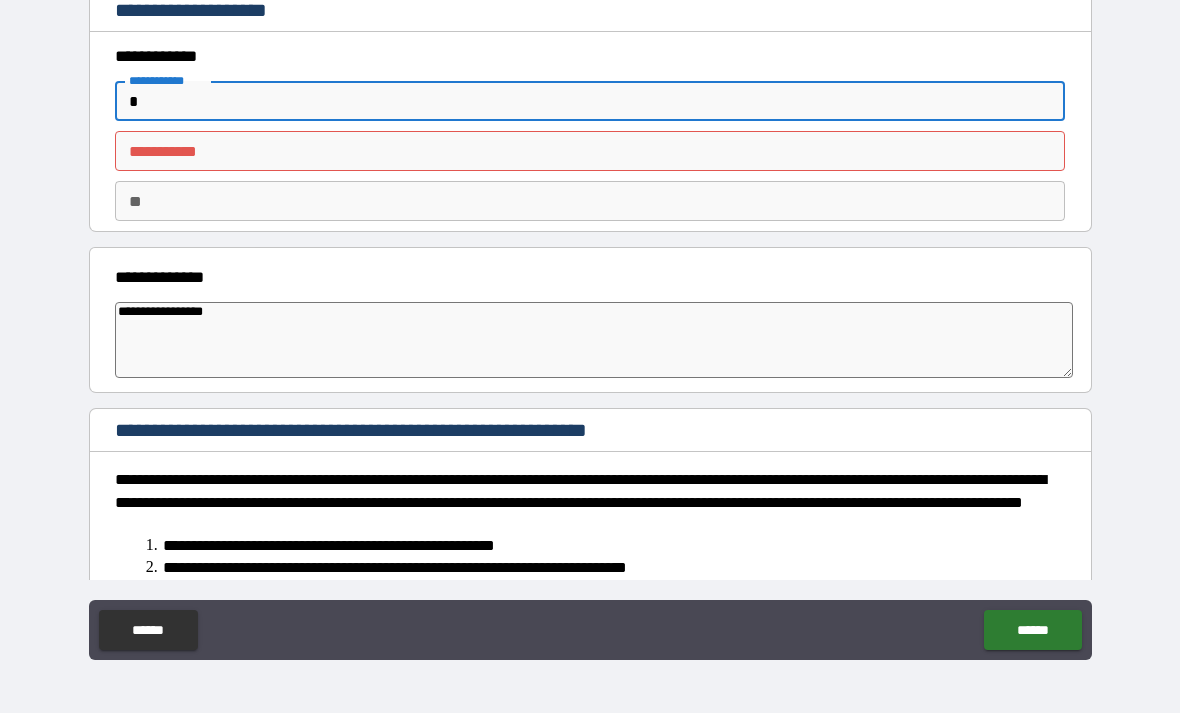 type on "**" 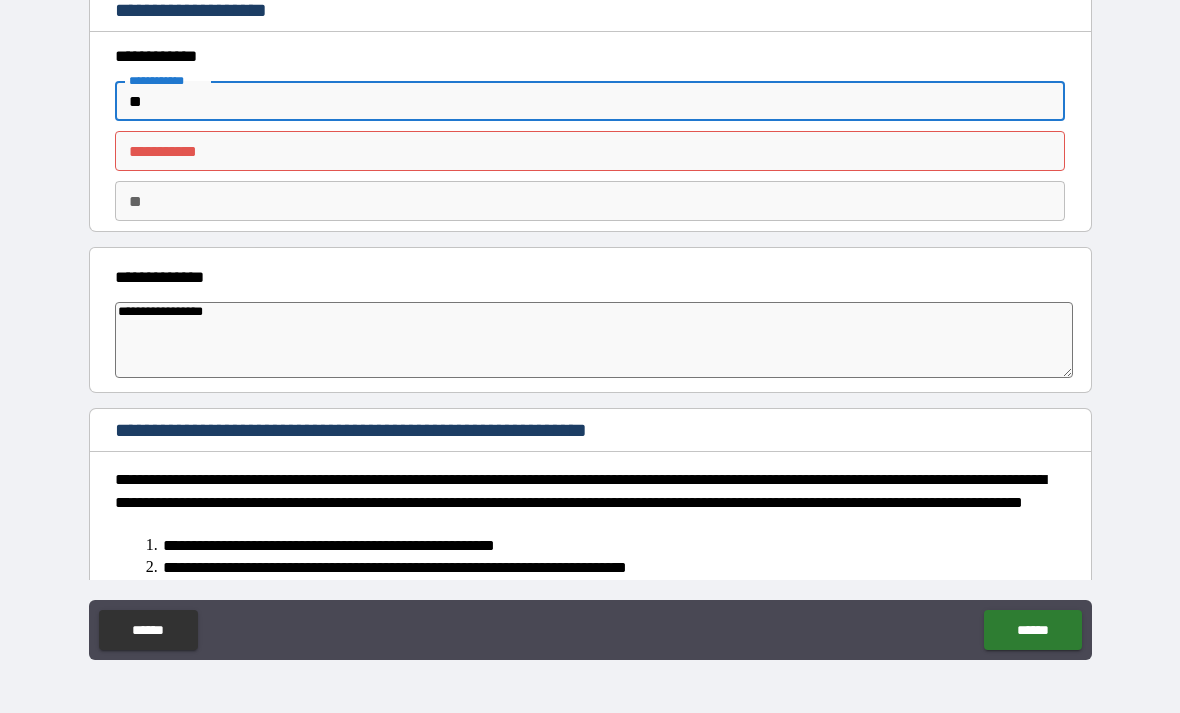 type on "*" 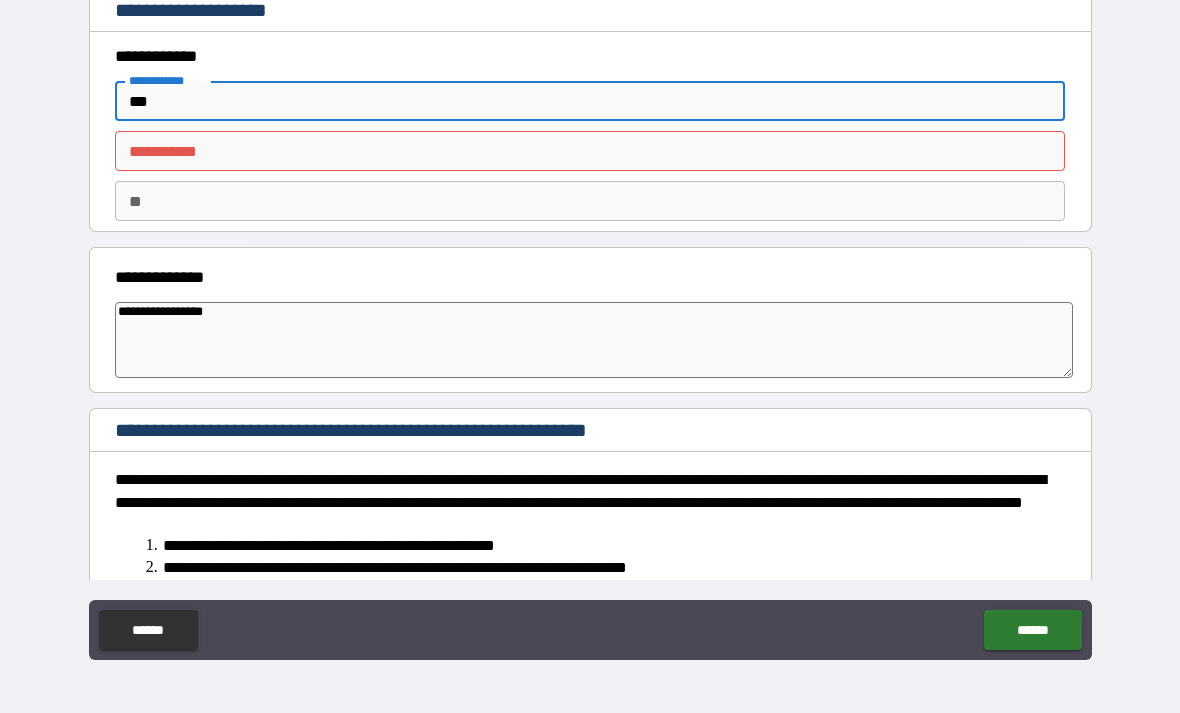 type on "*" 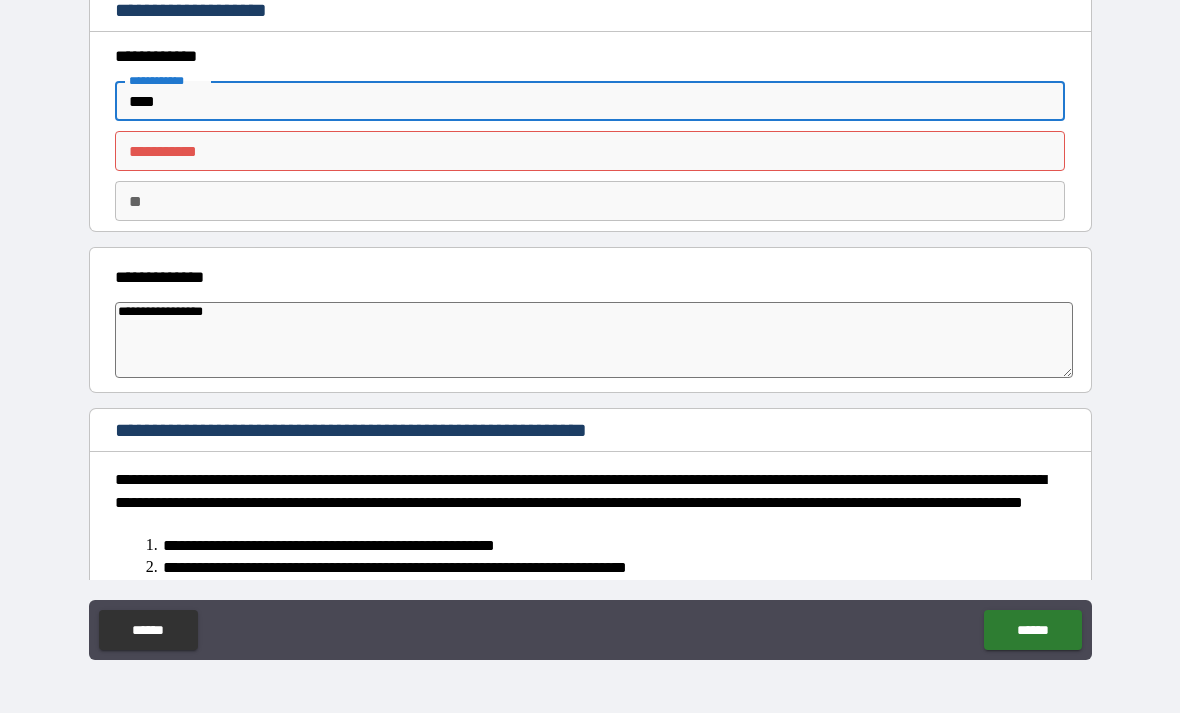 type on "*" 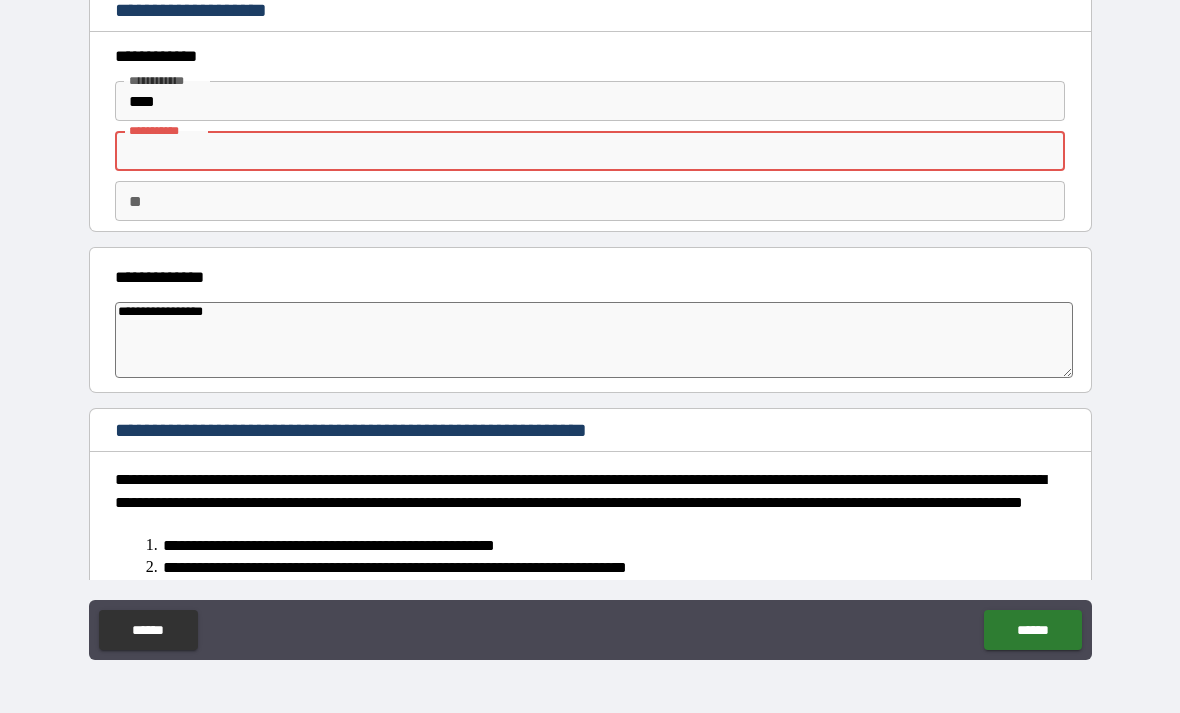 type on "*" 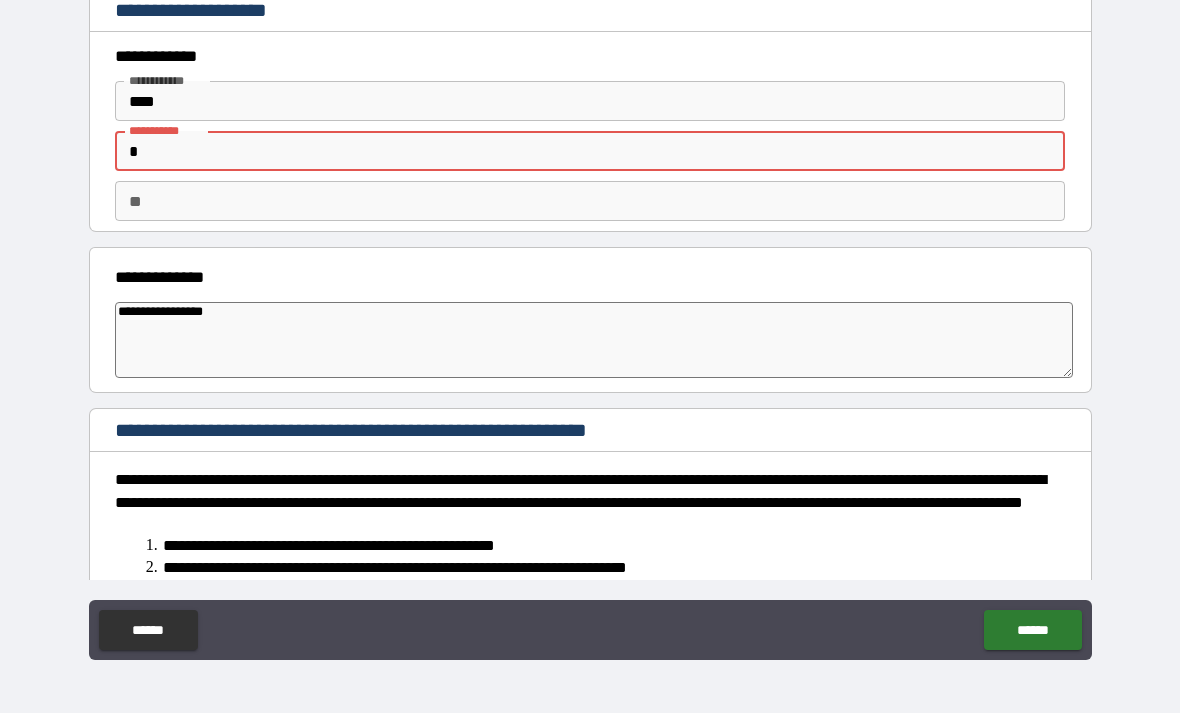type on "*" 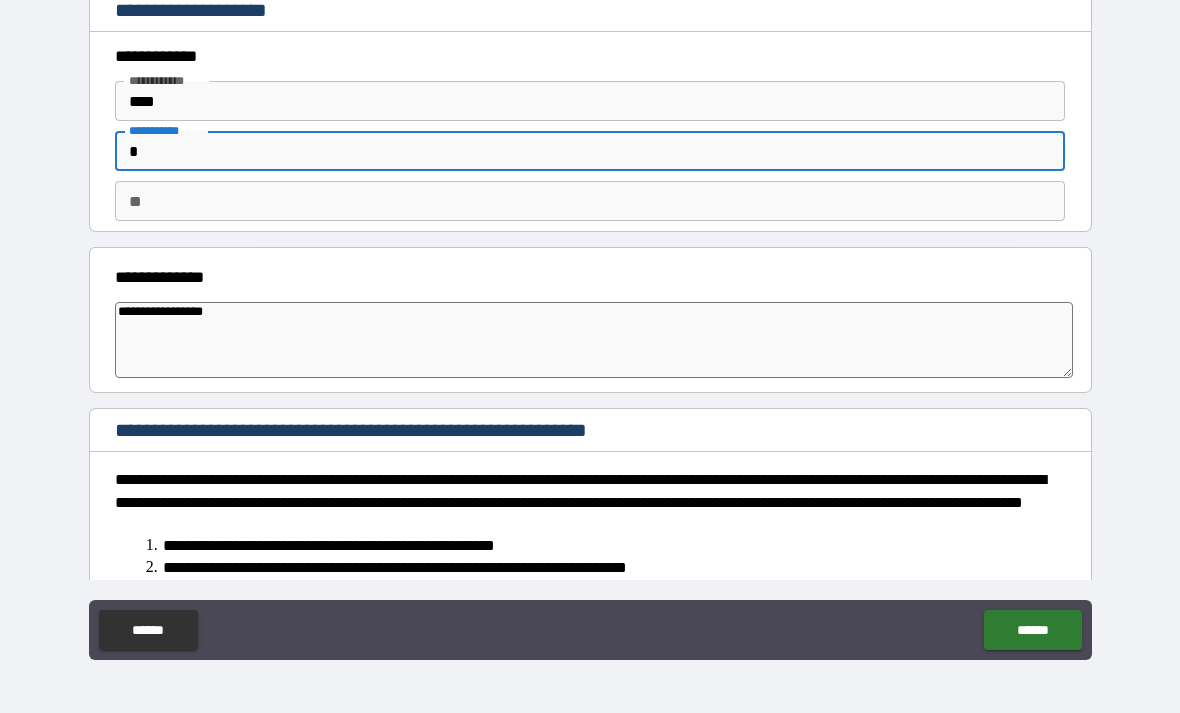 type on "**" 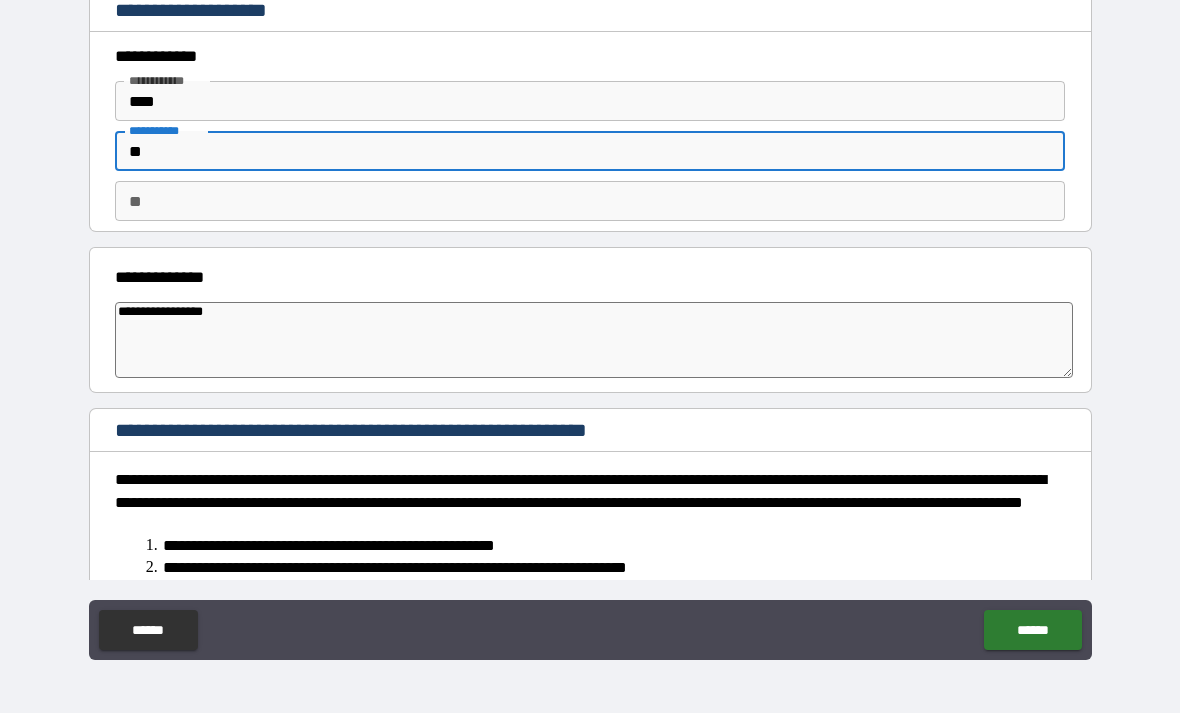 type on "*" 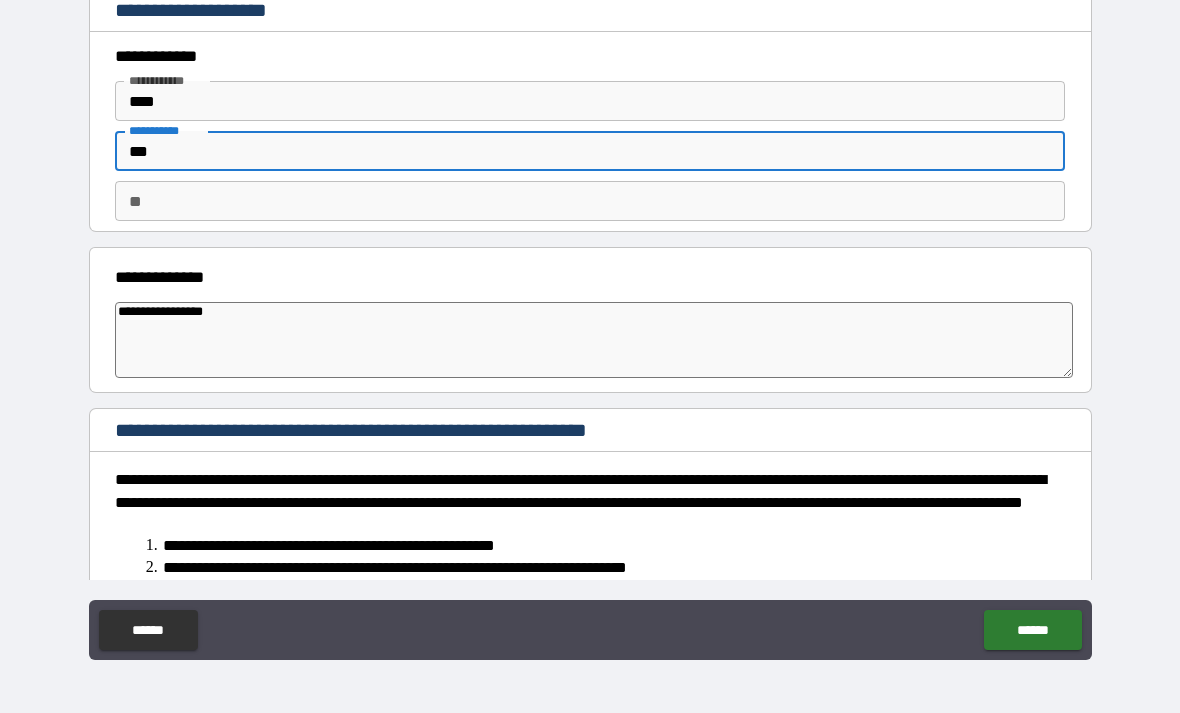 type on "*" 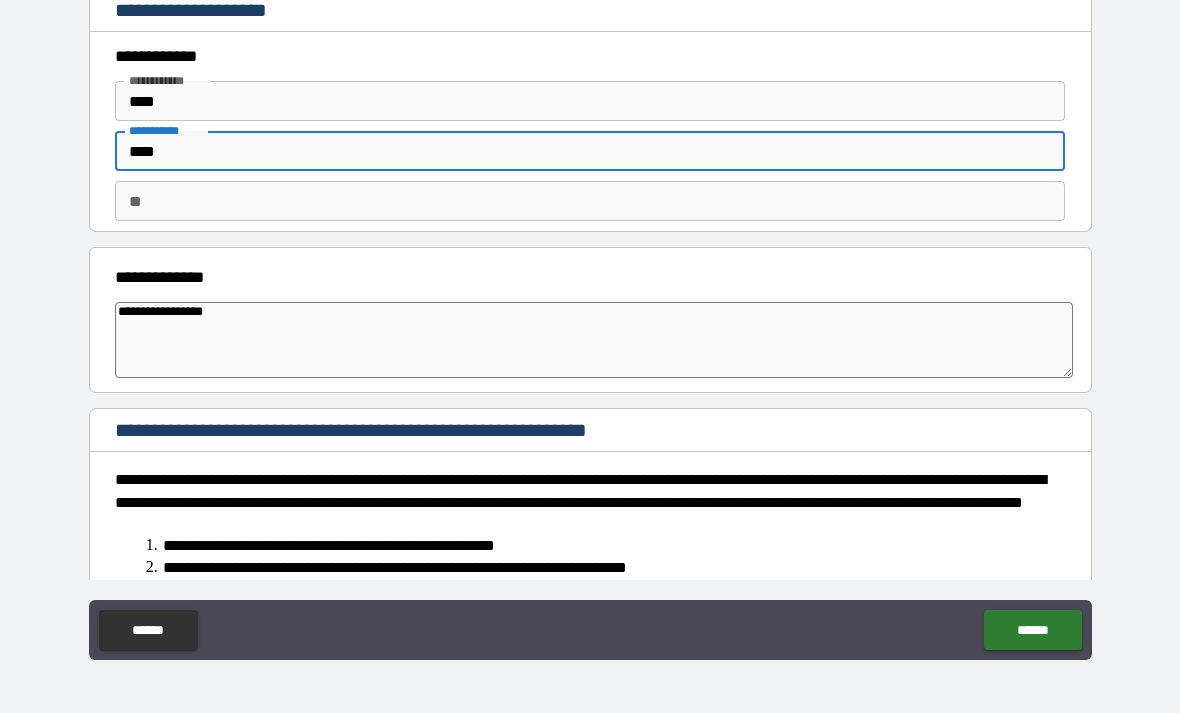 type on "*" 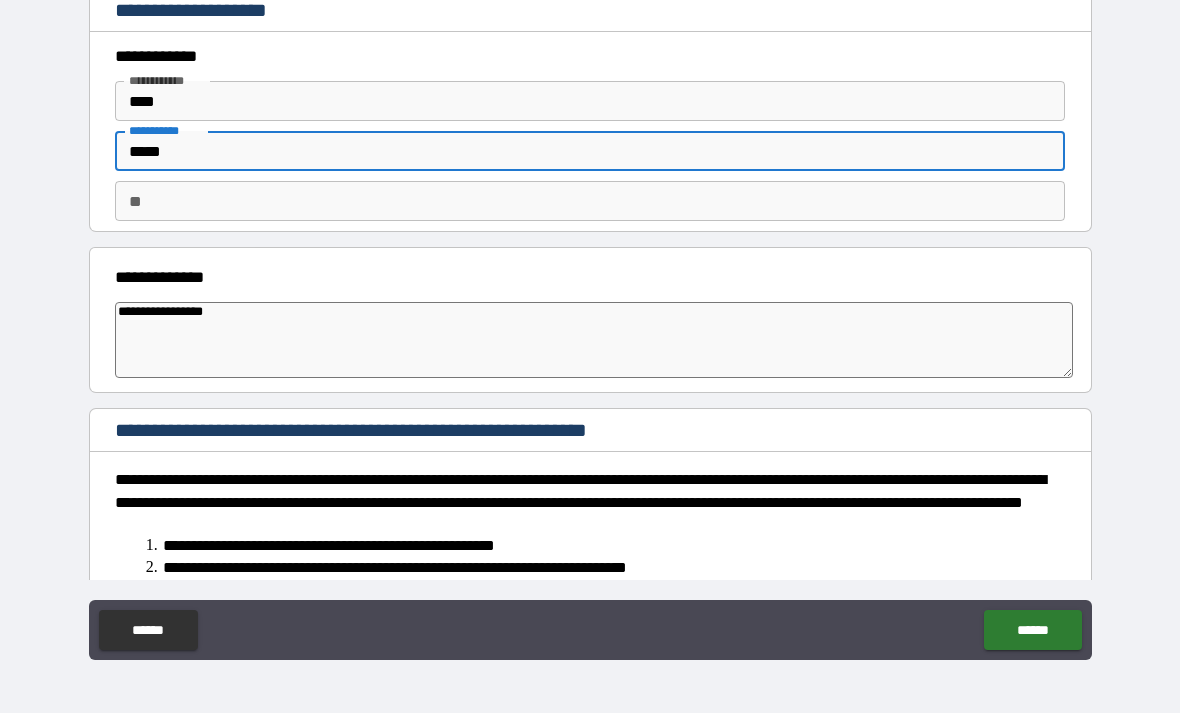 type on "*" 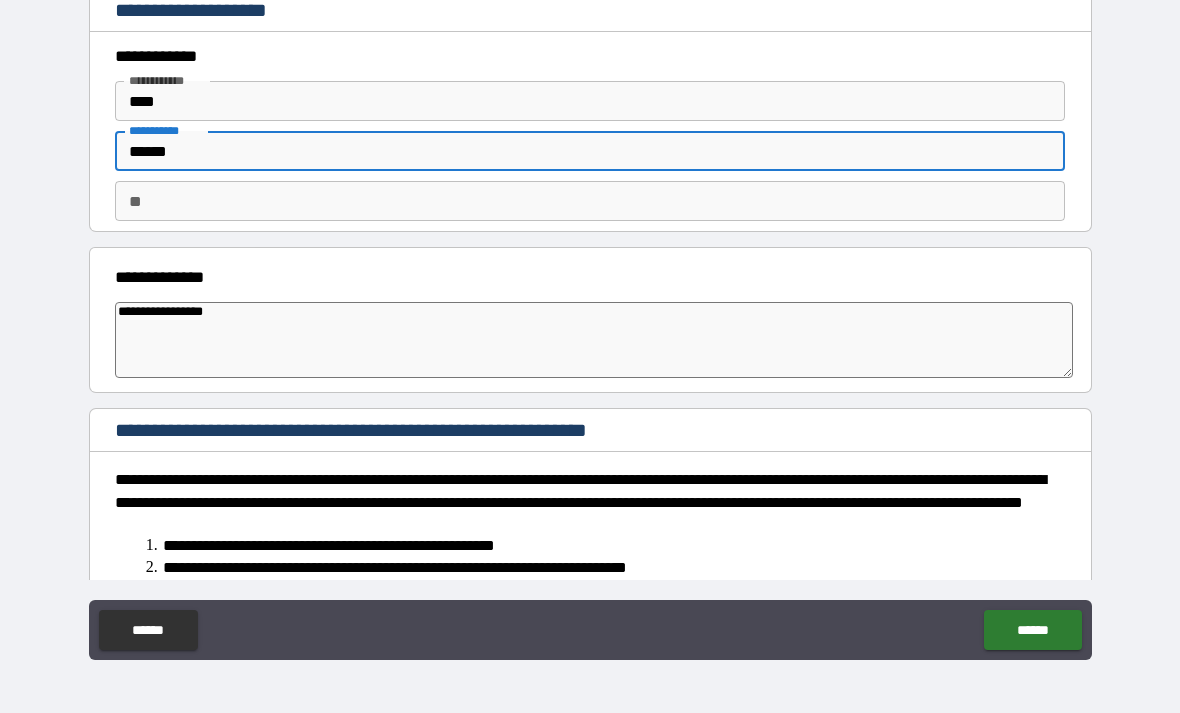 type on "*" 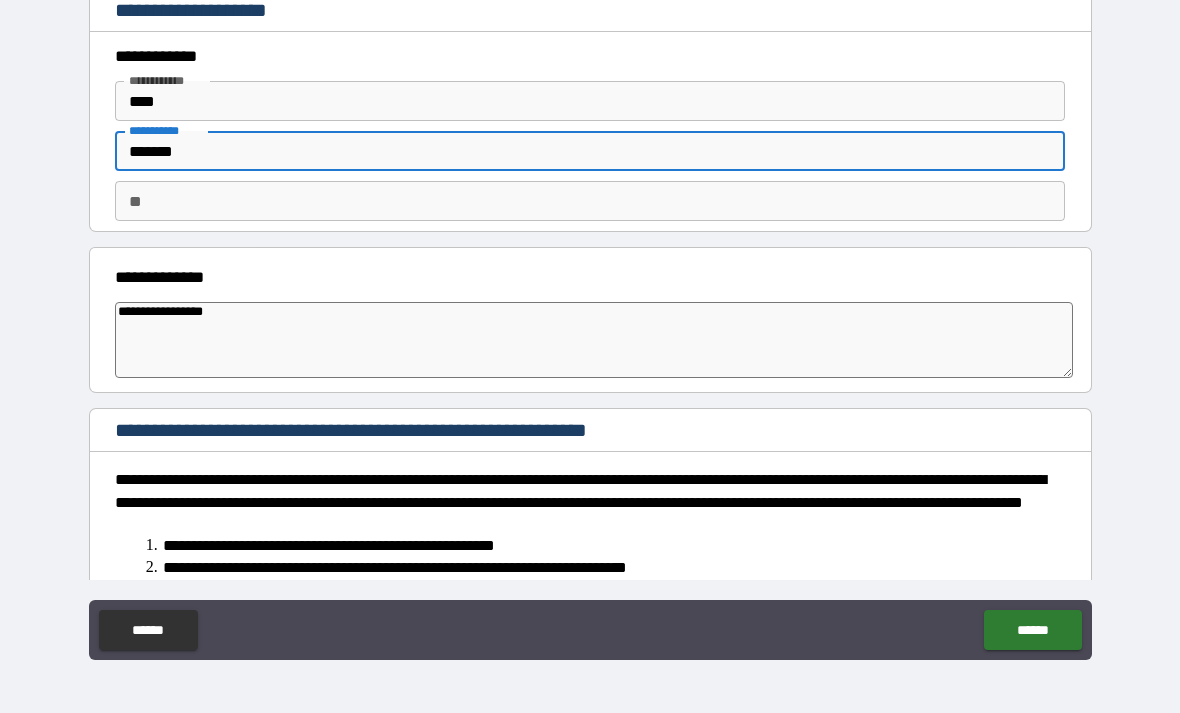 type on "*" 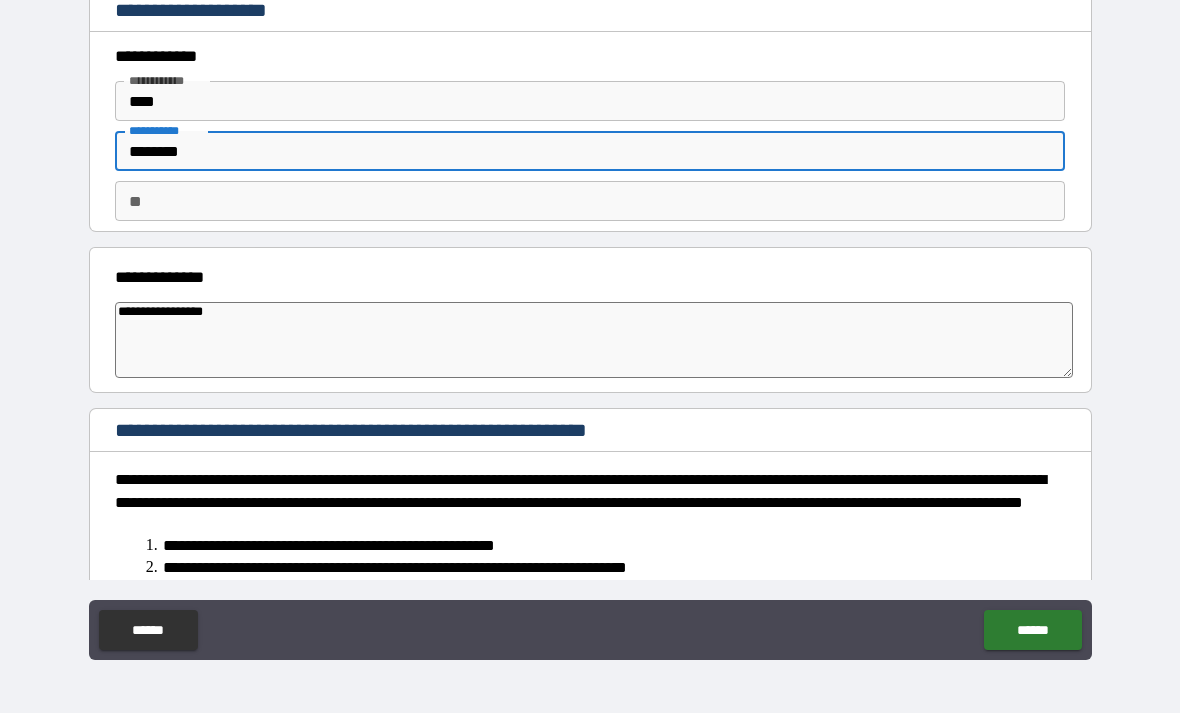 type on "*" 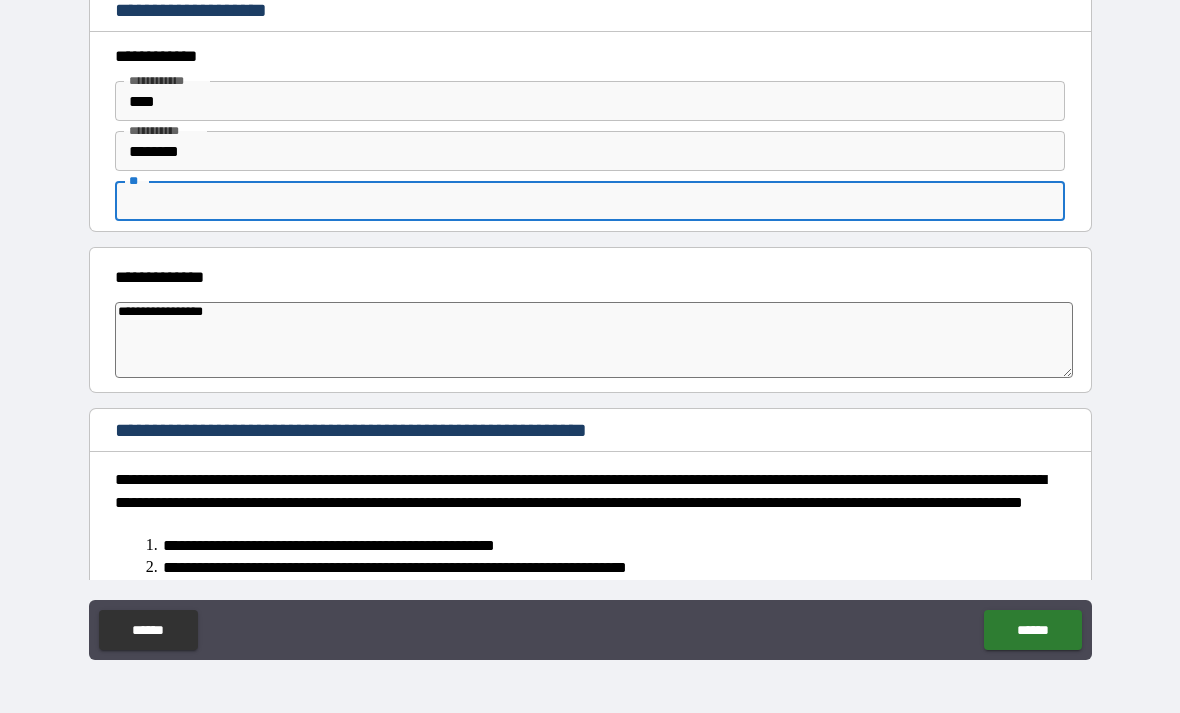 type on "*" 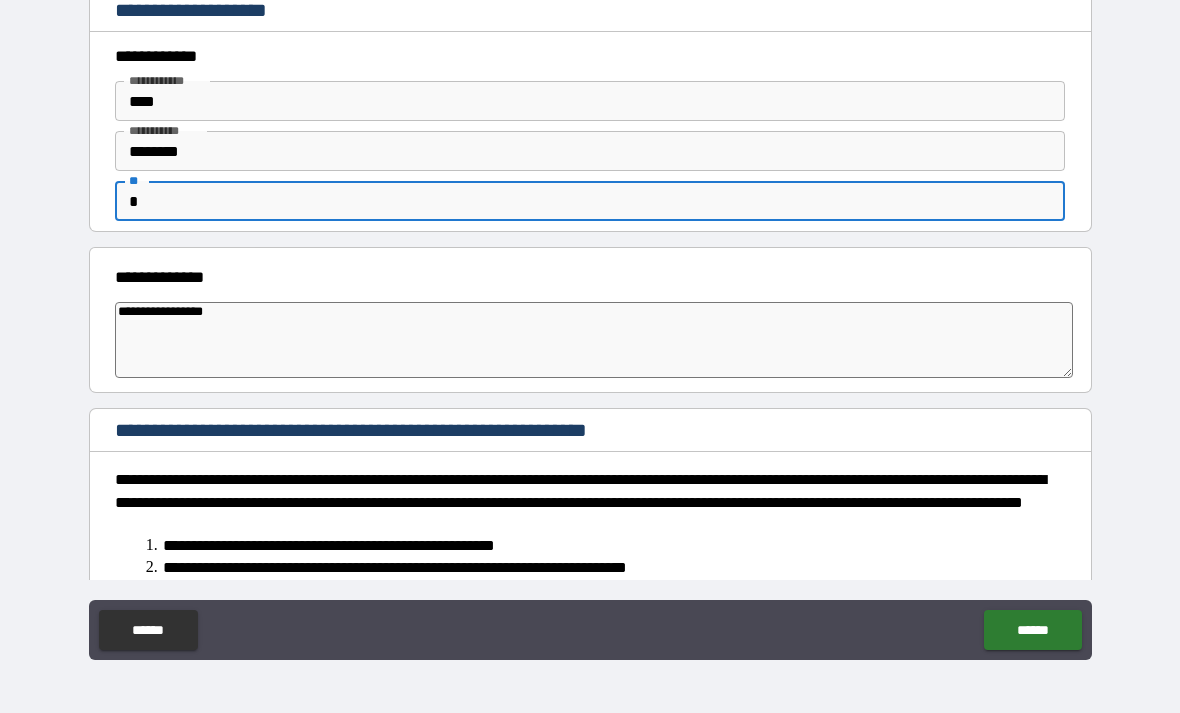 type on "*" 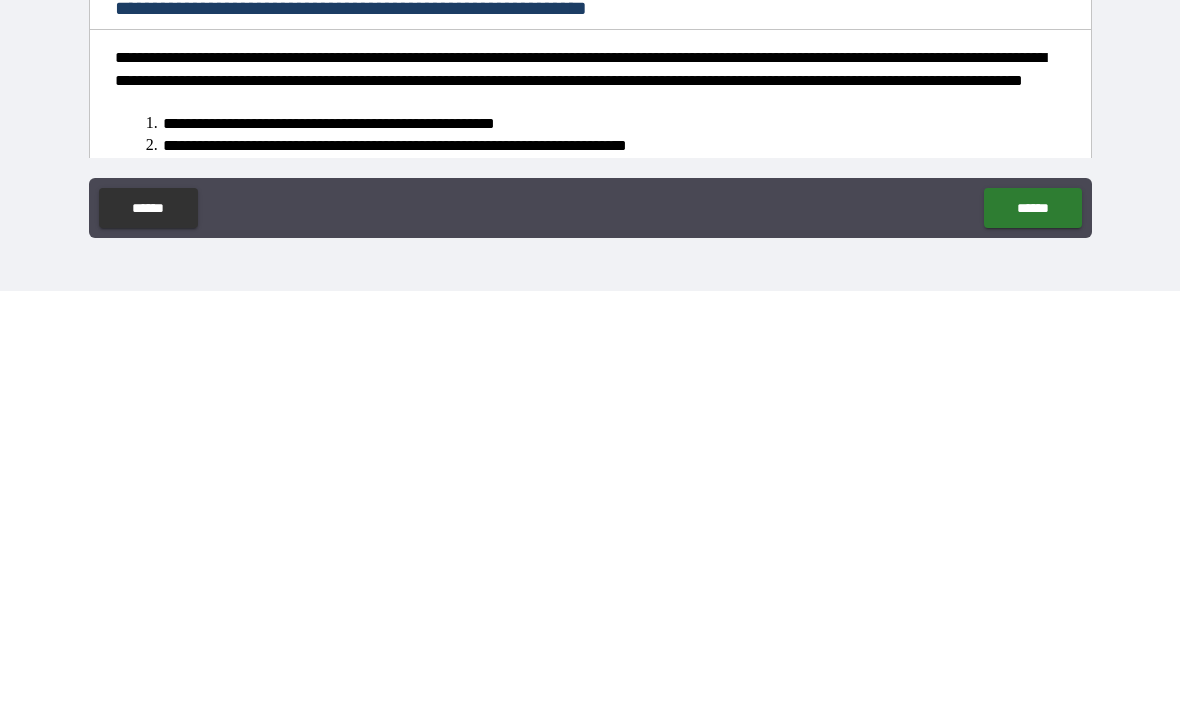 type on "*" 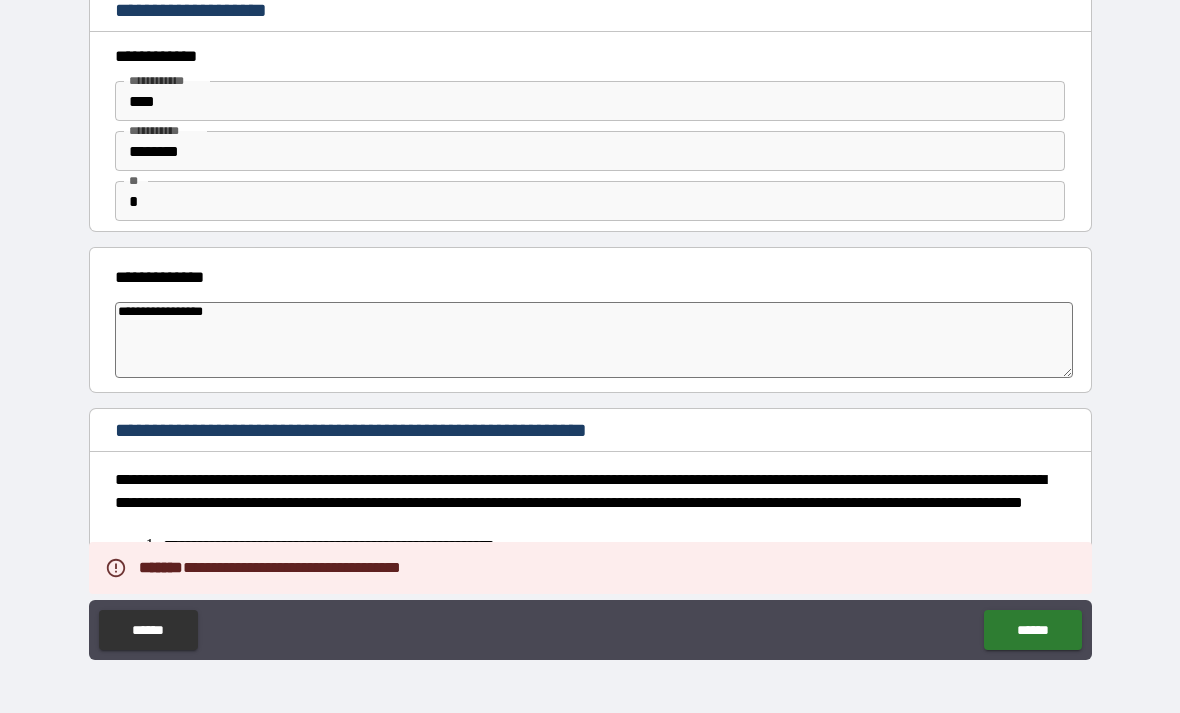 type on "*" 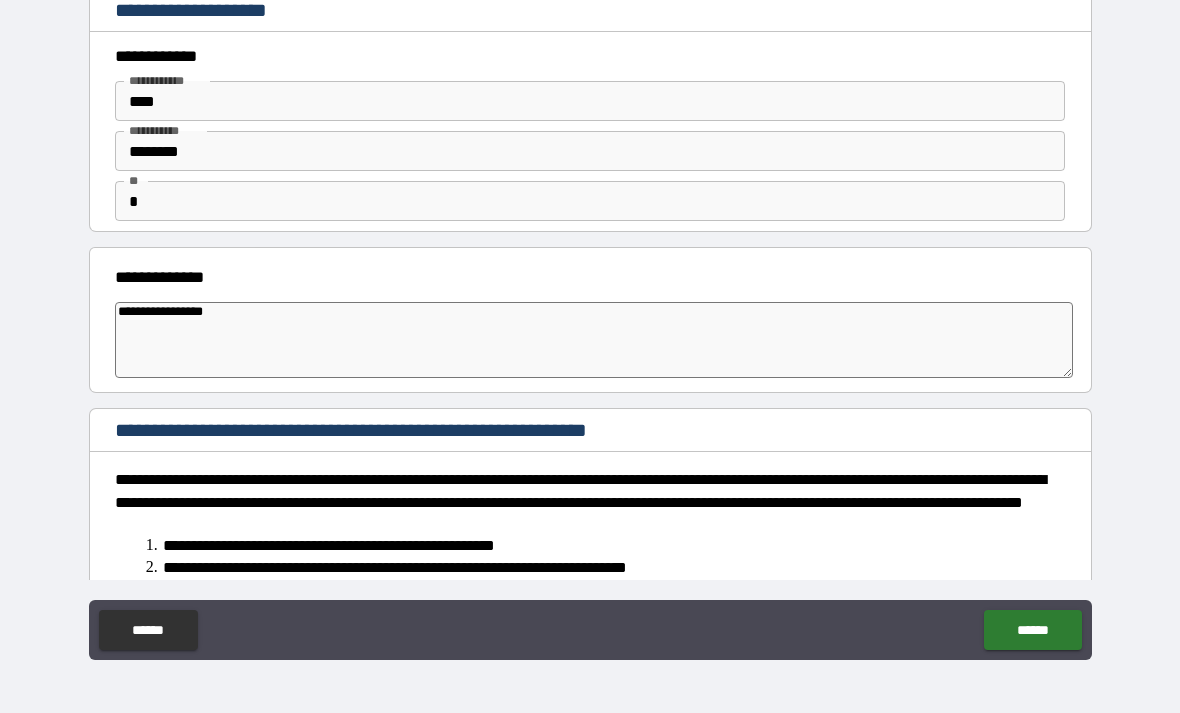 click on "**********" at bounding box center [594, 340] 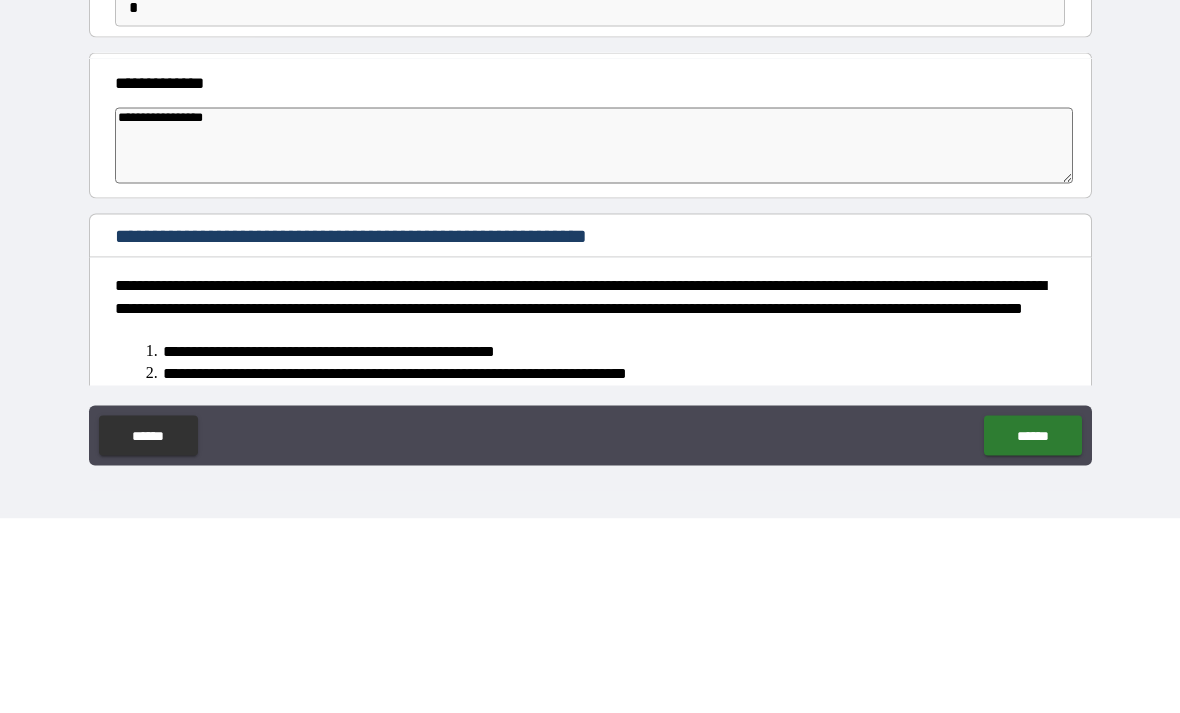 type on "**********" 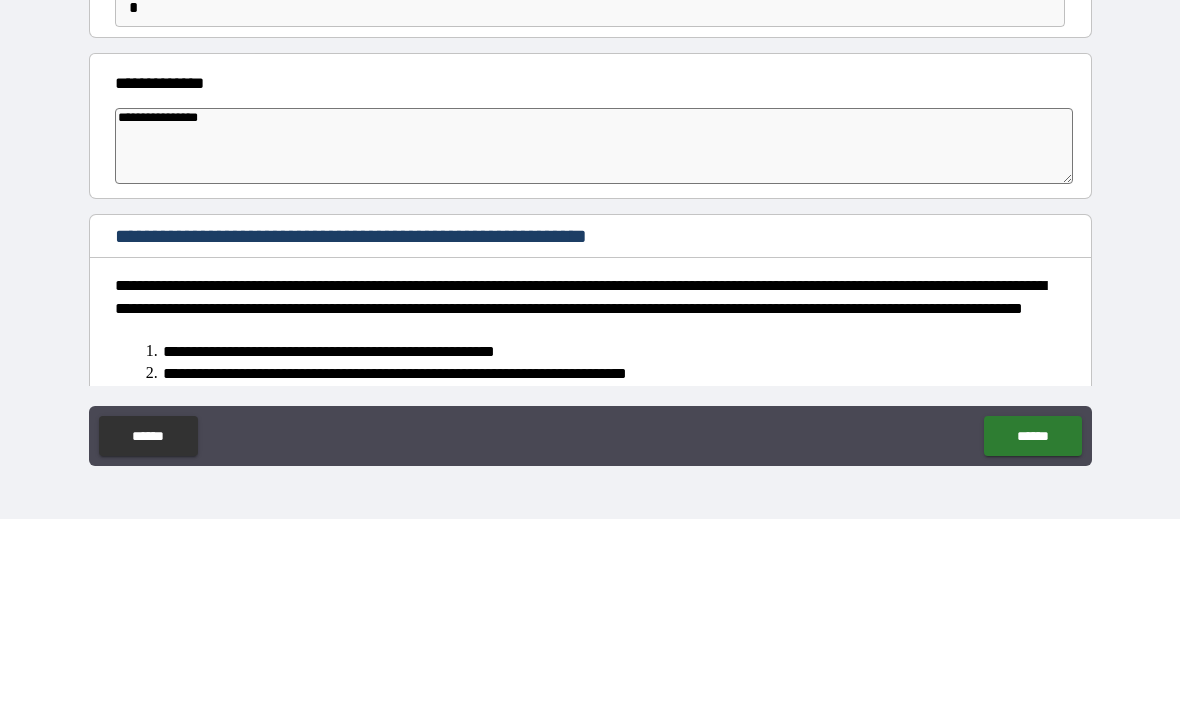 type on "*" 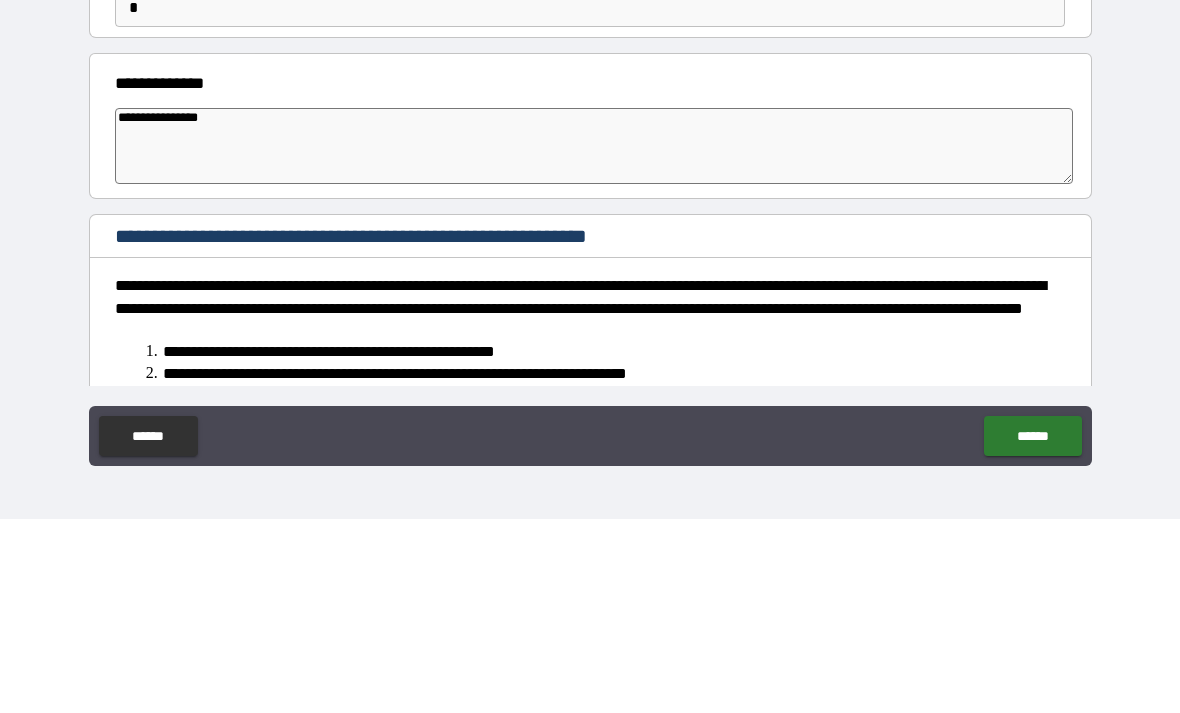 type on "**********" 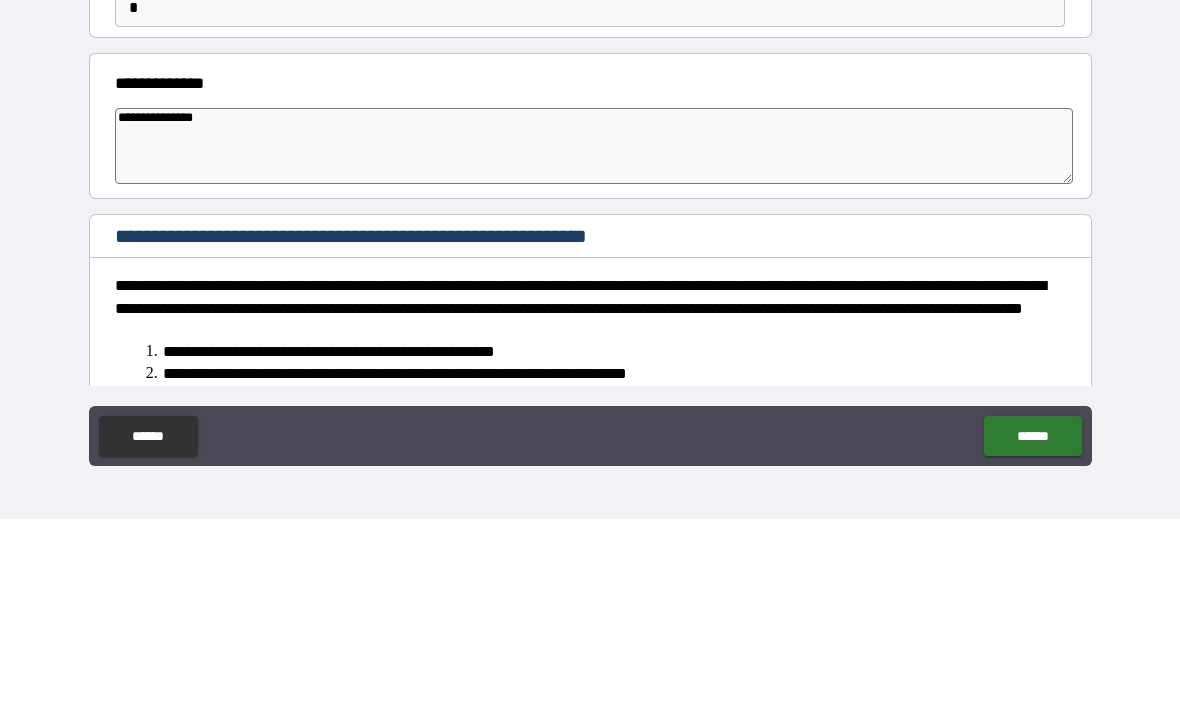 type on "*" 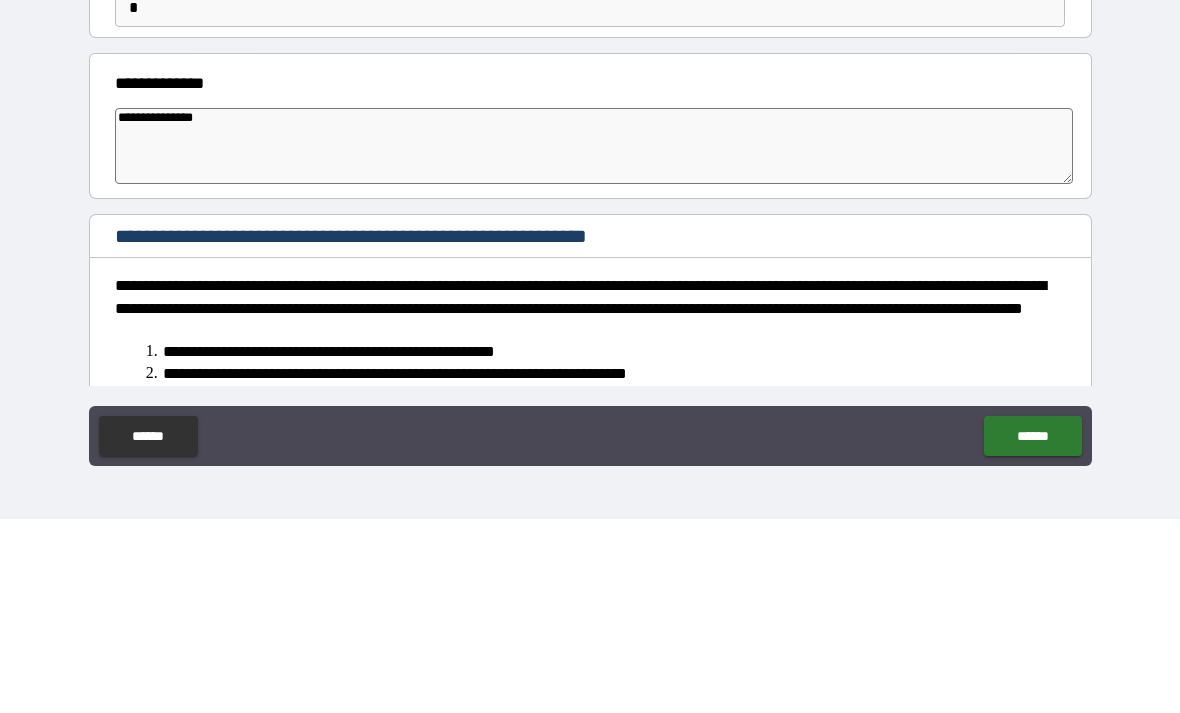 type on "**********" 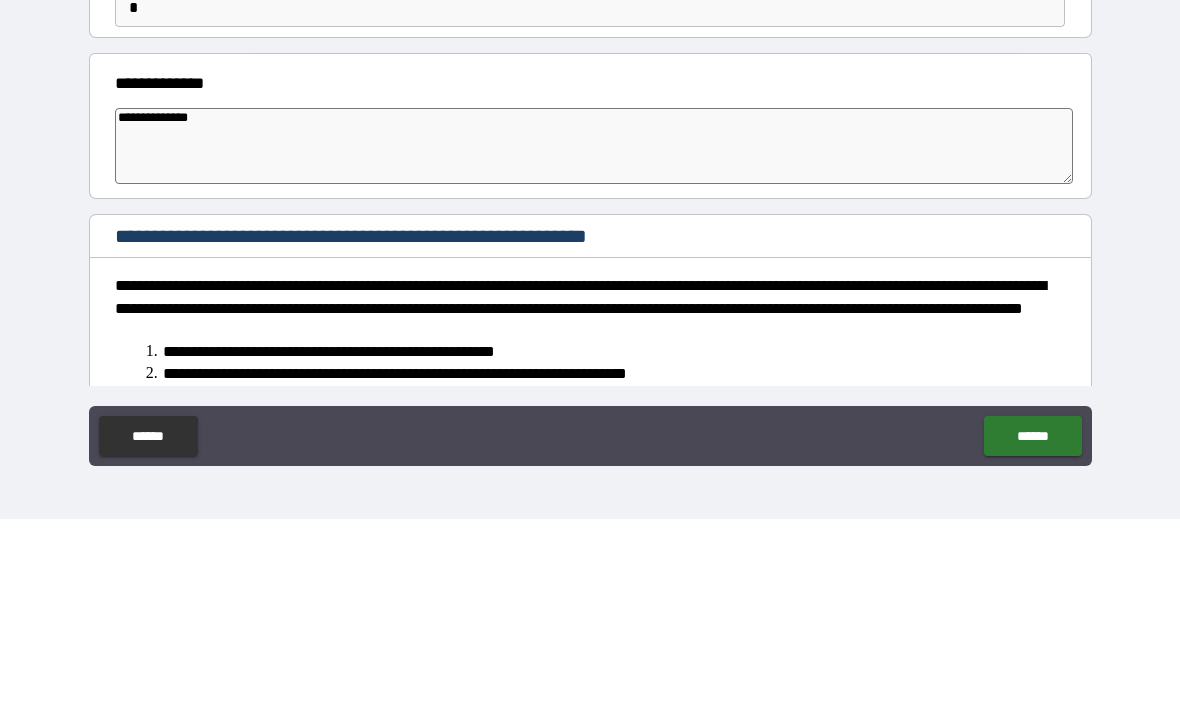 type on "*" 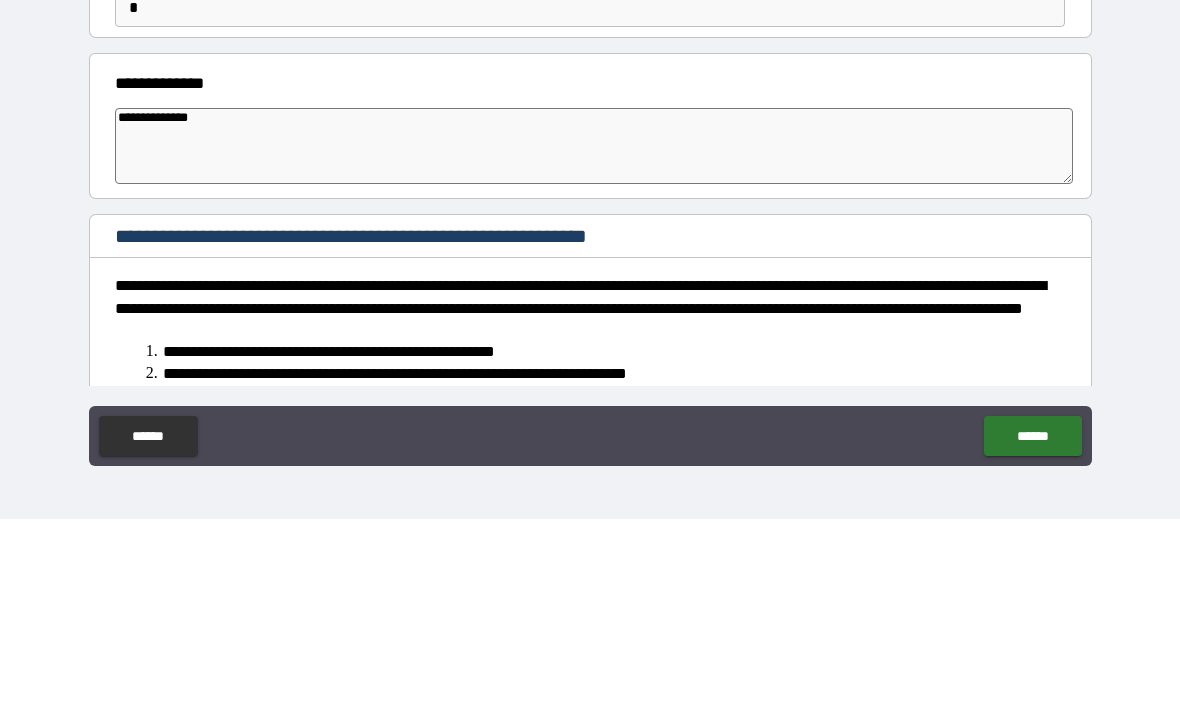 type on "**********" 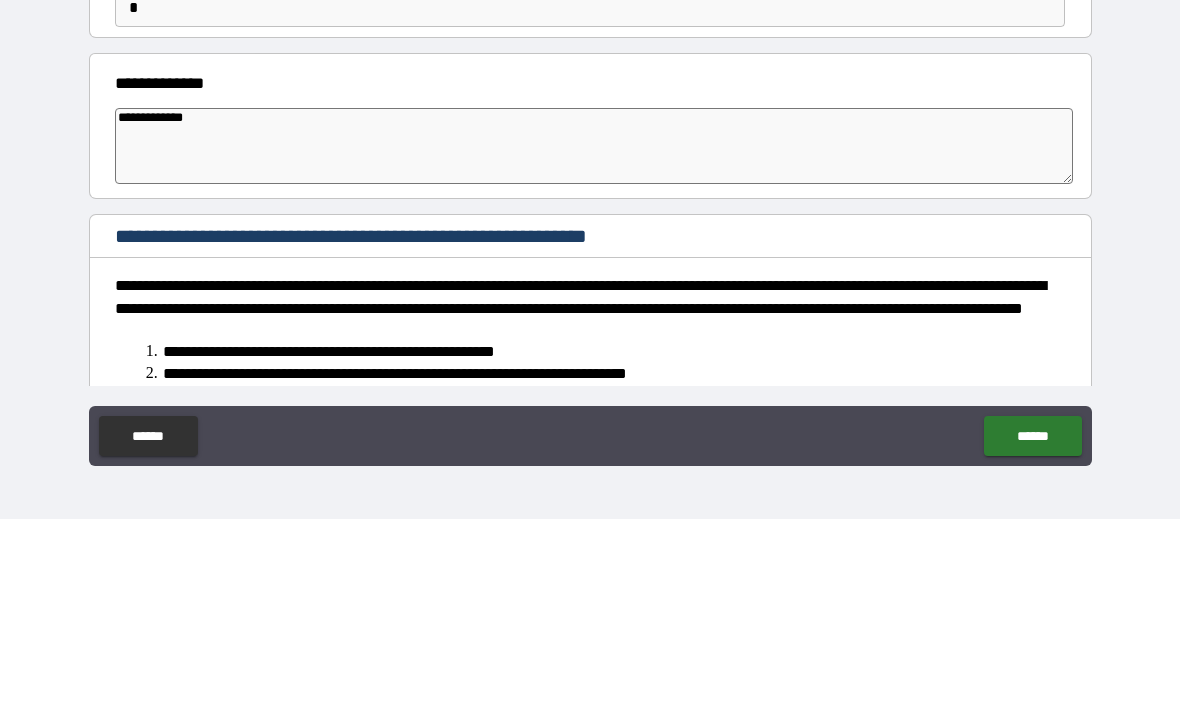 type on "*" 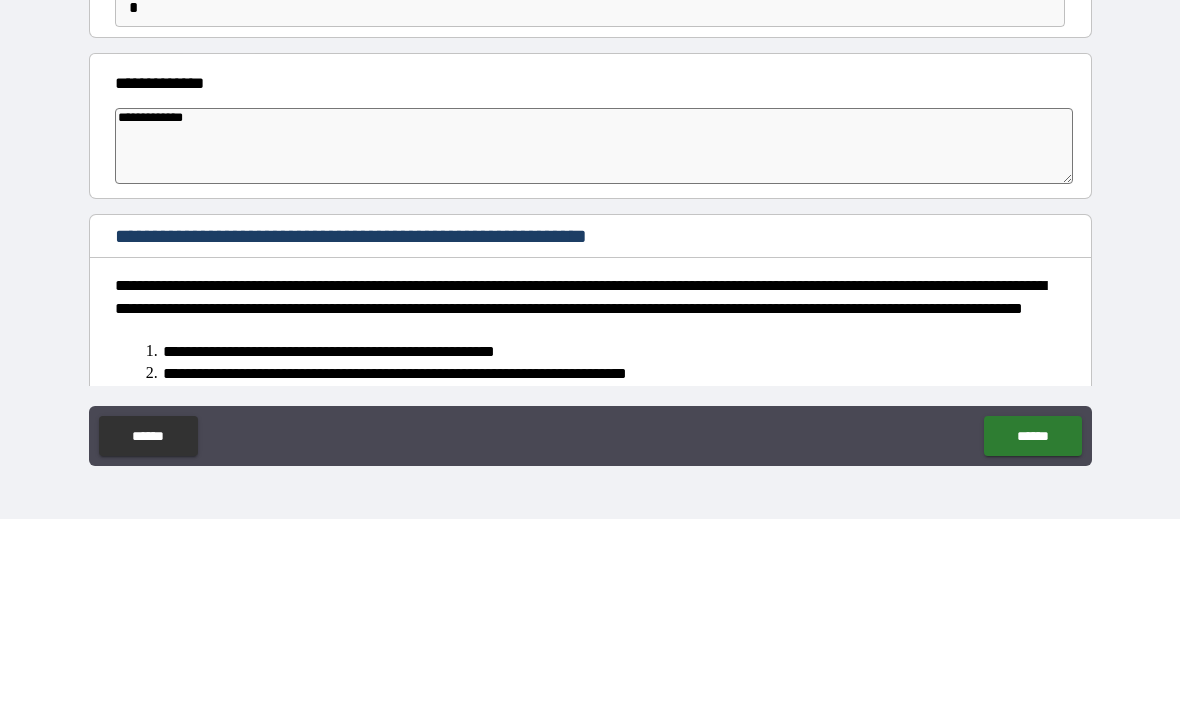 type on "**********" 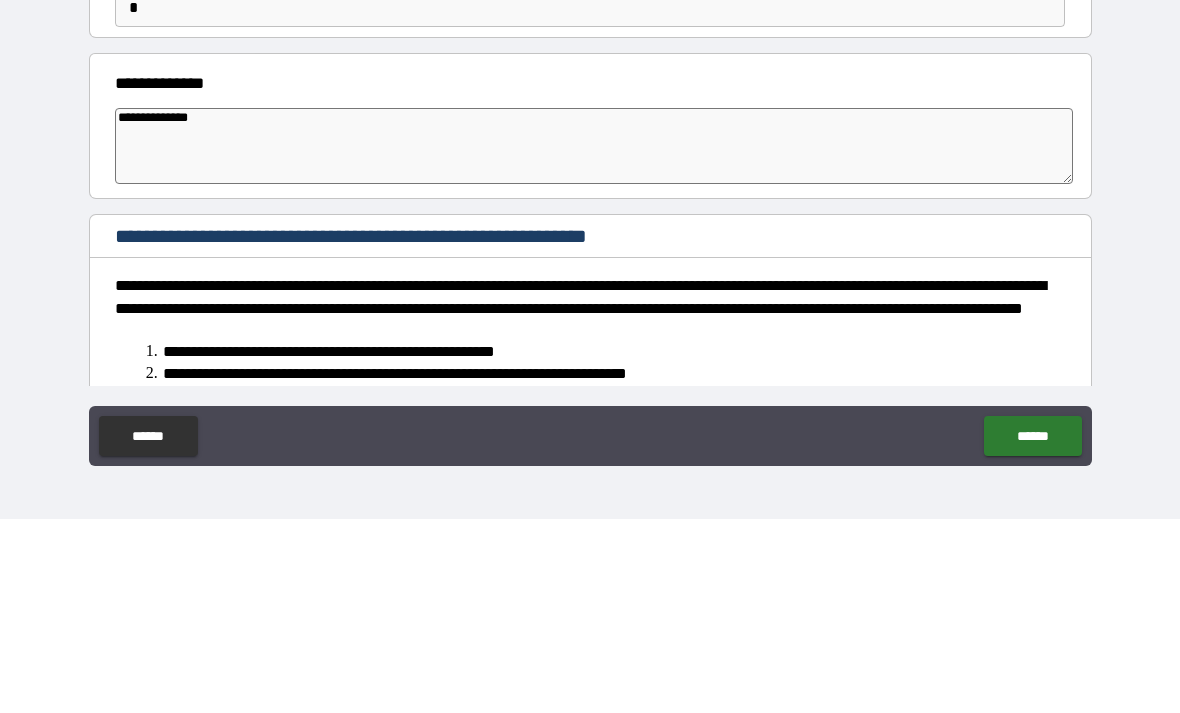 type on "*" 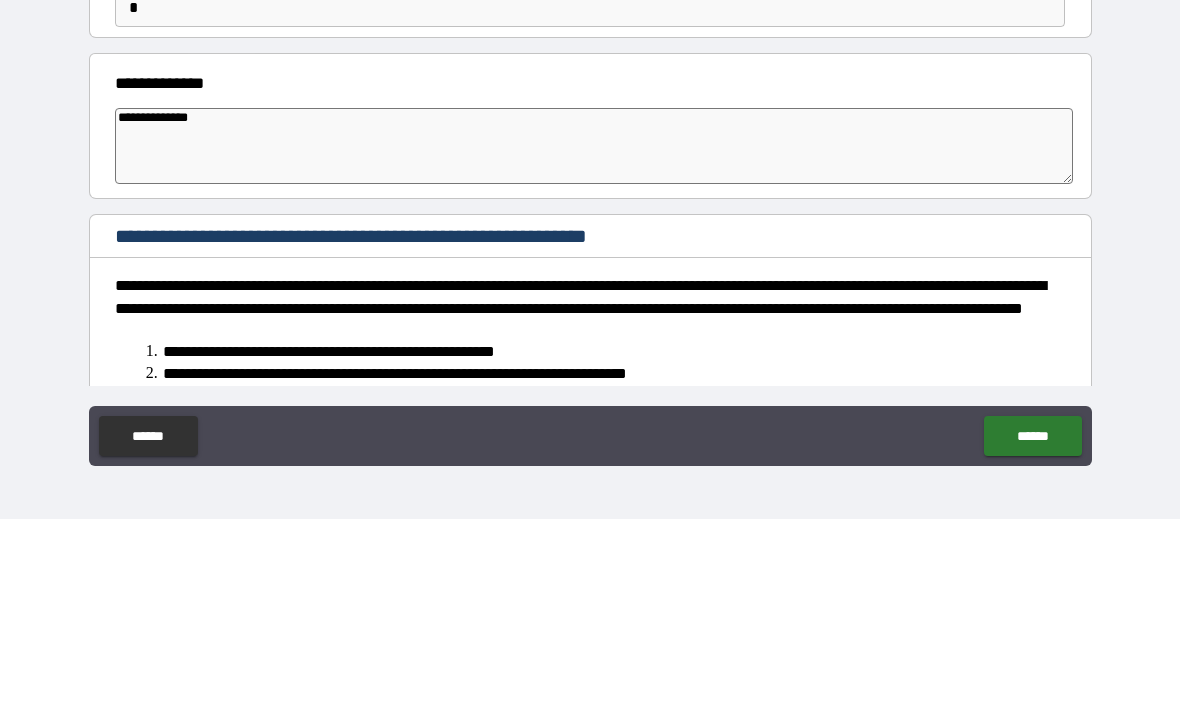 type on "**********" 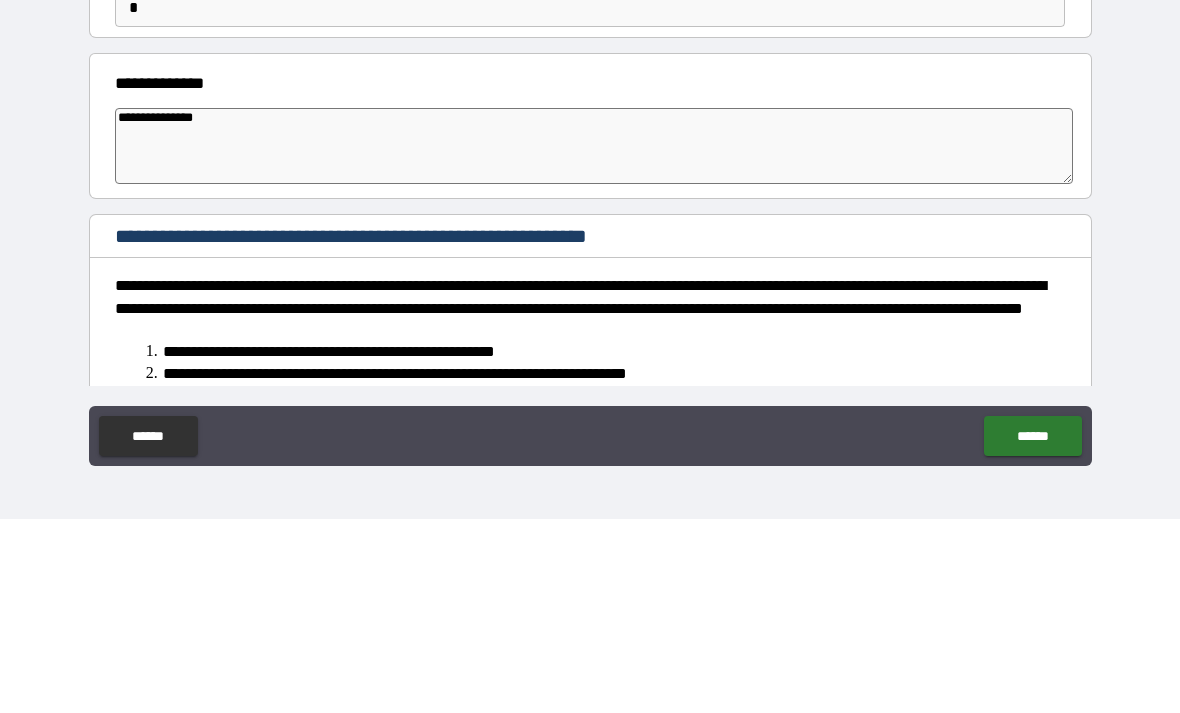 type on "*" 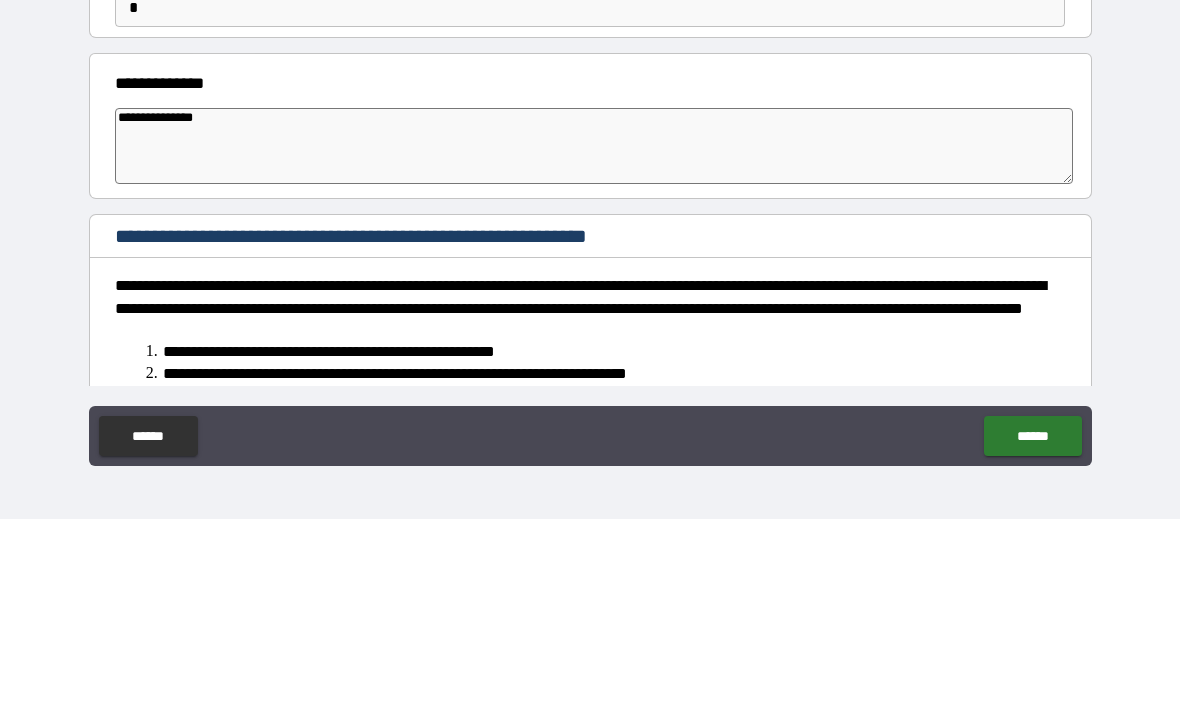 type on "**********" 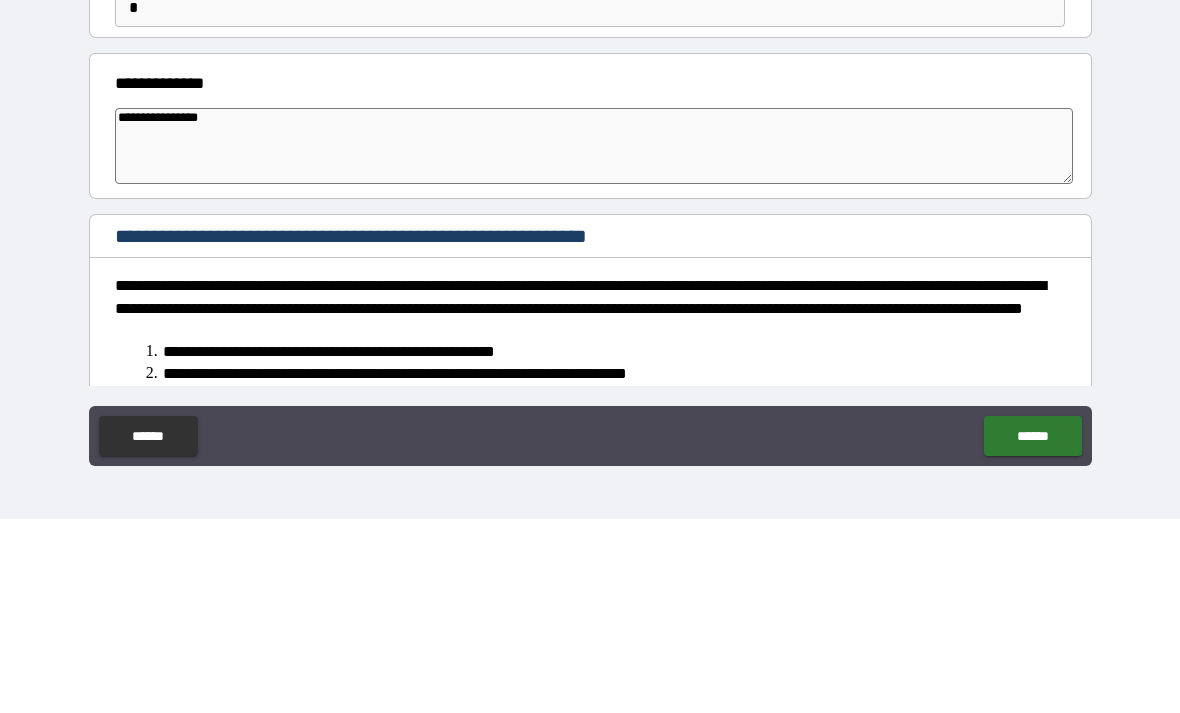 type on "*" 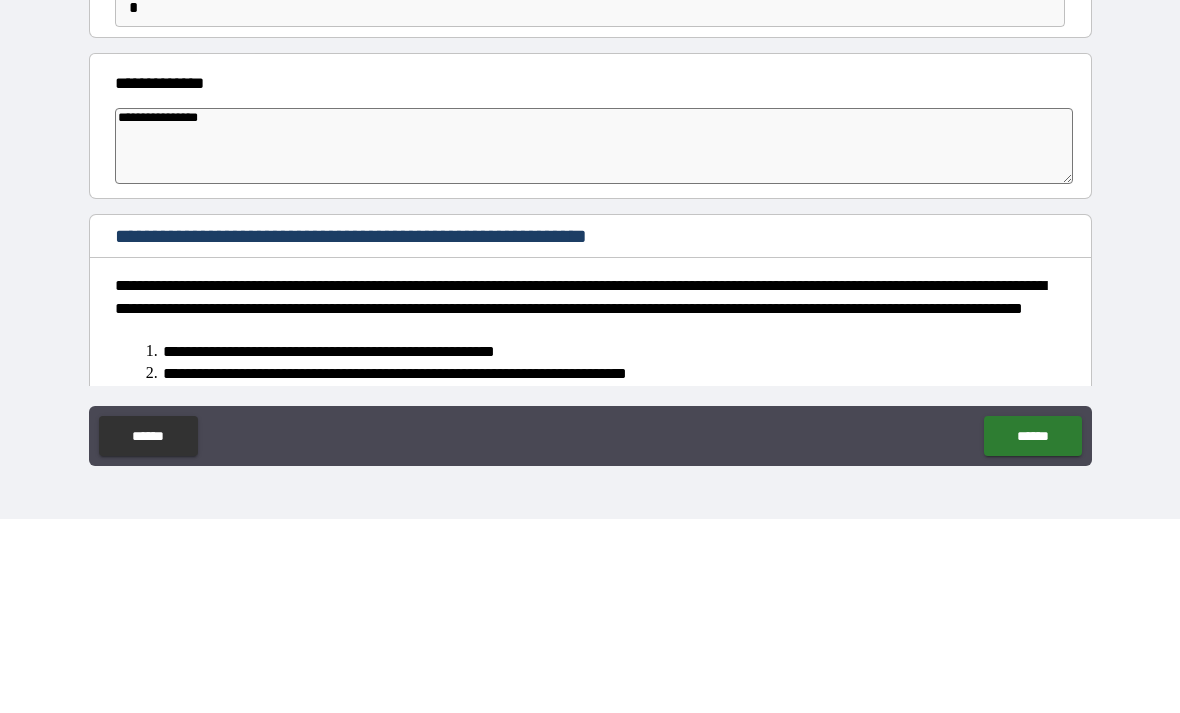 type on "**********" 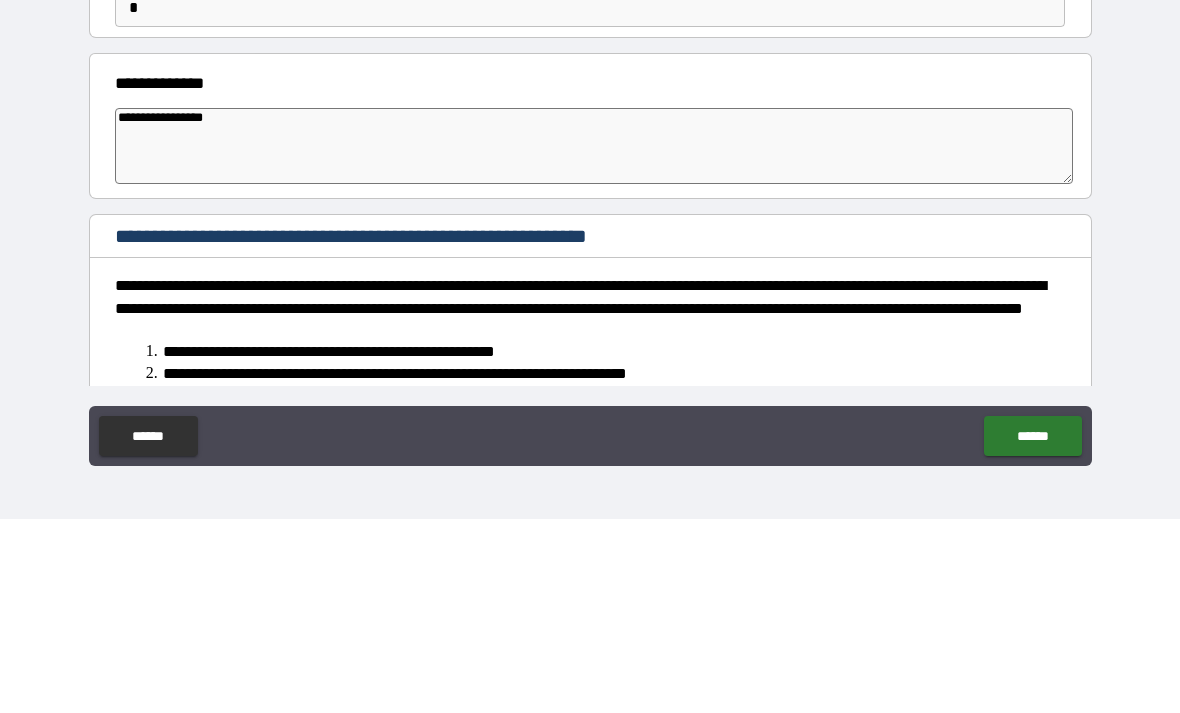 type on "*" 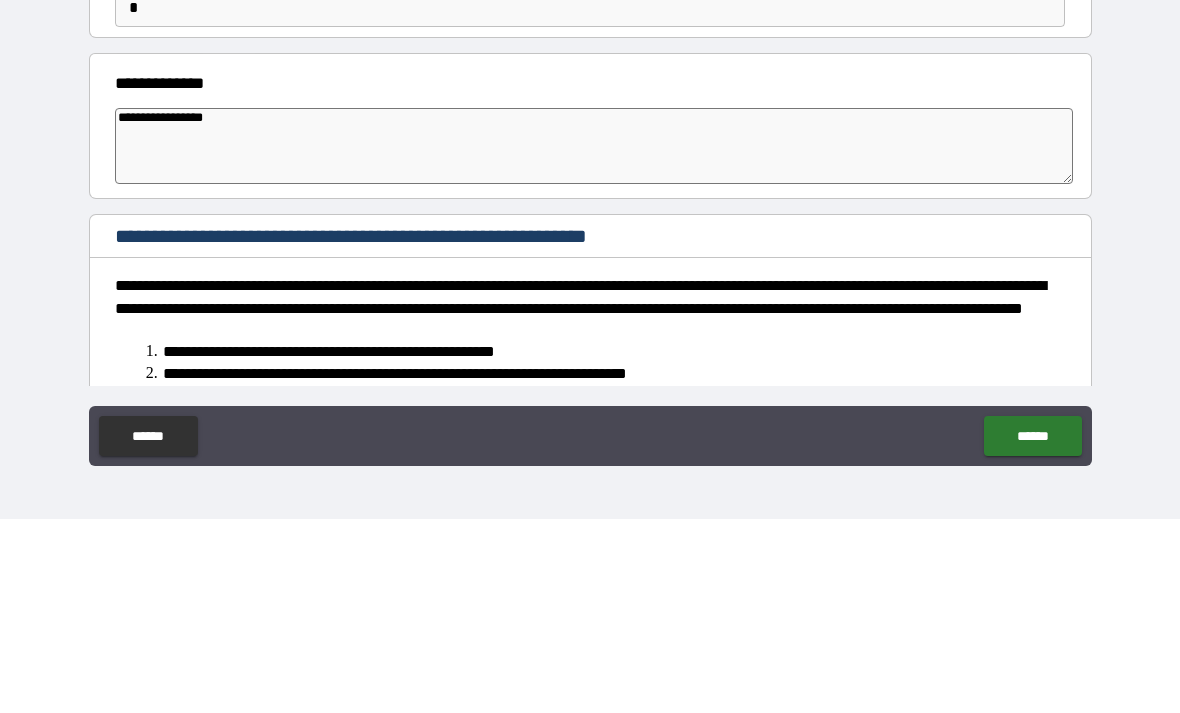type on "**********" 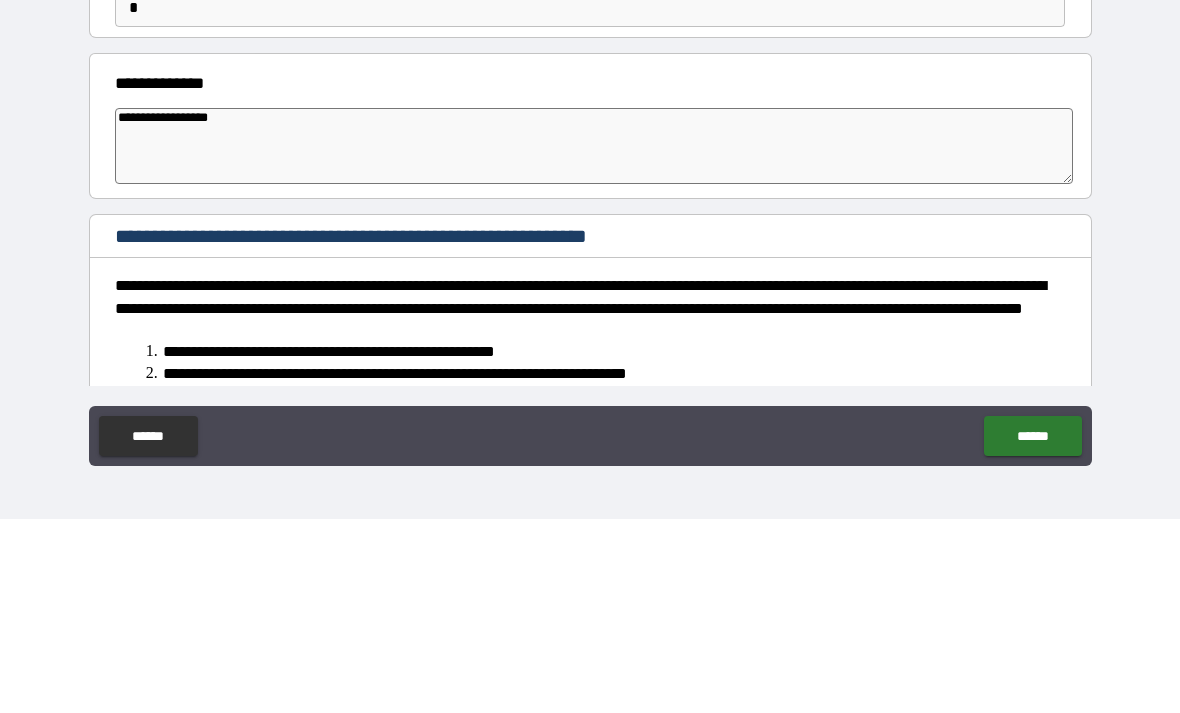 type on "*" 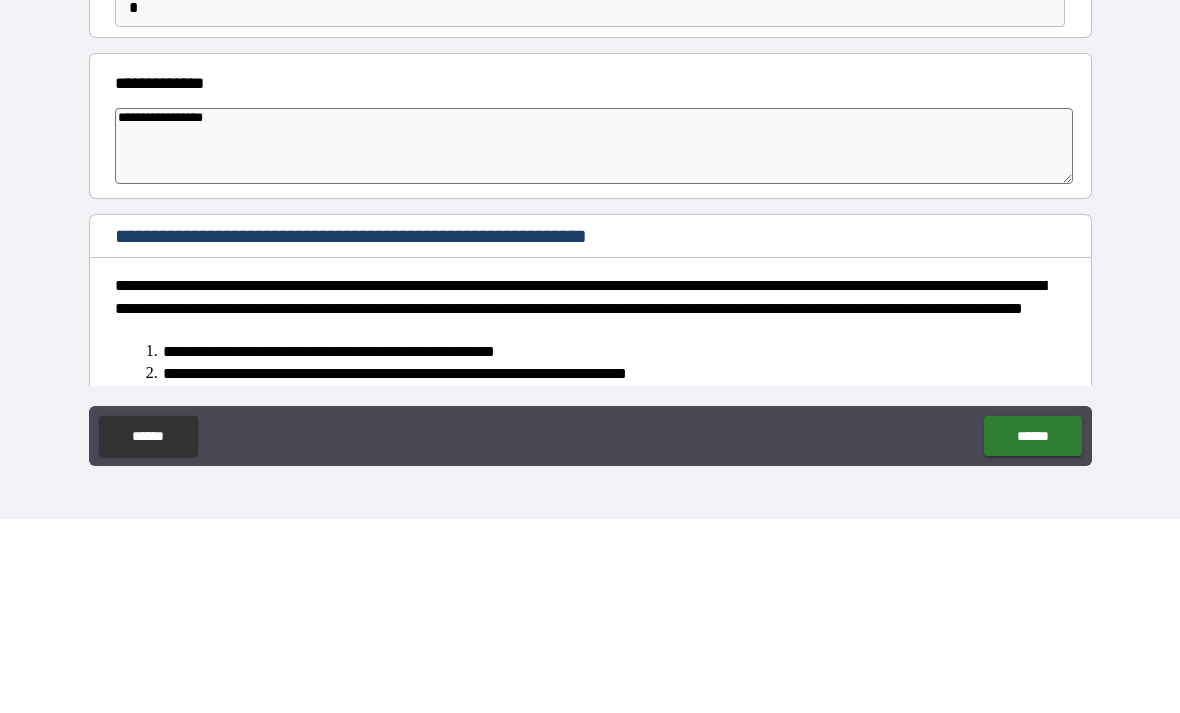type on "*" 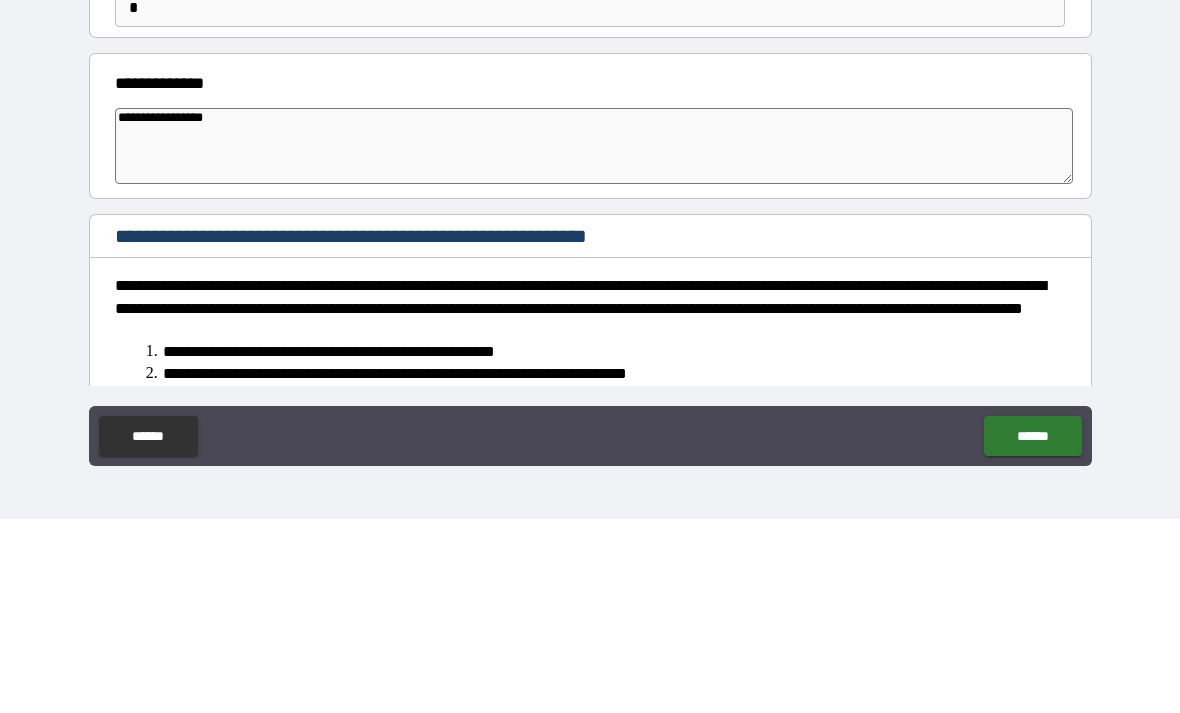type on "**********" 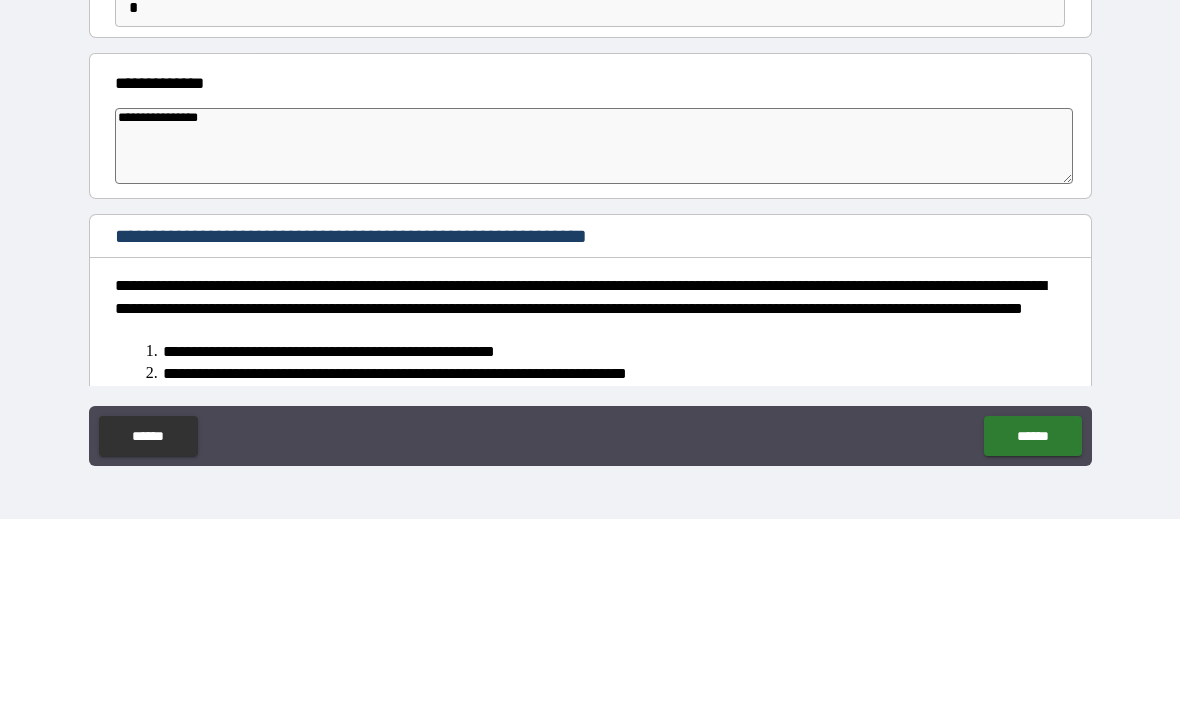 type on "*" 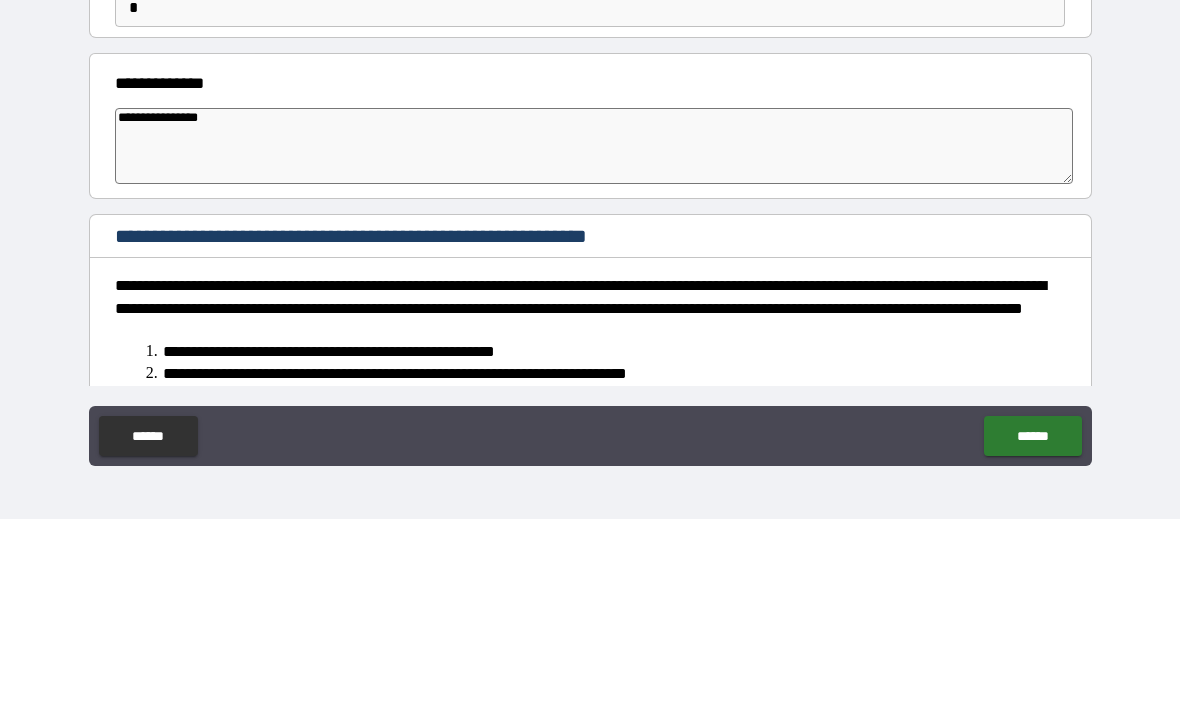 type on "**********" 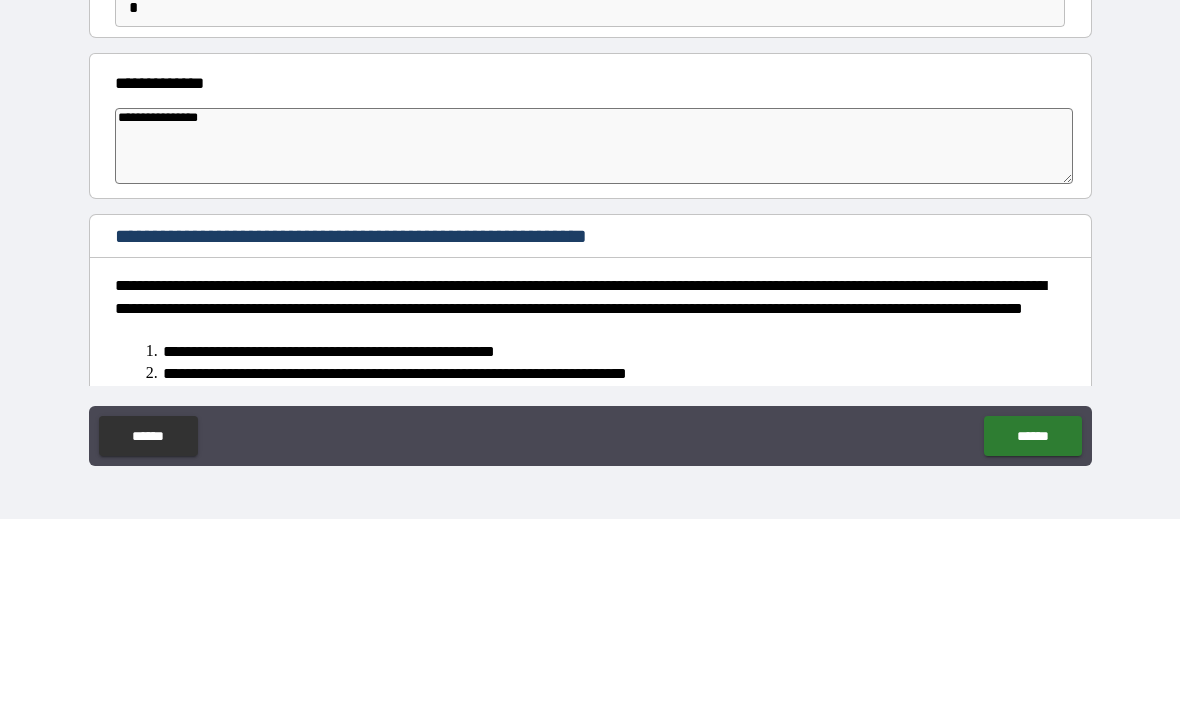 type on "*" 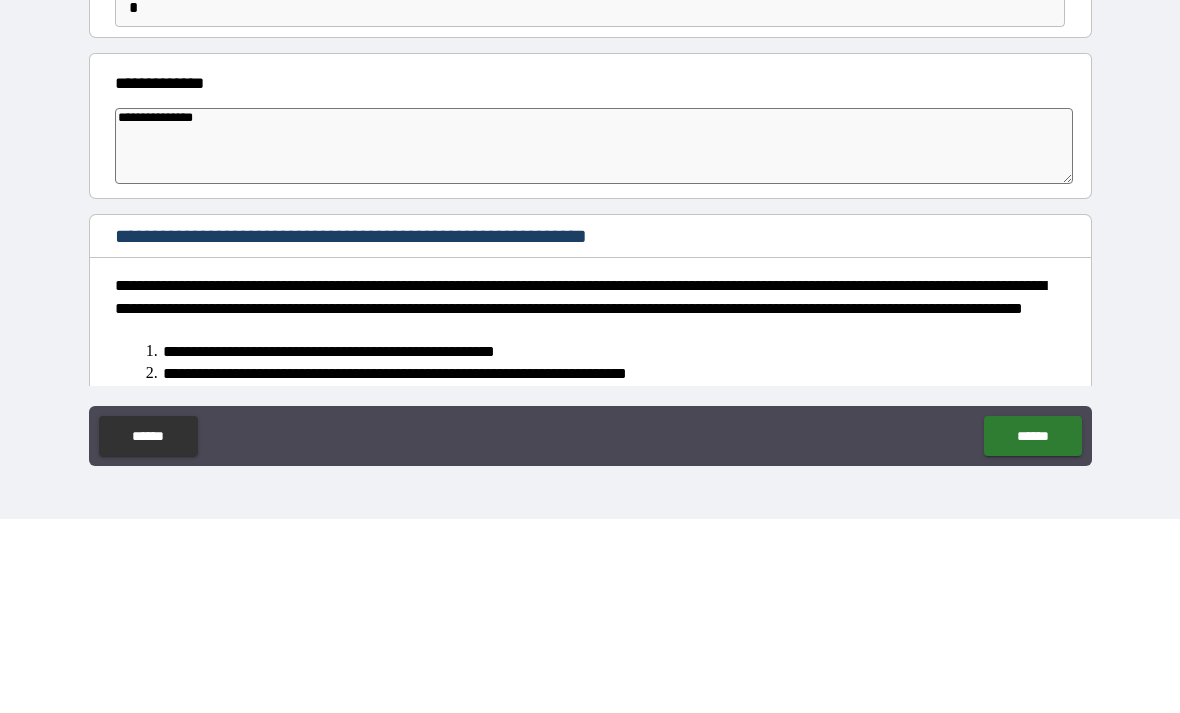 type on "**********" 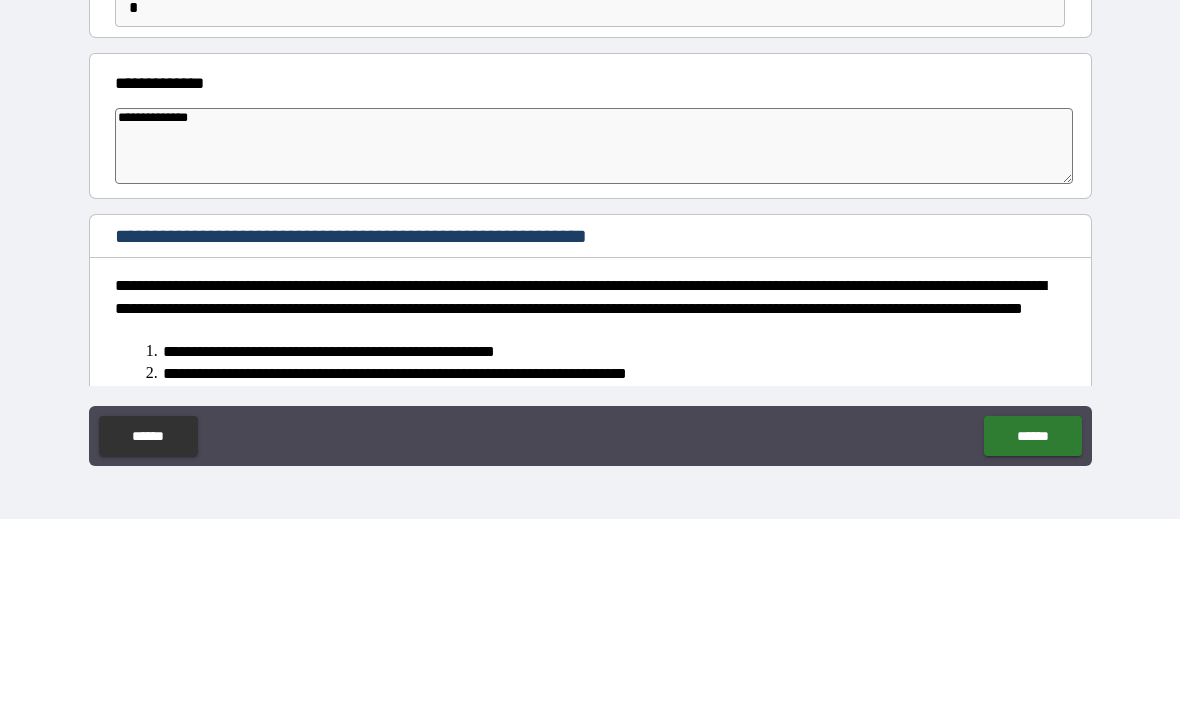 type on "*" 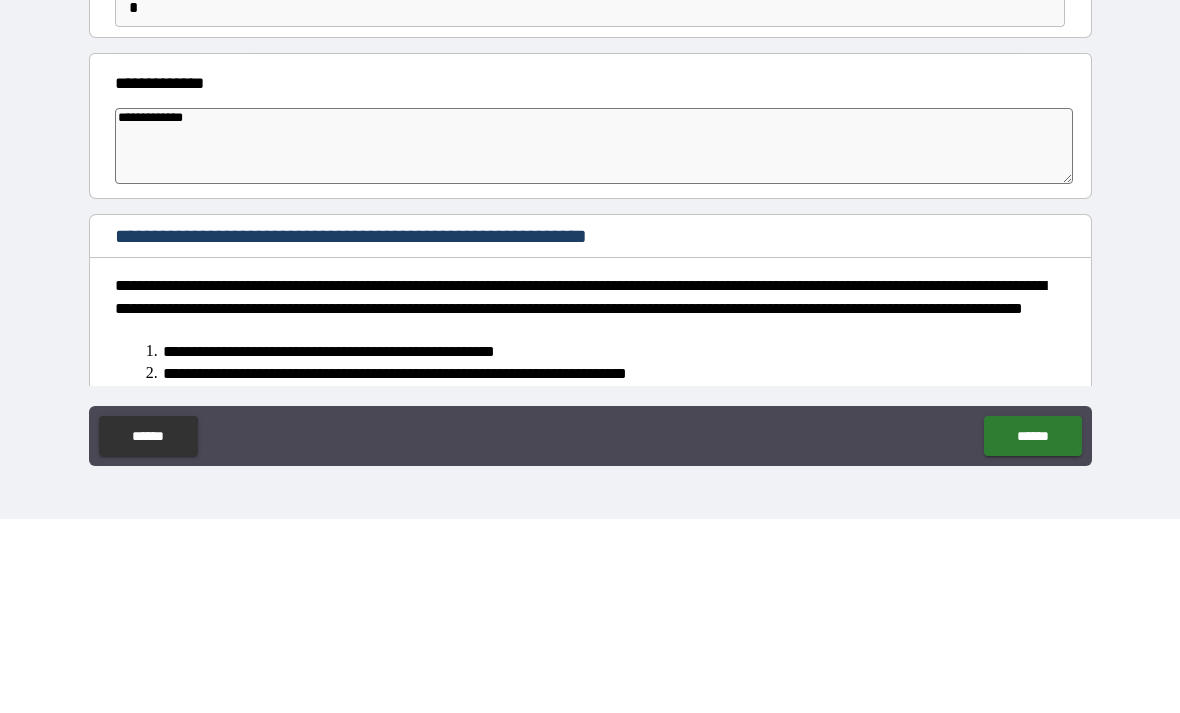 type on "*" 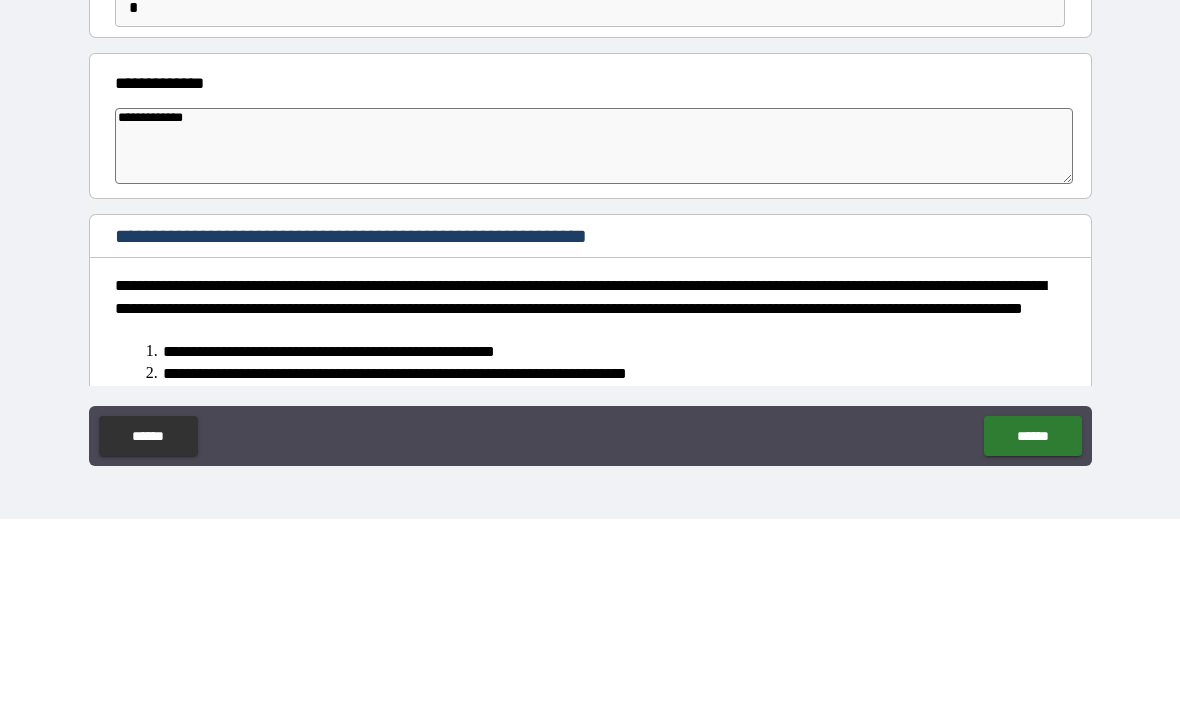 type on "**********" 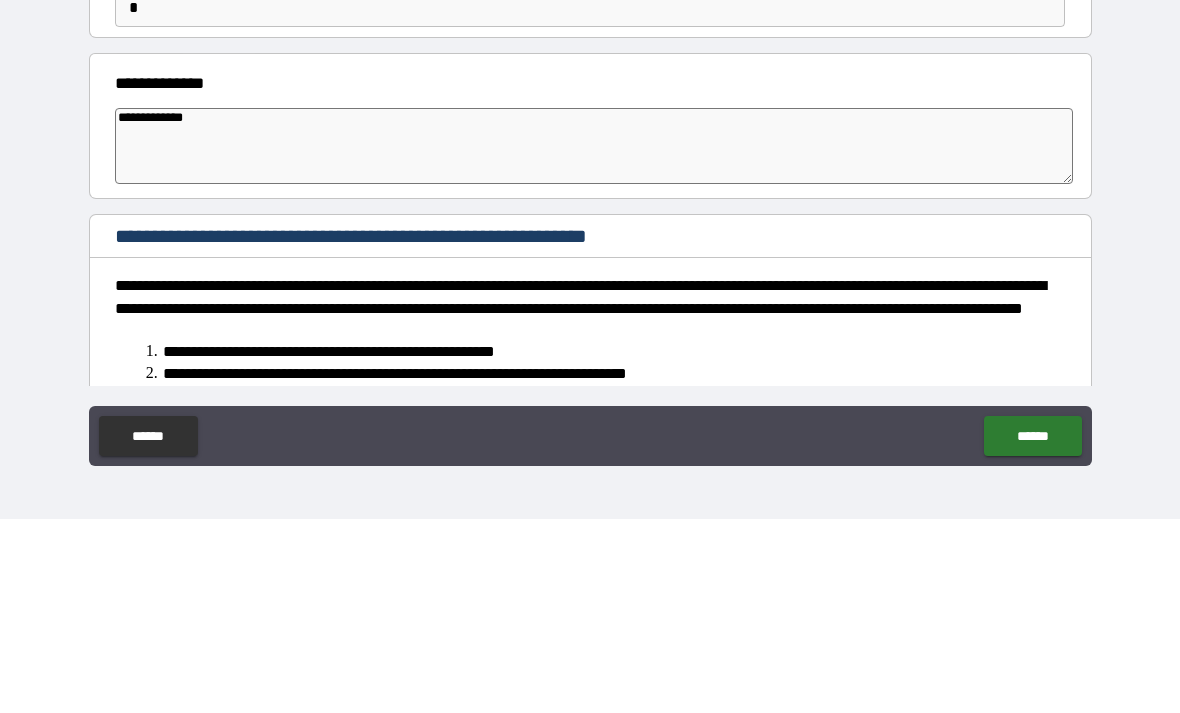 type on "*" 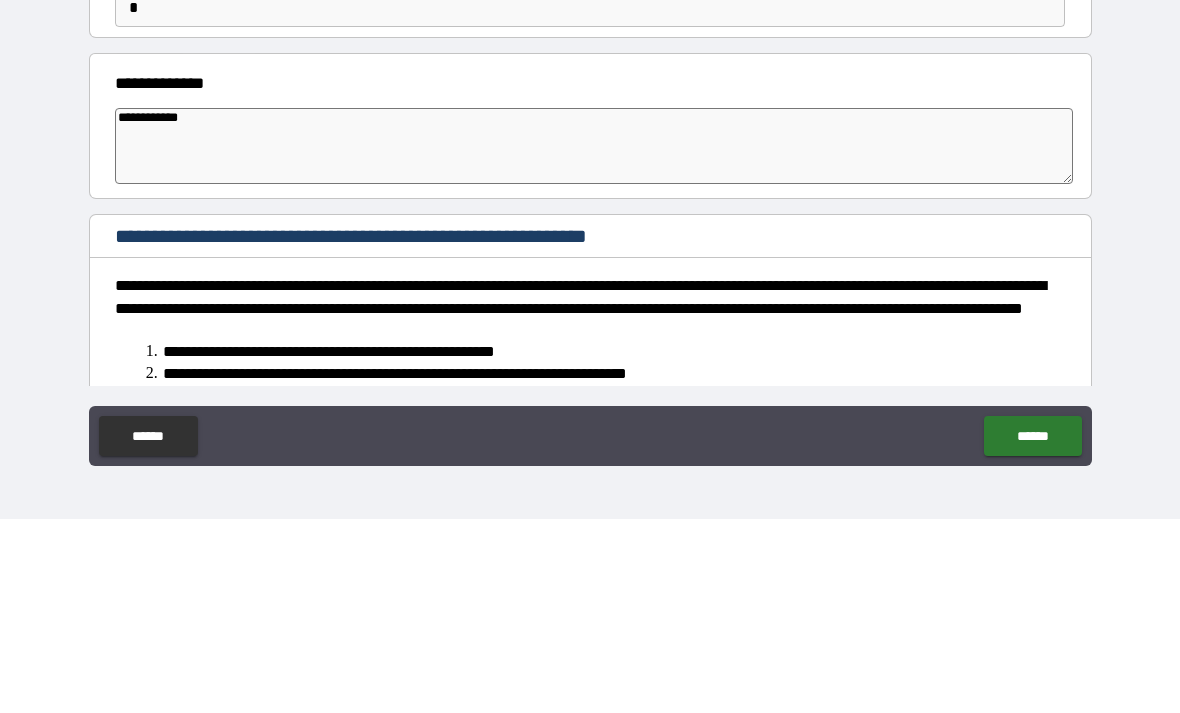 type on "**********" 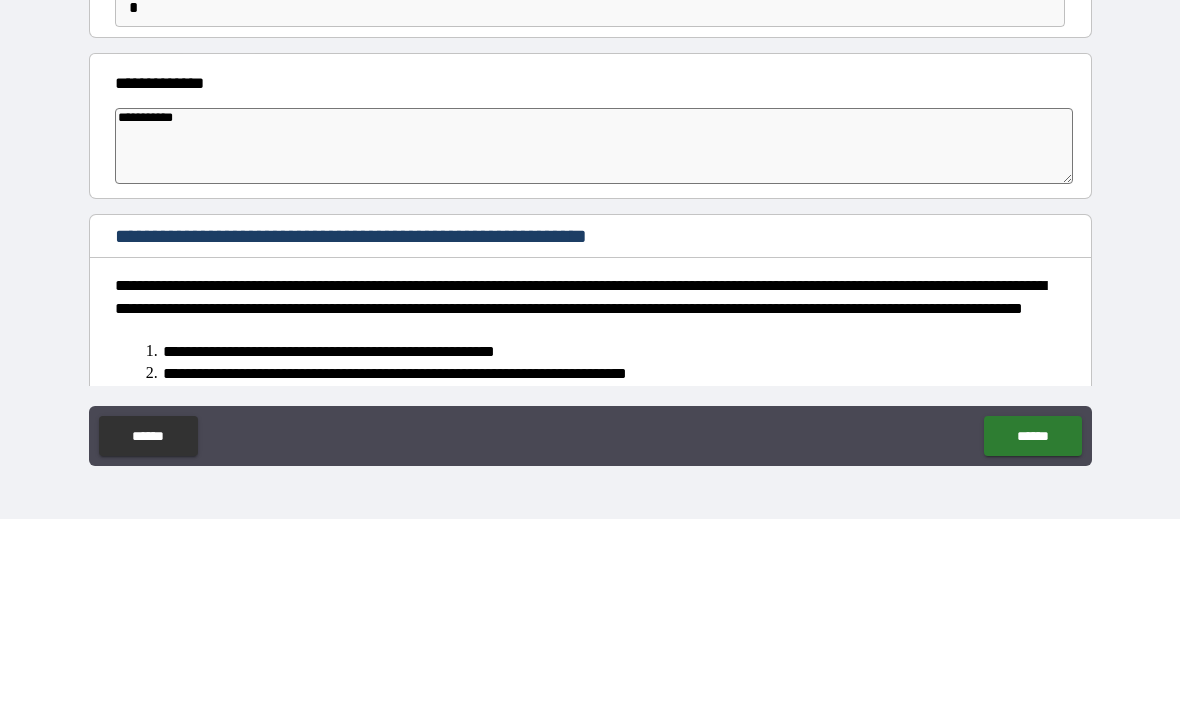 type on "*" 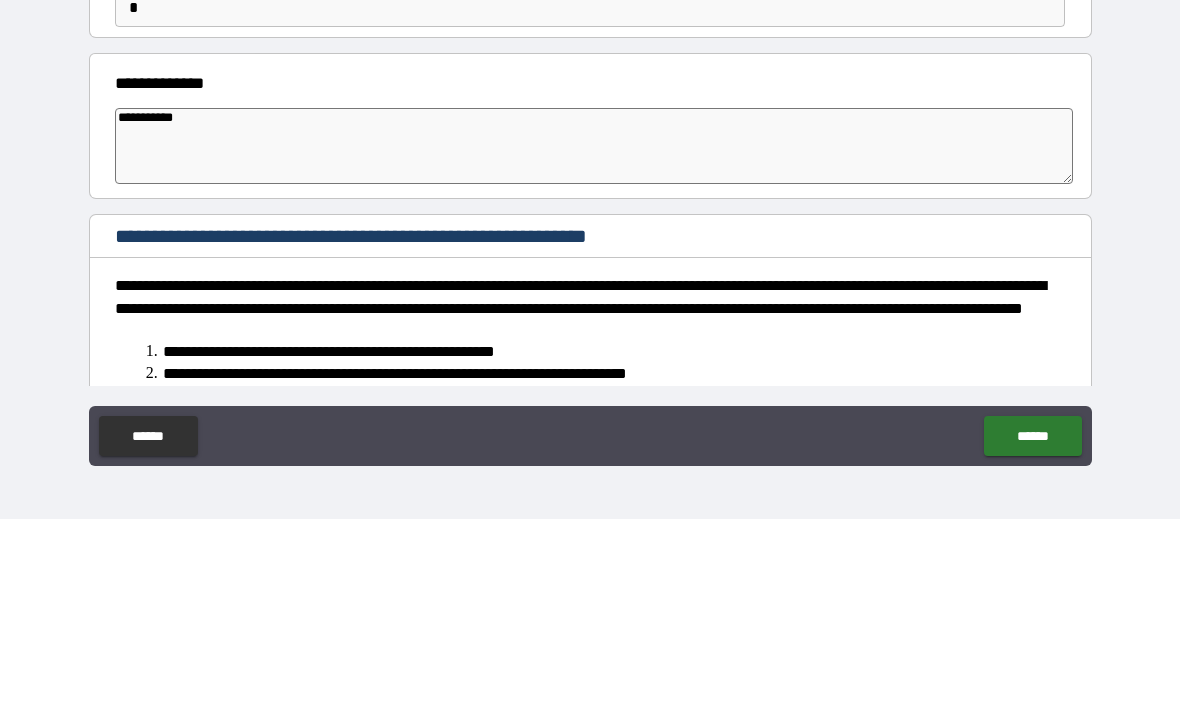 type on "*********" 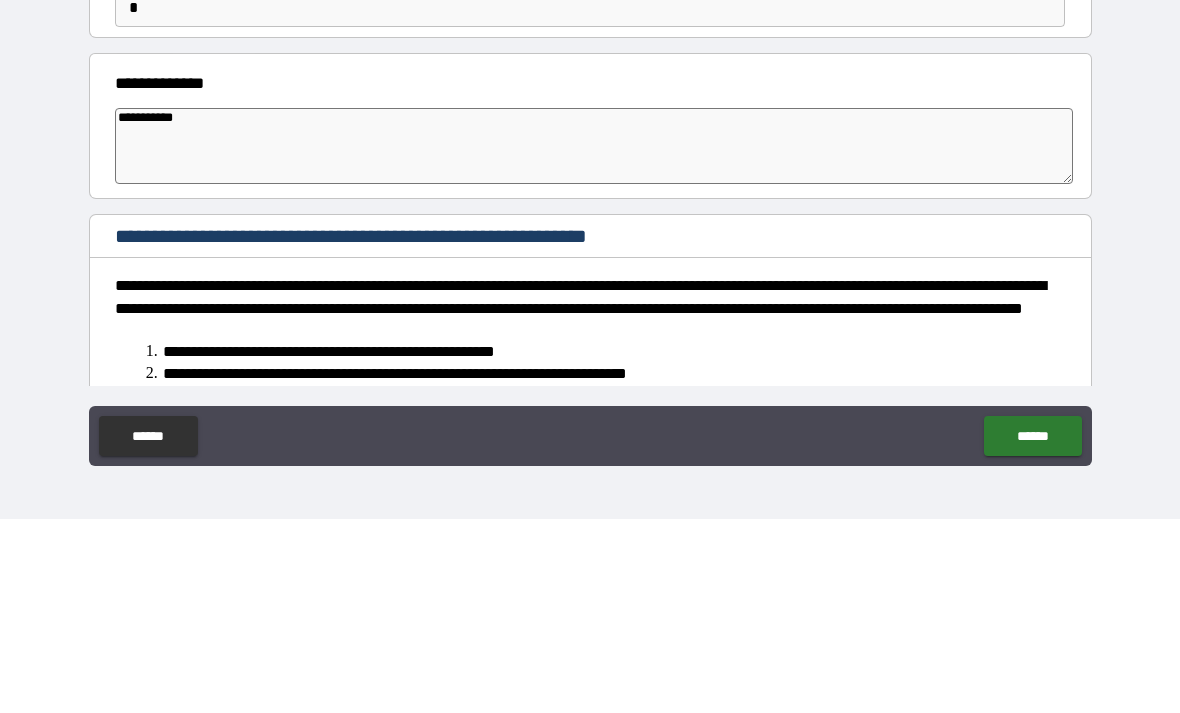 type on "*" 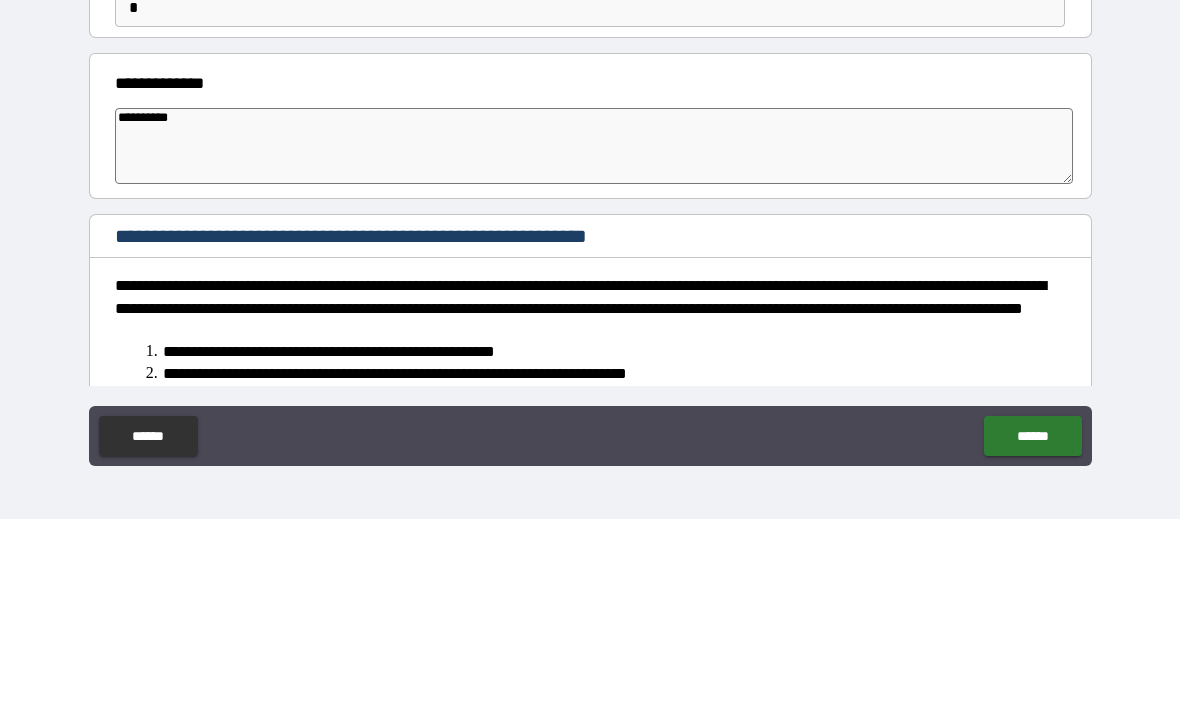 type on "*********" 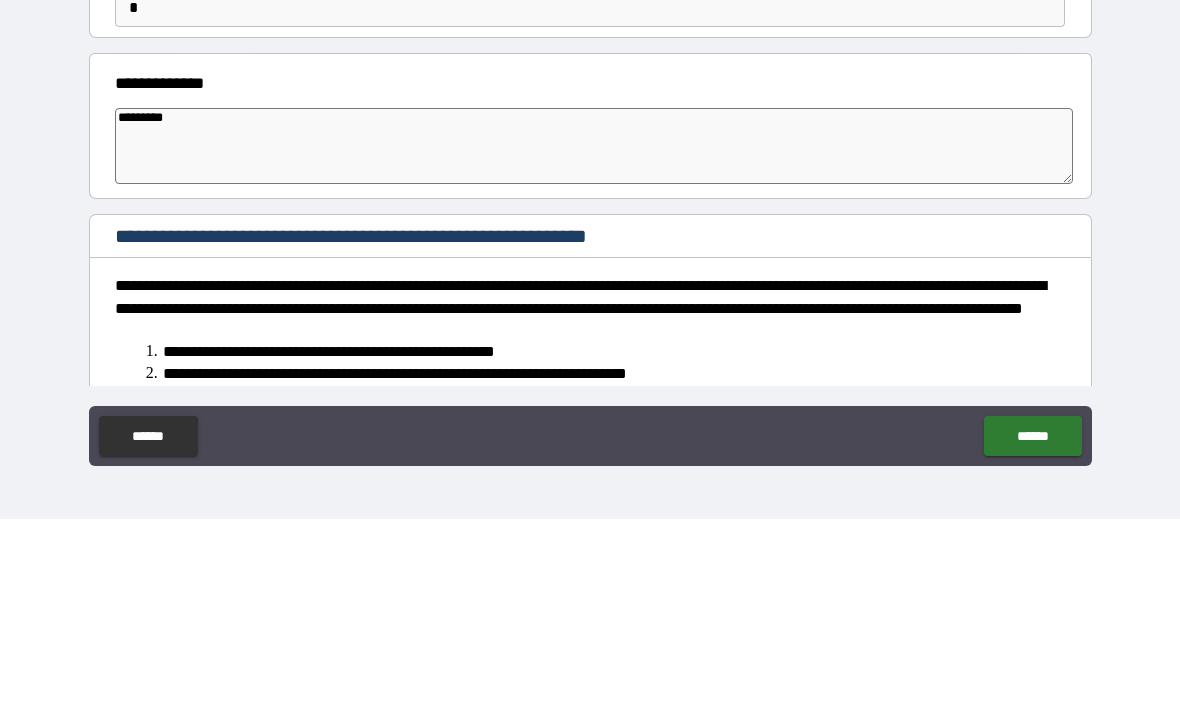 type on "*" 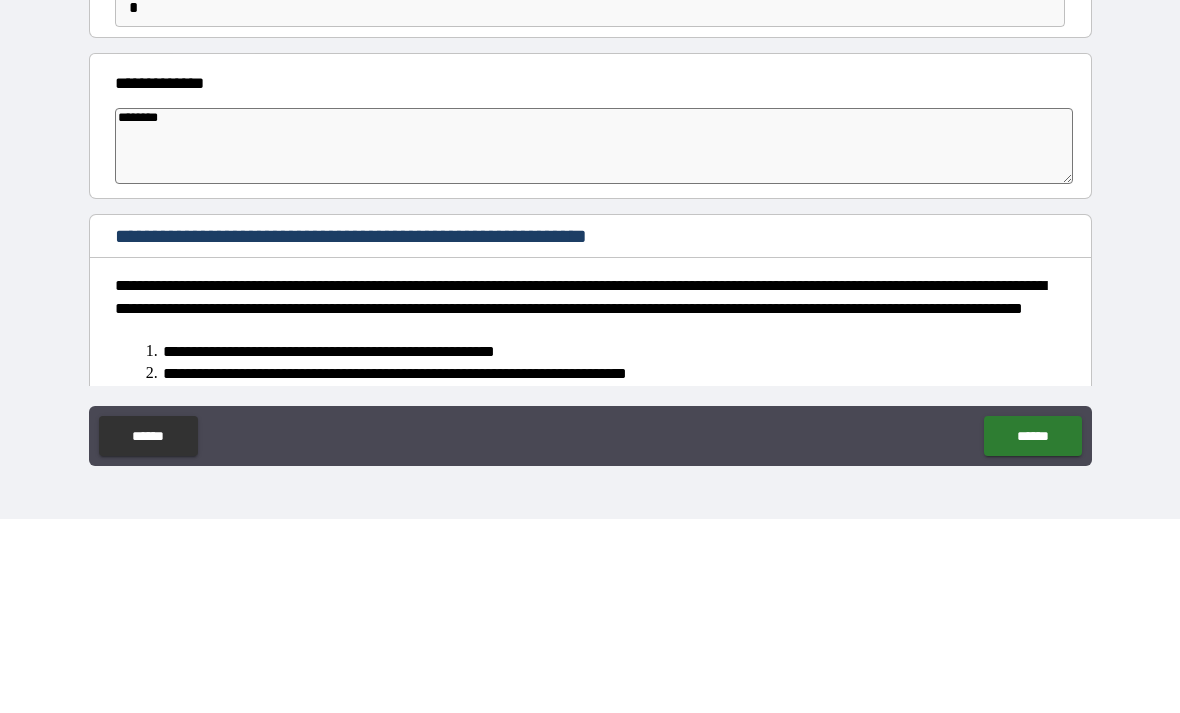 type on "*" 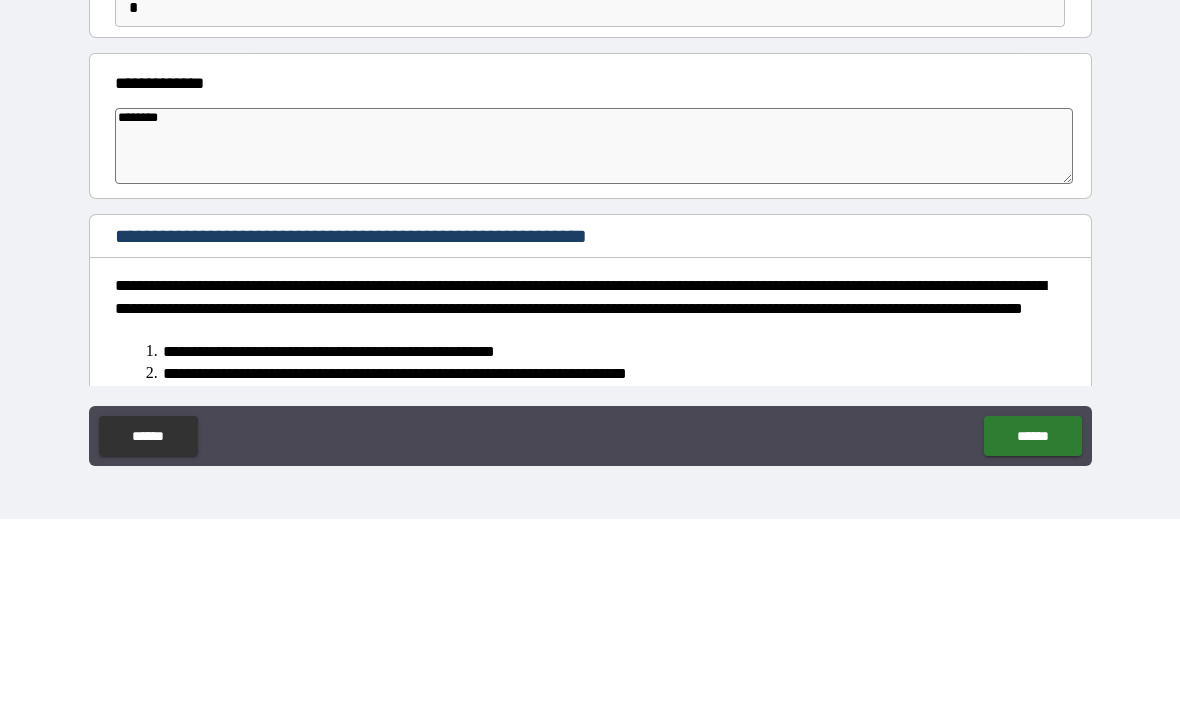 type on "*******" 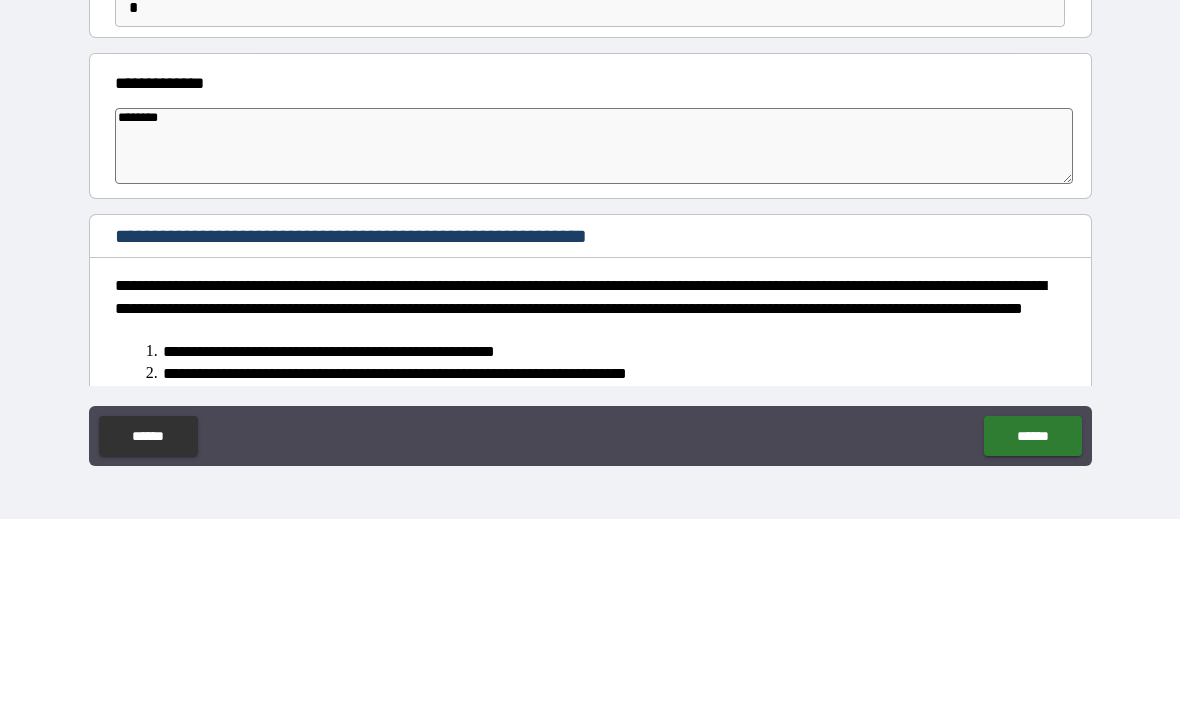 type on "*" 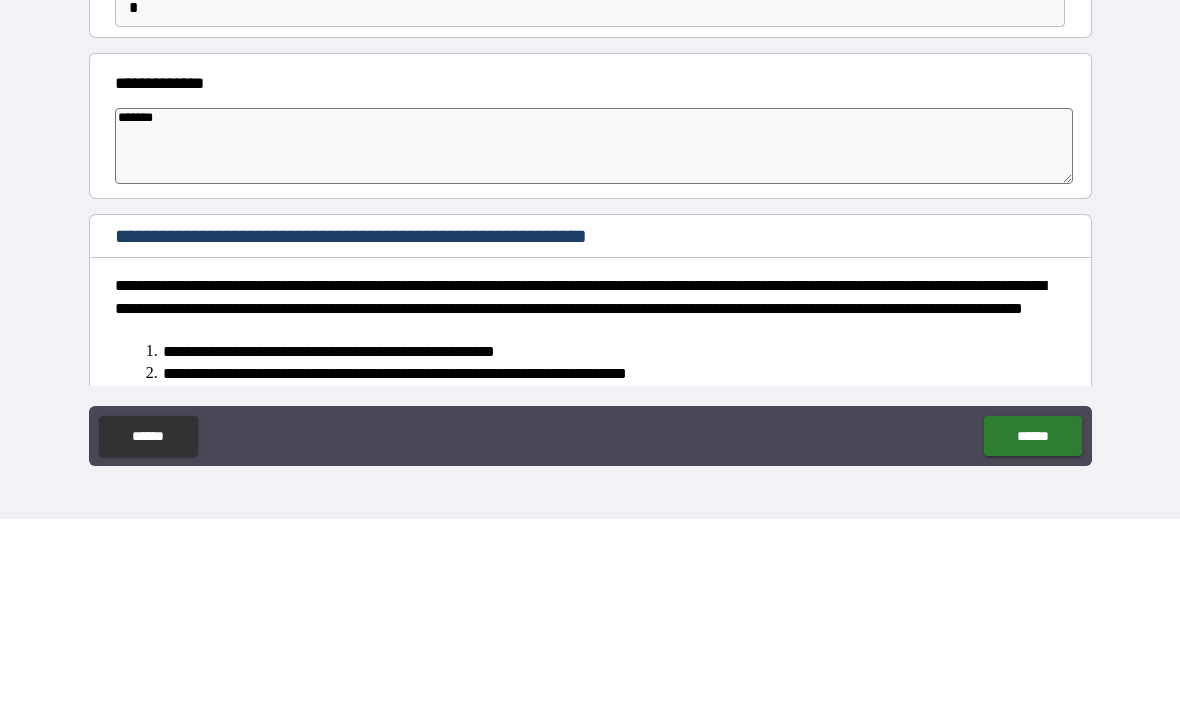 type on "******" 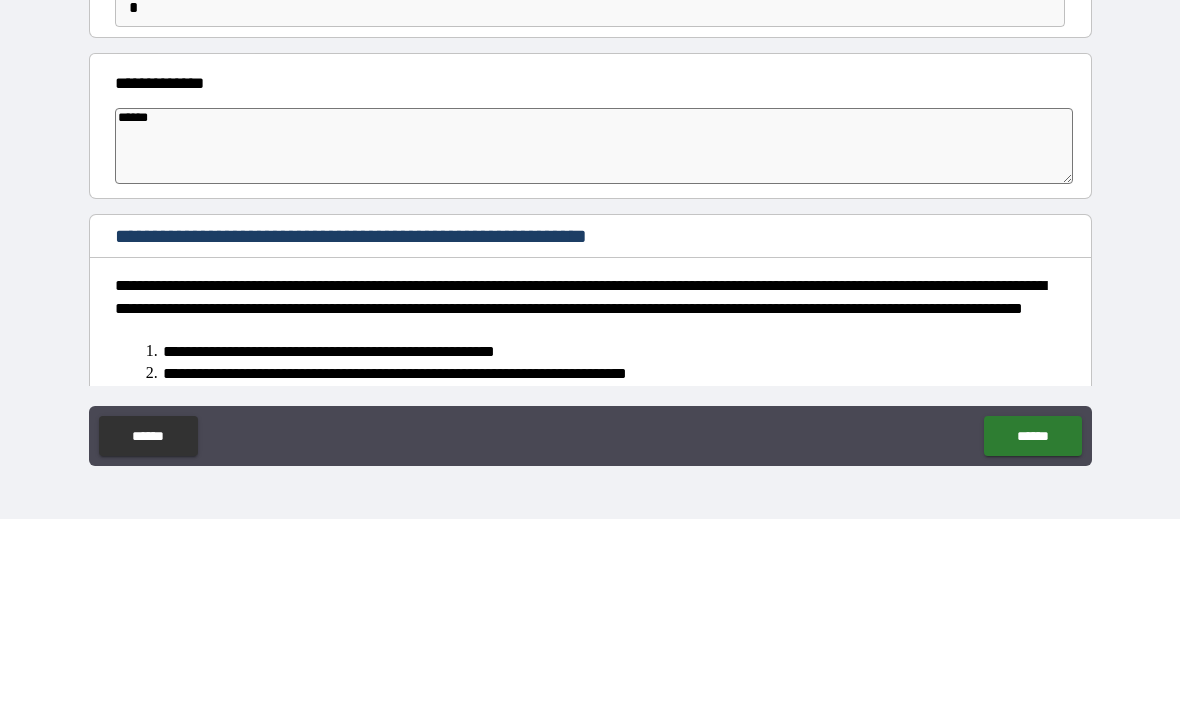 type on "*" 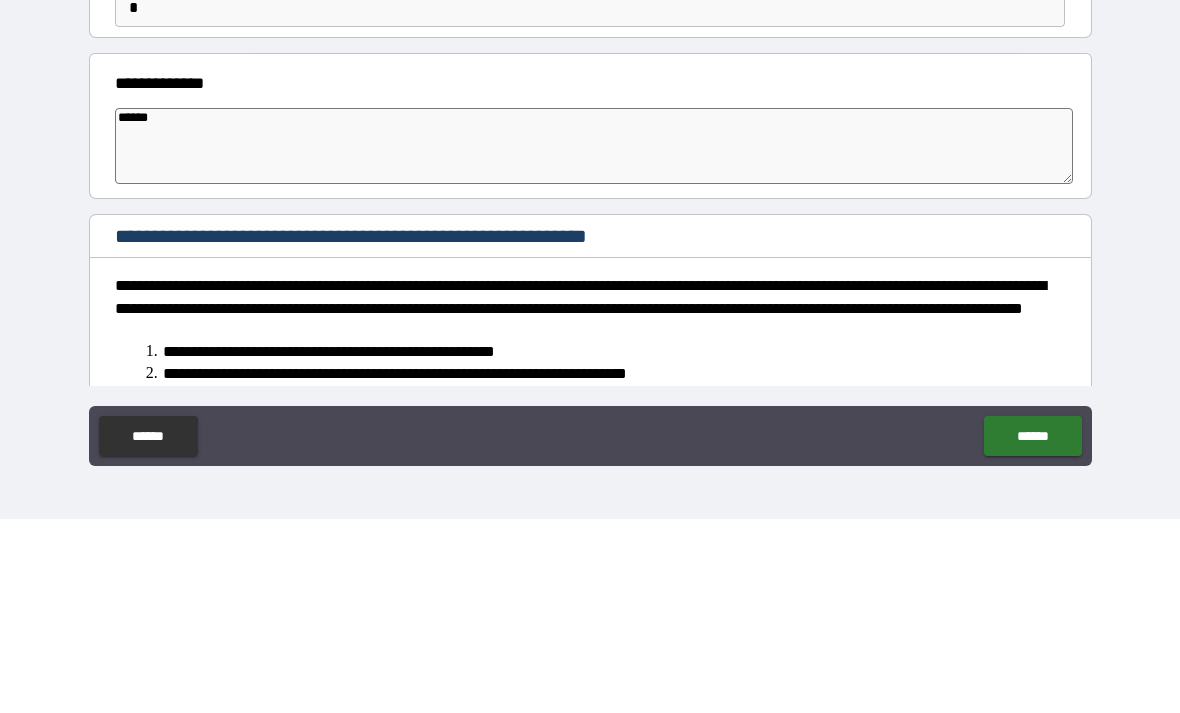 type on "*****" 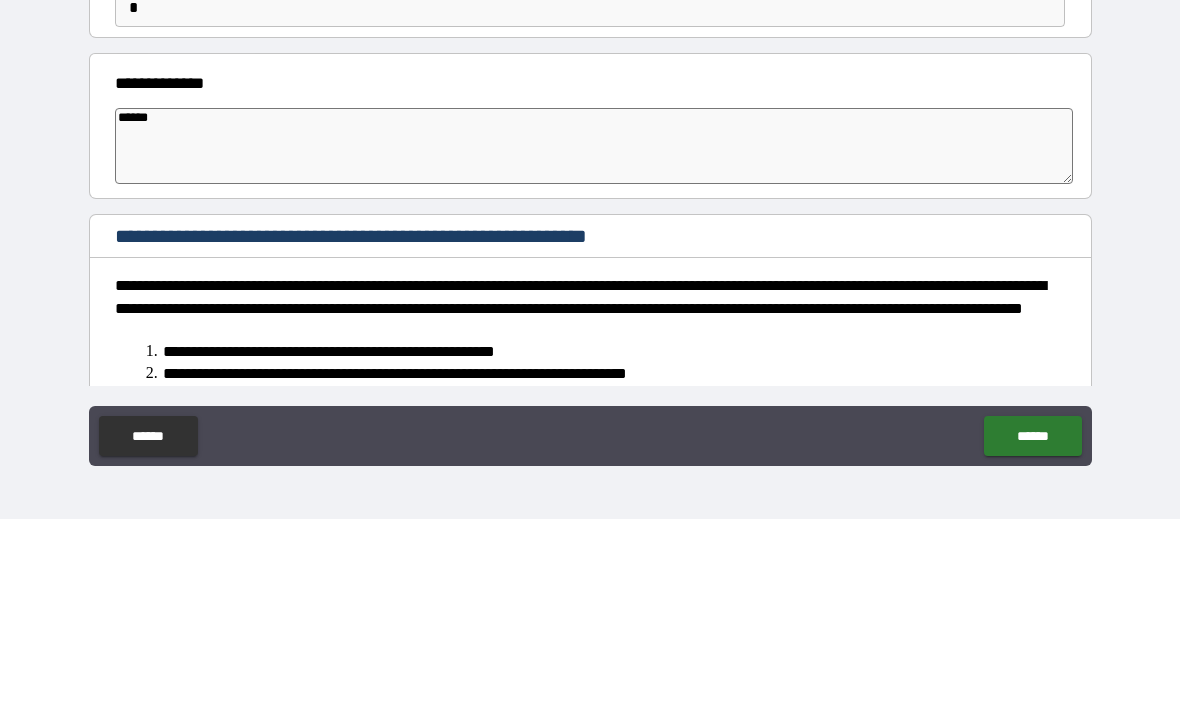 type on "*" 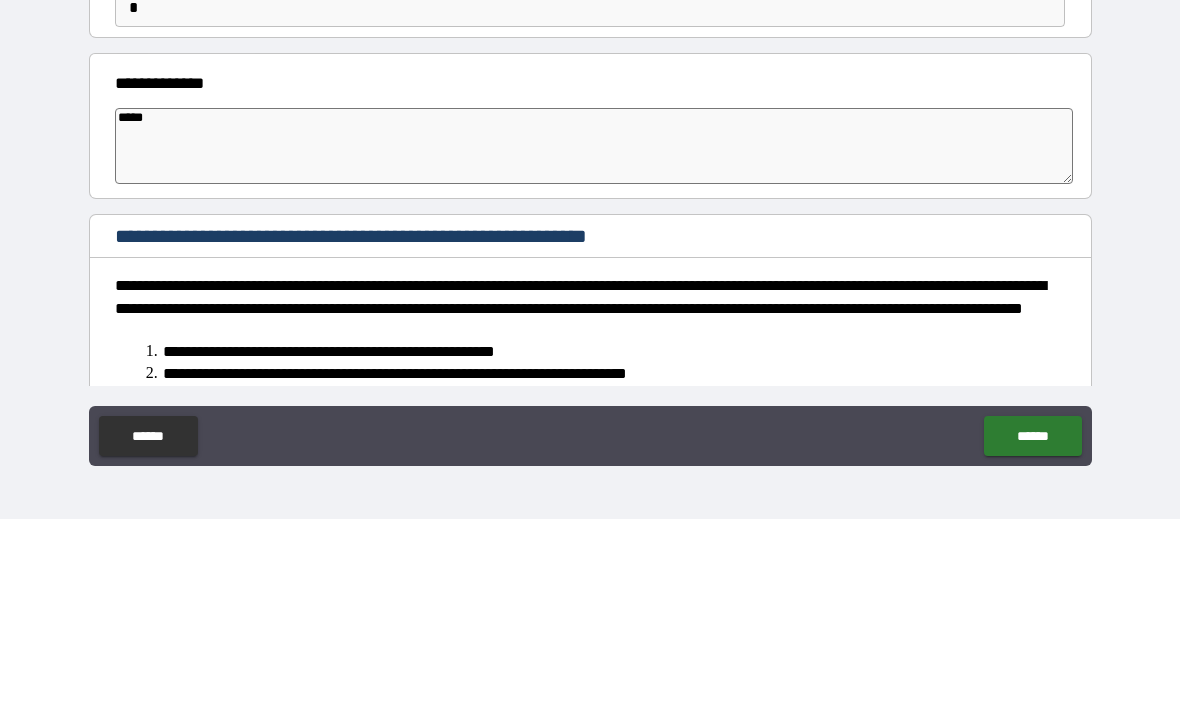 type on "****" 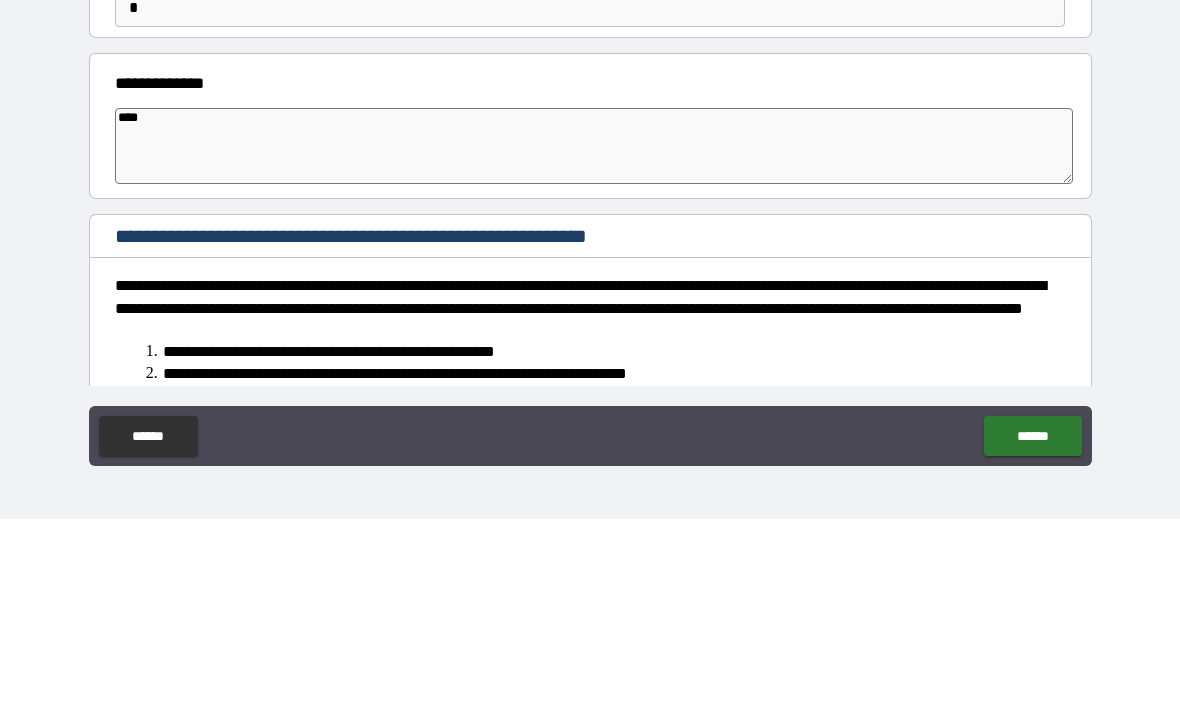 type on "*" 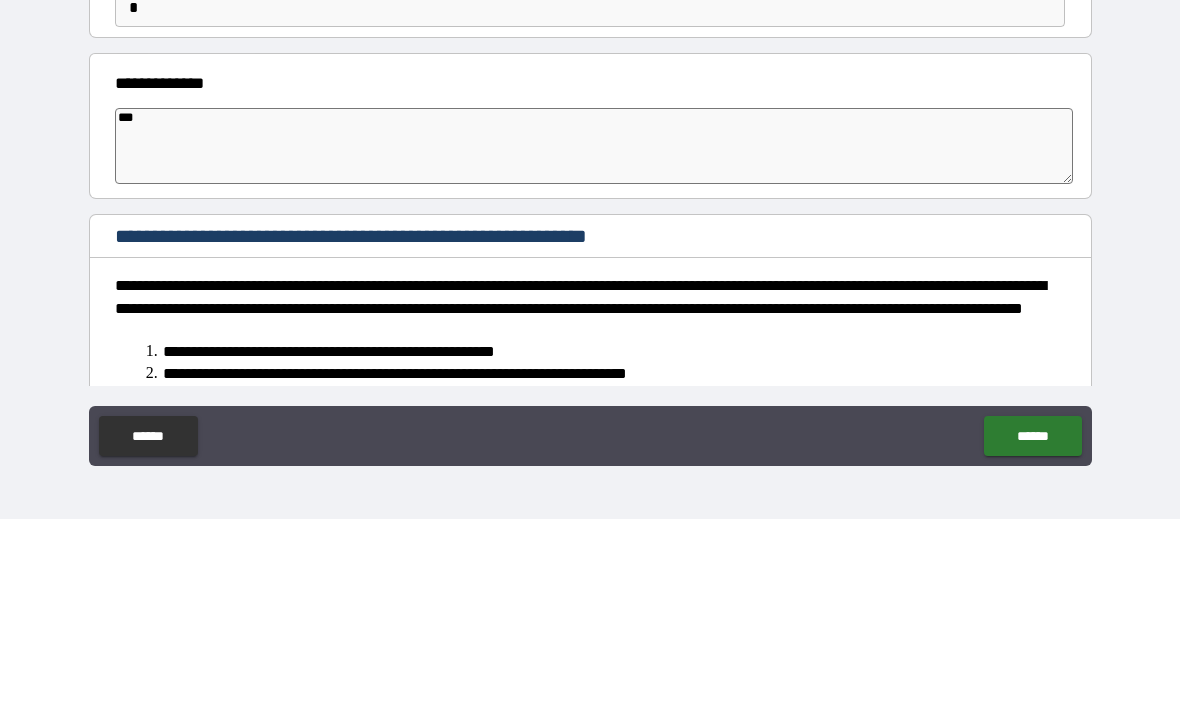 type on "*" 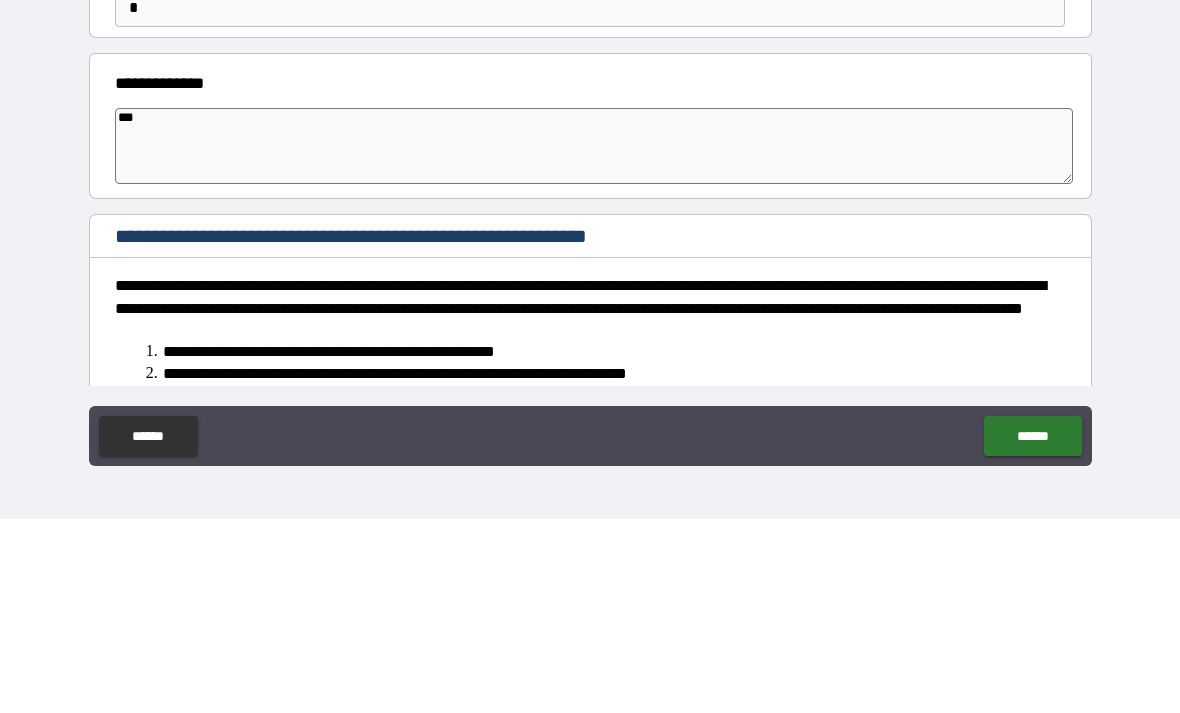 type on "**" 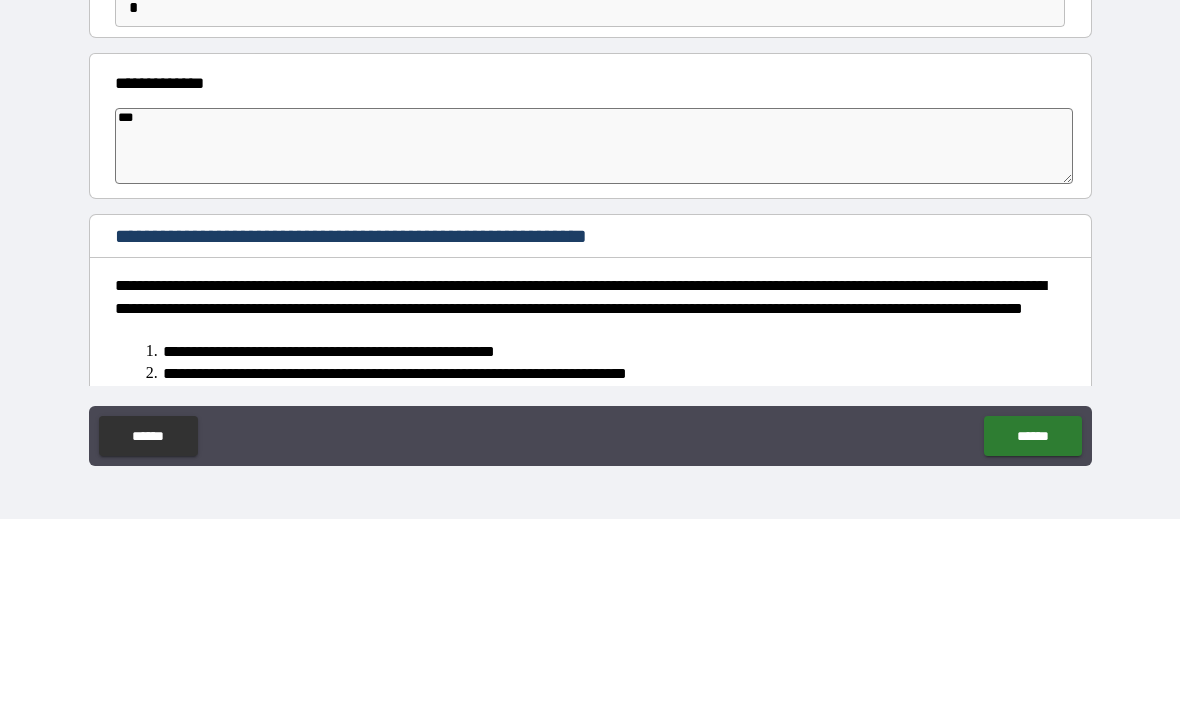 type on "*" 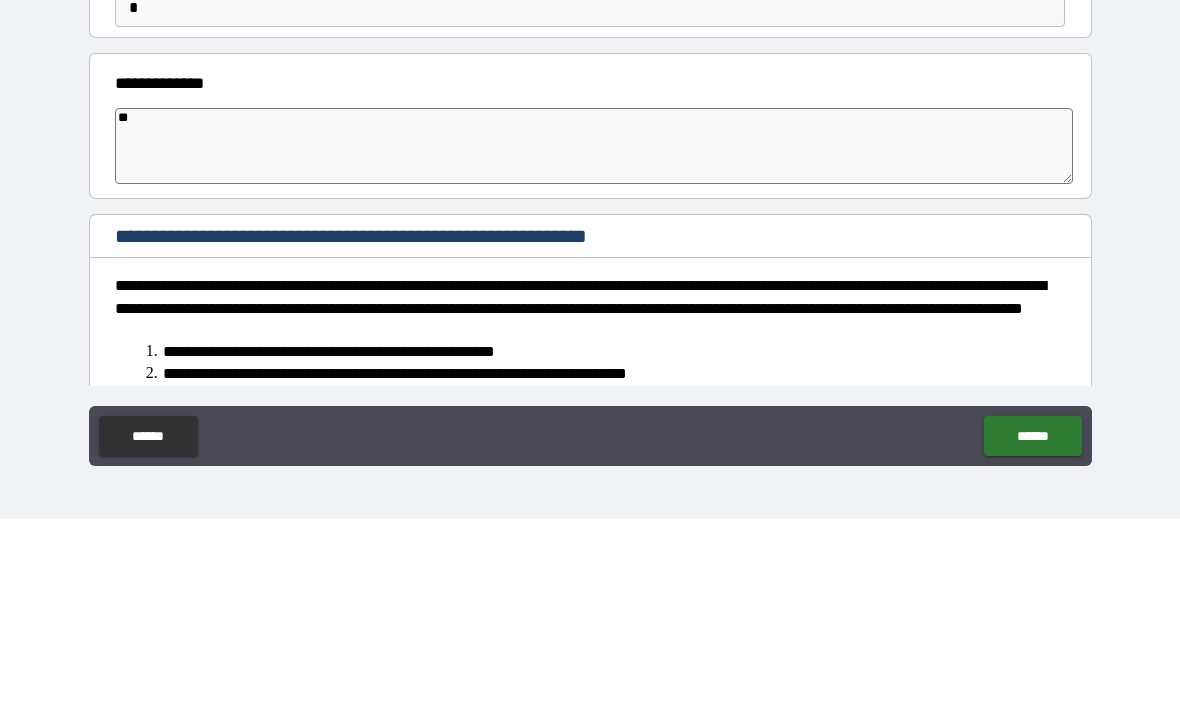 type on "*" 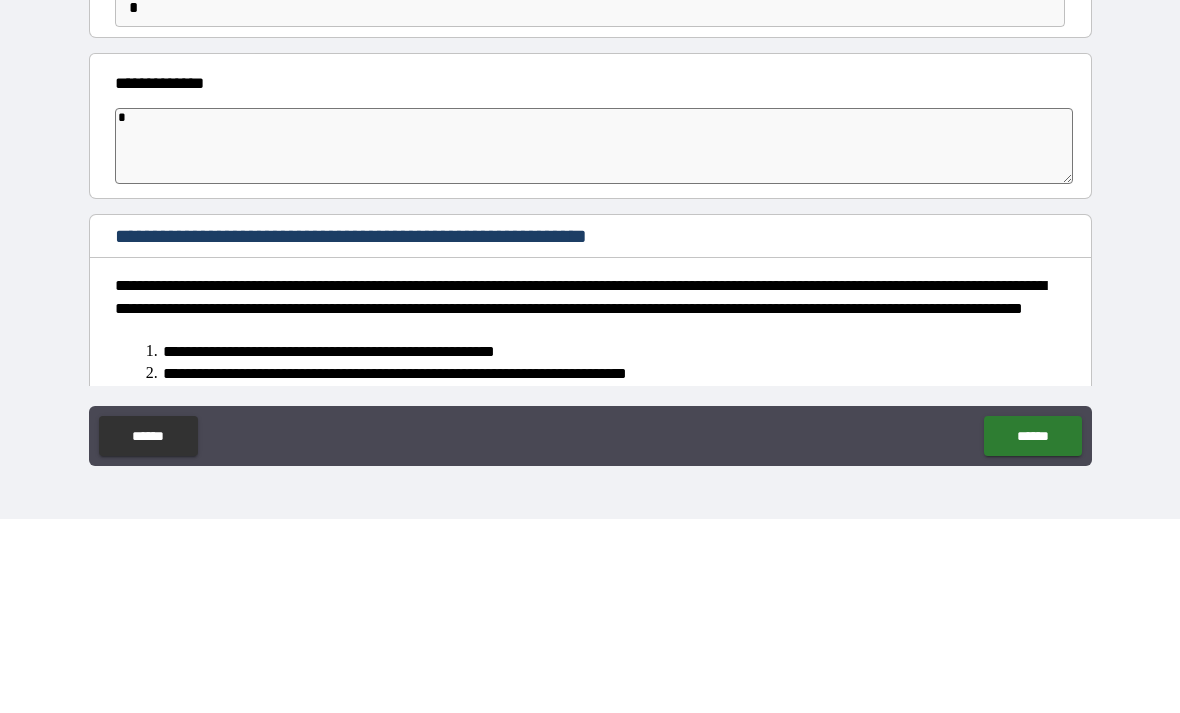 type on "*" 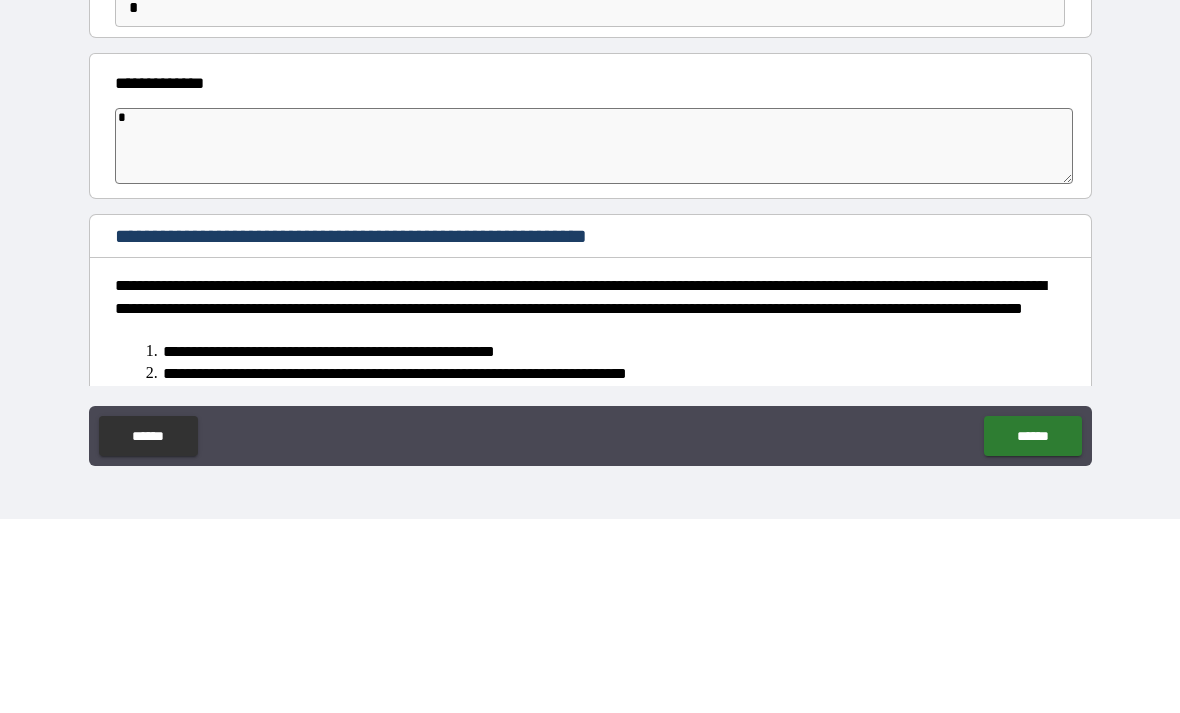 type 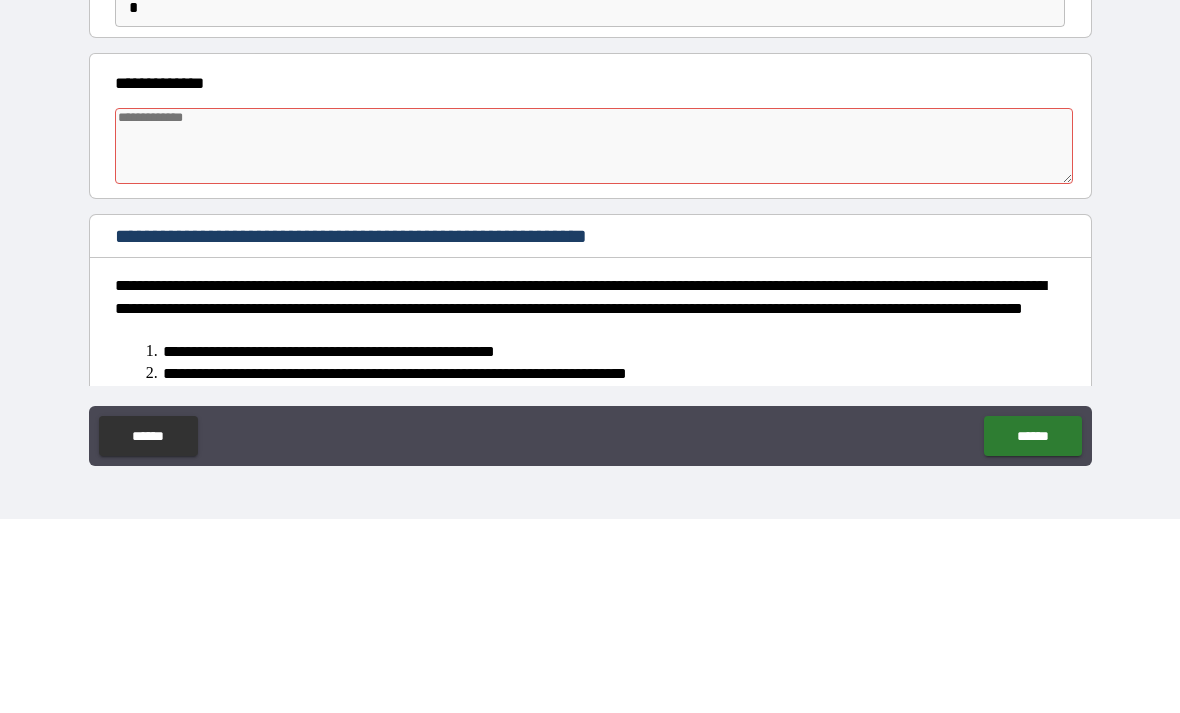 type on "*" 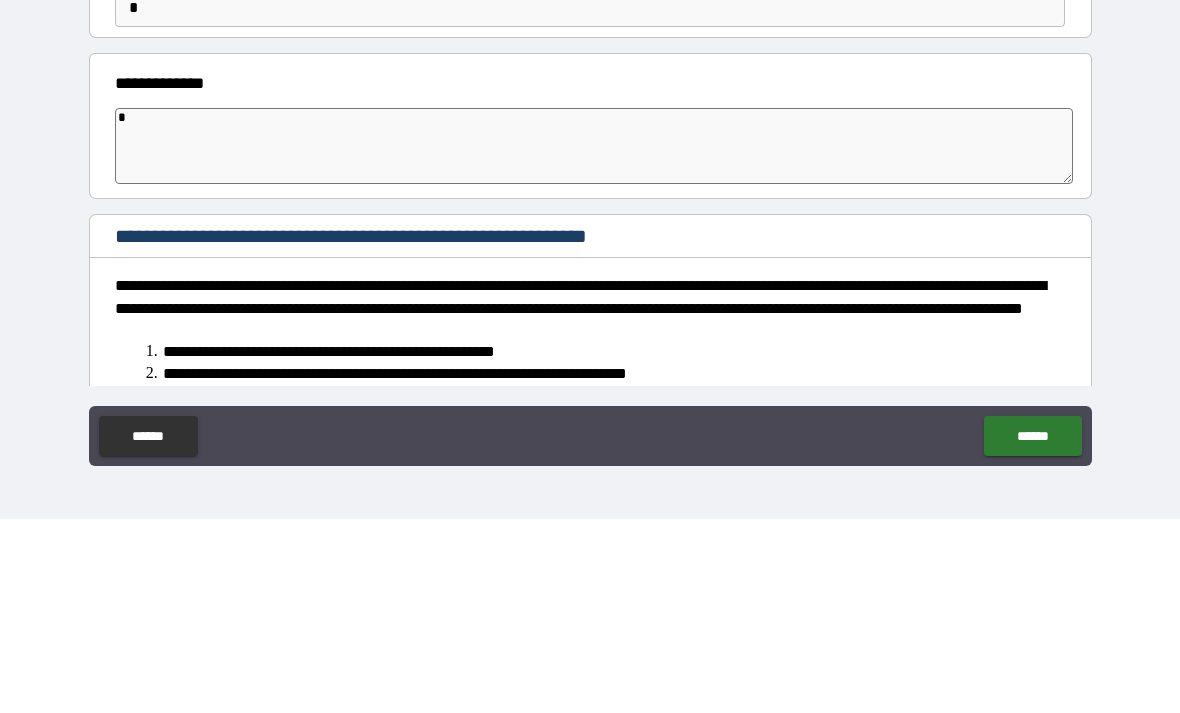 type on "*" 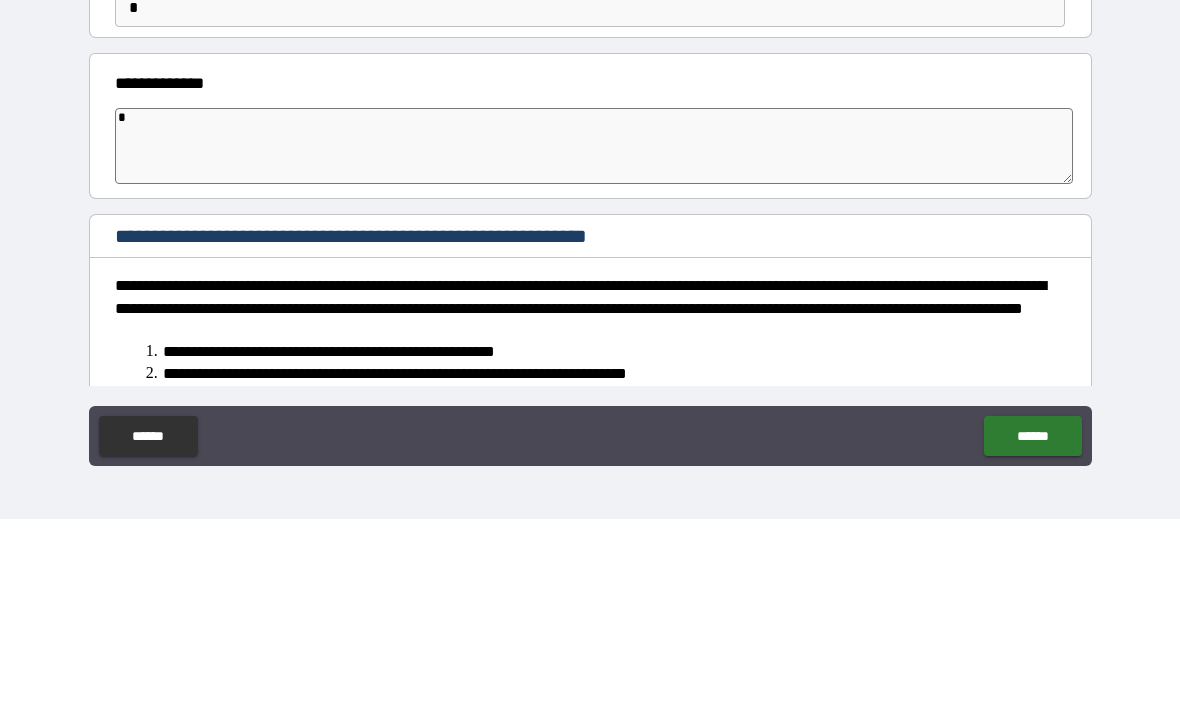 type on "**" 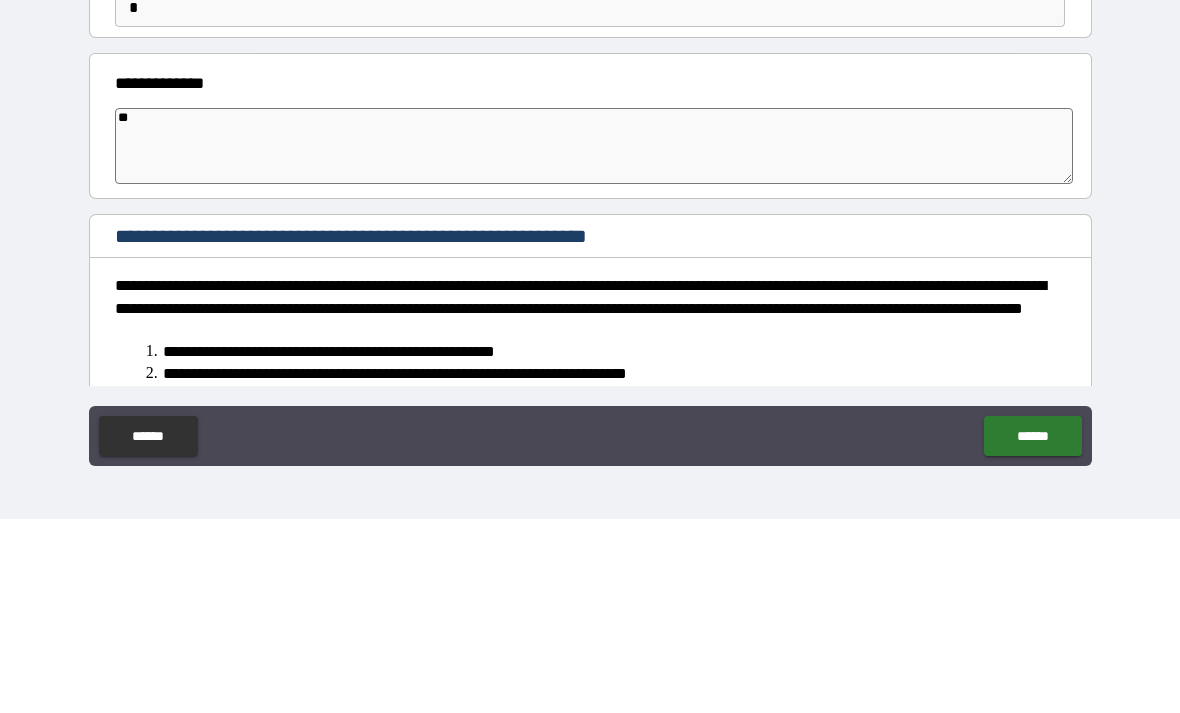 type on "*" 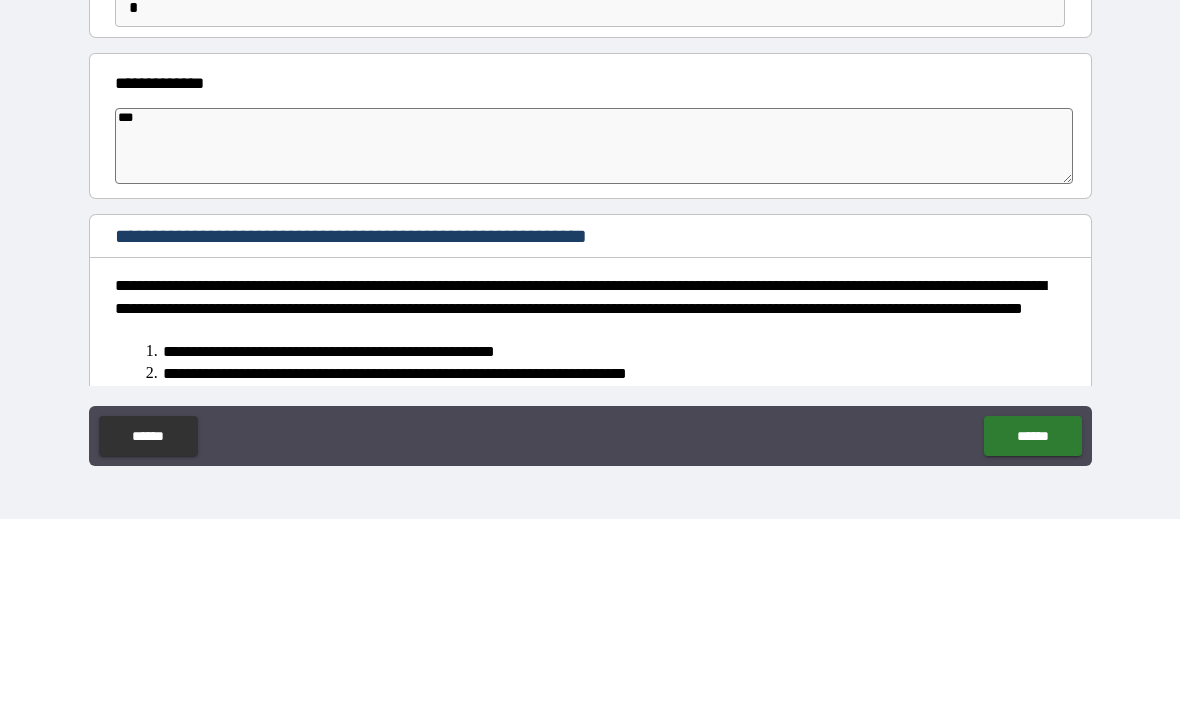 type on "*" 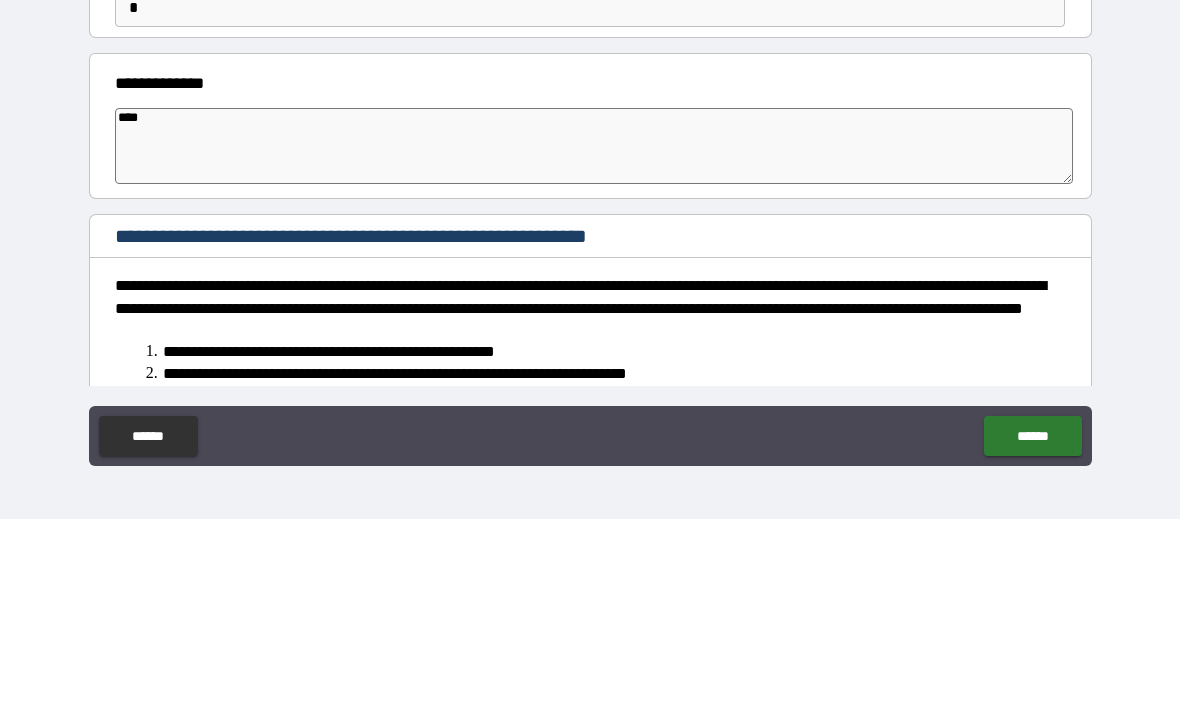 type on "*" 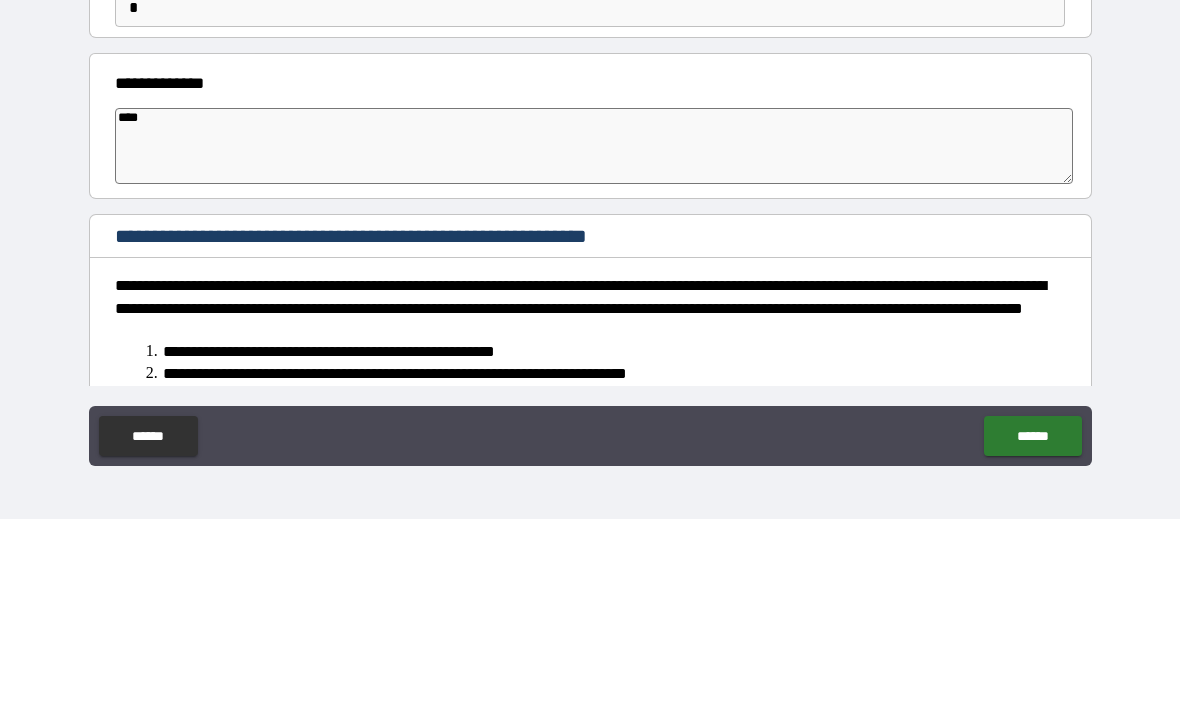 type on "*****" 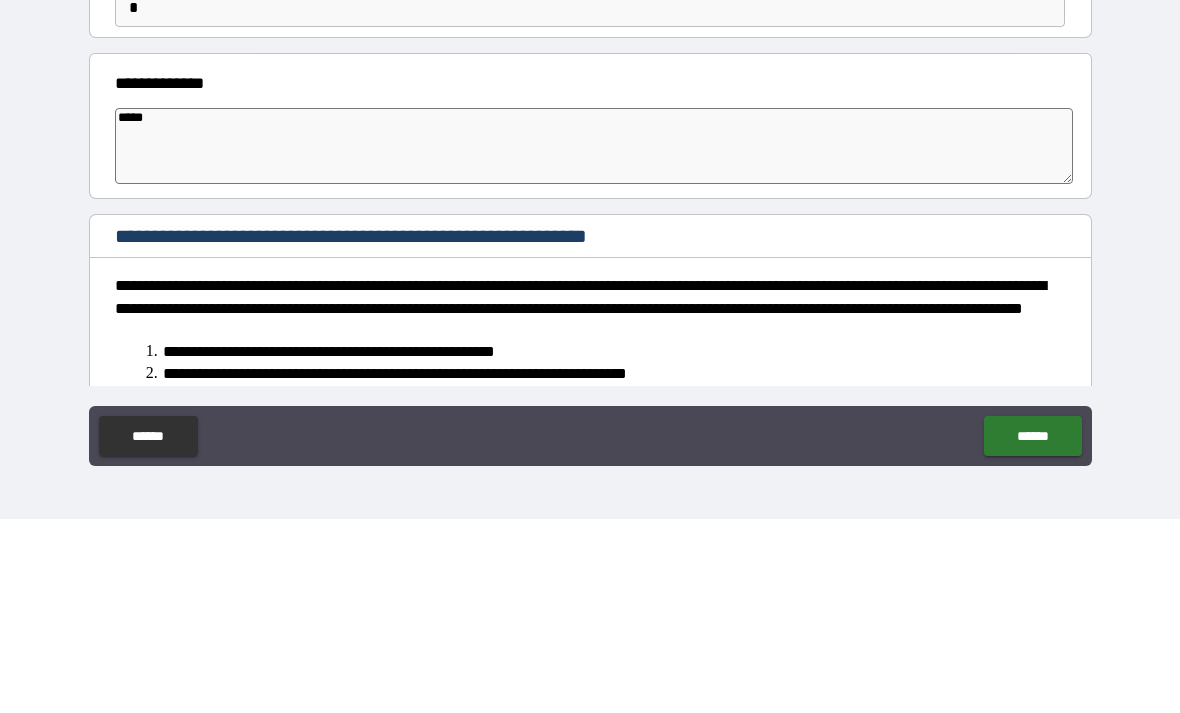 type on "*" 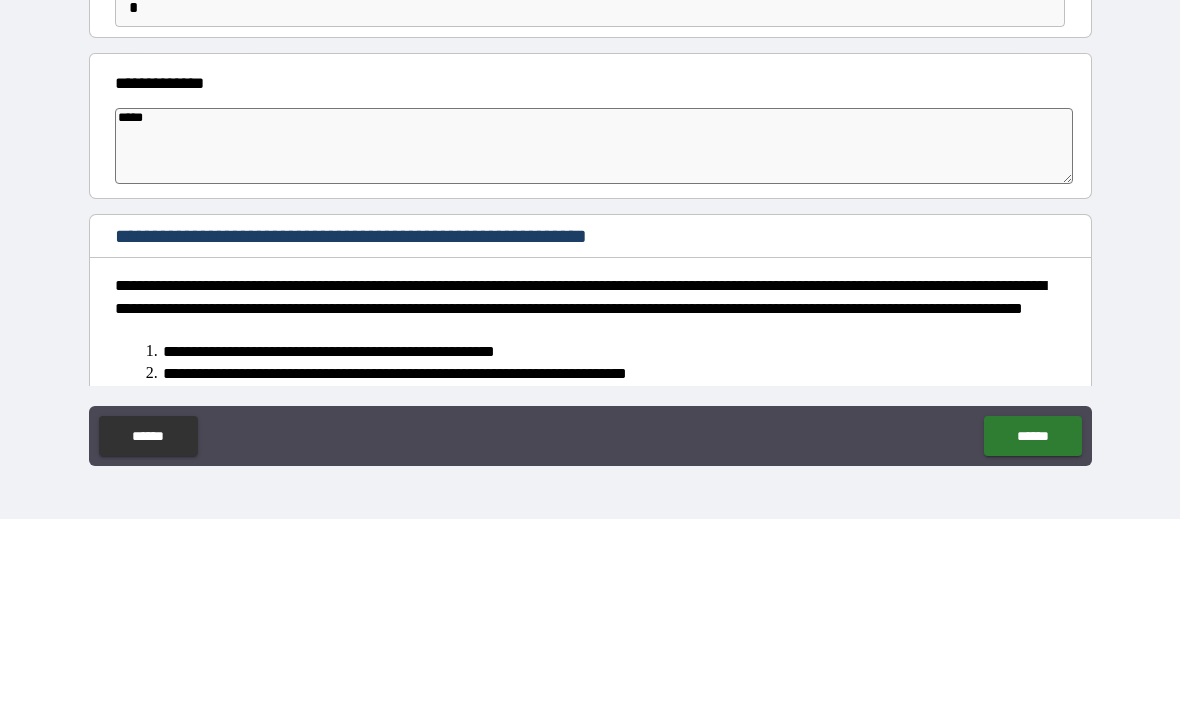 type on "******" 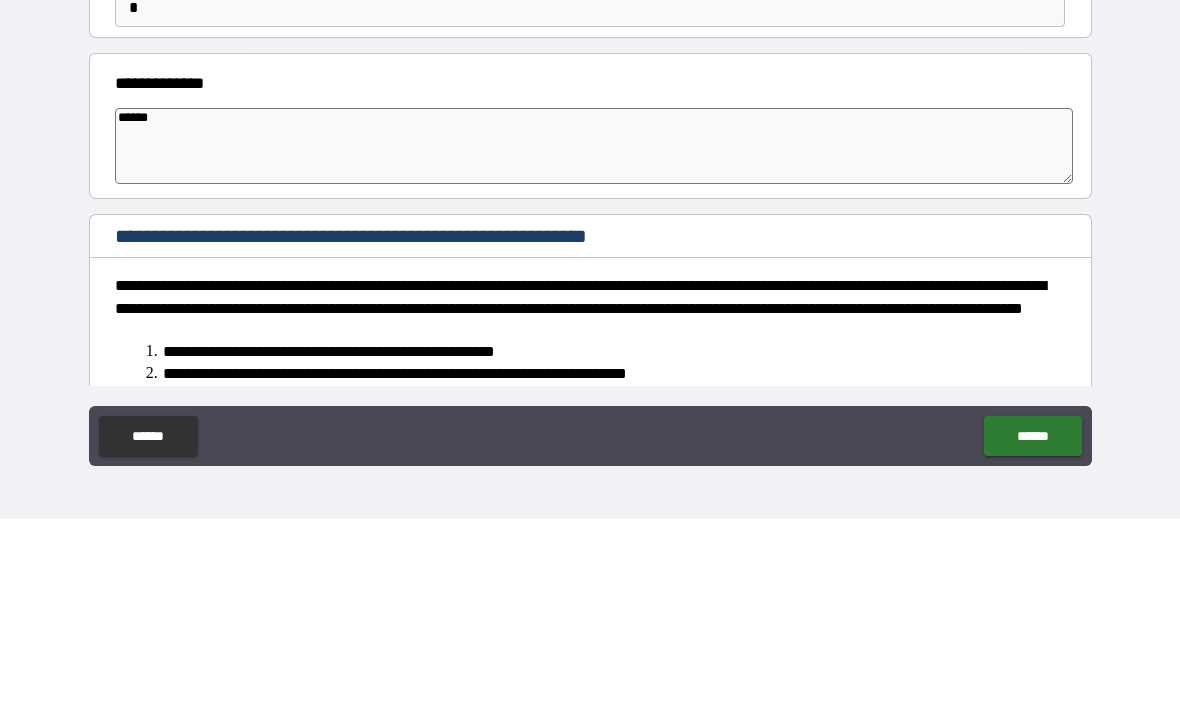 type on "*" 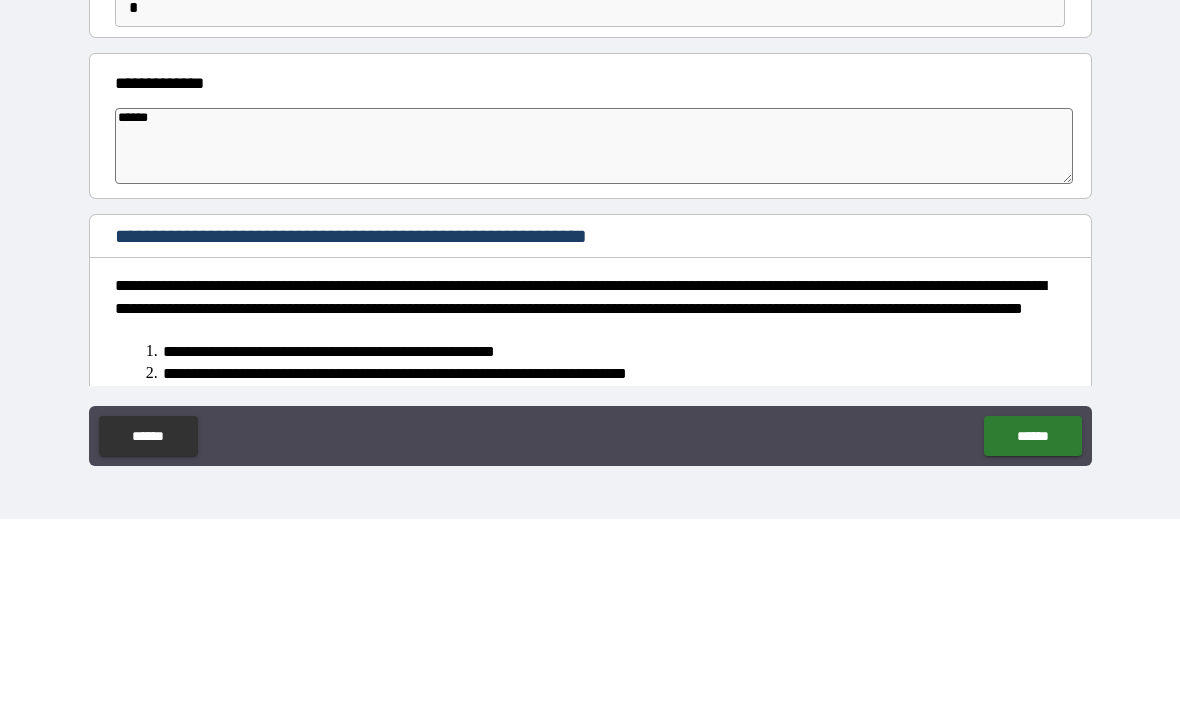 type on "*******" 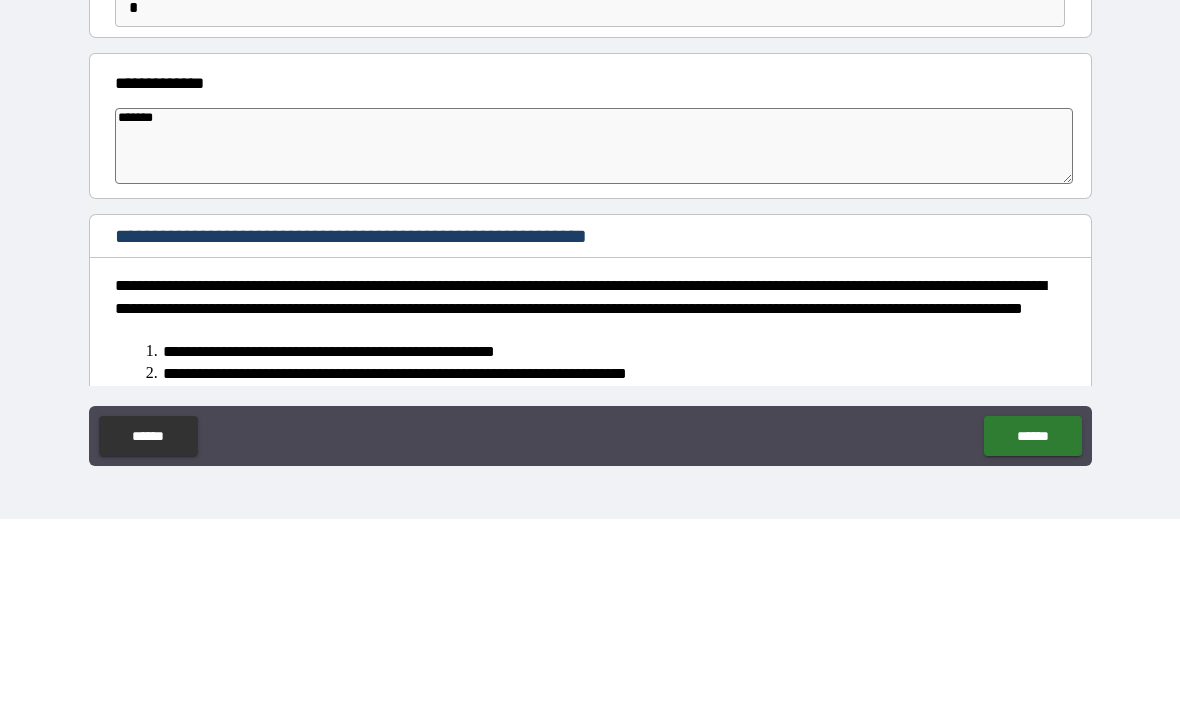 type on "*" 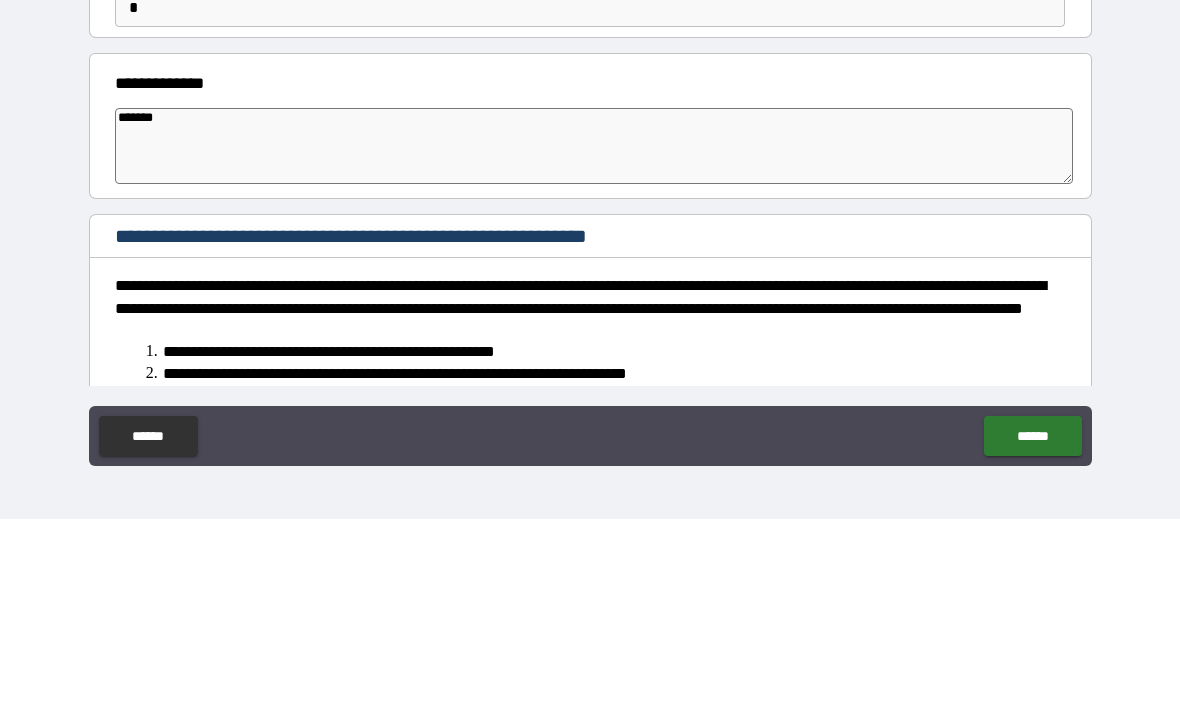 type on "********" 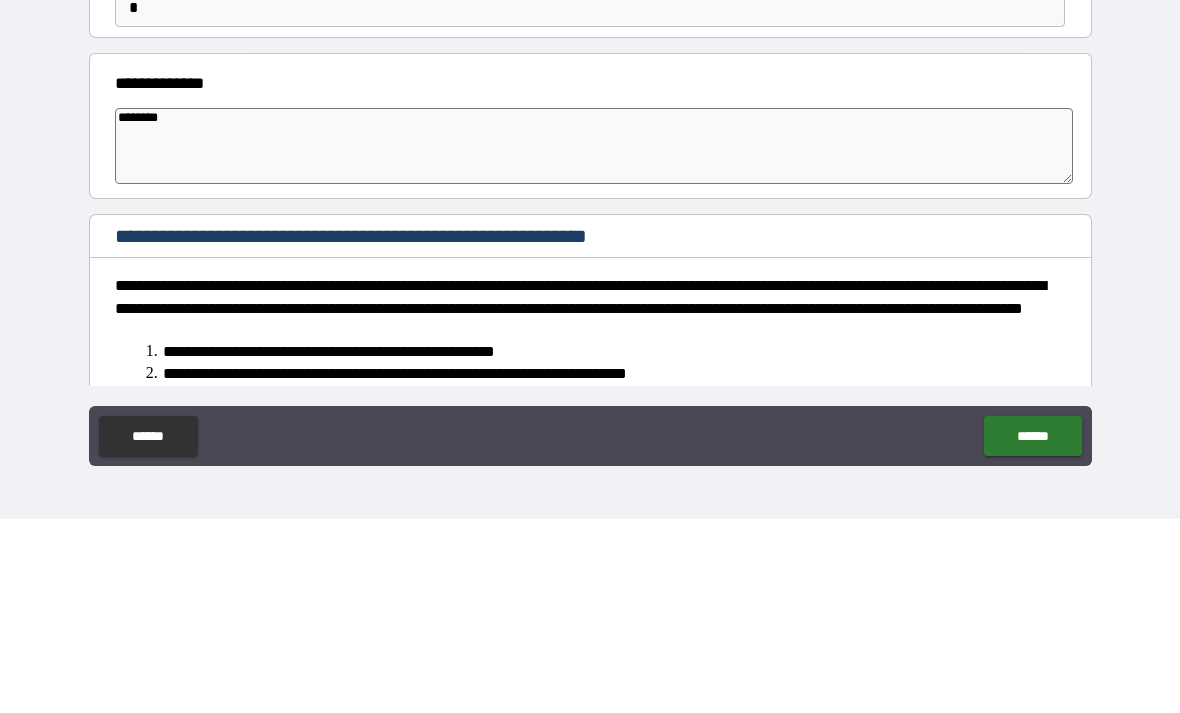 type on "*" 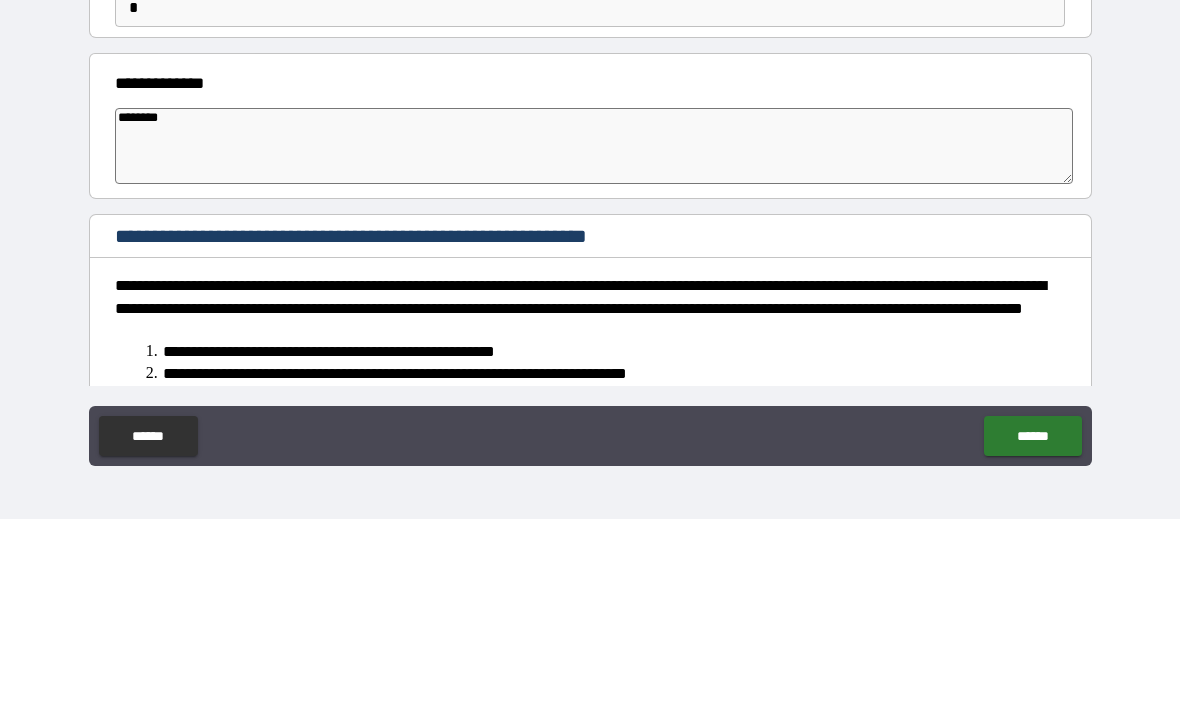 type on "*********" 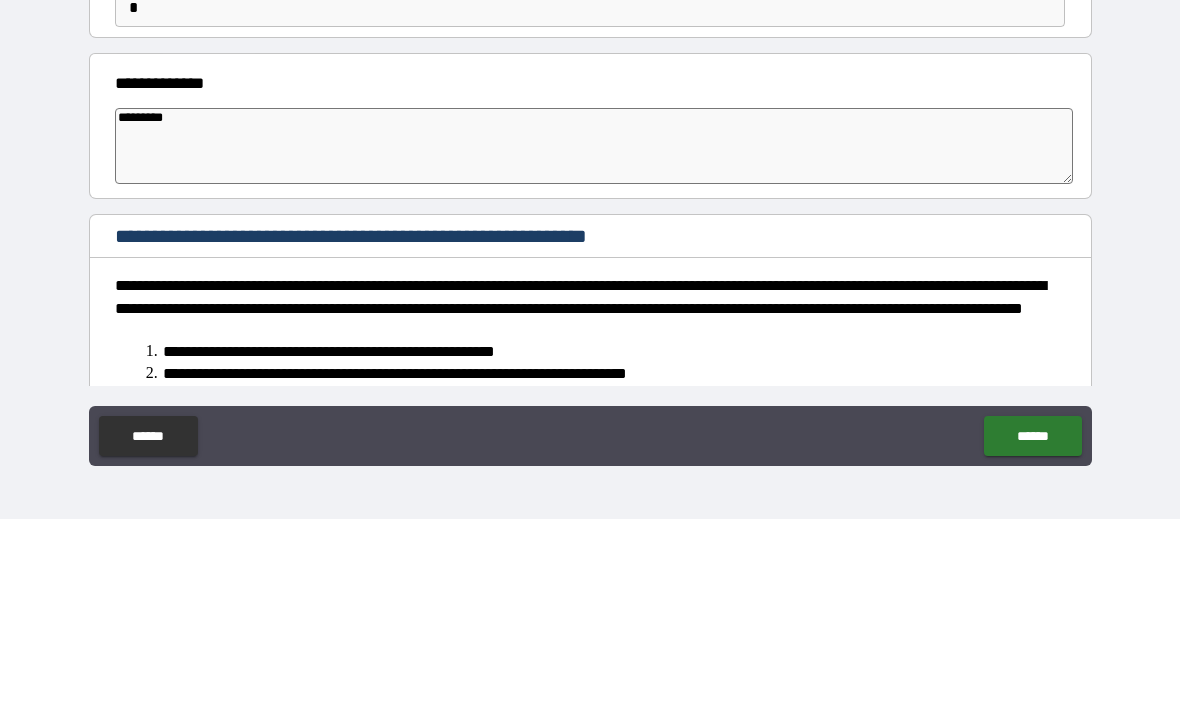 type on "*" 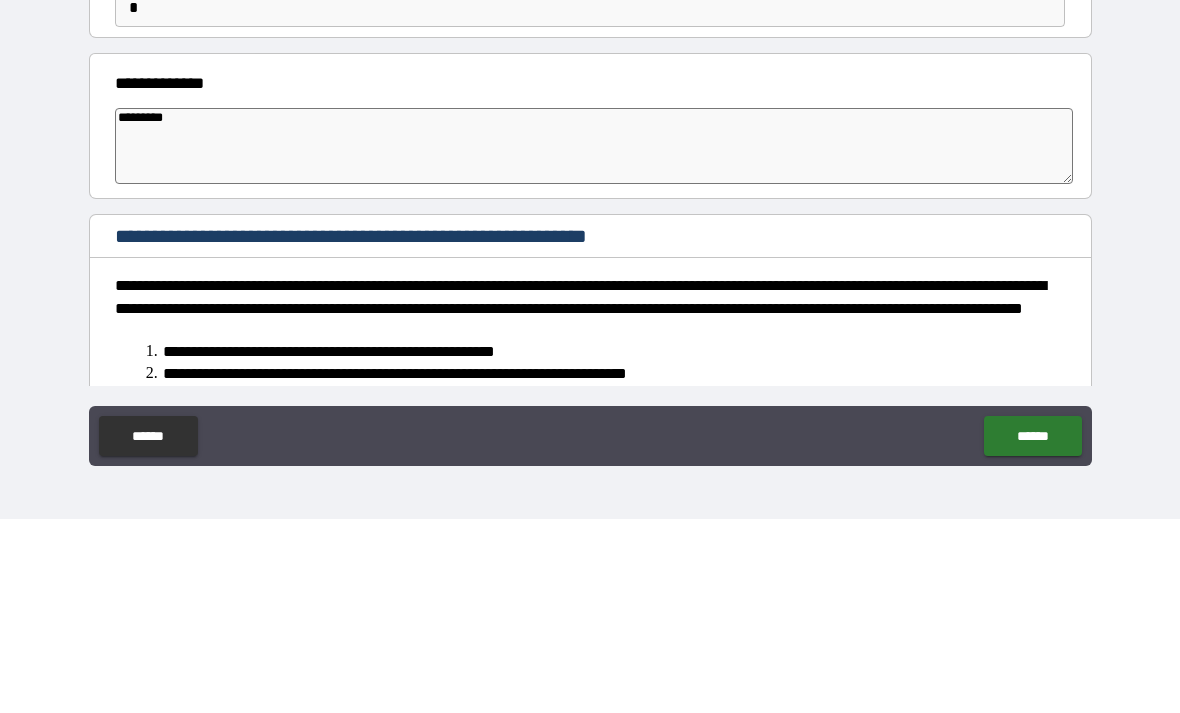 type on "**********" 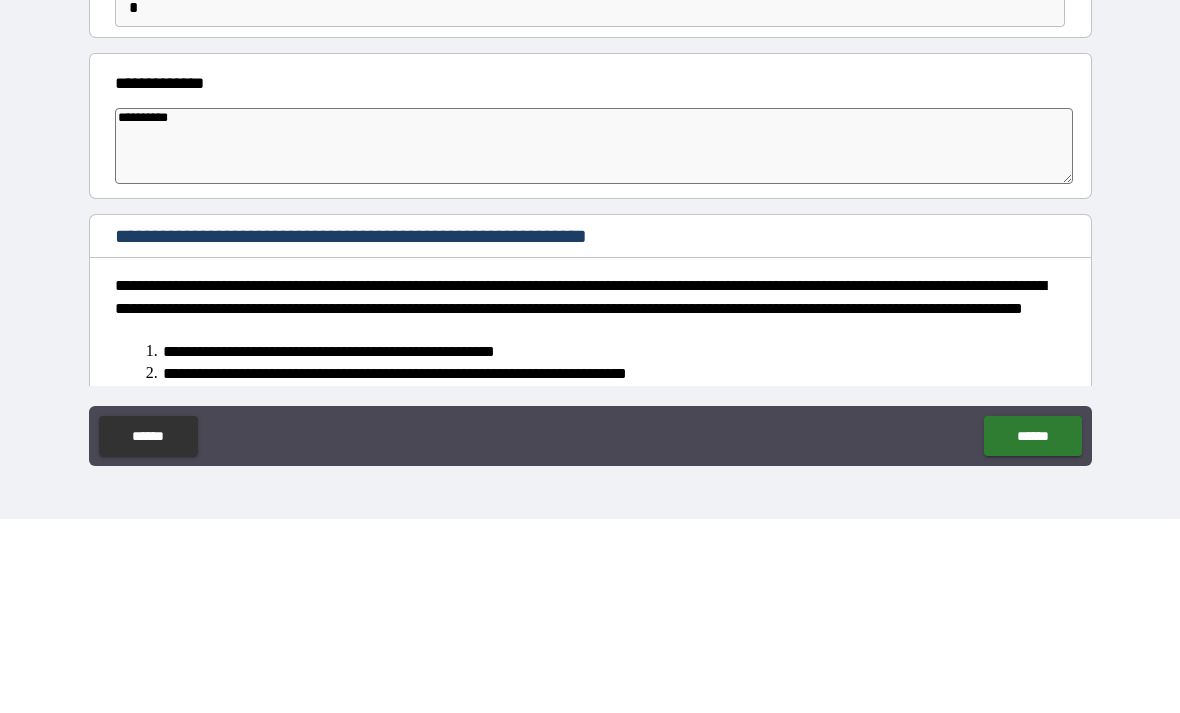 type on "*" 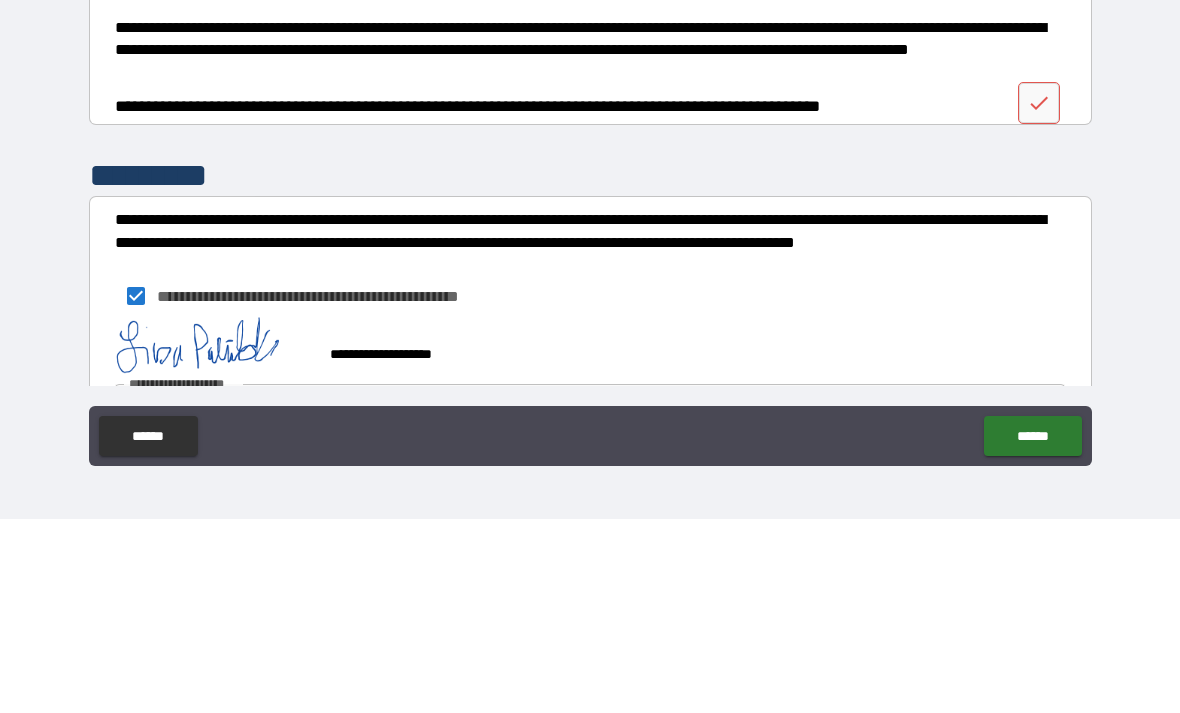 scroll, scrollTop: 544, scrollLeft: 0, axis: vertical 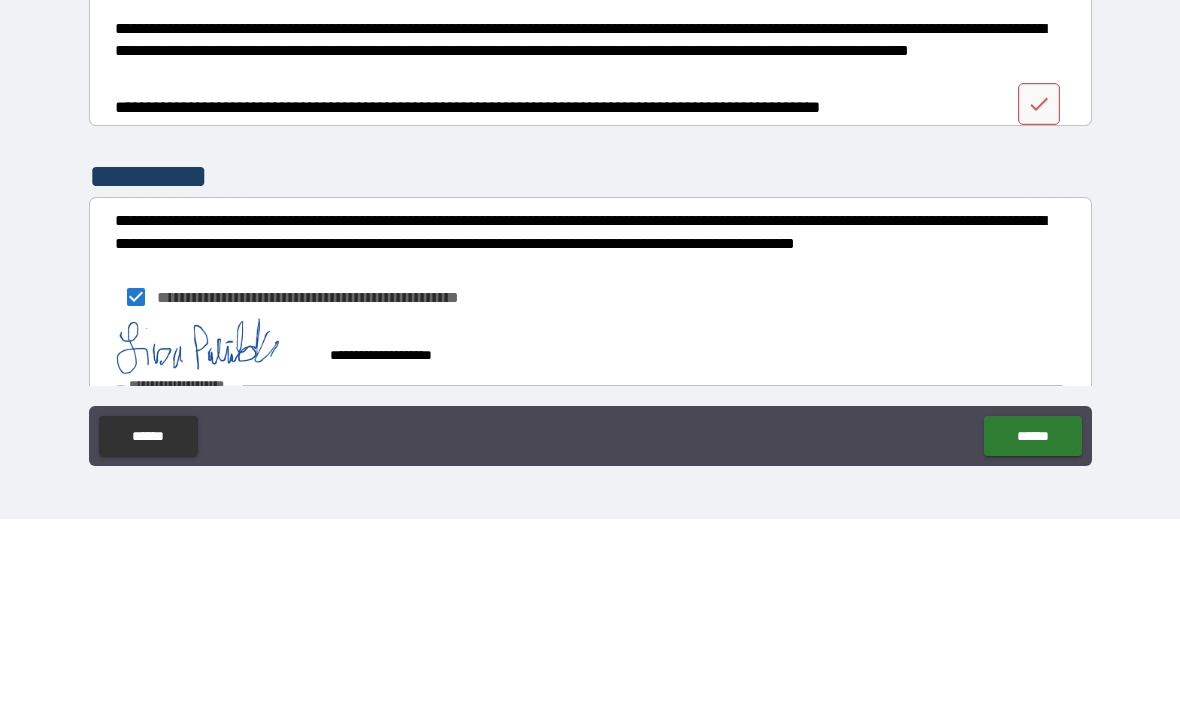 type on "**********" 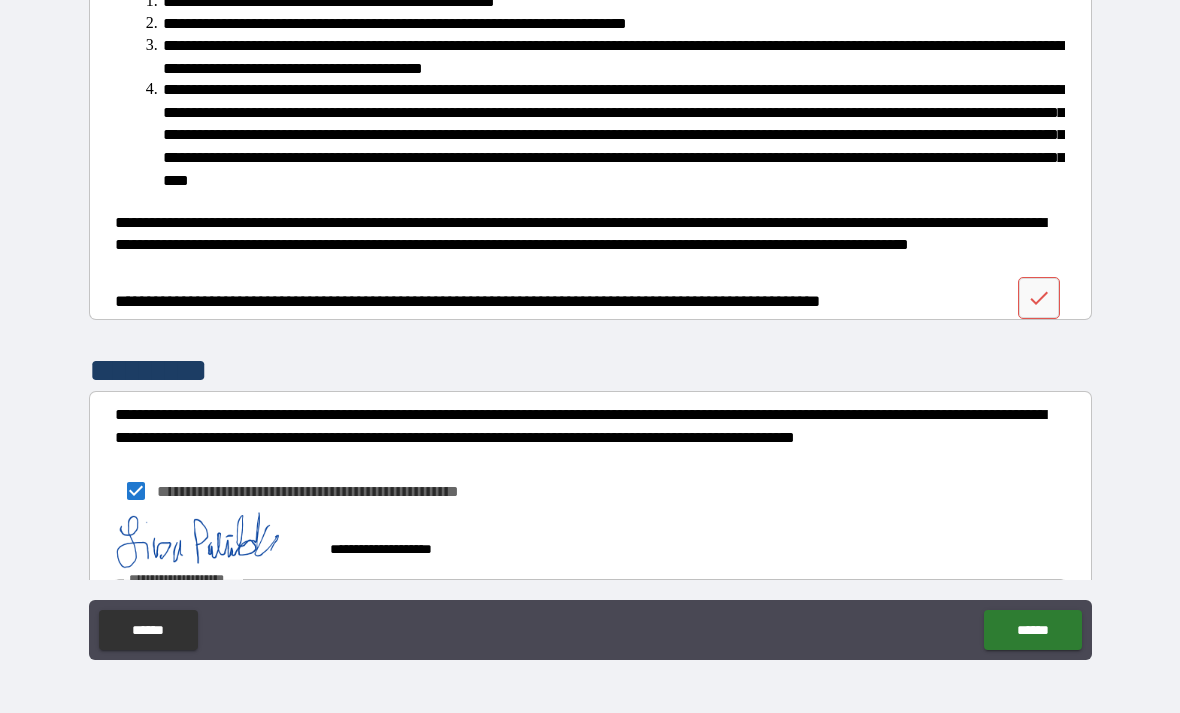 type on "*" 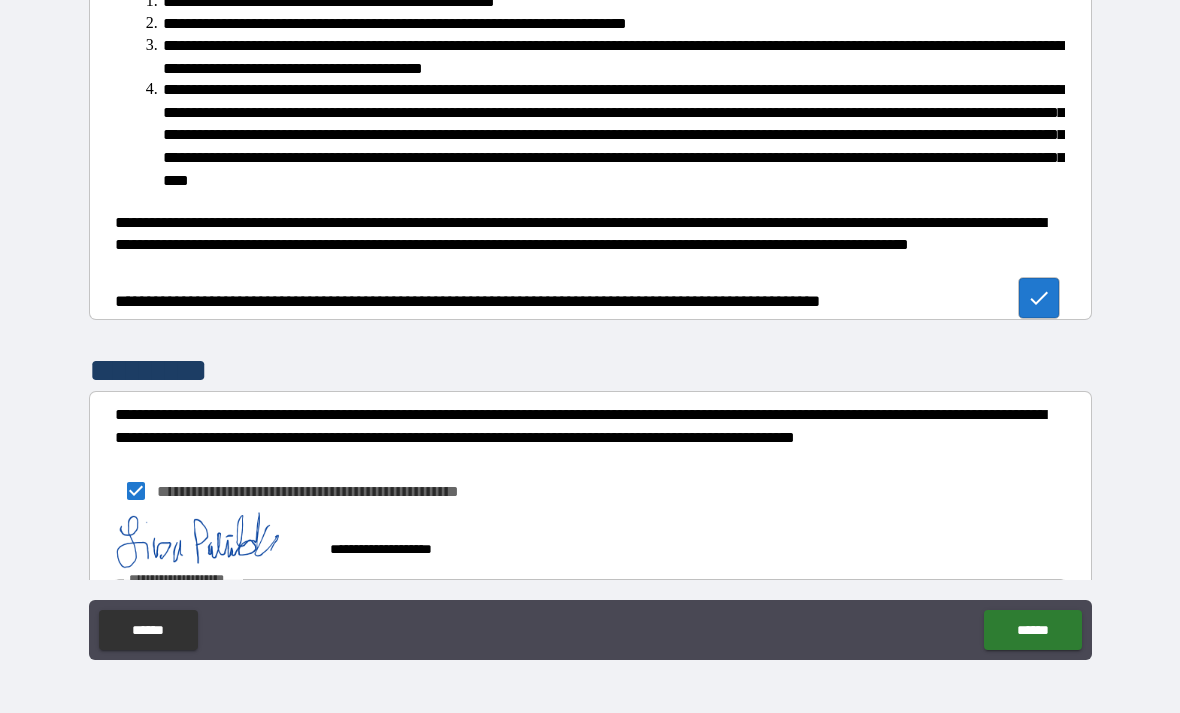 click on "******" at bounding box center (1032, 630) 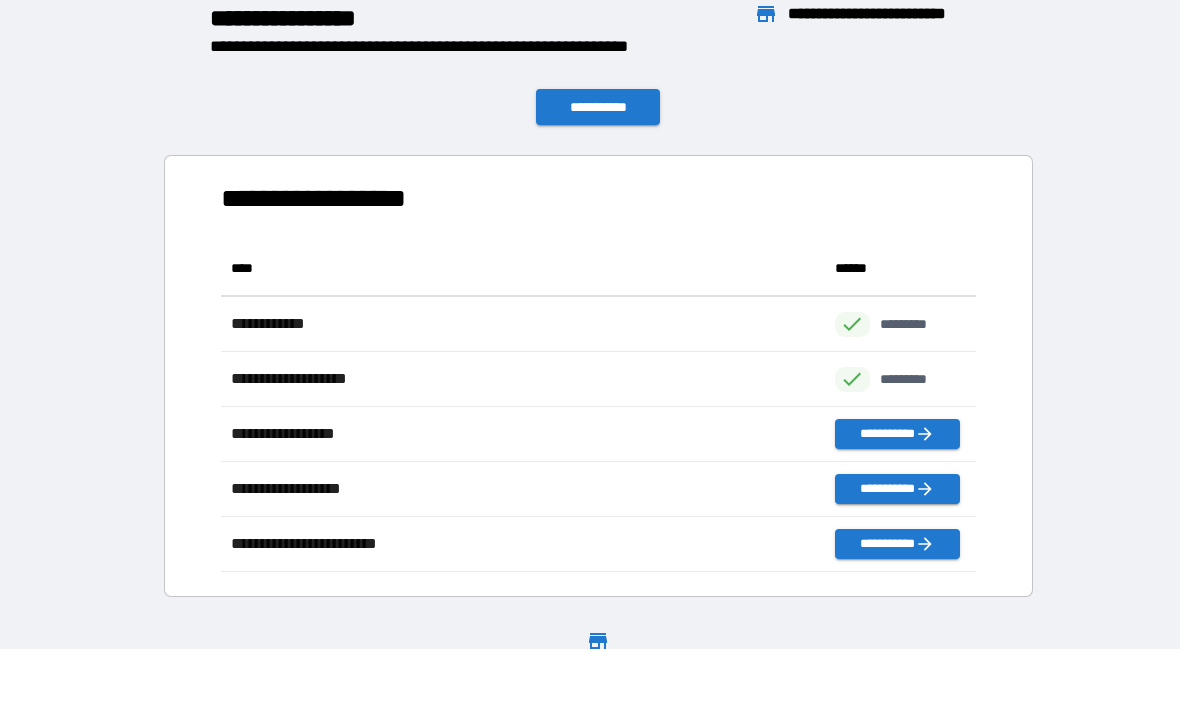 scroll, scrollTop: 1, scrollLeft: 1, axis: both 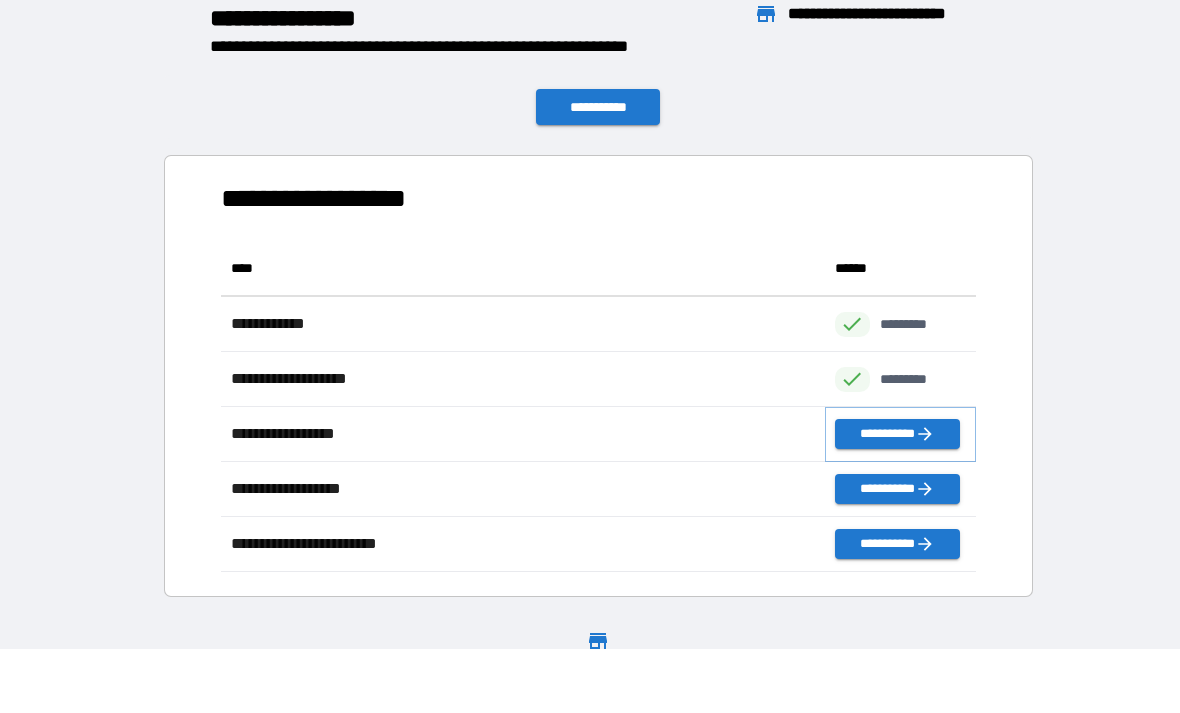 click on "**********" at bounding box center (897, 434) 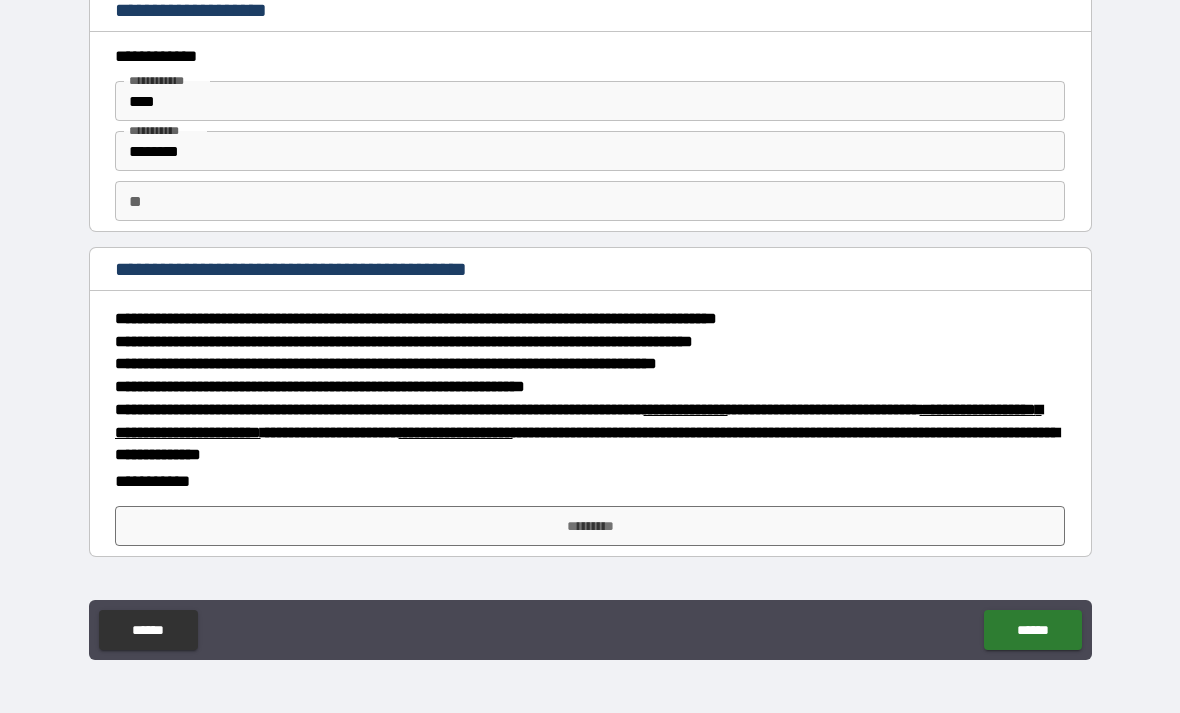 click on "*********" at bounding box center [590, 526] 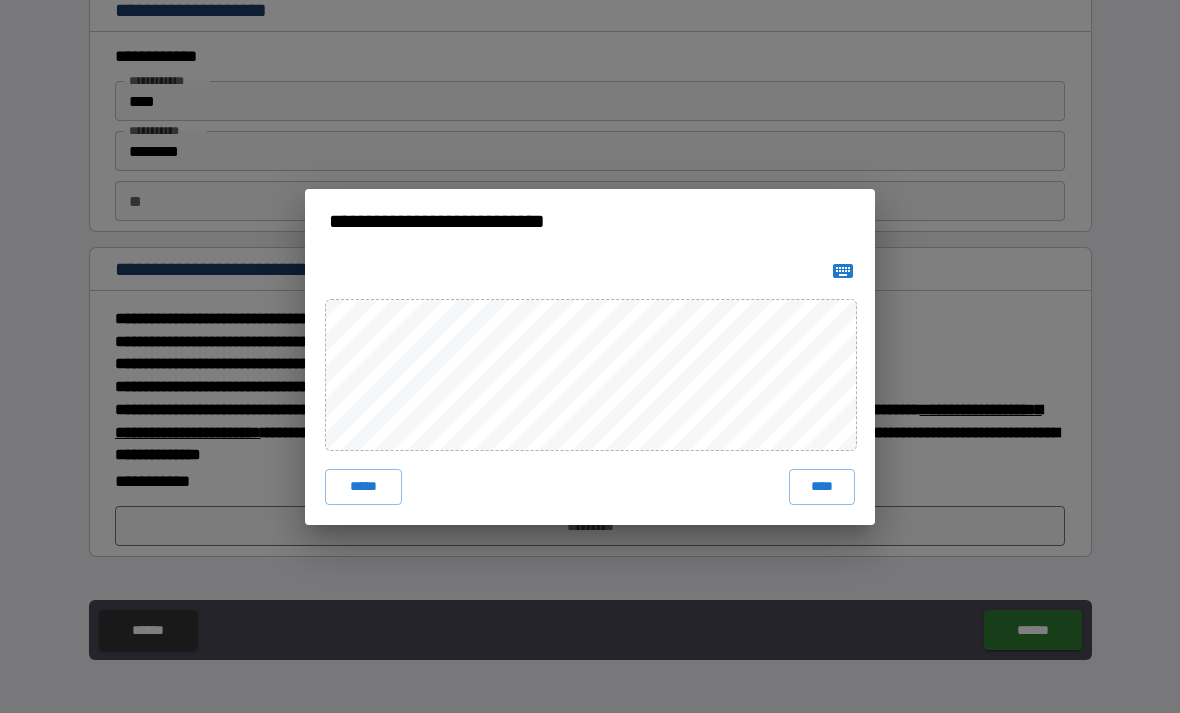 click on "****" at bounding box center (822, 487) 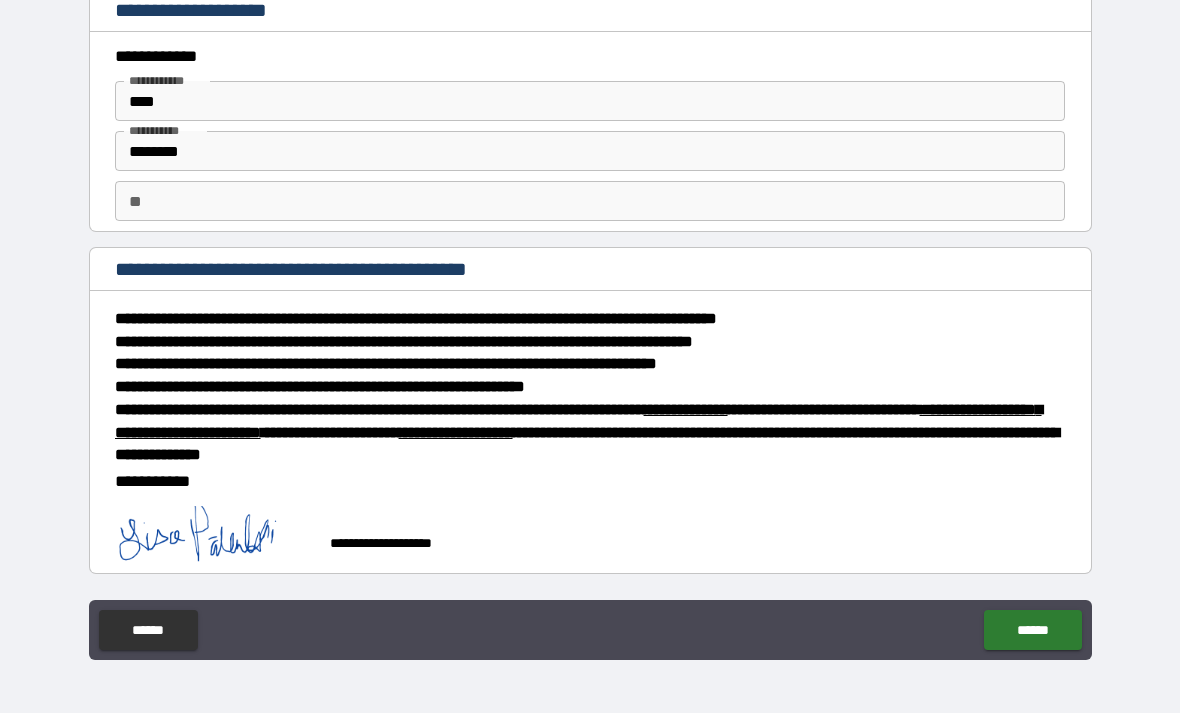 click on "******" at bounding box center (1032, 630) 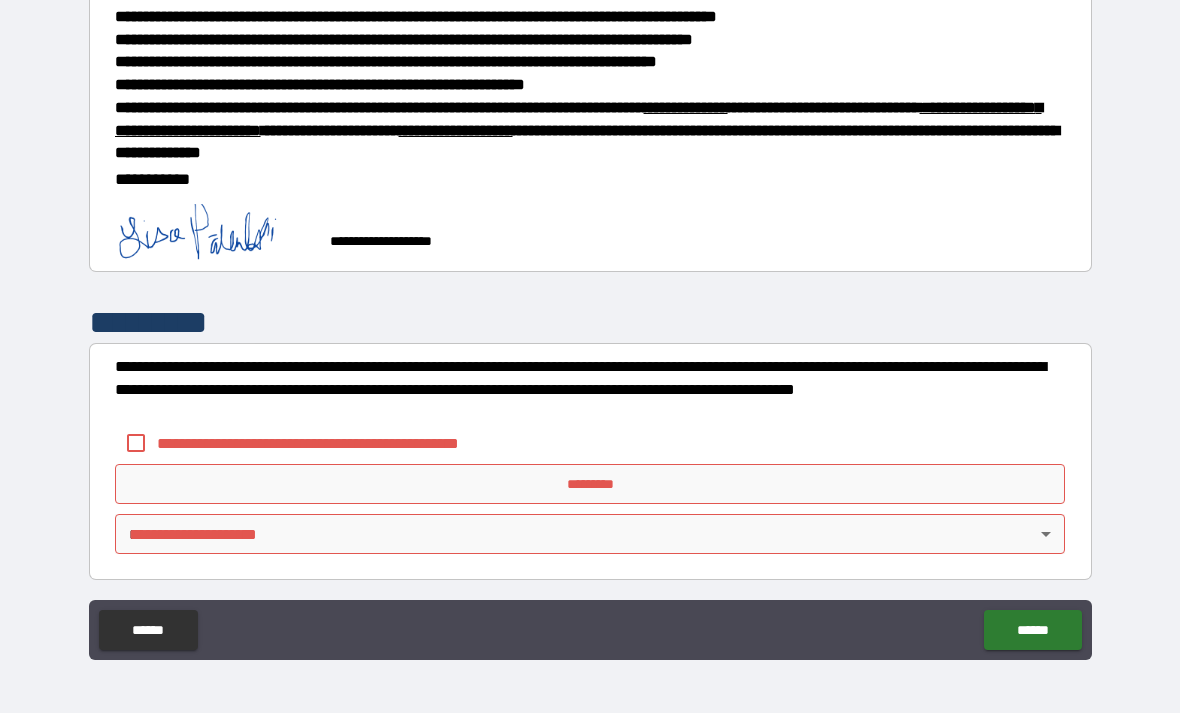 scroll, scrollTop: 302, scrollLeft: 0, axis: vertical 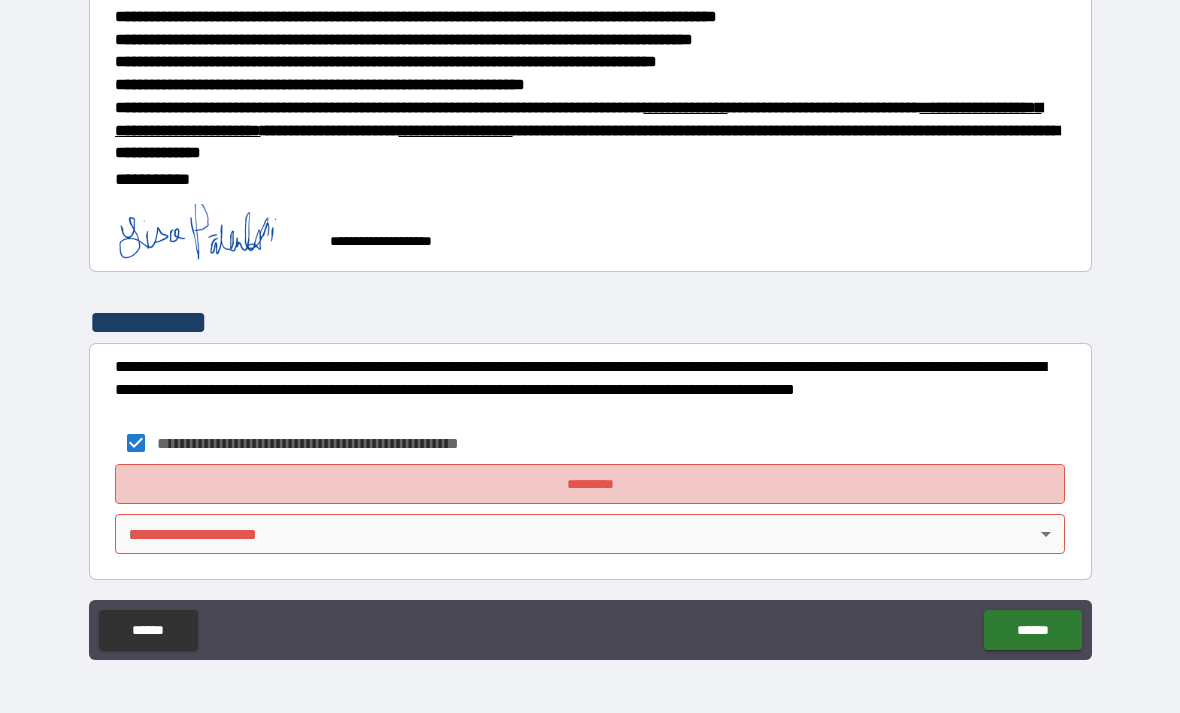click on "*********" at bounding box center [590, 484] 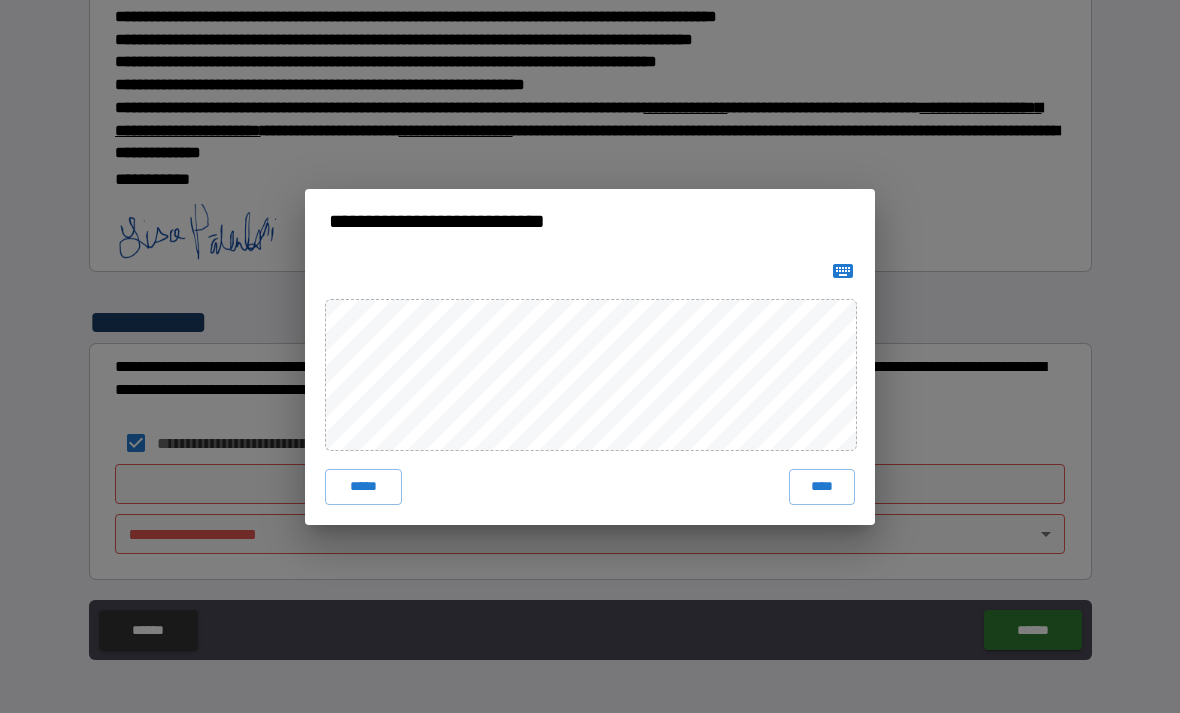 click on "****" at bounding box center (822, 487) 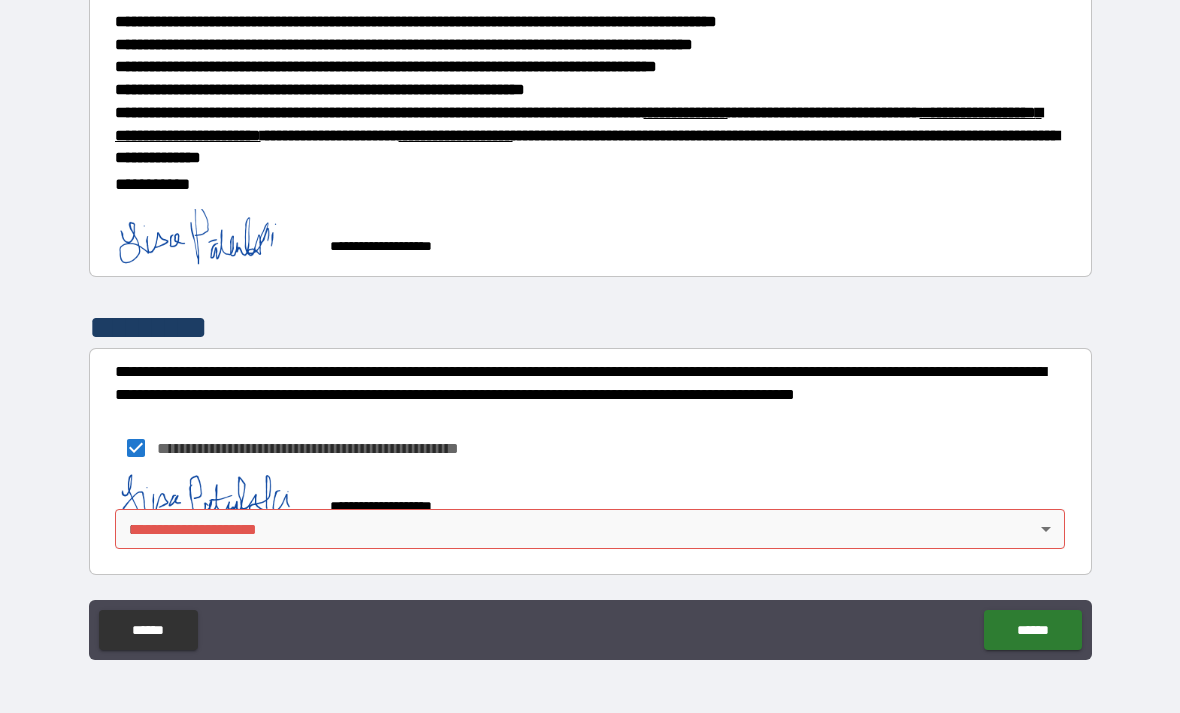 scroll, scrollTop: 292, scrollLeft: 0, axis: vertical 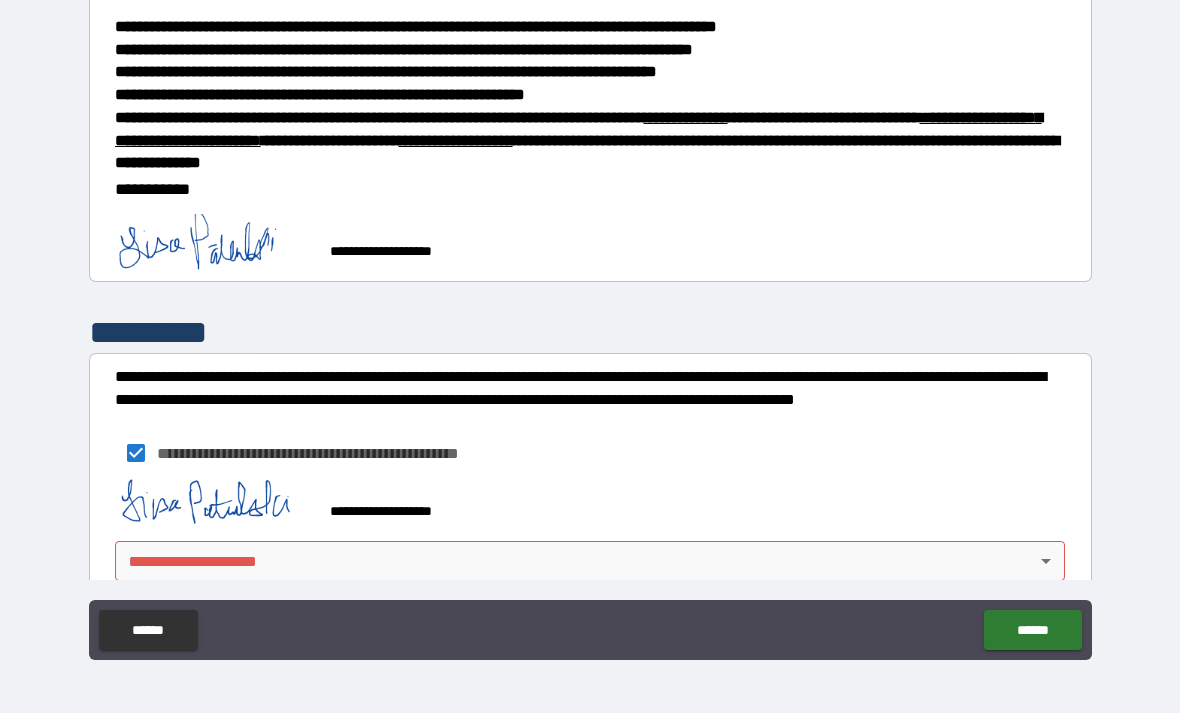 click on "**********" at bounding box center [590, 324] 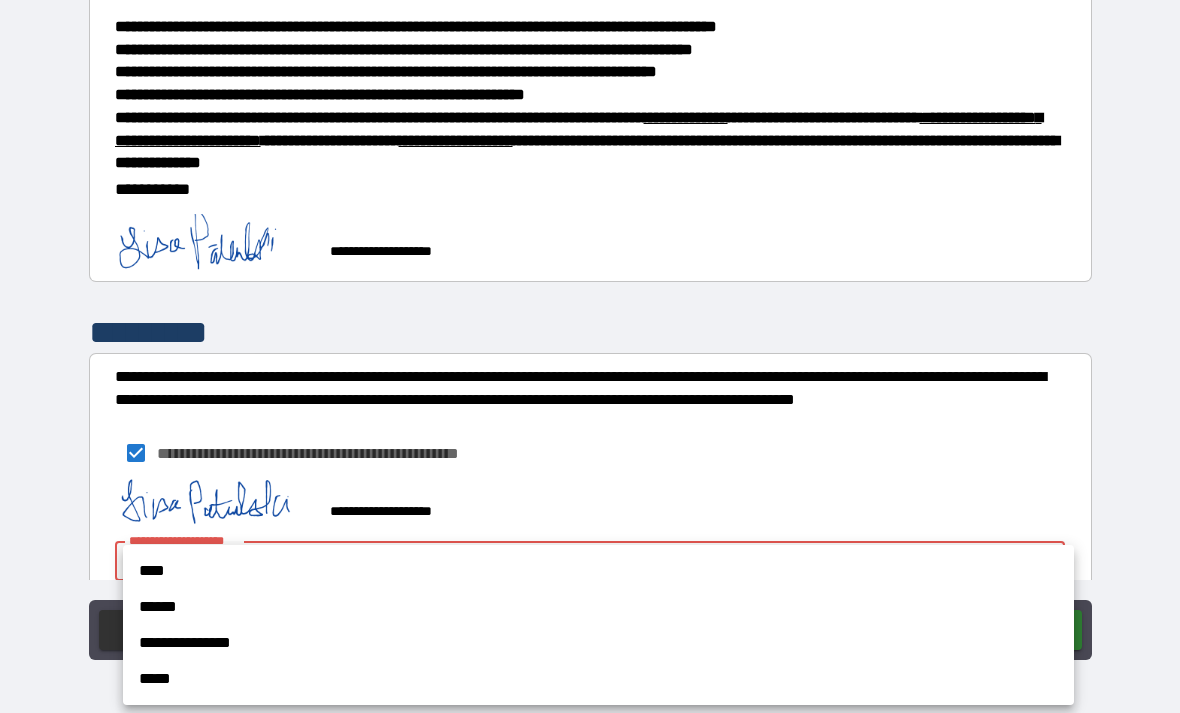 click on "****" at bounding box center (598, 571) 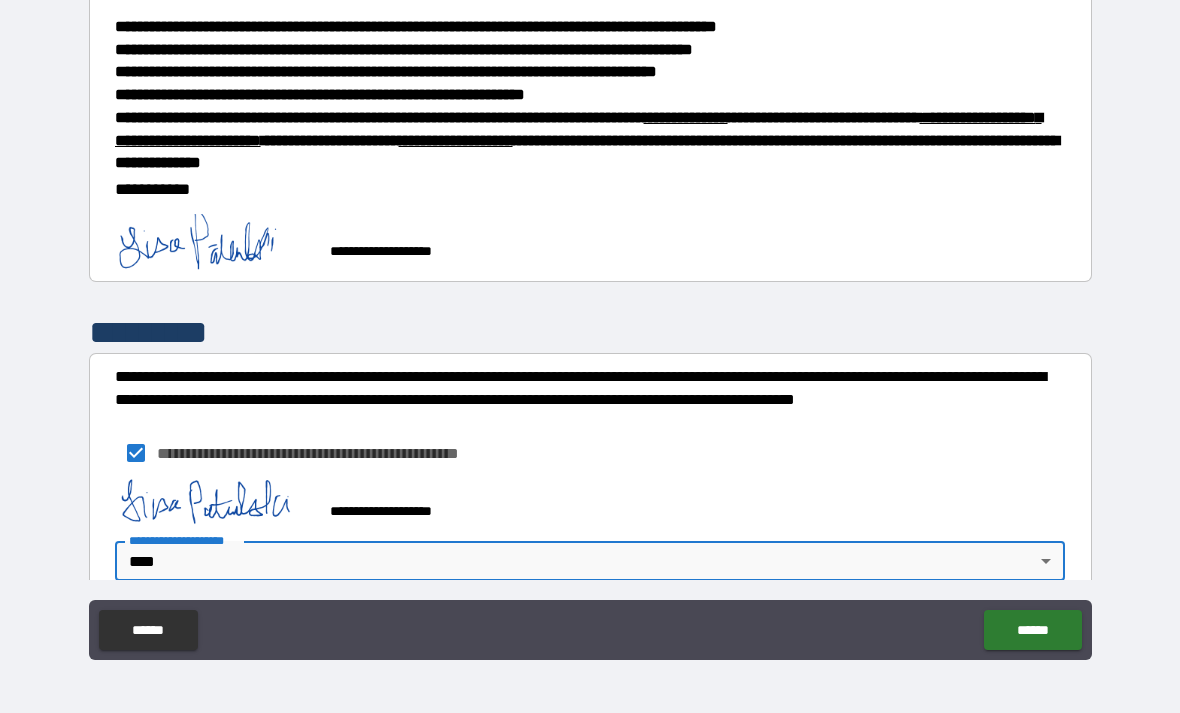 click on "******" at bounding box center [1032, 630] 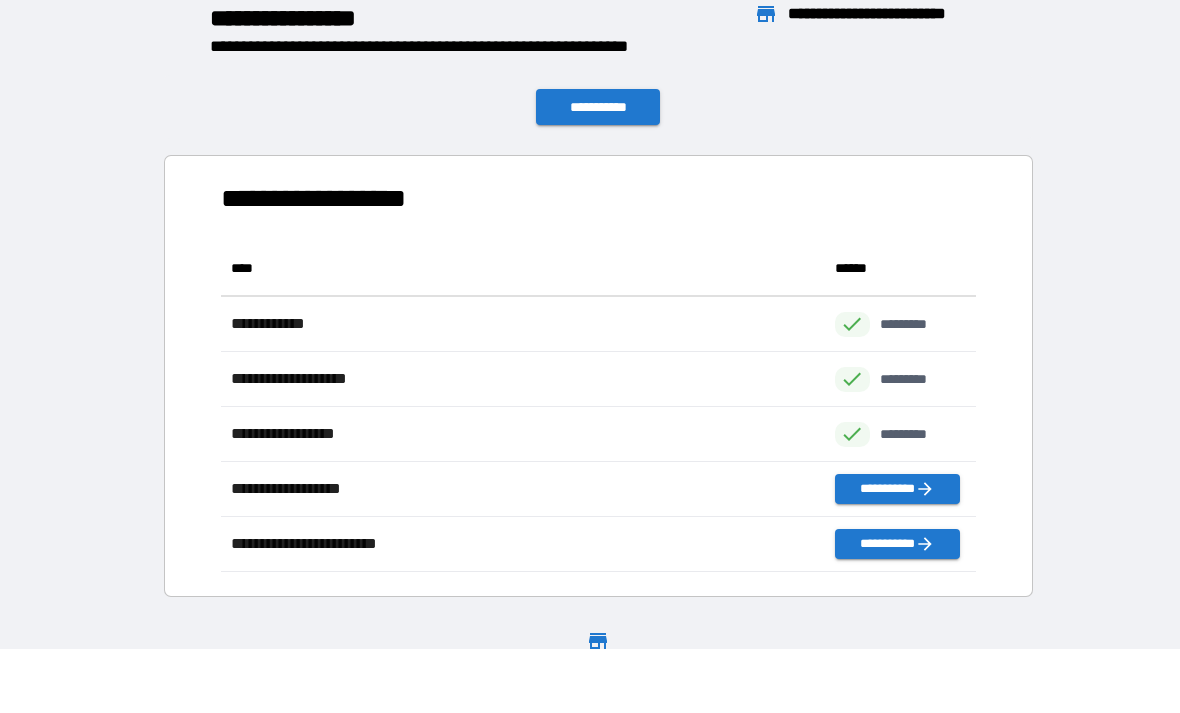 scroll, scrollTop: 331, scrollLeft: 755, axis: both 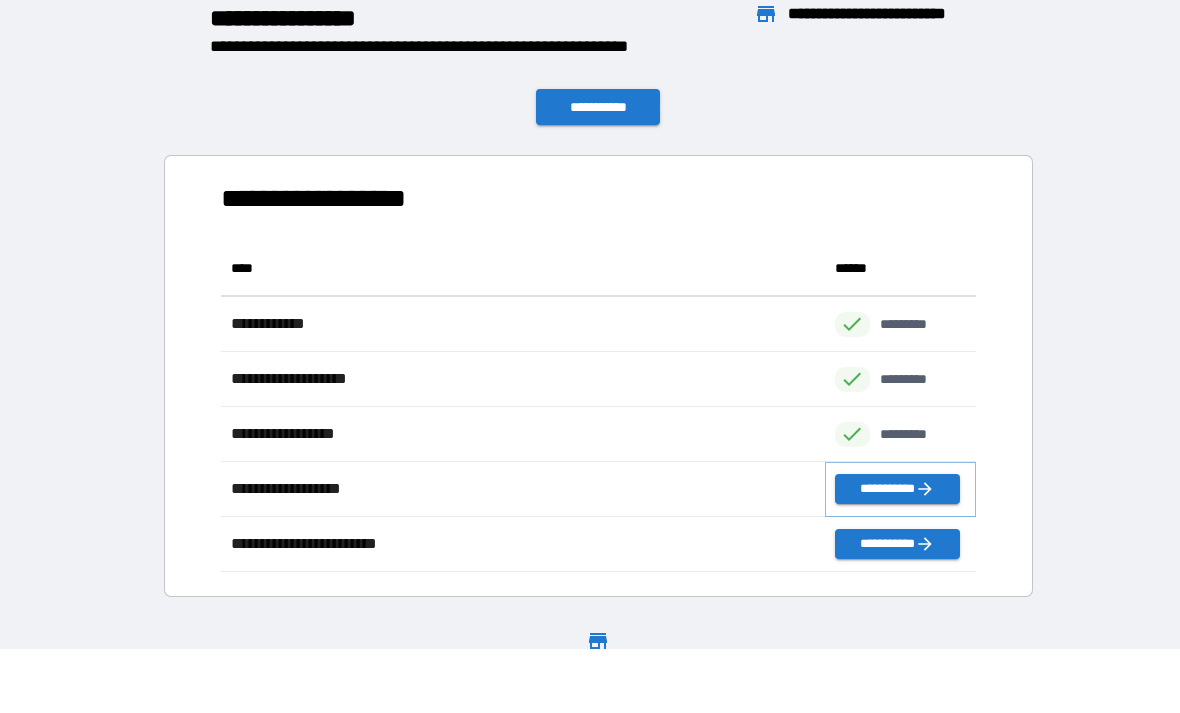 click on "**********" at bounding box center [897, 489] 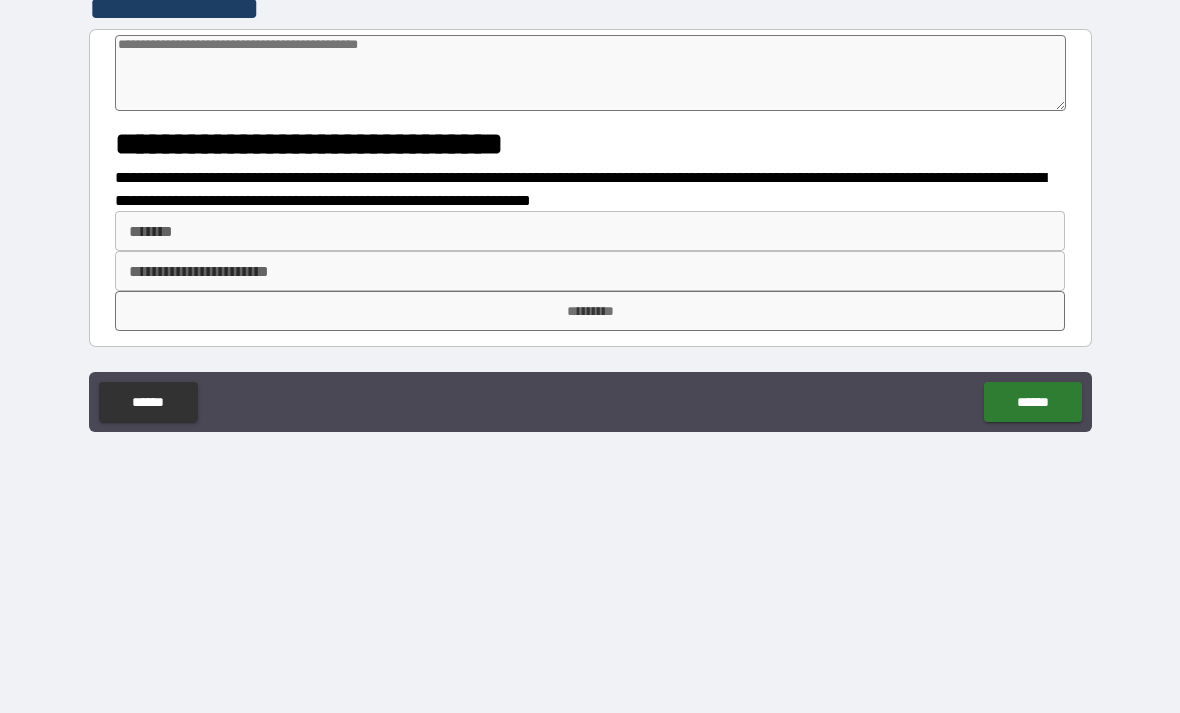 click at bounding box center (591, 73) 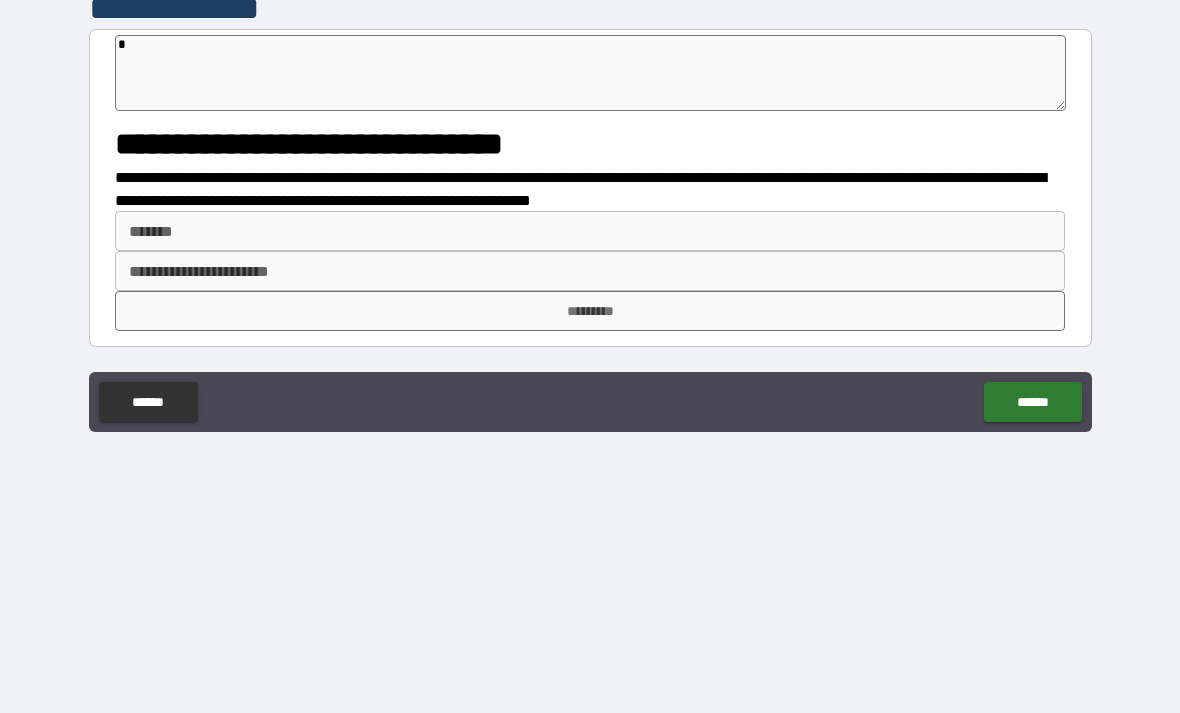 type on "*" 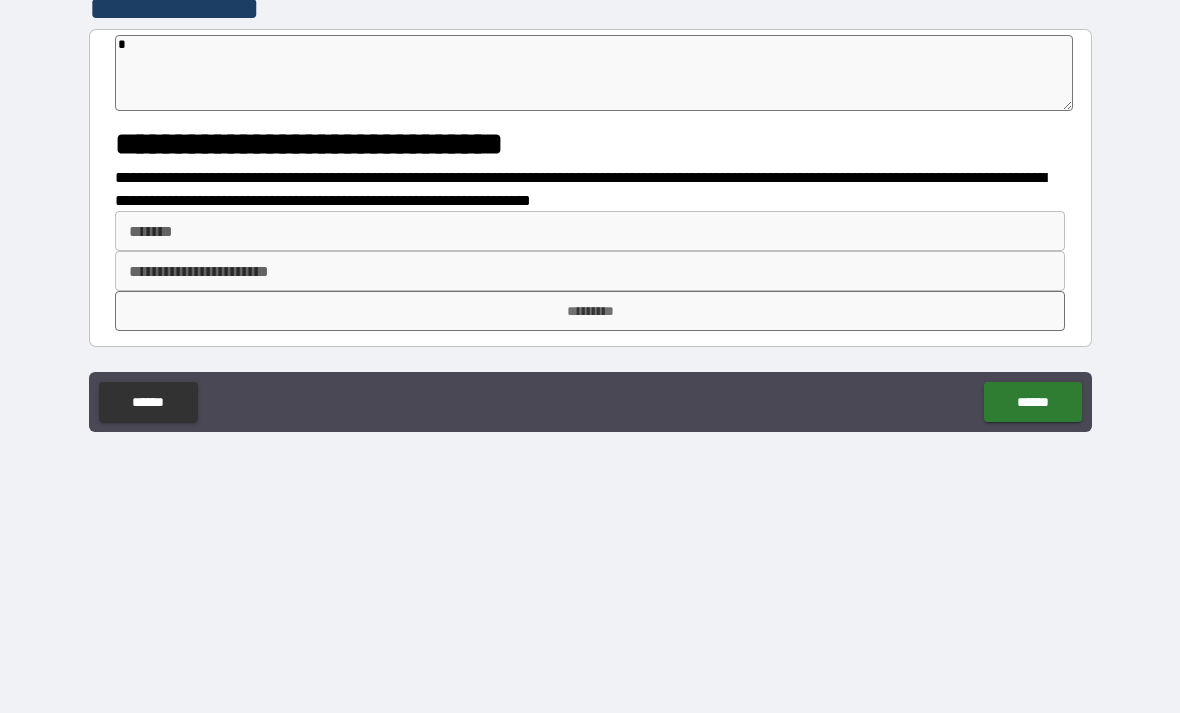 type on "**" 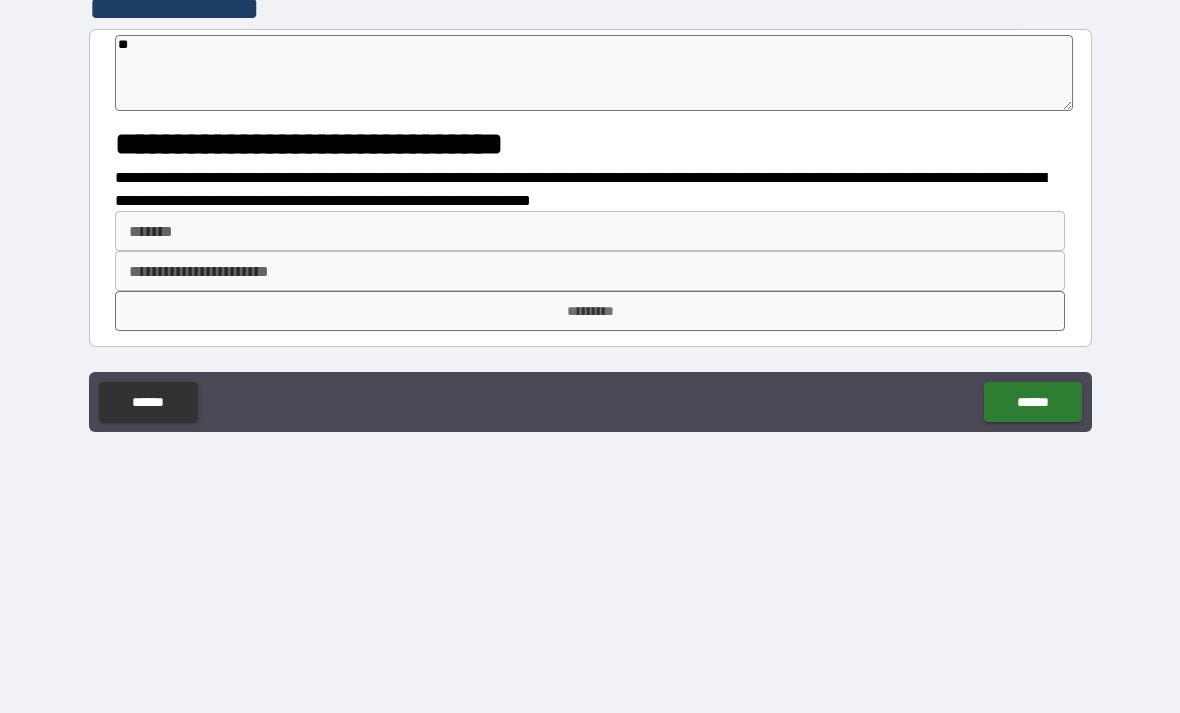 type on "*" 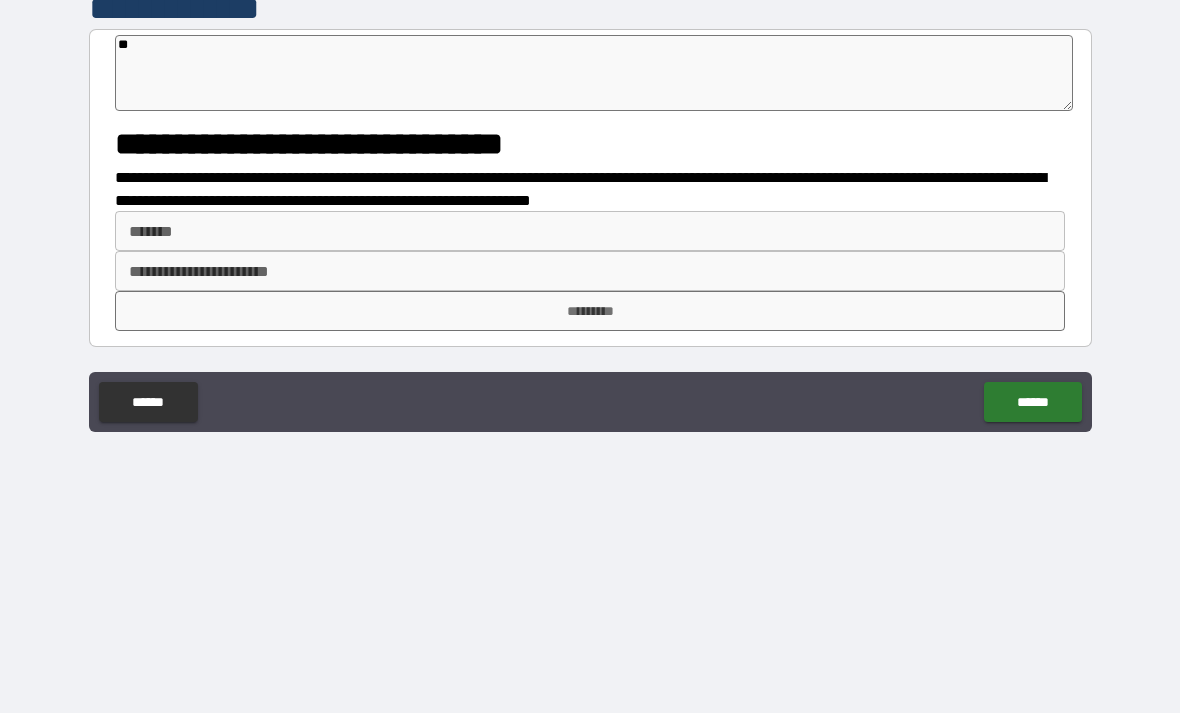 type on "**" 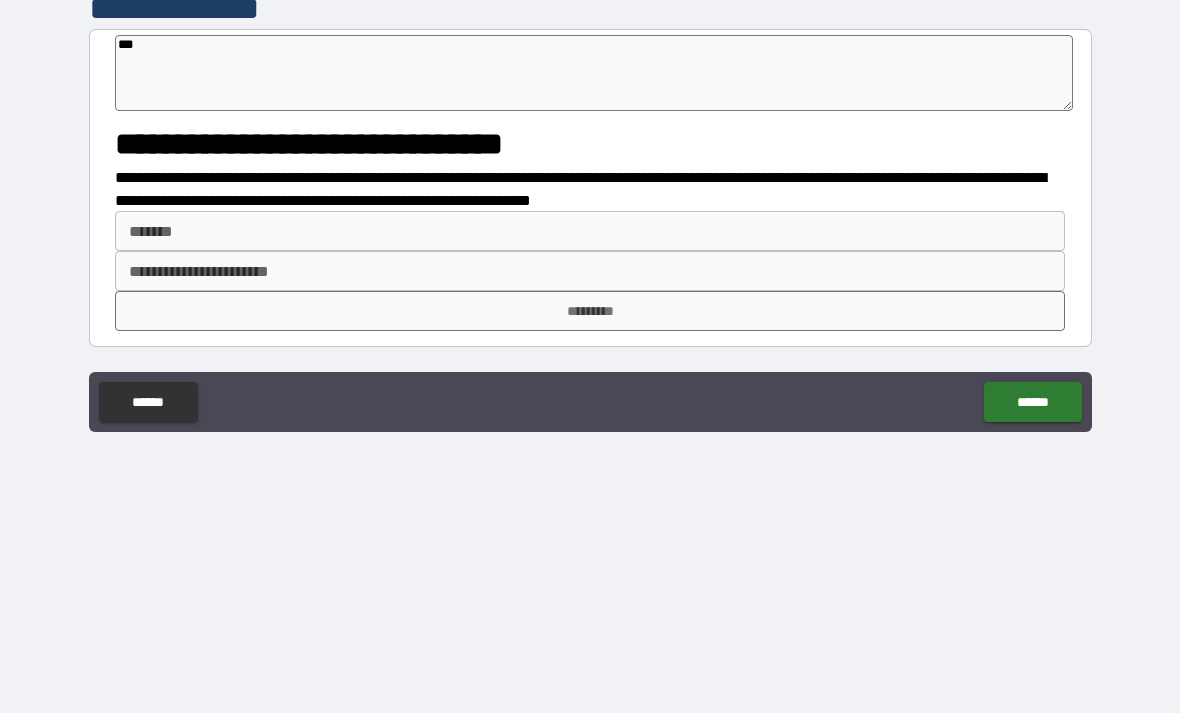 type on "*" 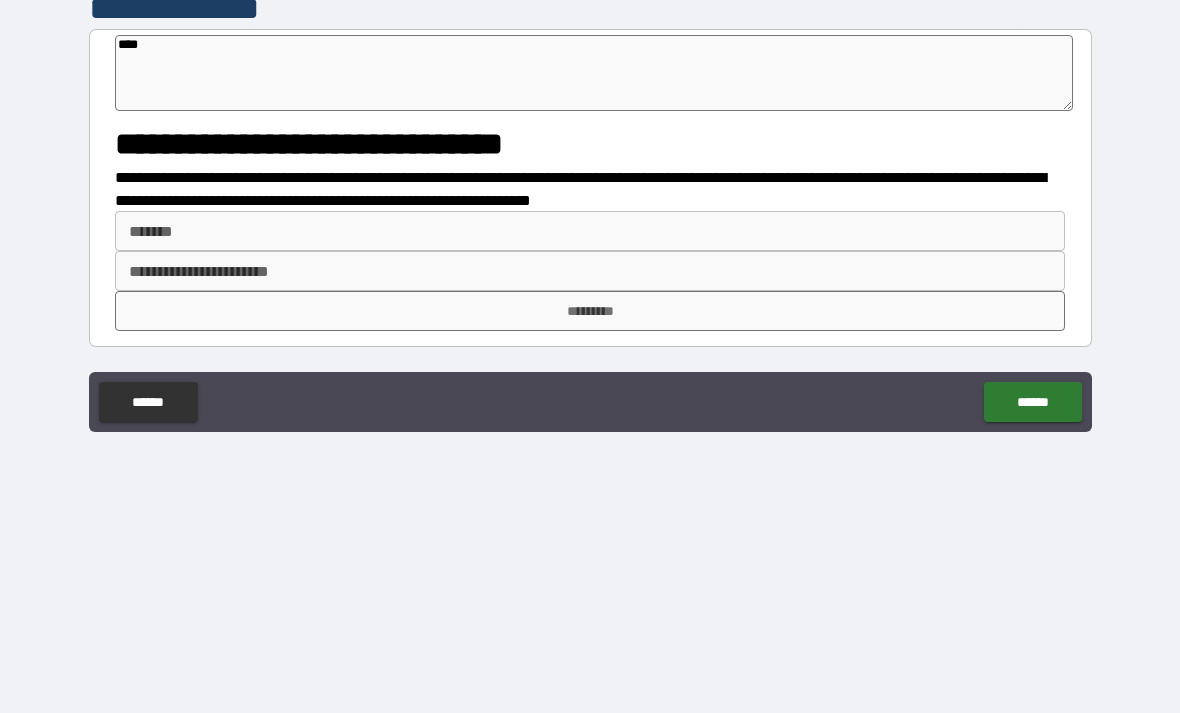type on "*" 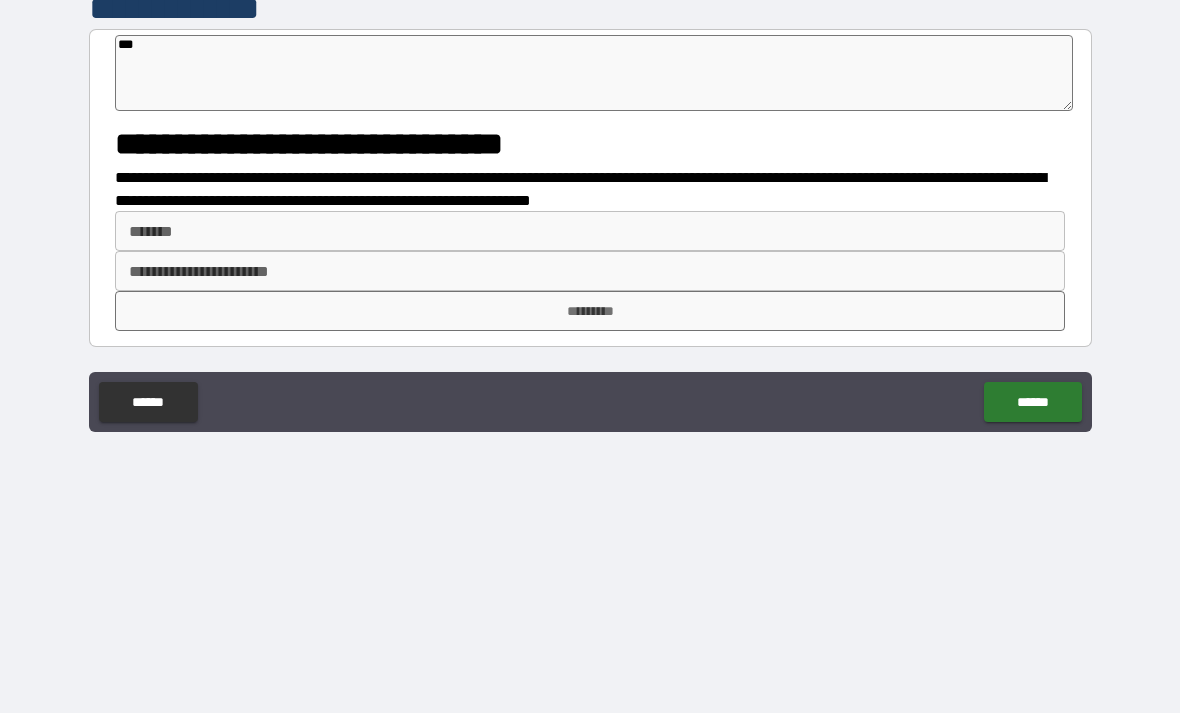 type on "*" 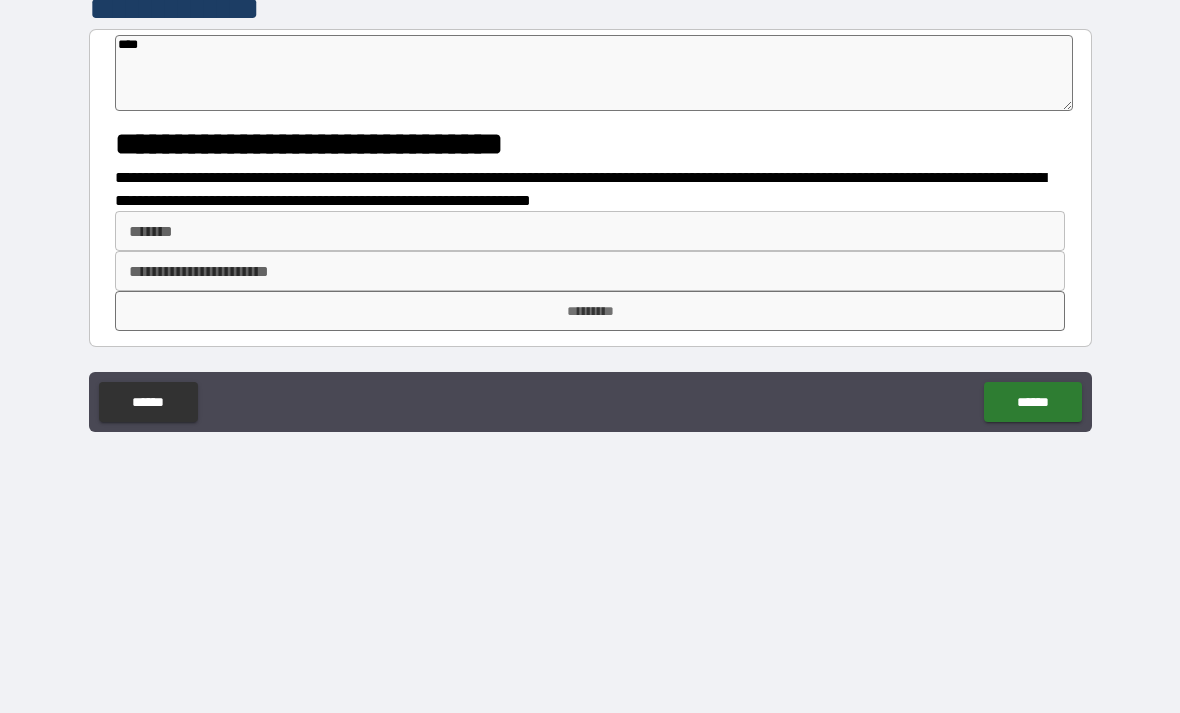 type on "*" 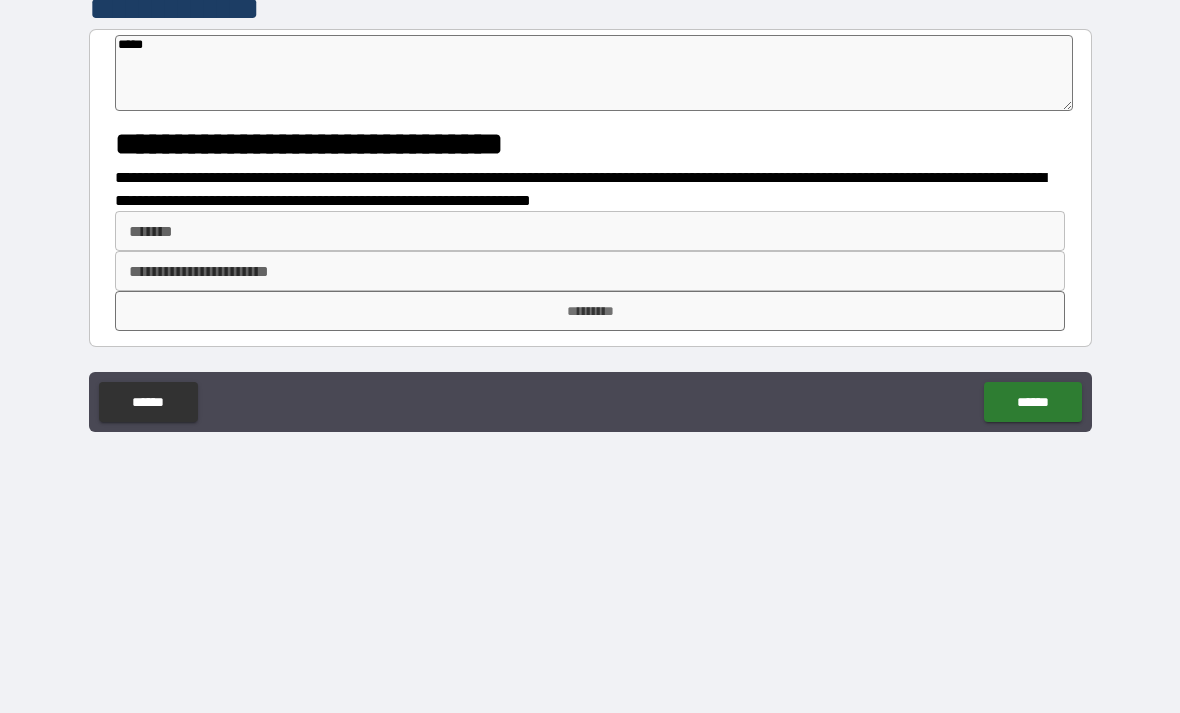 type on "*" 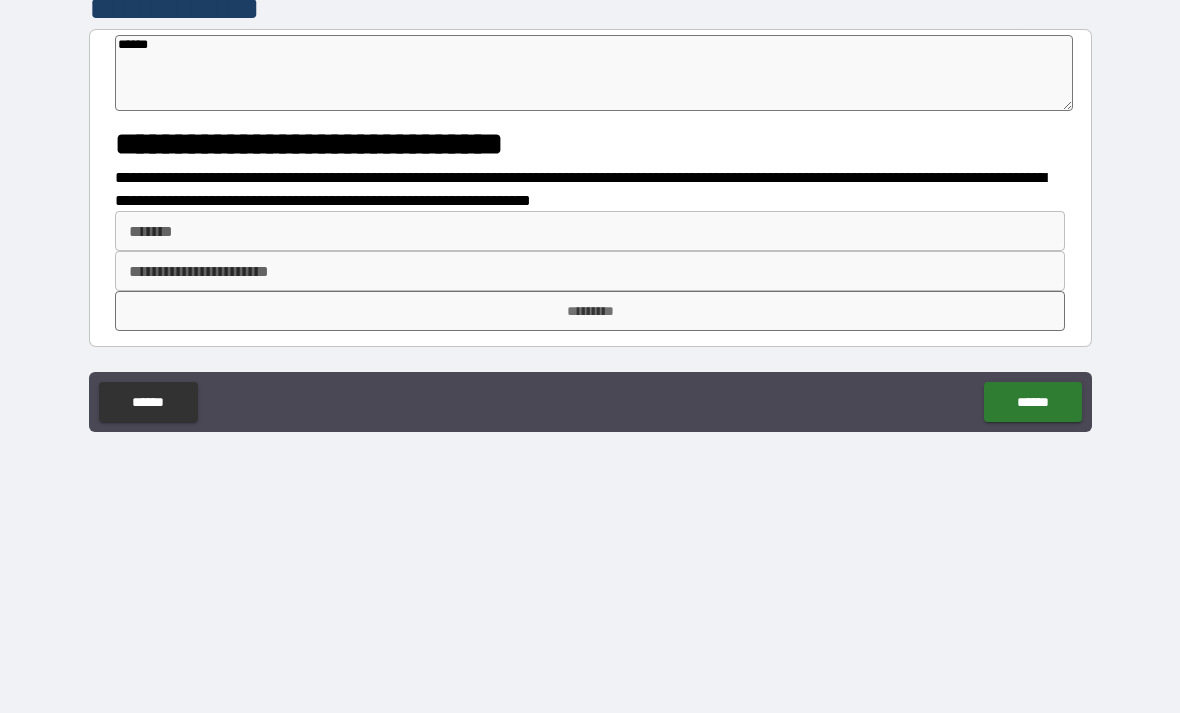 type on "*" 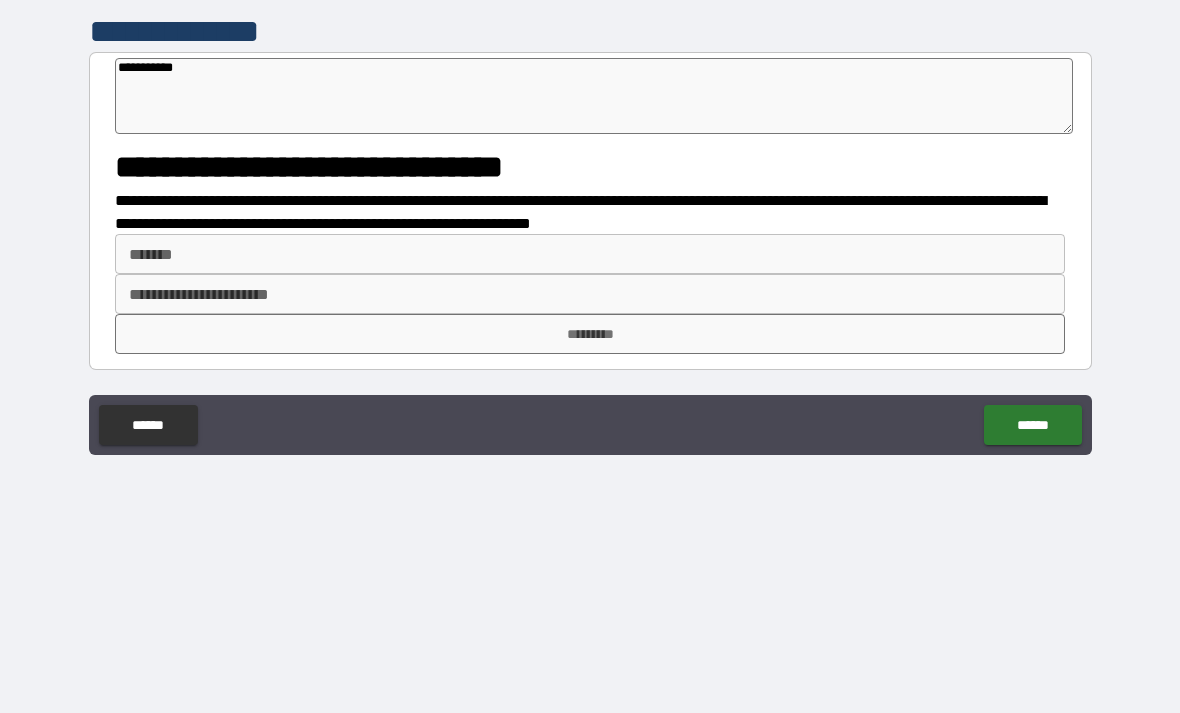 scroll, scrollTop: 0, scrollLeft: 0, axis: both 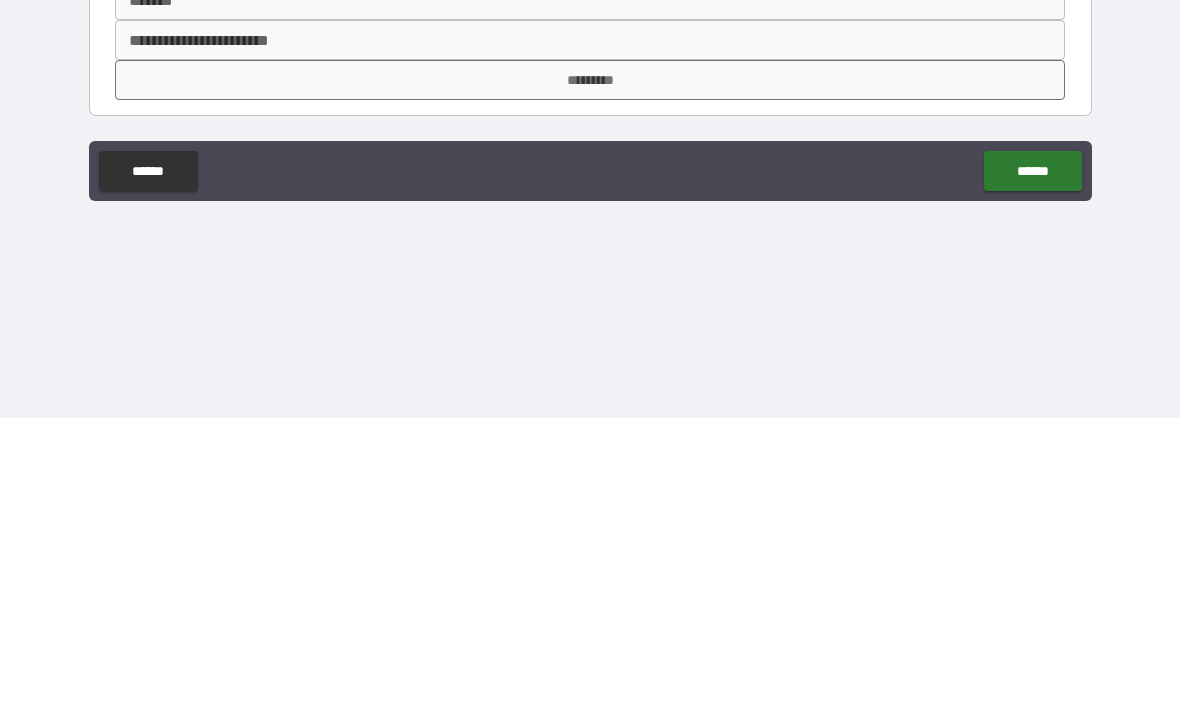 click on "******" at bounding box center (1032, 466) 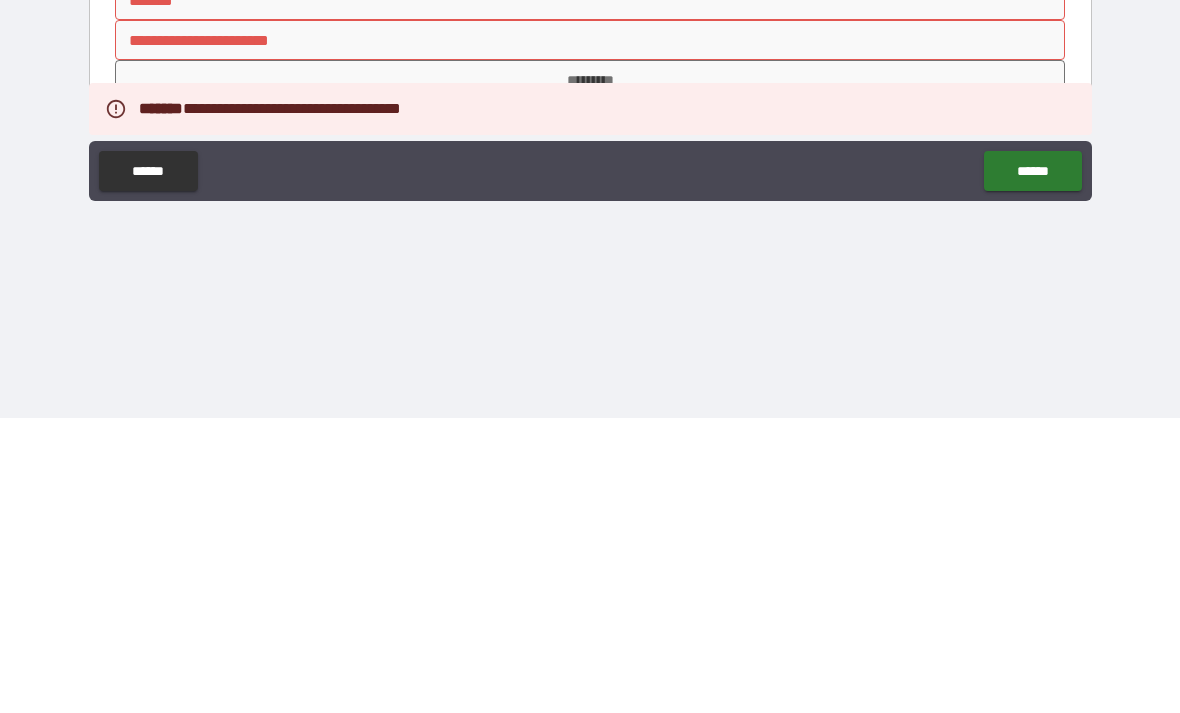 scroll, scrollTop: 64, scrollLeft: 0, axis: vertical 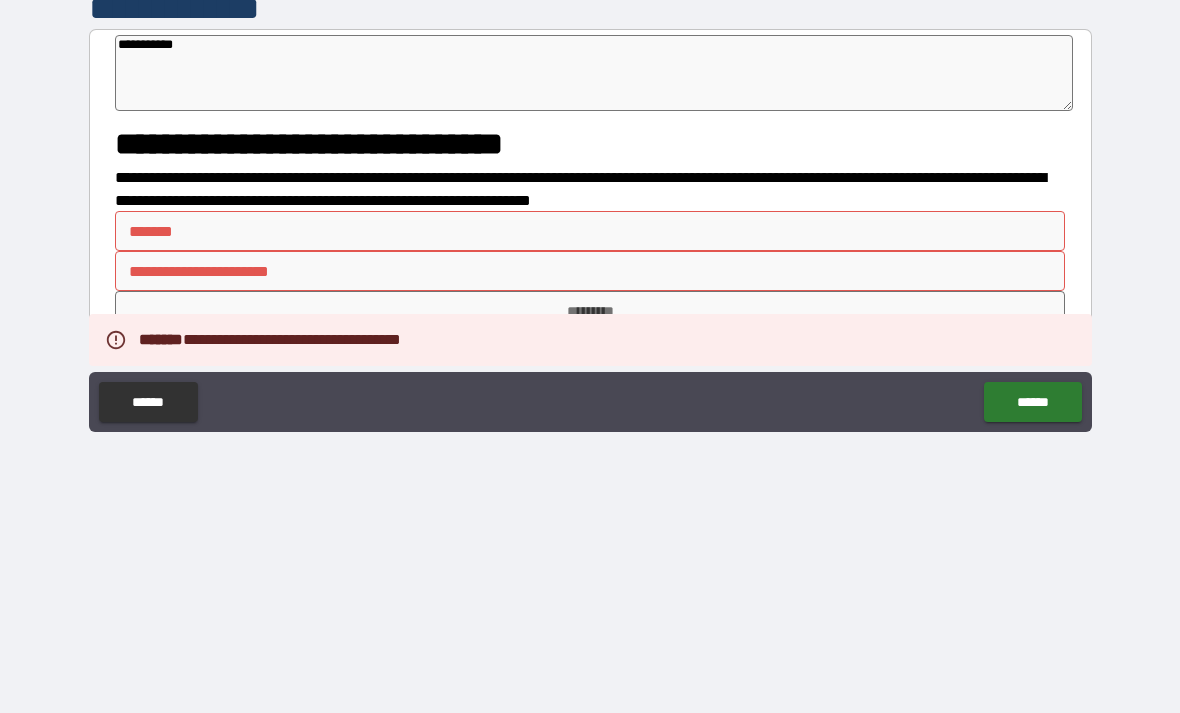 click on "*****   *" at bounding box center (590, 231) 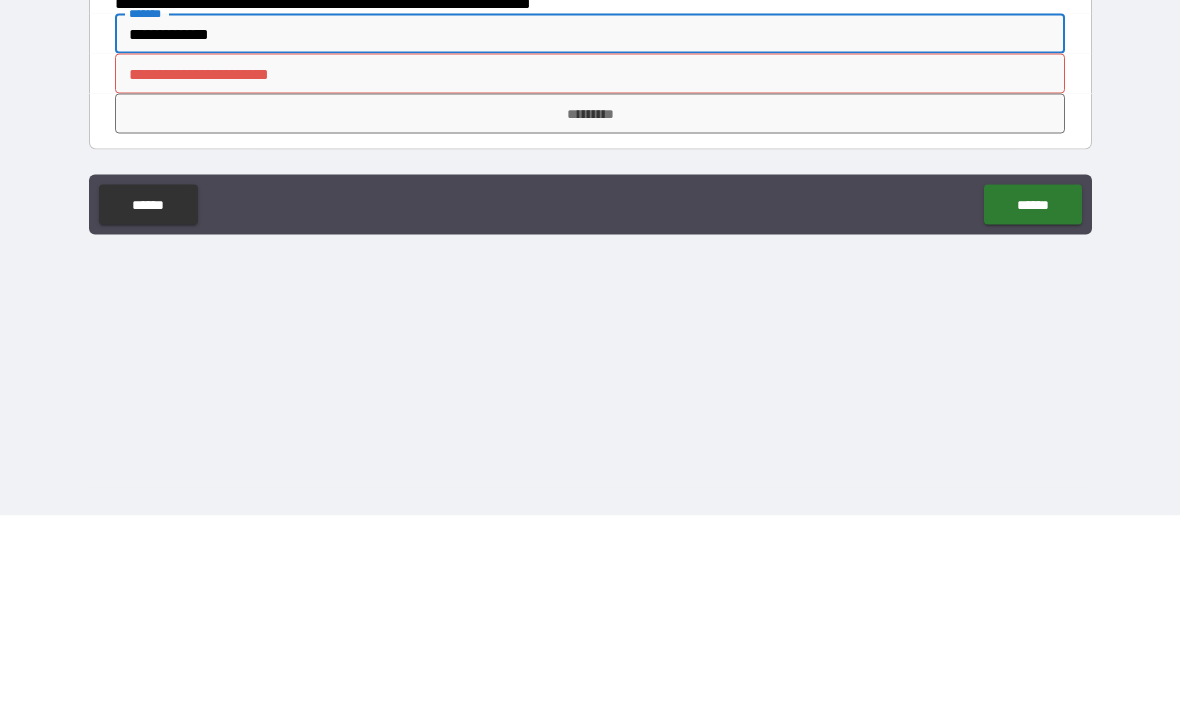 click on "**********" at bounding box center (590, 271) 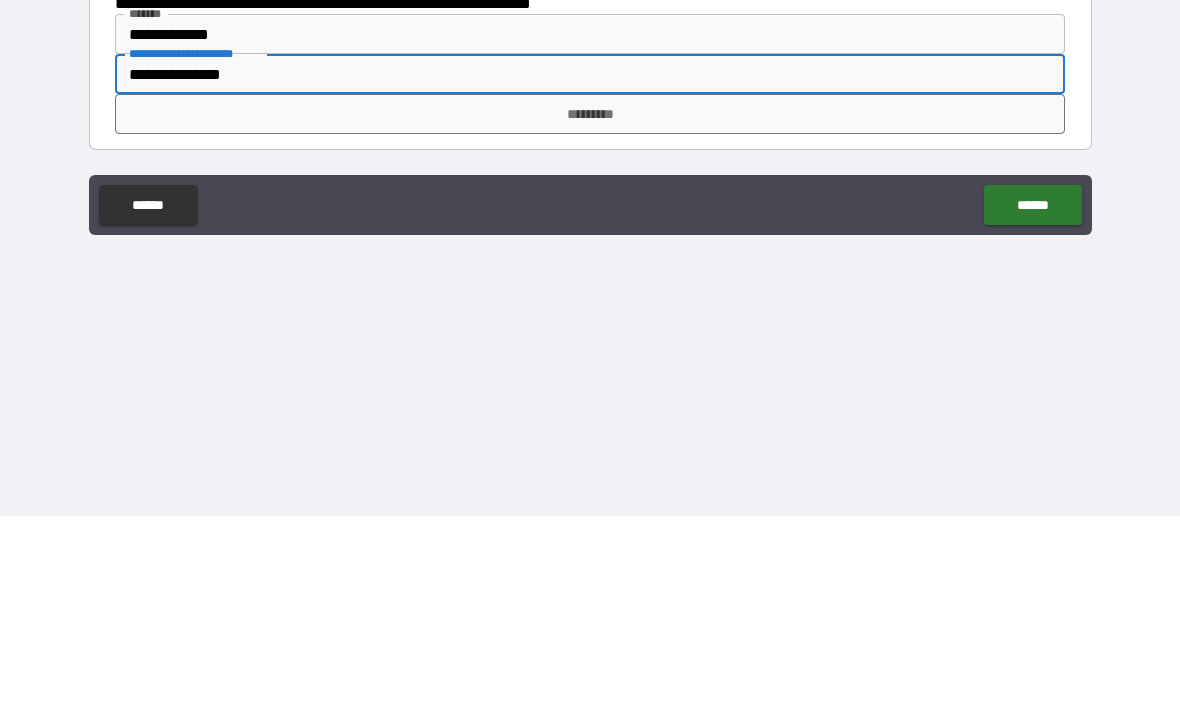click on "*********" at bounding box center (590, 311) 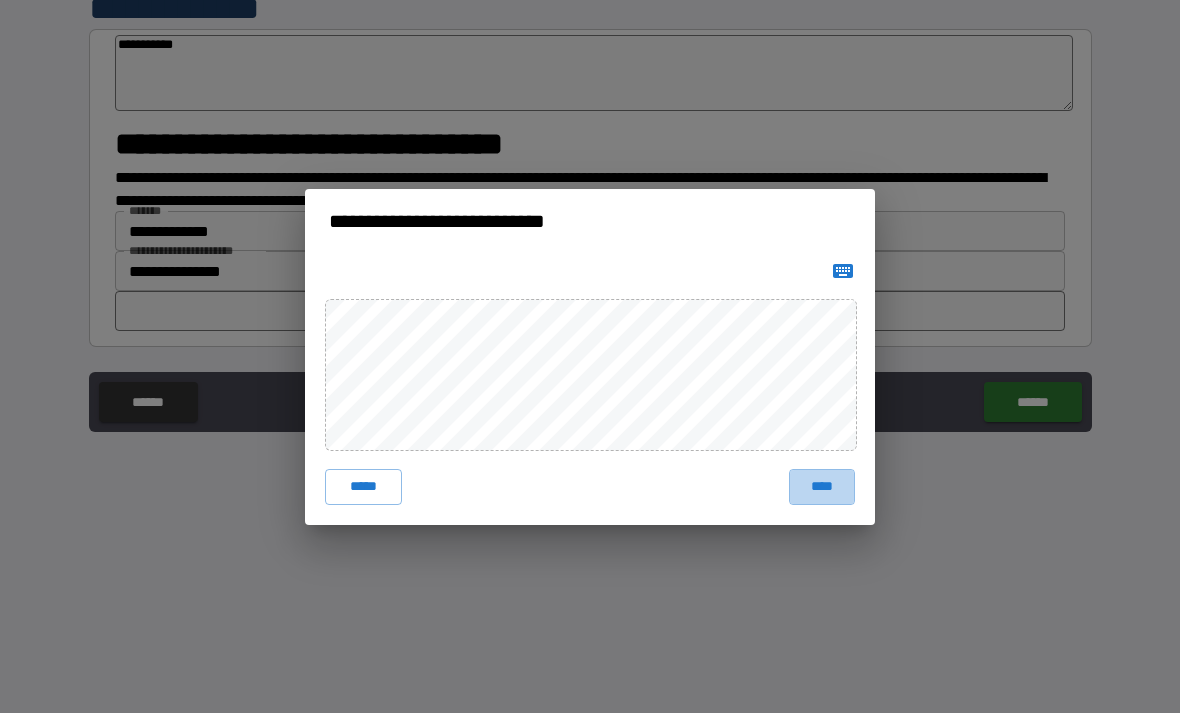 click on "****" at bounding box center (822, 487) 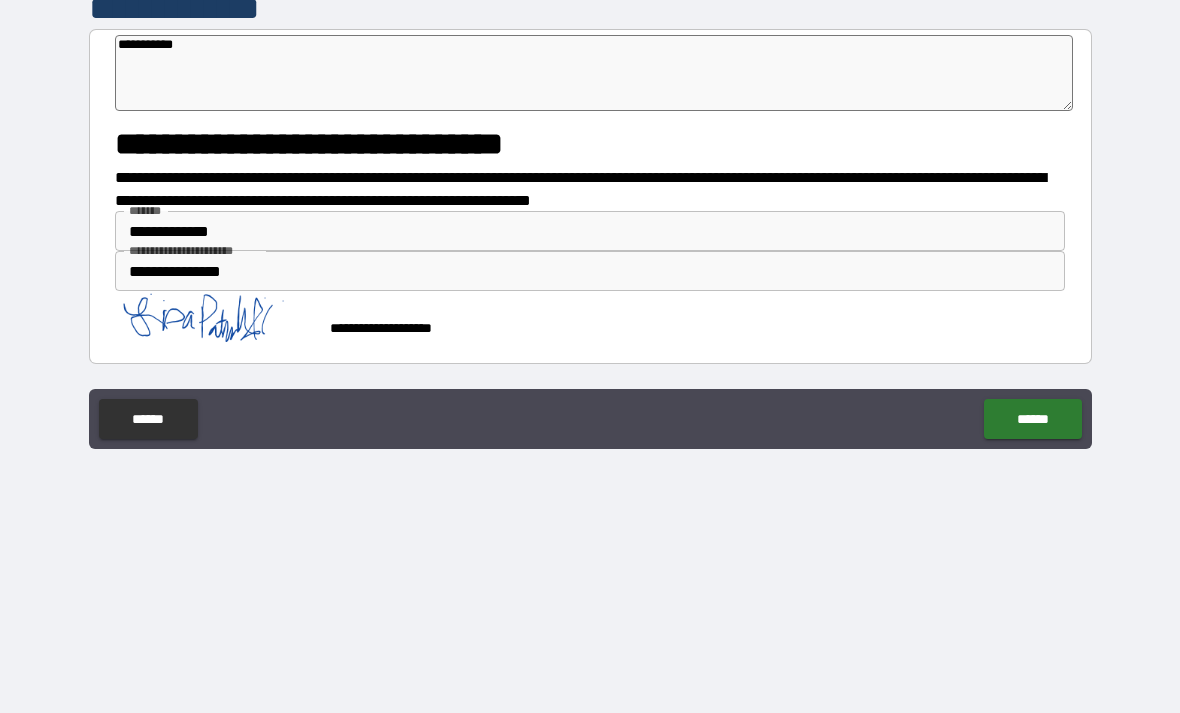 click on "******" at bounding box center (1032, 419) 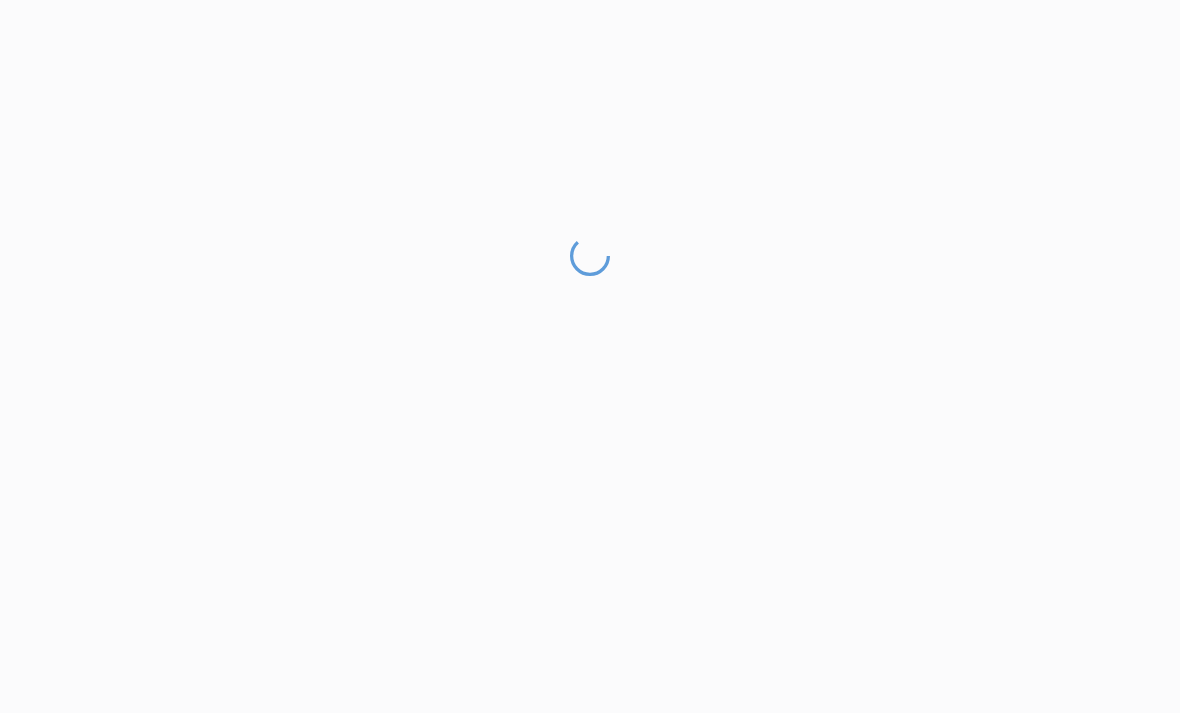 click at bounding box center (590, 474) 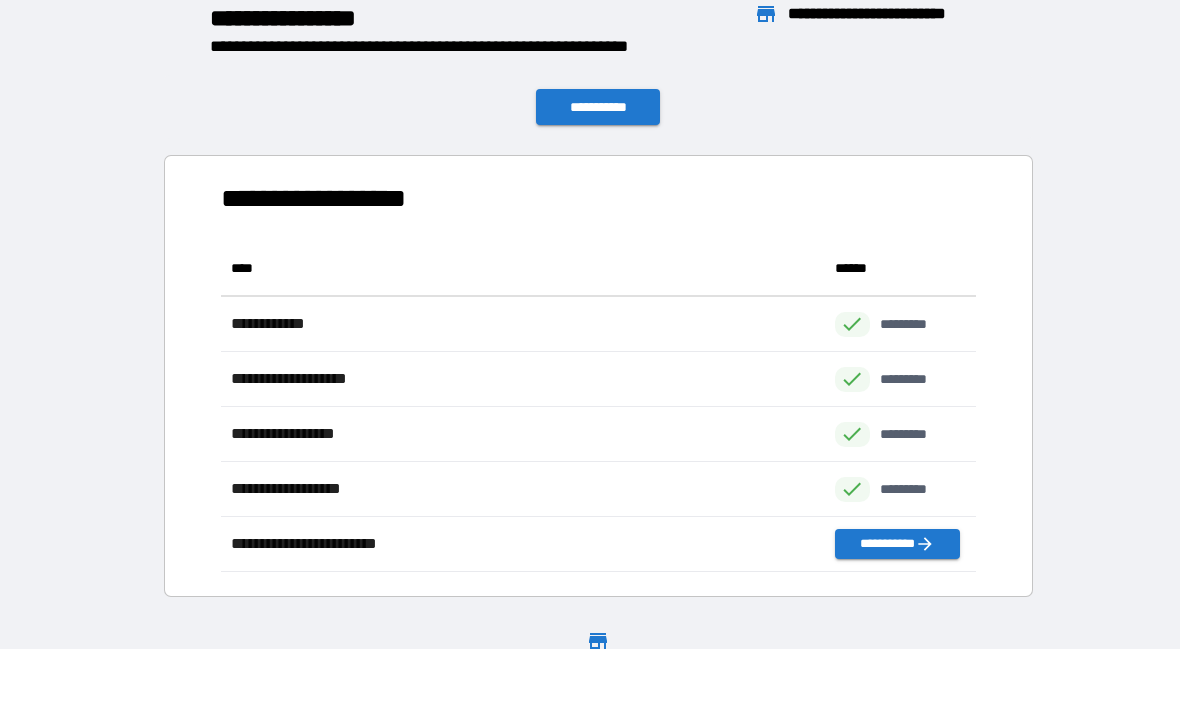 scroll, scrollTop: 1, scrollLeft: 1, axis: both 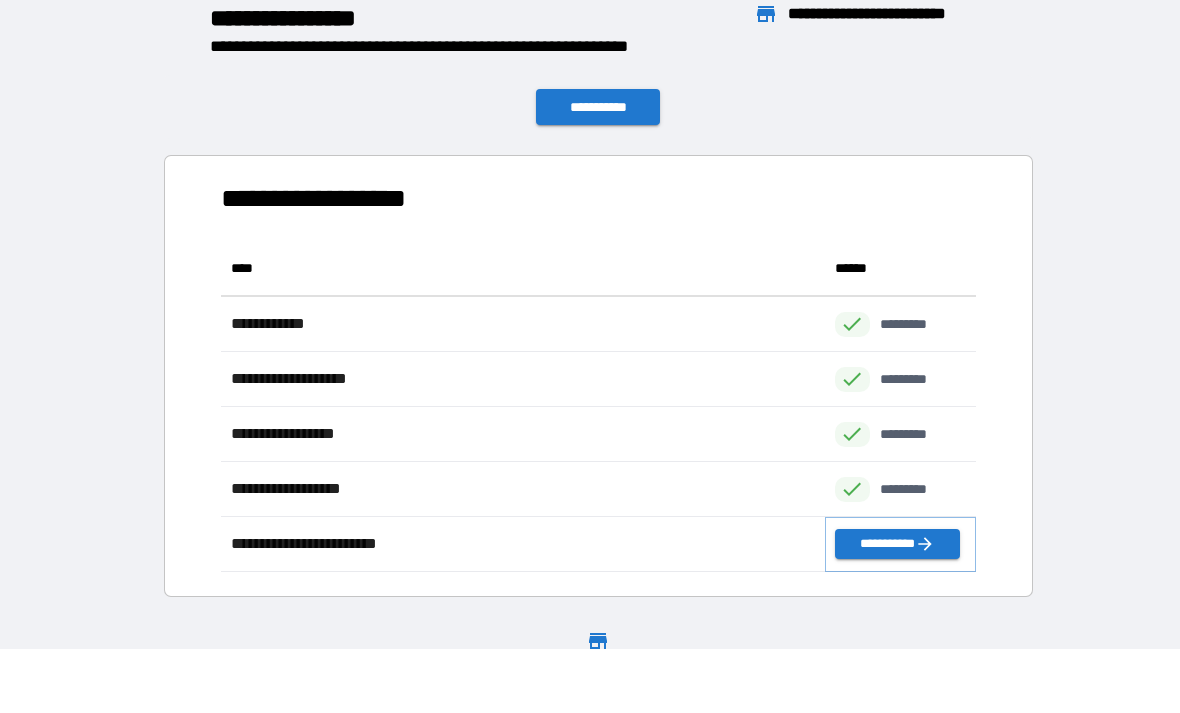 click on "**********" at bounding box center [897, 544] 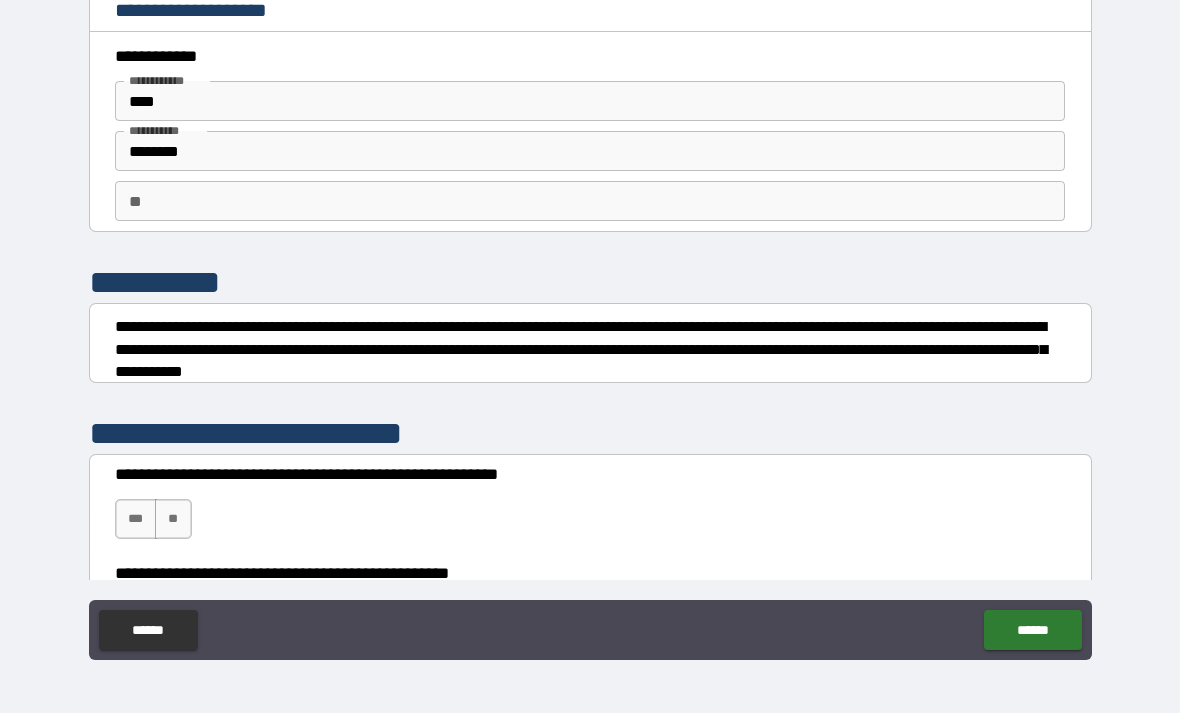 click on "***" at bounding box center [136, 519] 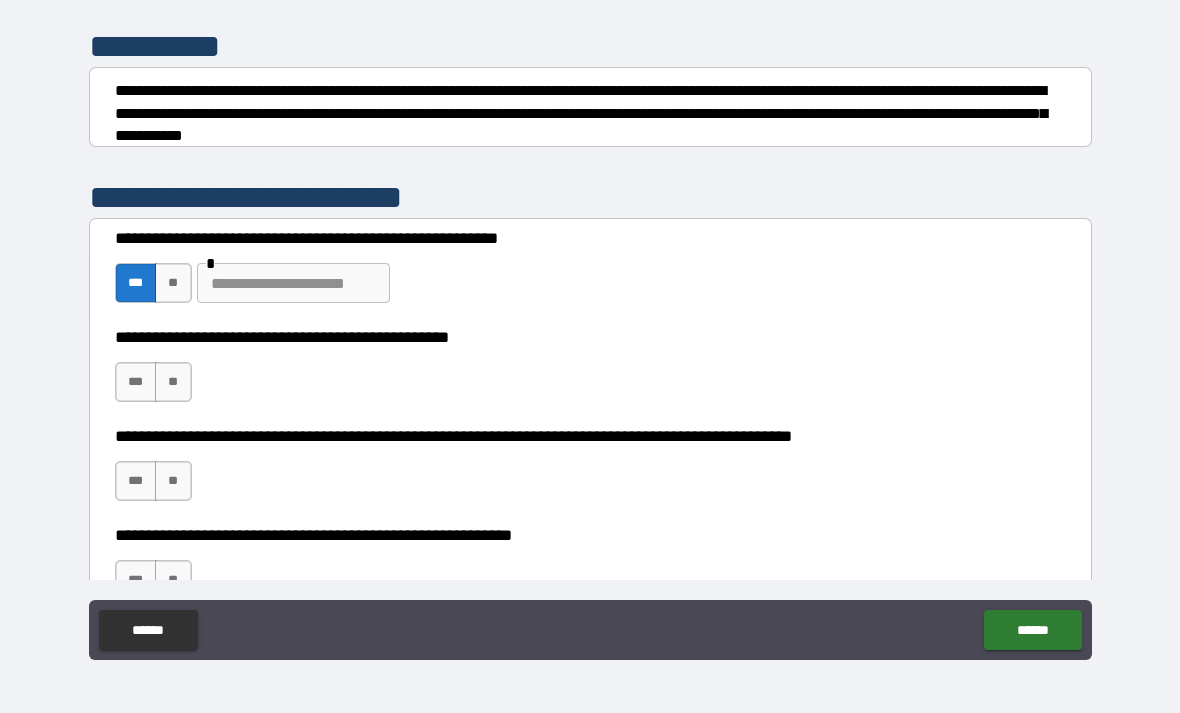 scroll, scrollTop: 237, scrollLeft: 0, axis: vertical 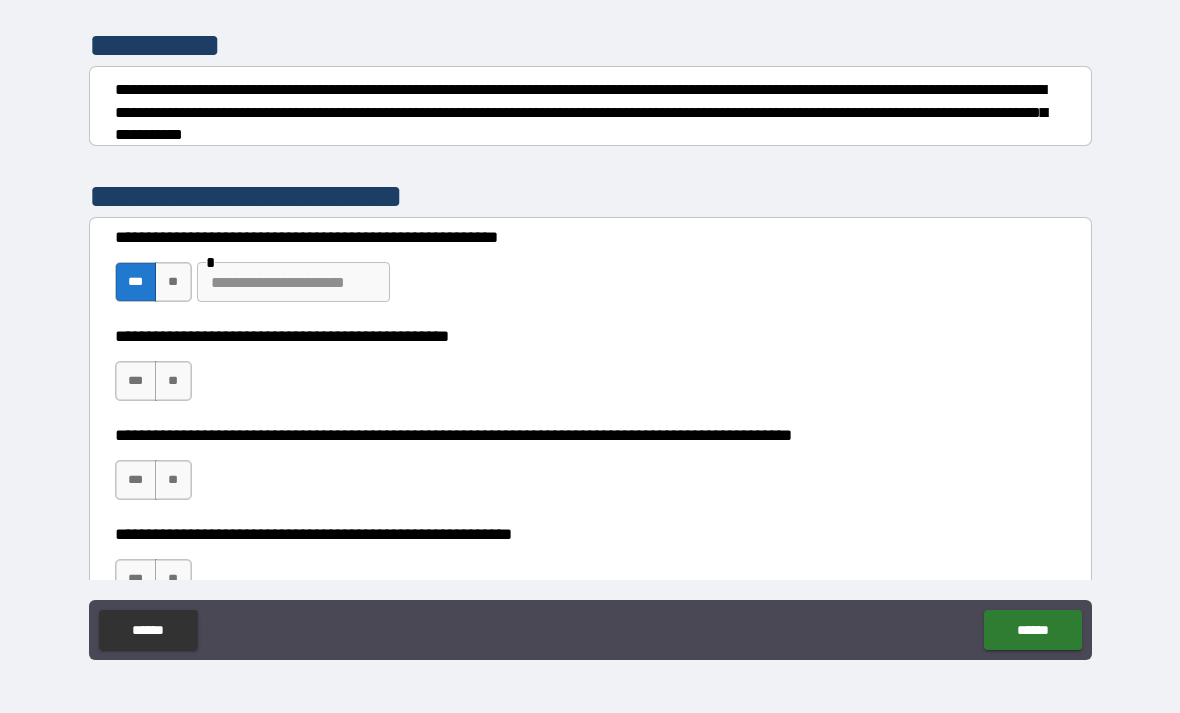 click on "***" at bounding box center [136, 381] 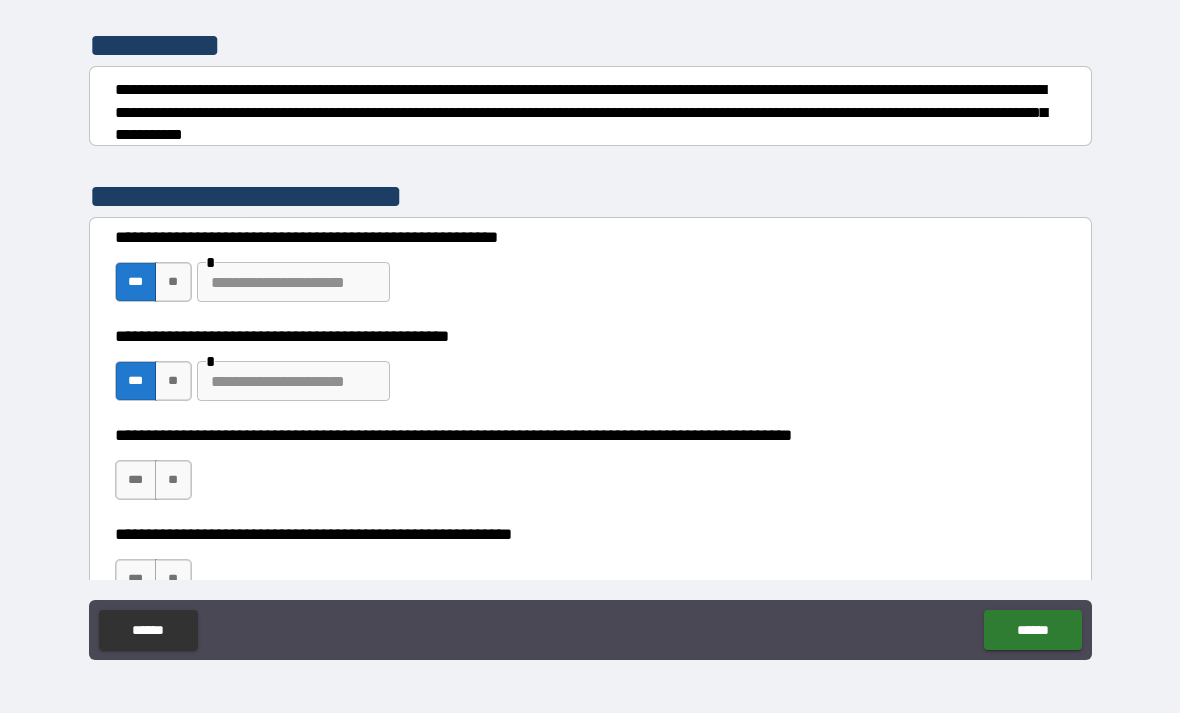 click on "***" at bounding box center (136, 480) 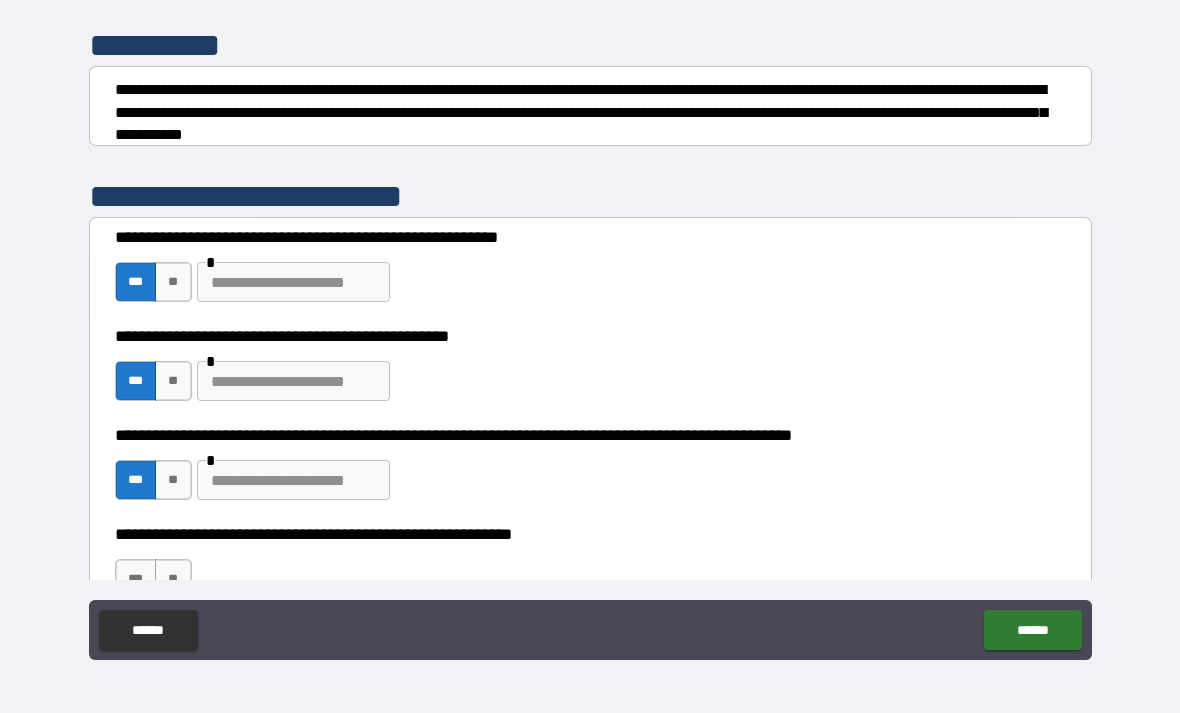 click on "**" at bounding box center [173, 480] 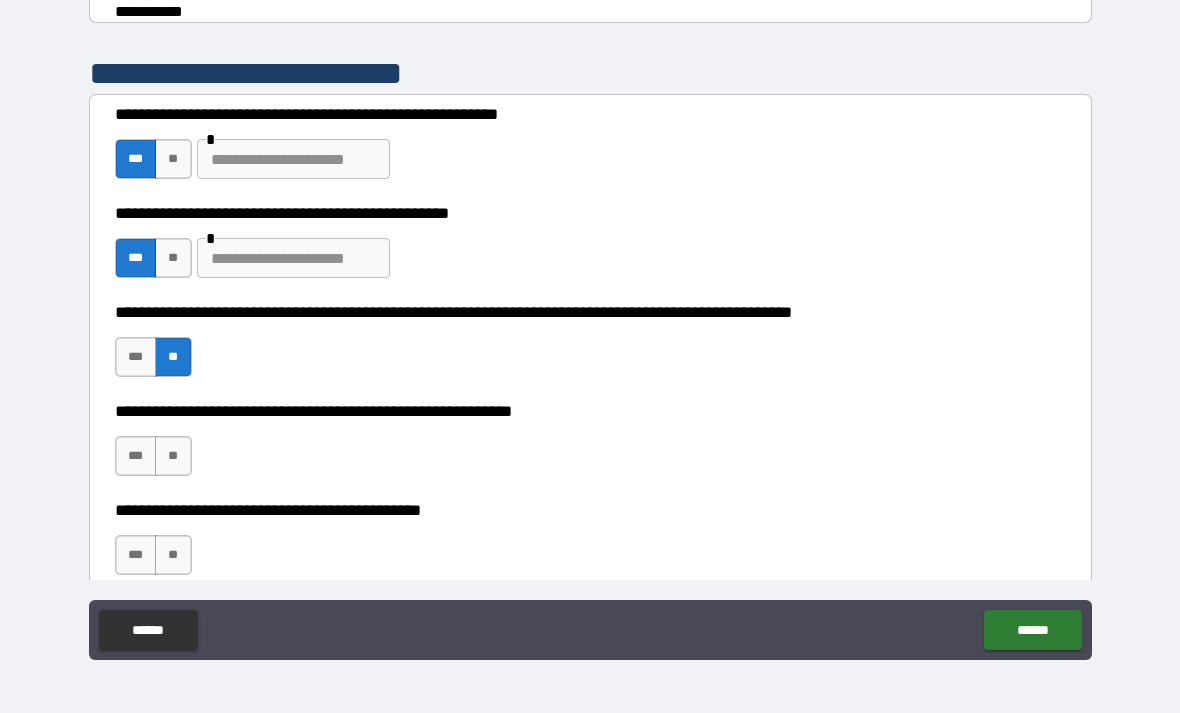 scroll, scrollTop: 366, scrollLeft: 0, axis: vertical 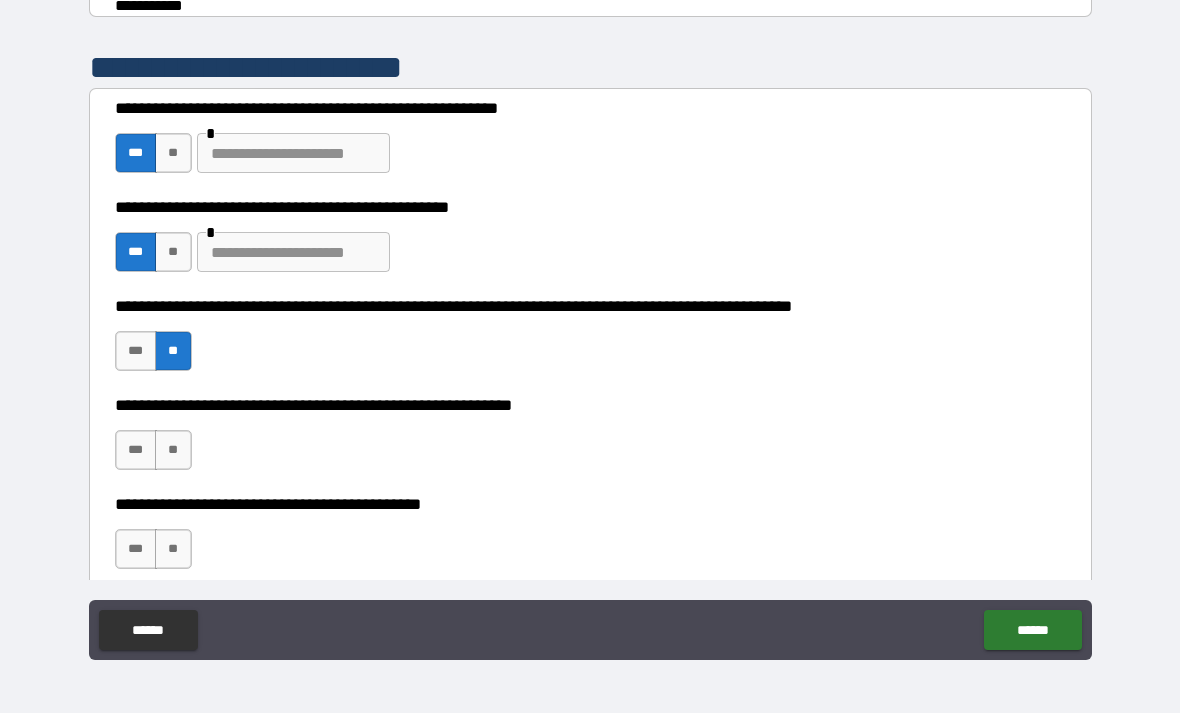 click on "***" at bounding box center (136, 450) 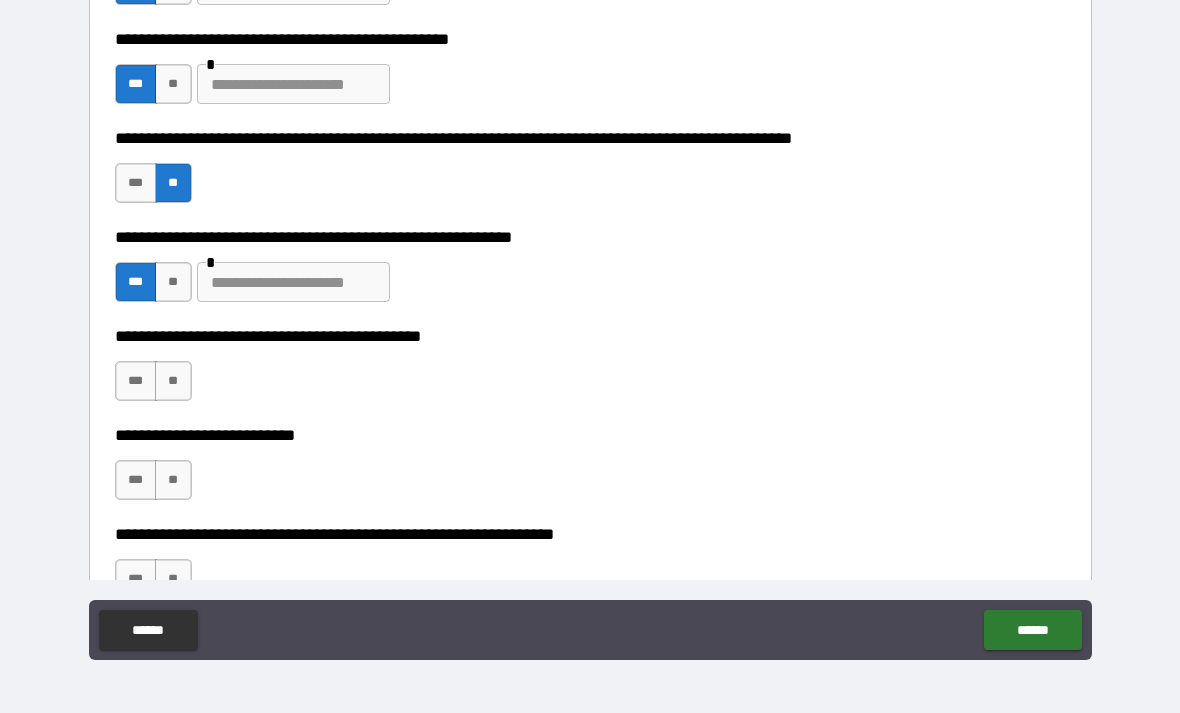 scroll, scrollTop: 538, scrollLeft: 0, axis: vertical 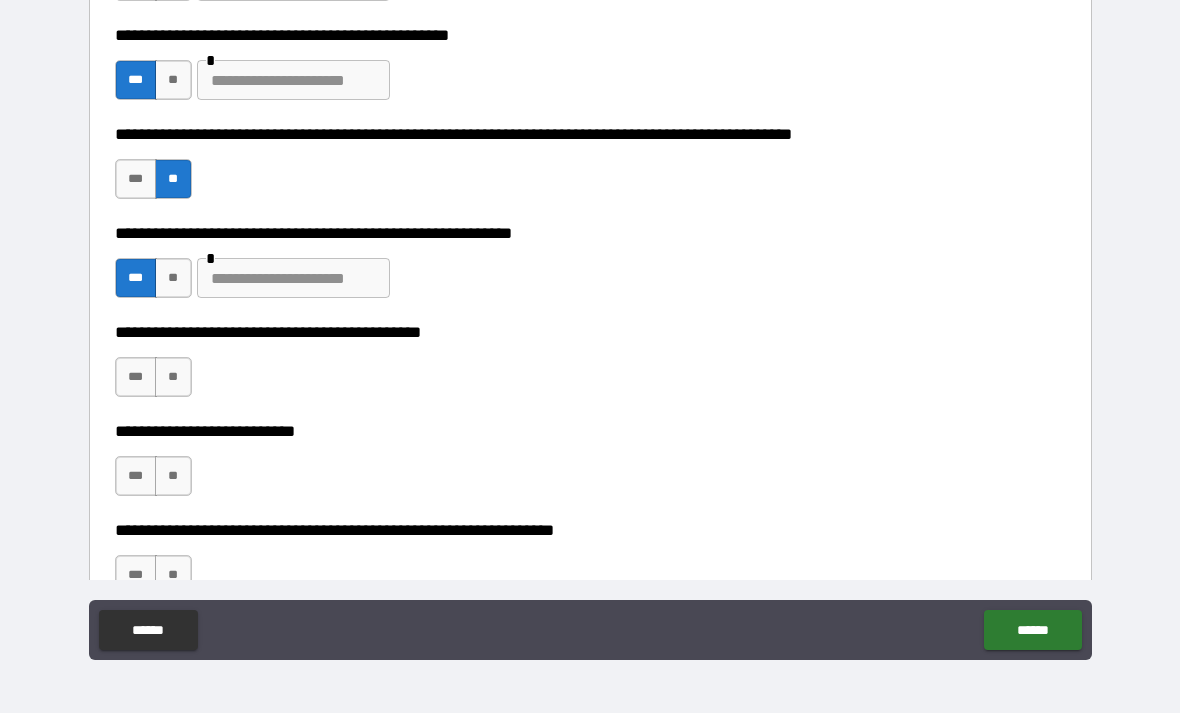 click on "**" at bounding box center [173, 377] 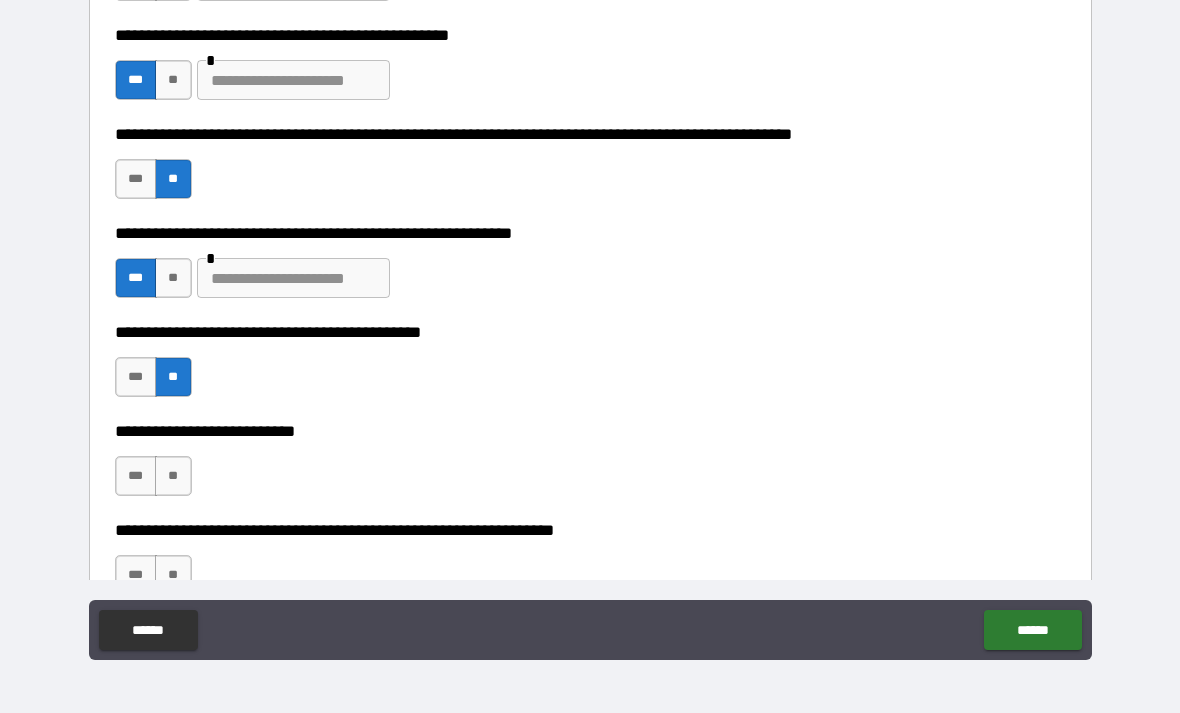 click on "**" at bounding box center (173, 476) 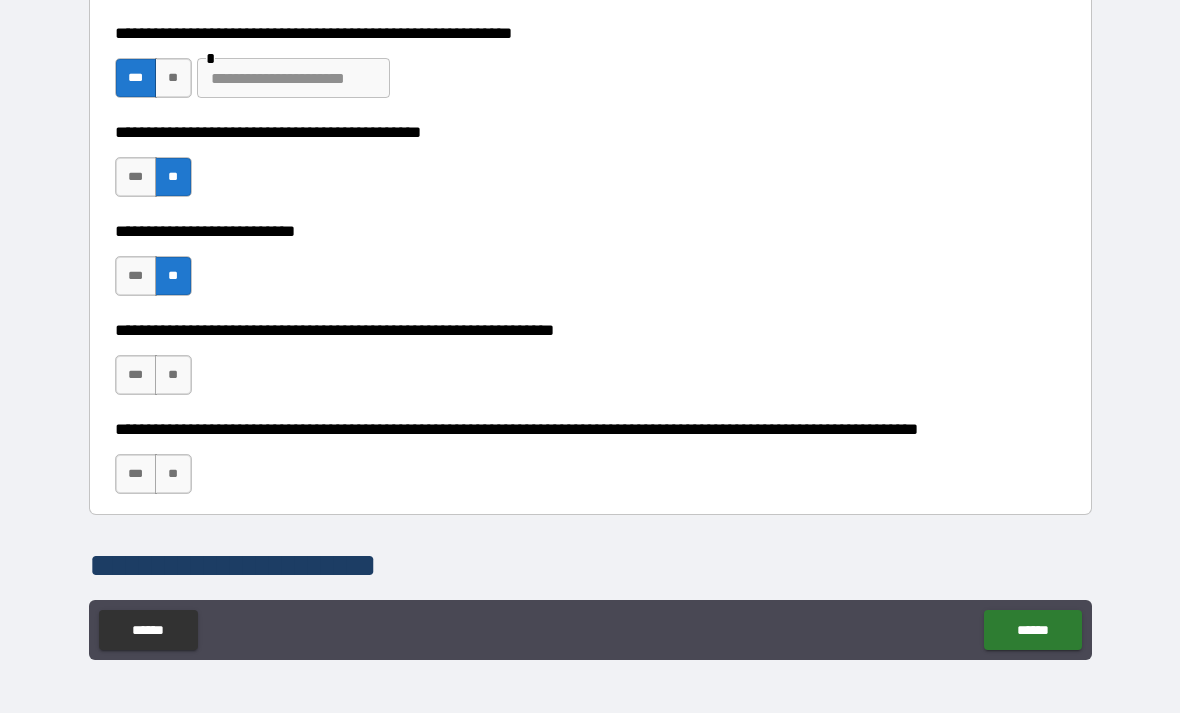 scroll, scrollTop: 741, scrollLeft: 0, axis: vertical 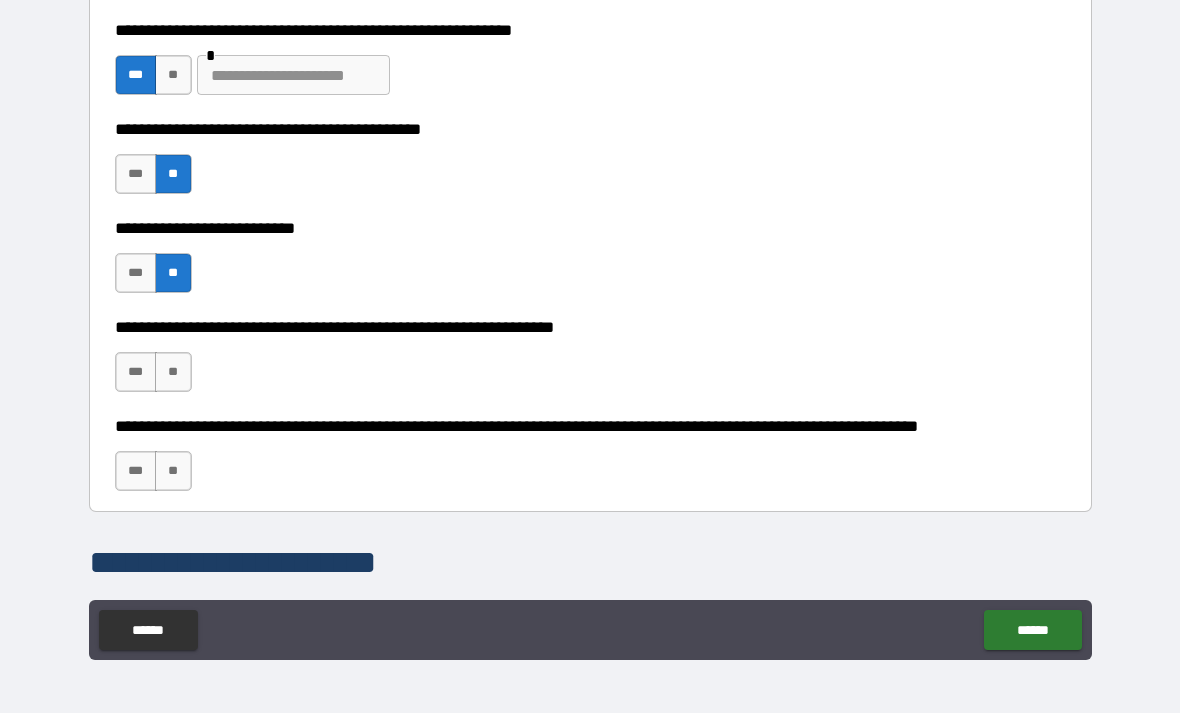 click on "***" at bounding box center [136, 372] 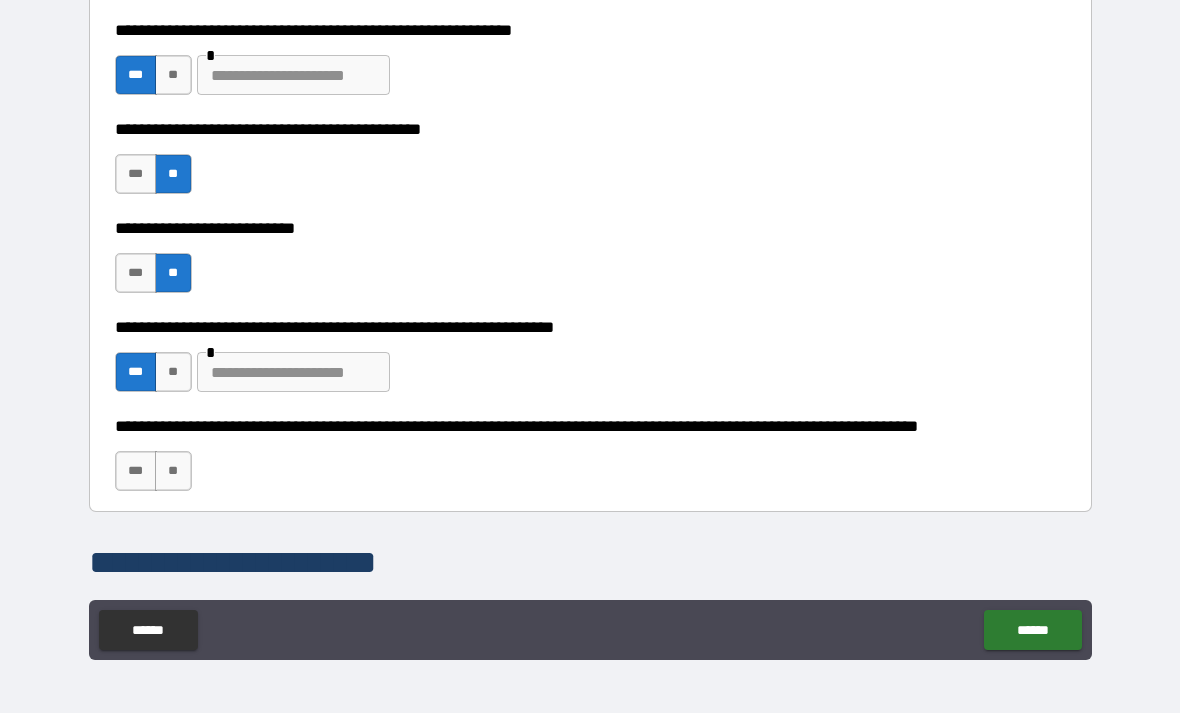 click on "**" at bounding box center [173, 471] 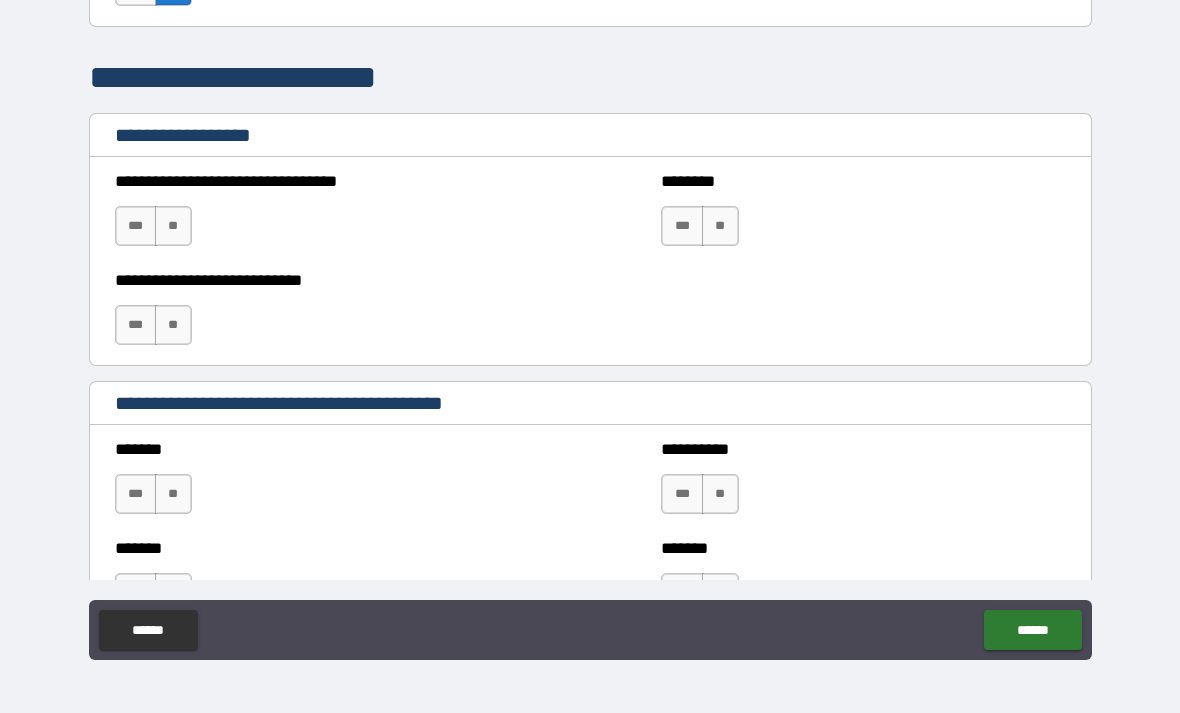 scroll, scrollTop: 1229, scrollLeft: 0, axis: vertical 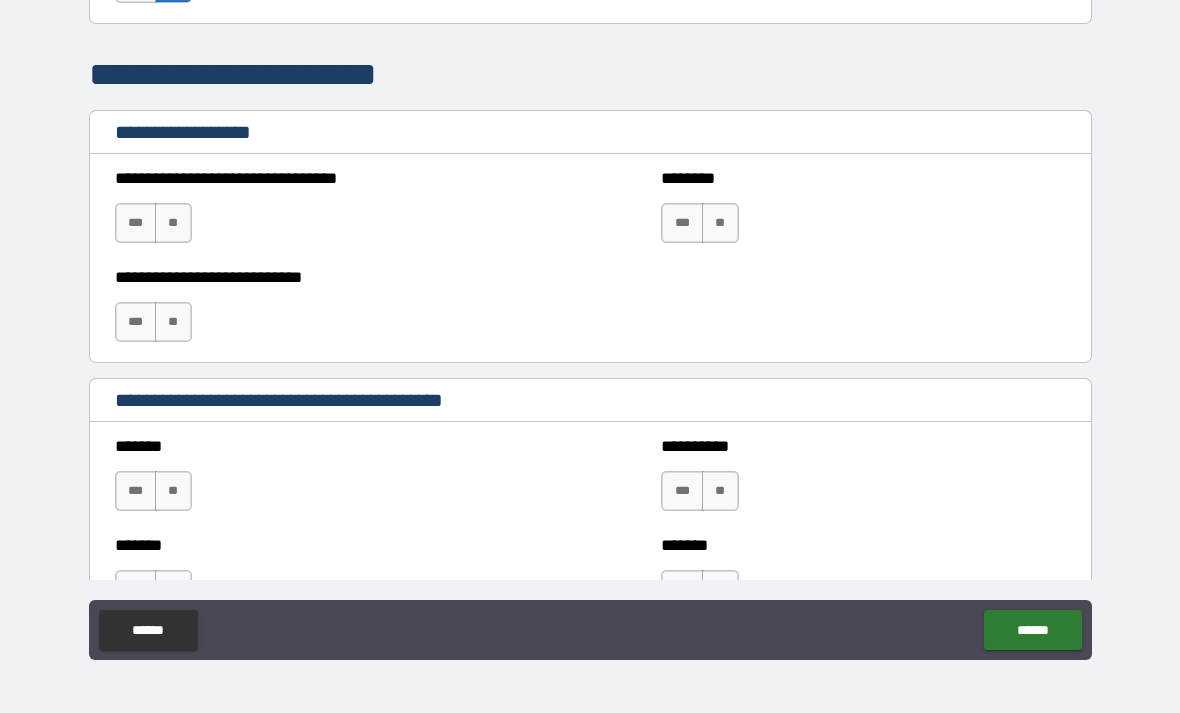click on "**********" at bounding box center [590, 327] 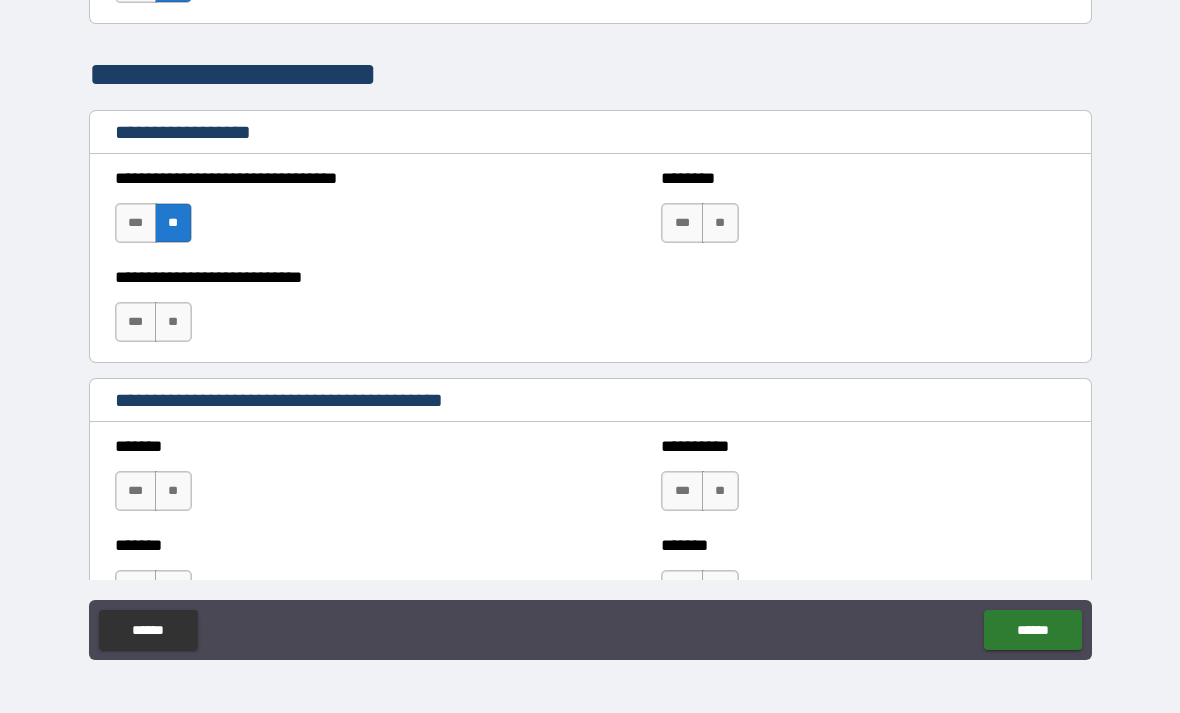 click on "**" at bounding box center (720, 223) 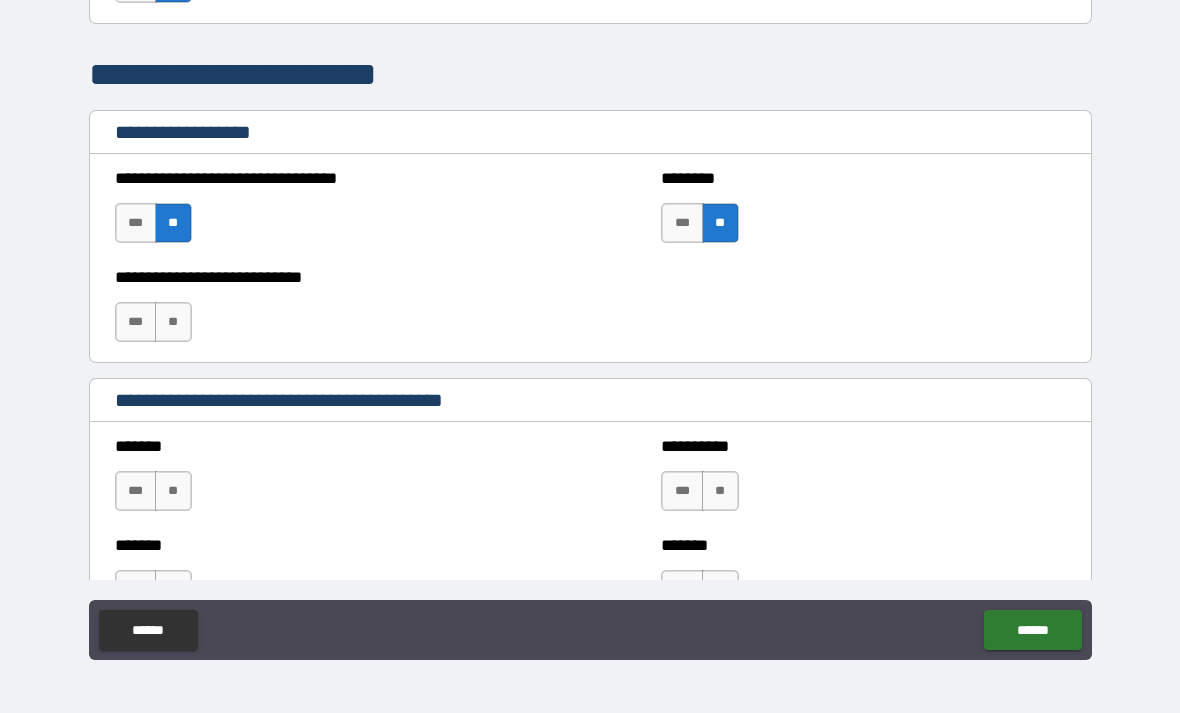 click on "**" at bounding box center (173, 322) 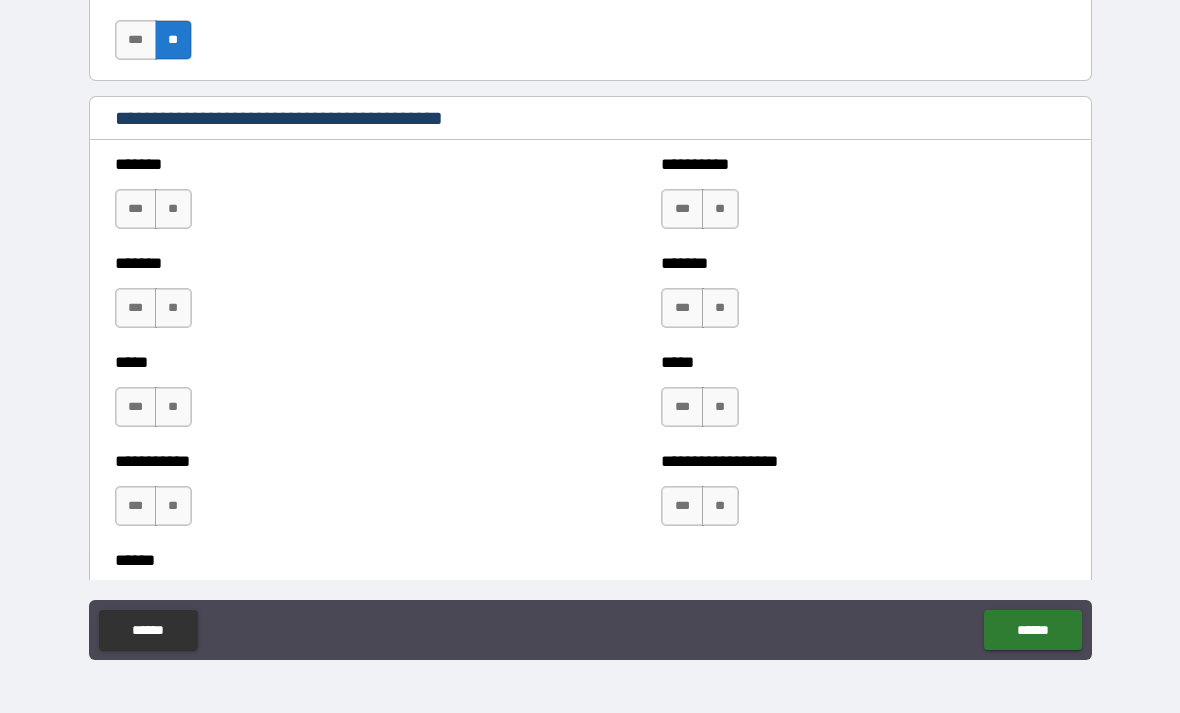 scroll, scrollTop: 1520, scrollLeft: 0, axis: vertical 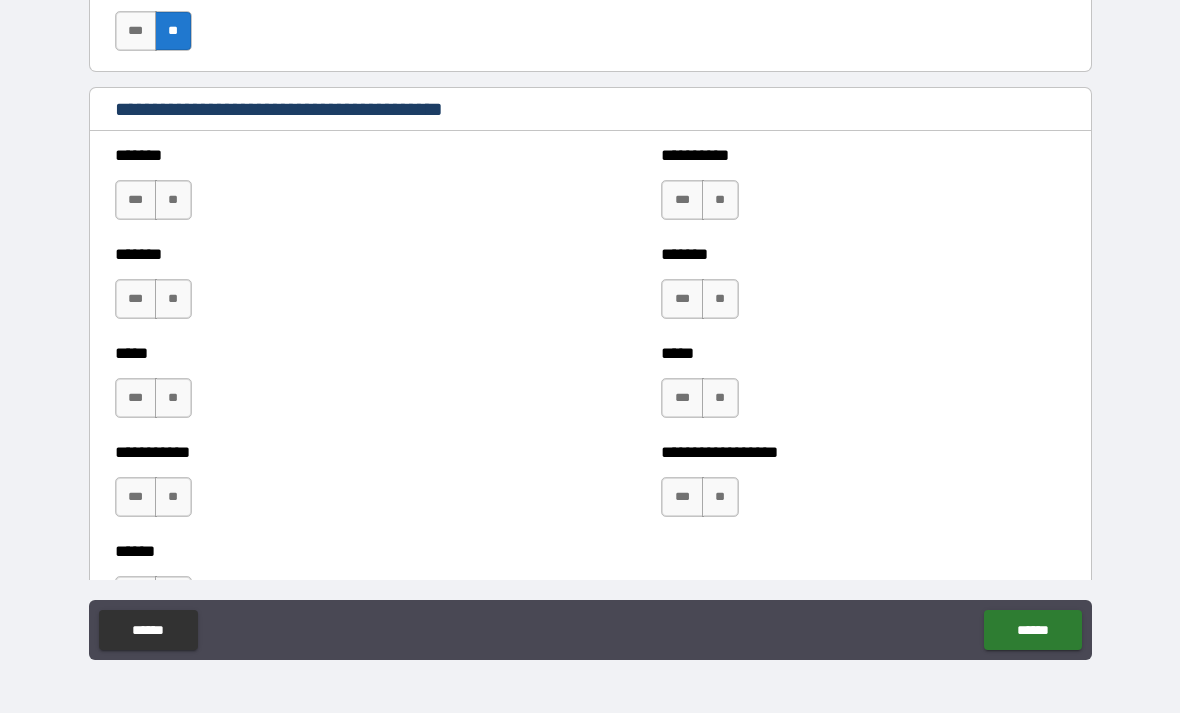 click on "**" at bounding box center [173, 200] 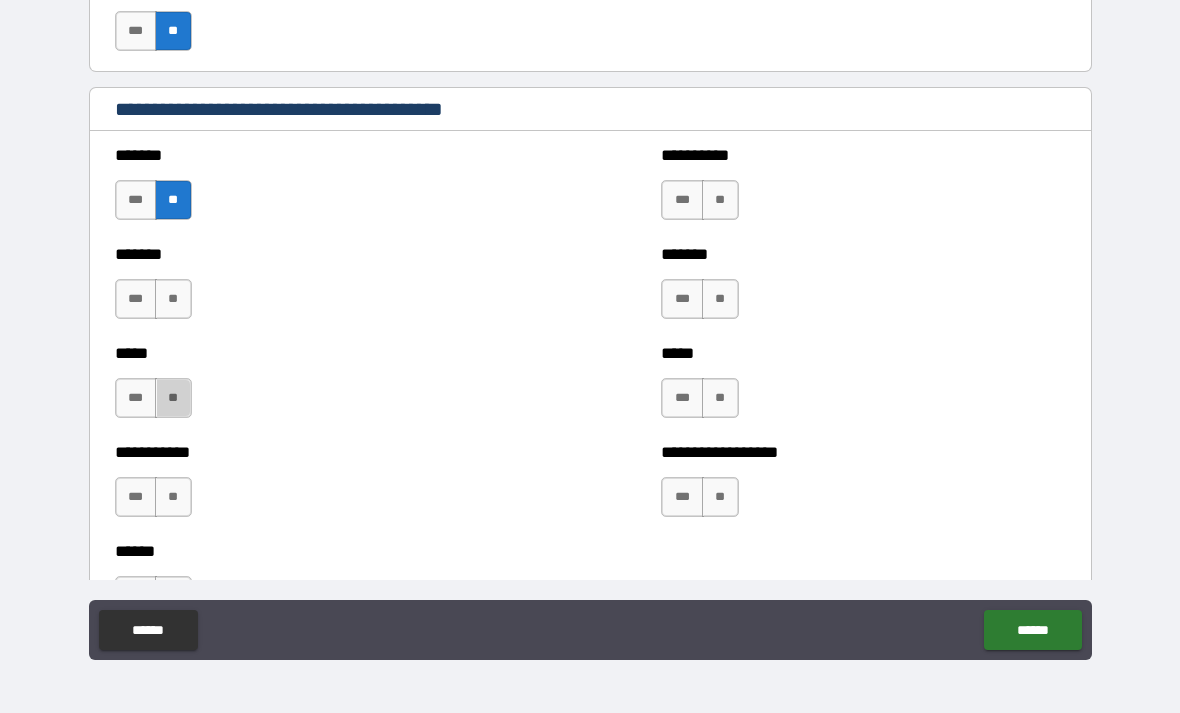 click on "**" at bounding box center (173, 398) 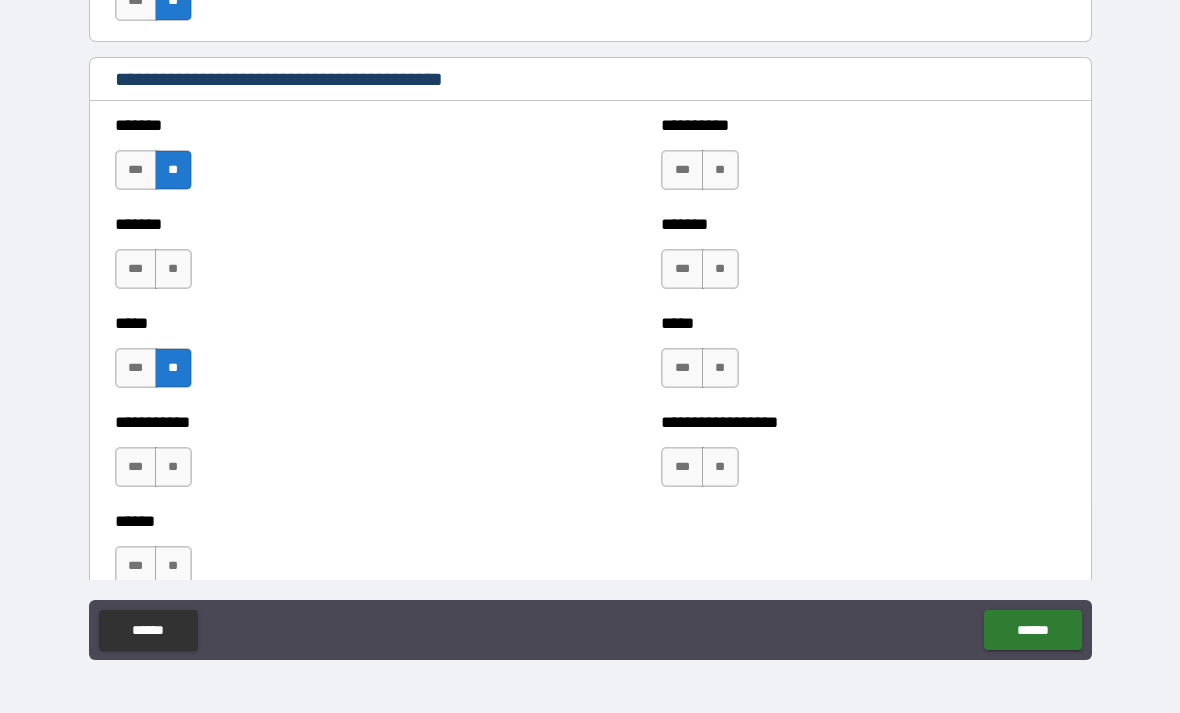 scroll, scrollTop: 1549, scrollLeft: 0, axis: vertical 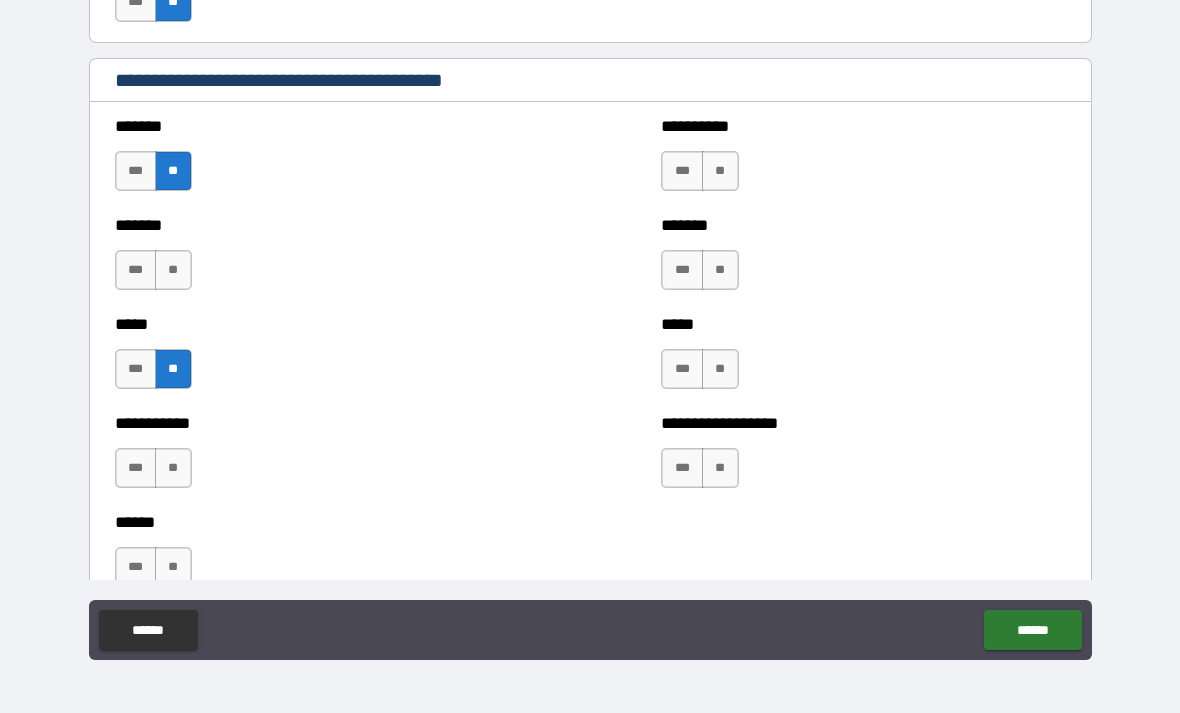 click on "**" at bounding box center (720, 468) 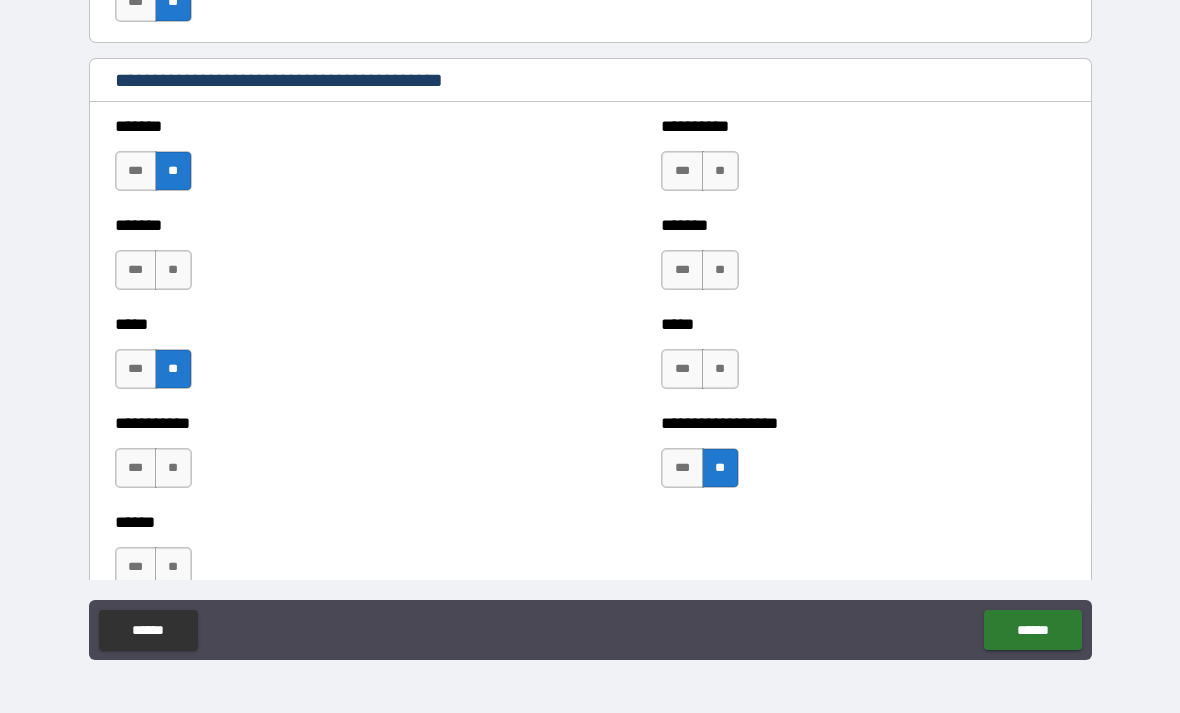 click on "**" at bounding box center (720, 369) 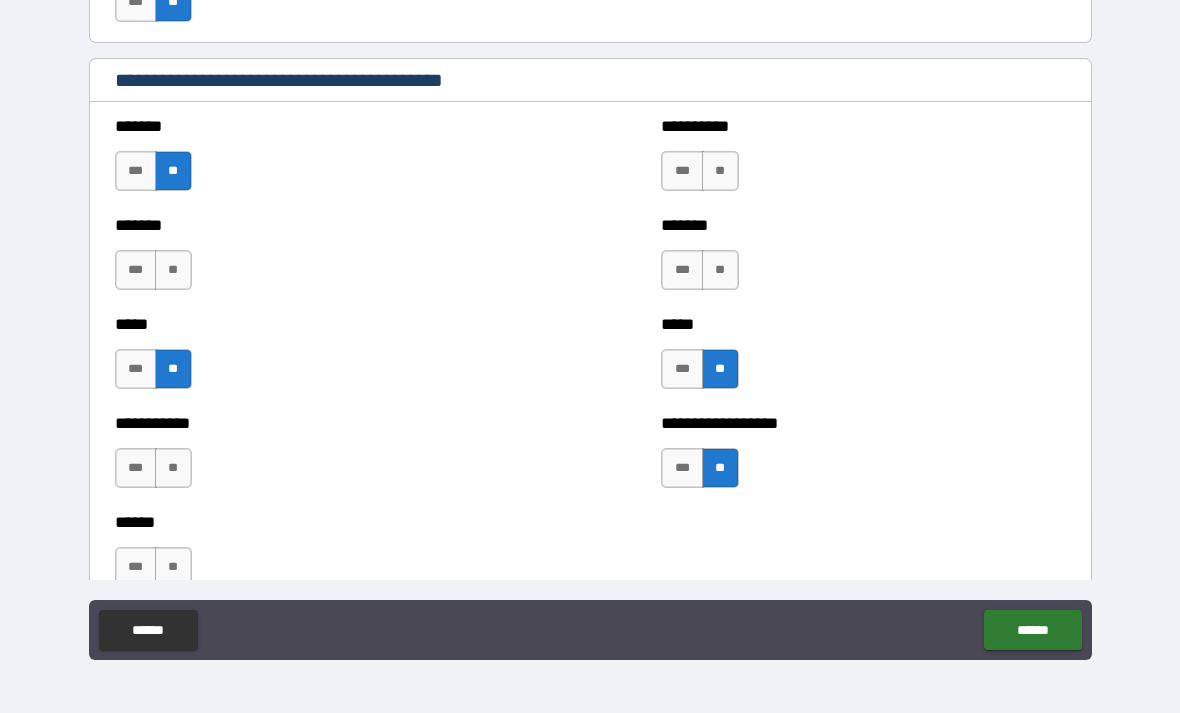 click on "**" at bounding box center (720, 270) 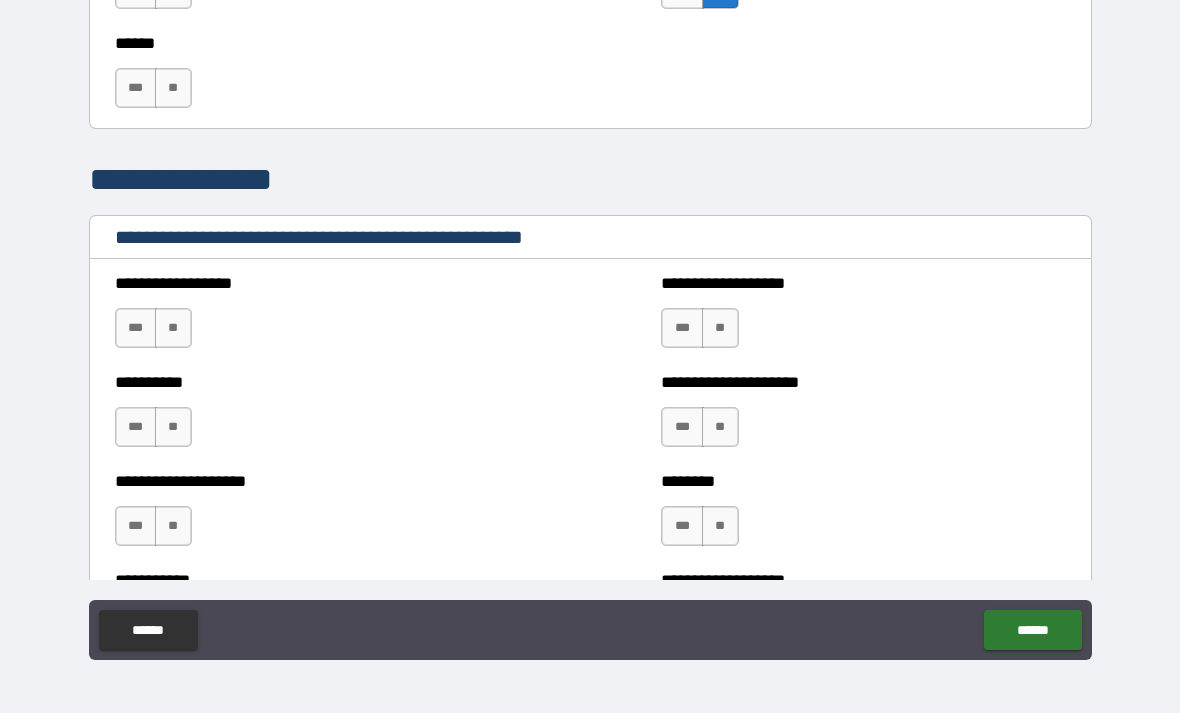 scroll, scrollTop: 2033, scrollLeft: 0, axis: vertical 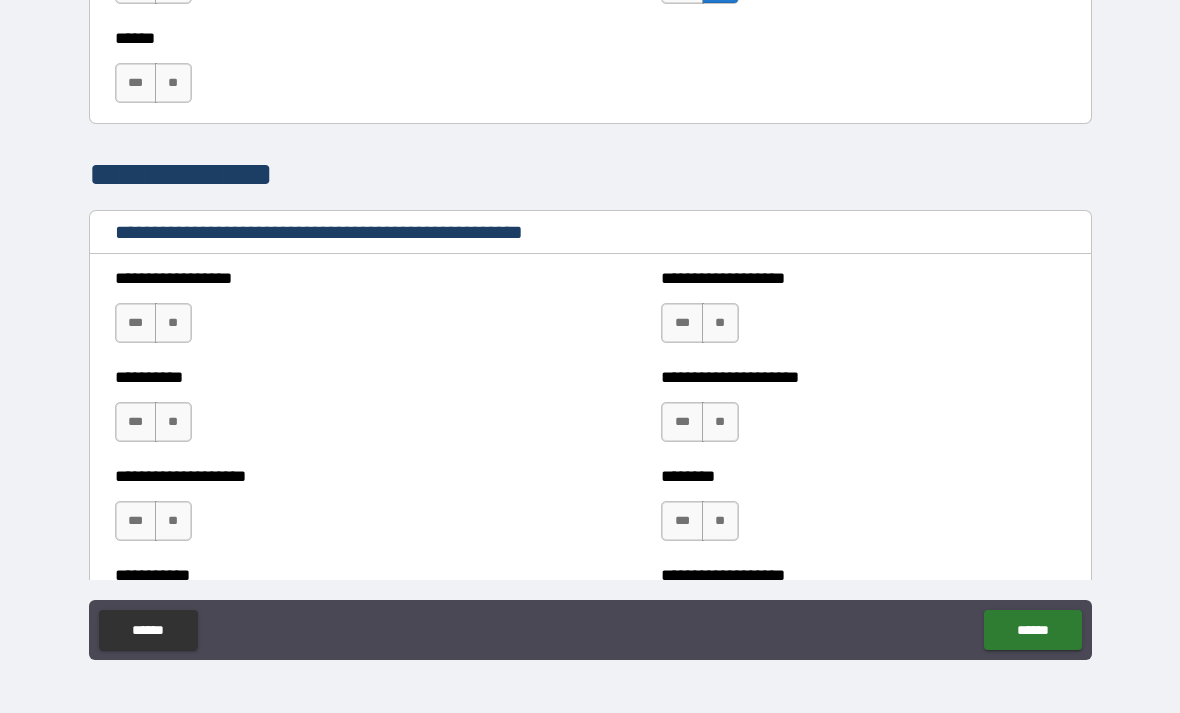 click on "**" at bounding box center (173, 323) 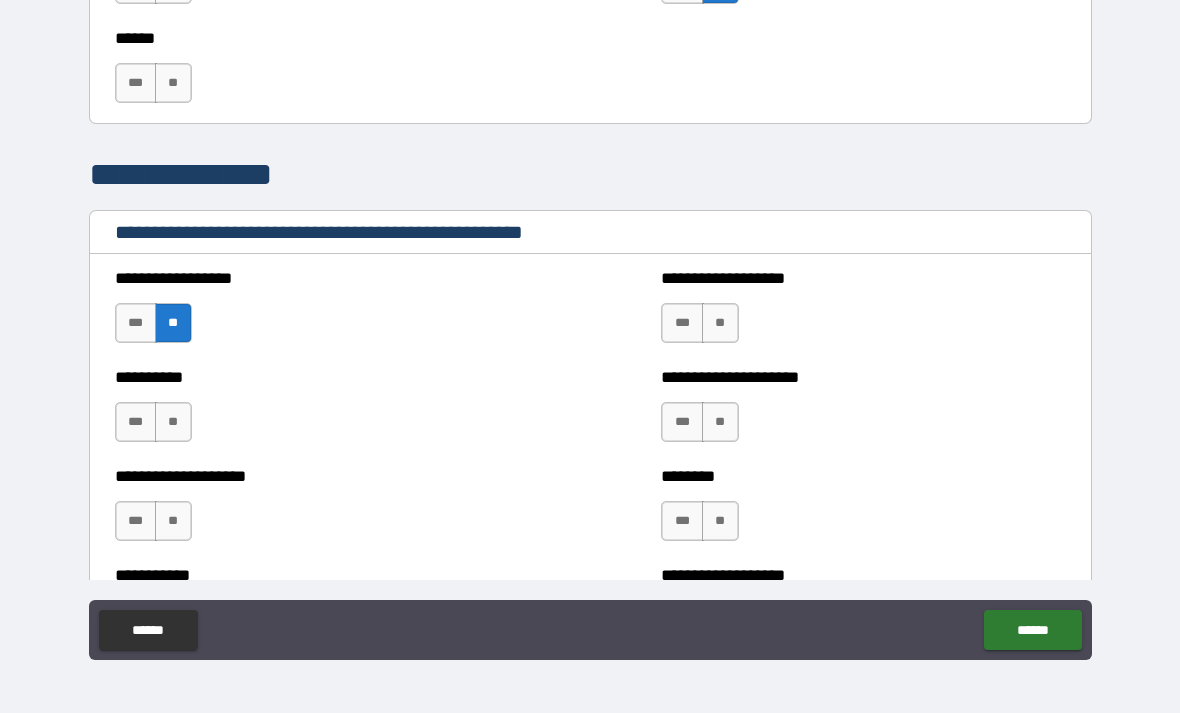 click on "**" at bounding box center (173, 422) 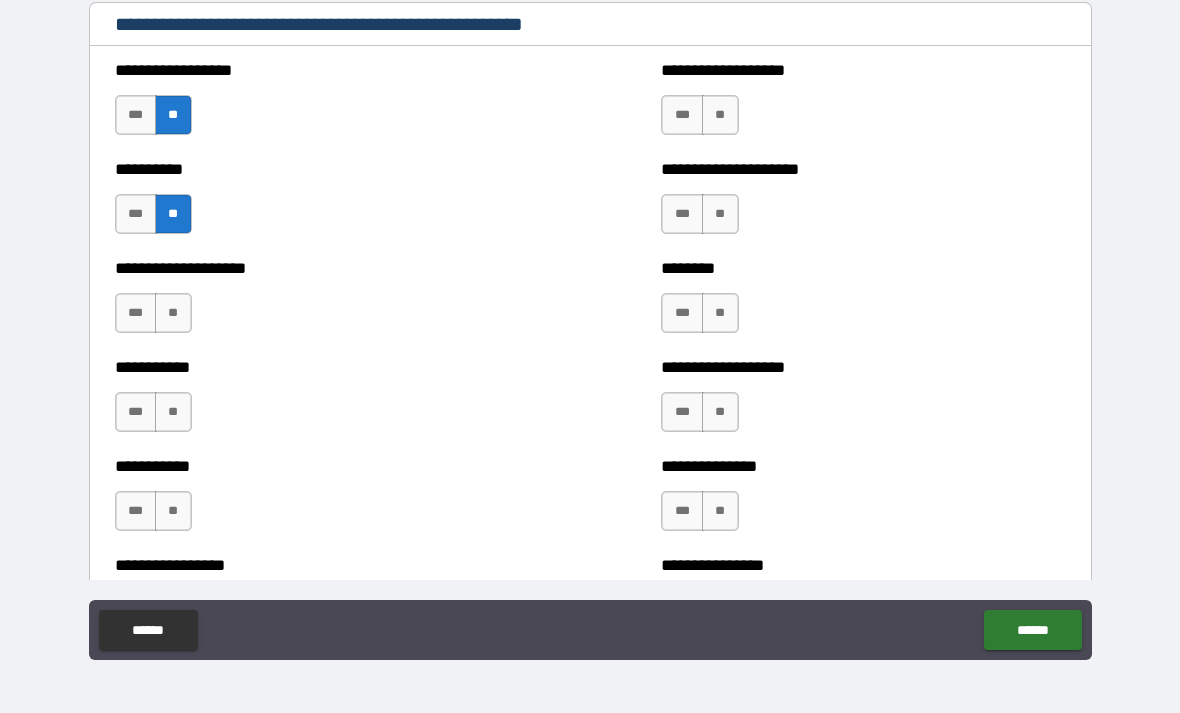 scroll, scrollTop: 2252, scrollLeft: 0, axis: vertical 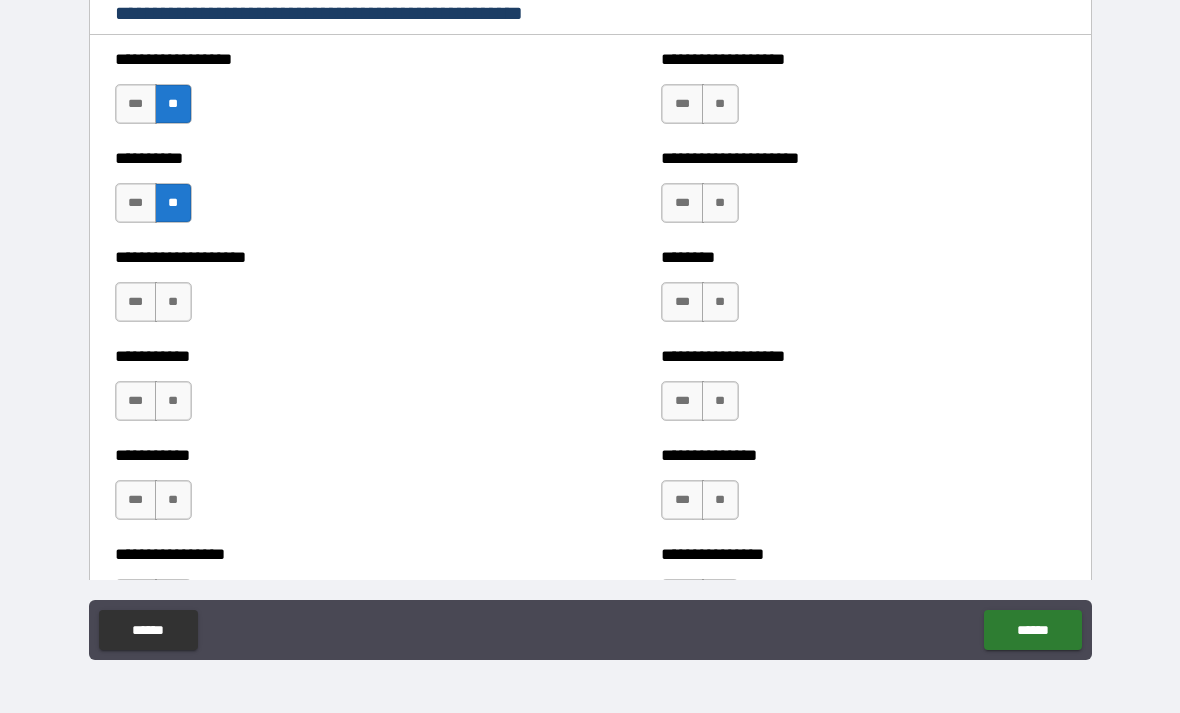 click on "**" at bounding box center (173, 302) 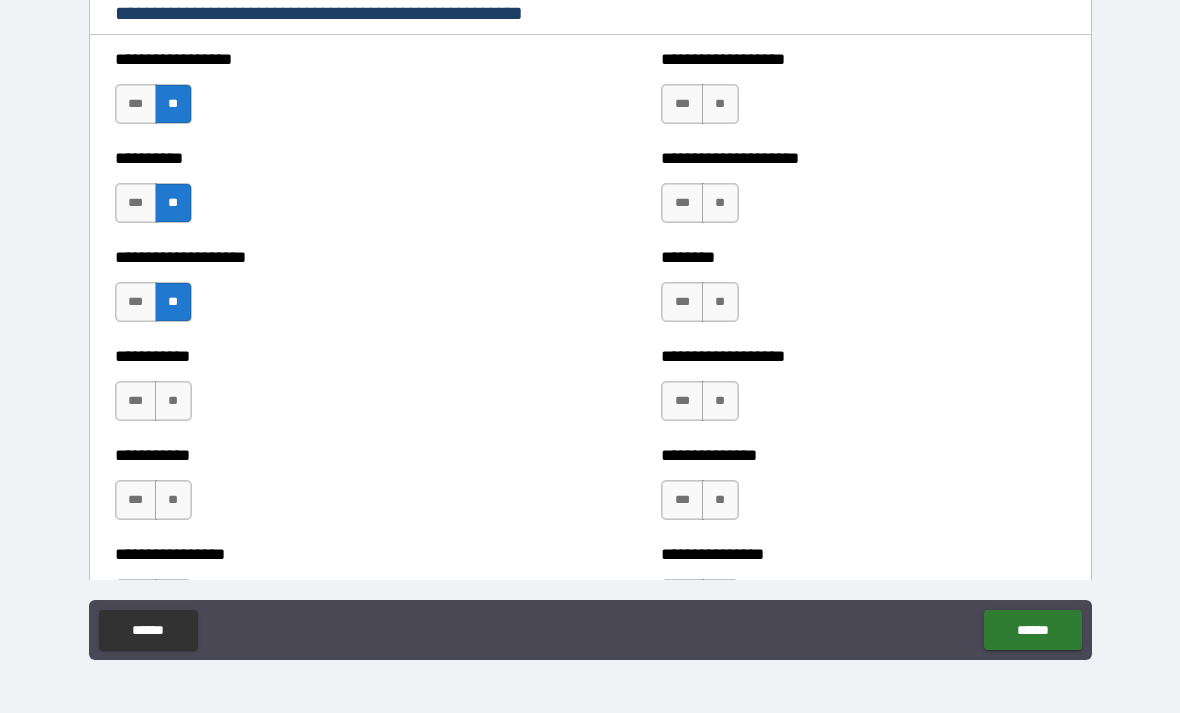 click on "**" at bounding box center [173, 401] 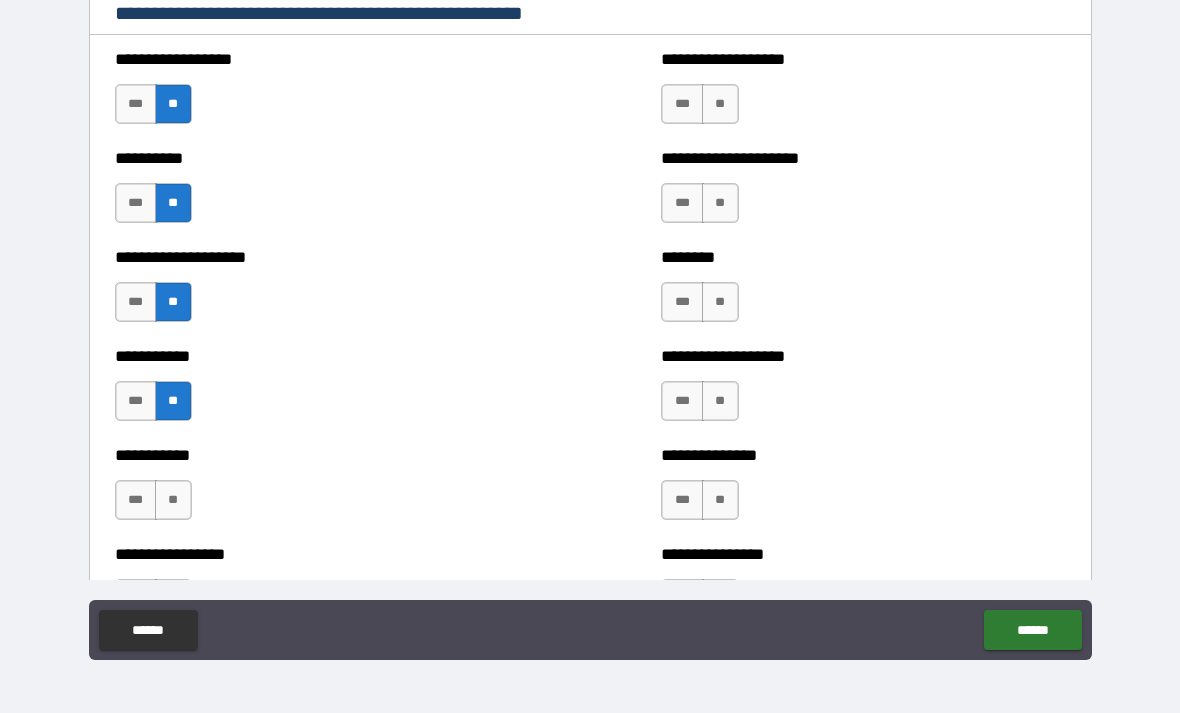 click on "**" at bounding box center (173, 500) 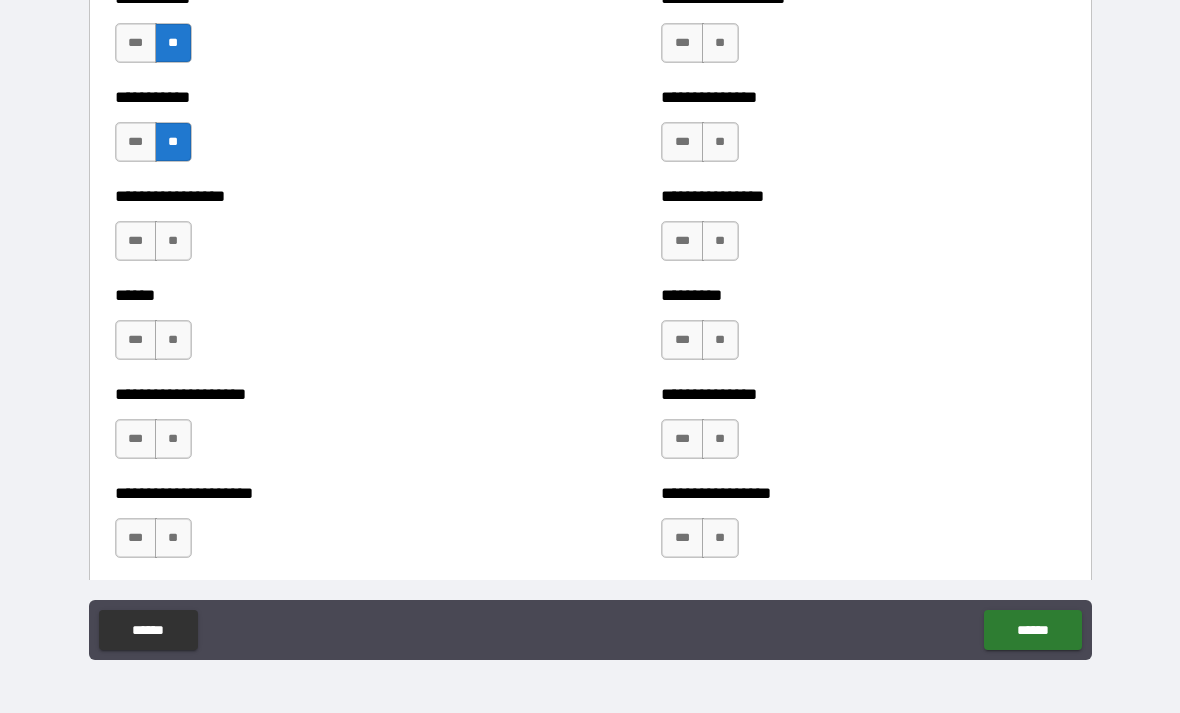scroll, scrollTop: 2614, scrollLeft: 0, axis: vertical 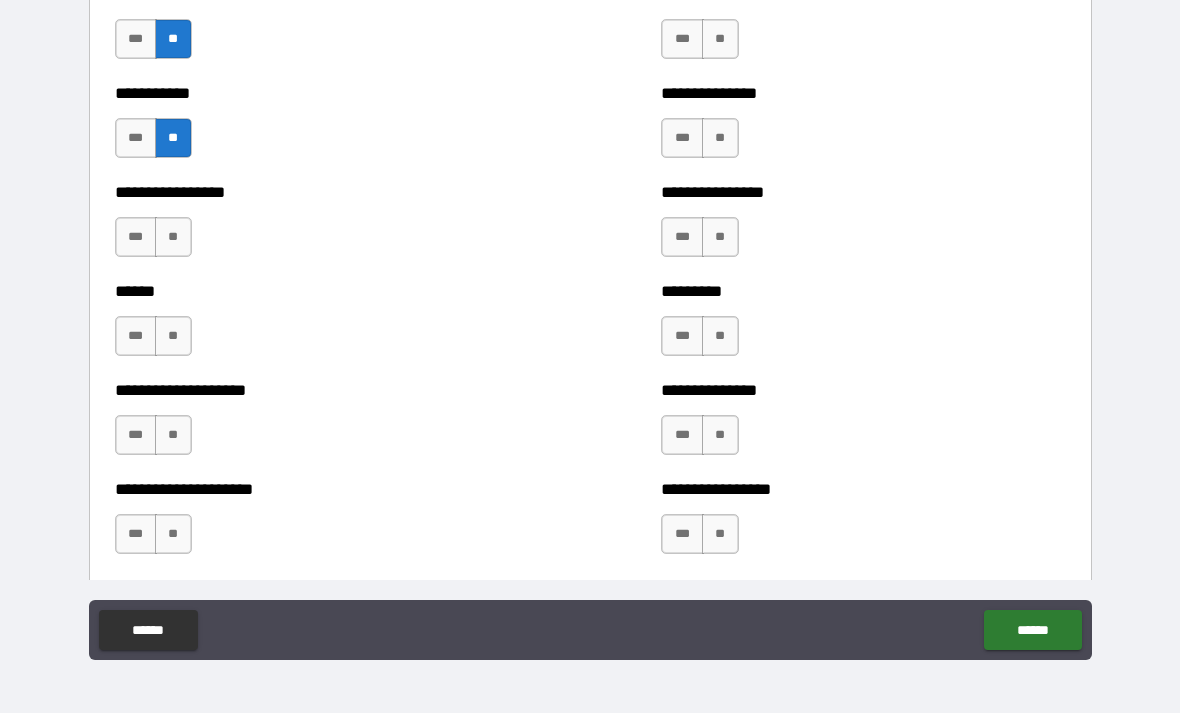 click on "**" at bounding box center (173, 336) 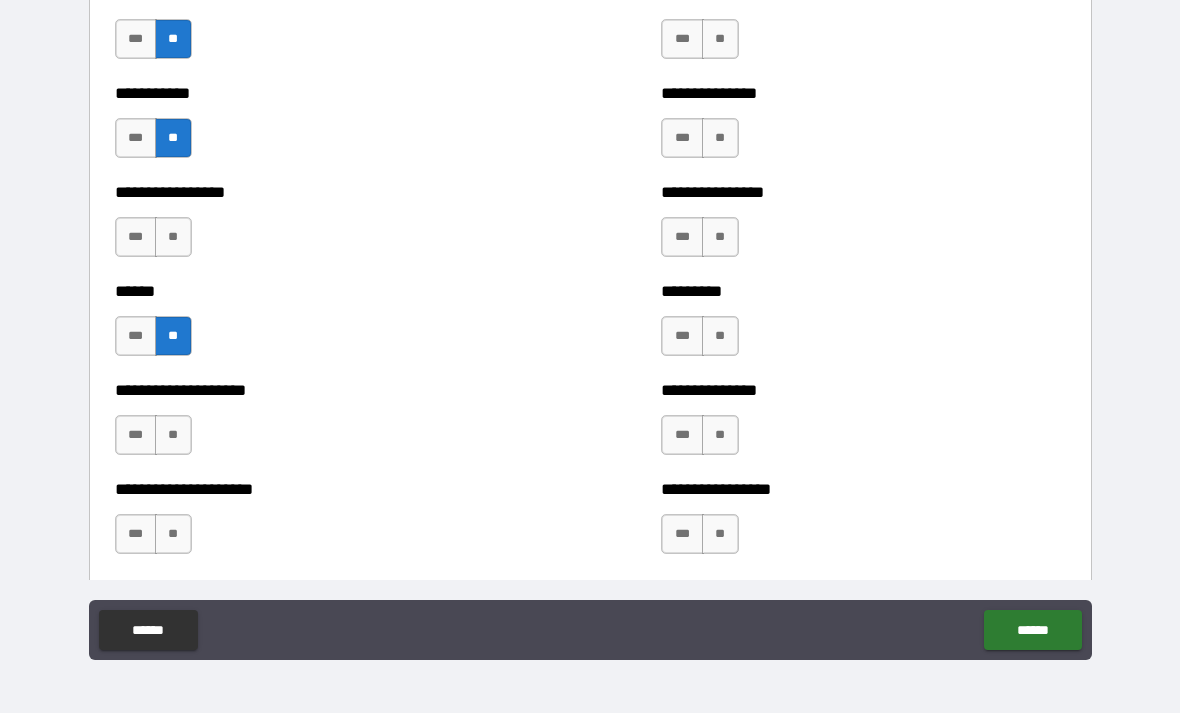 click on "***" at bounding box center (136, 435) 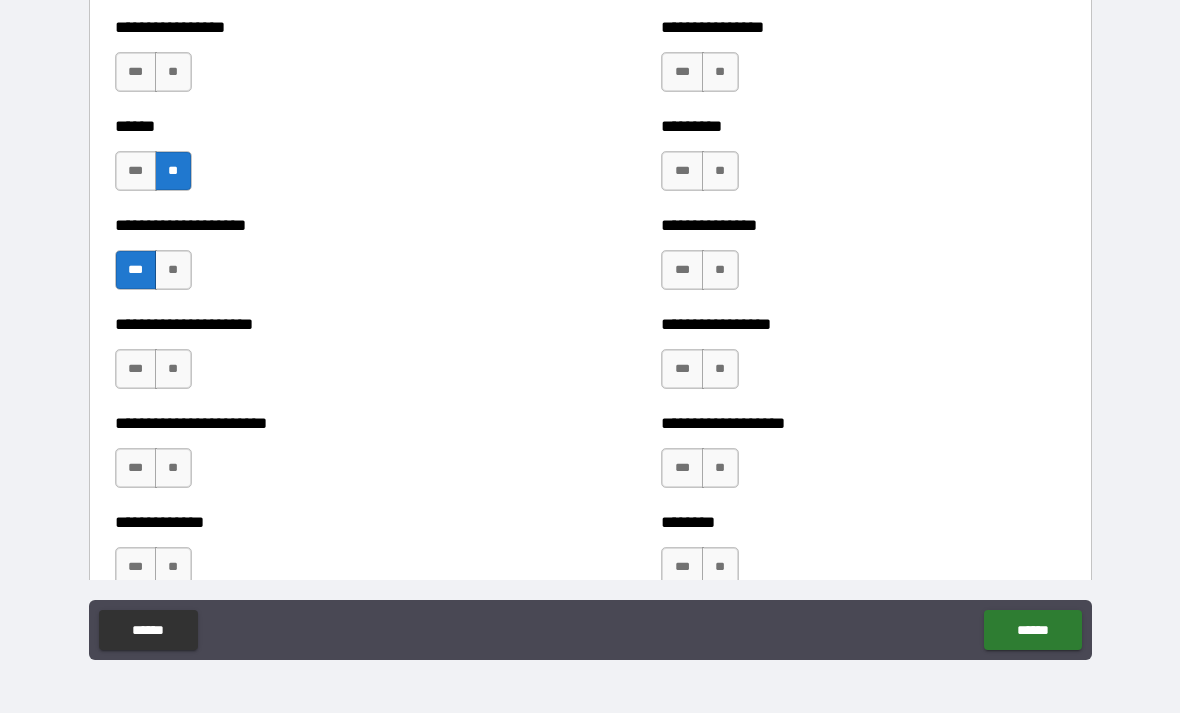 scroll, scrollTop: 2794, scrollLeft: 0, axis: vertical 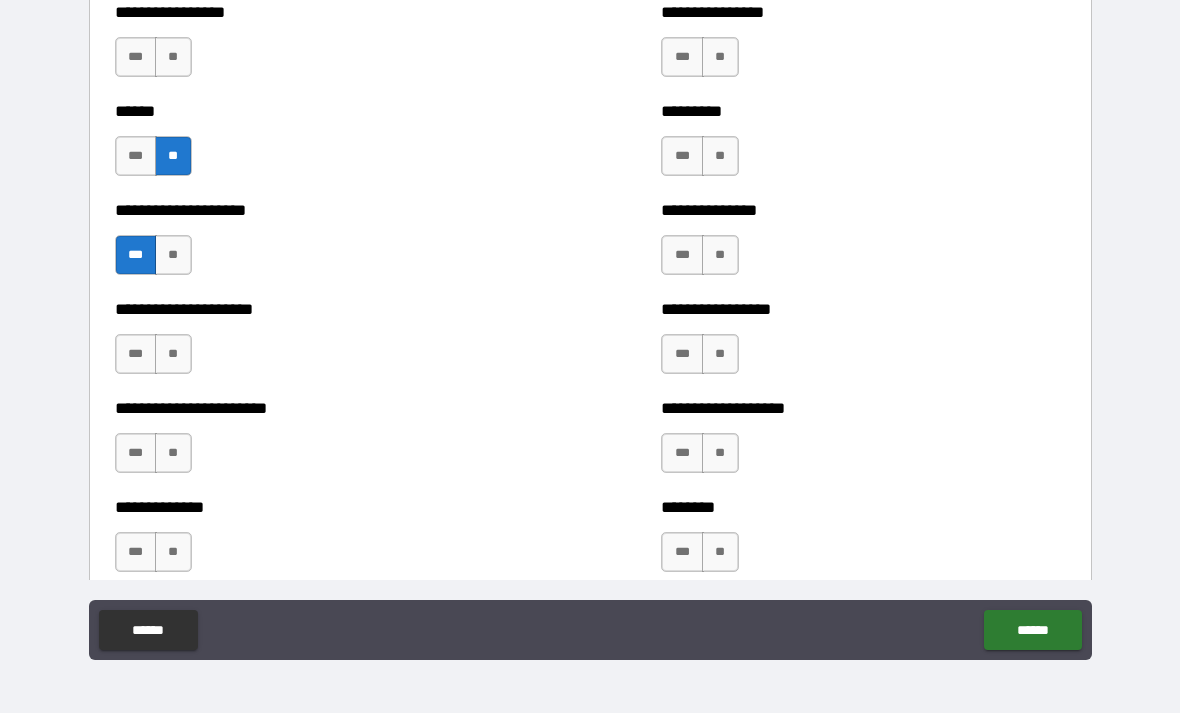click on "**" at bounding box center [173, 354] 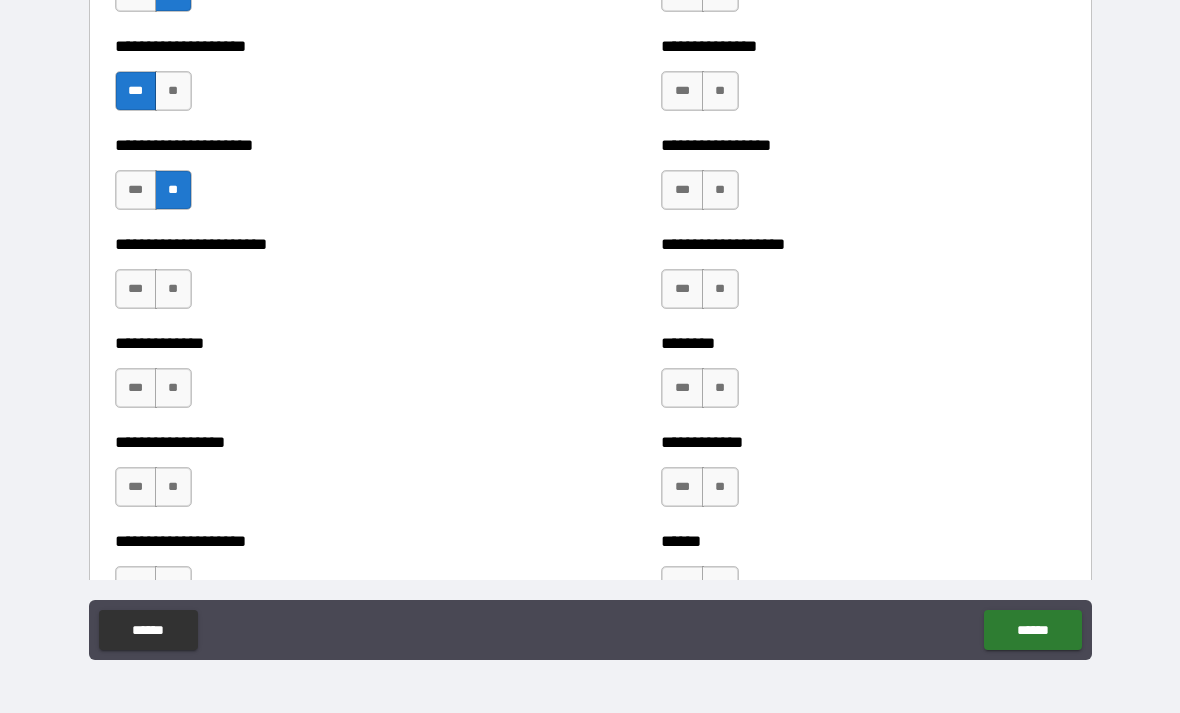 scroll, scrollTop: 2965, scrollLeft: 0, axis: vertical 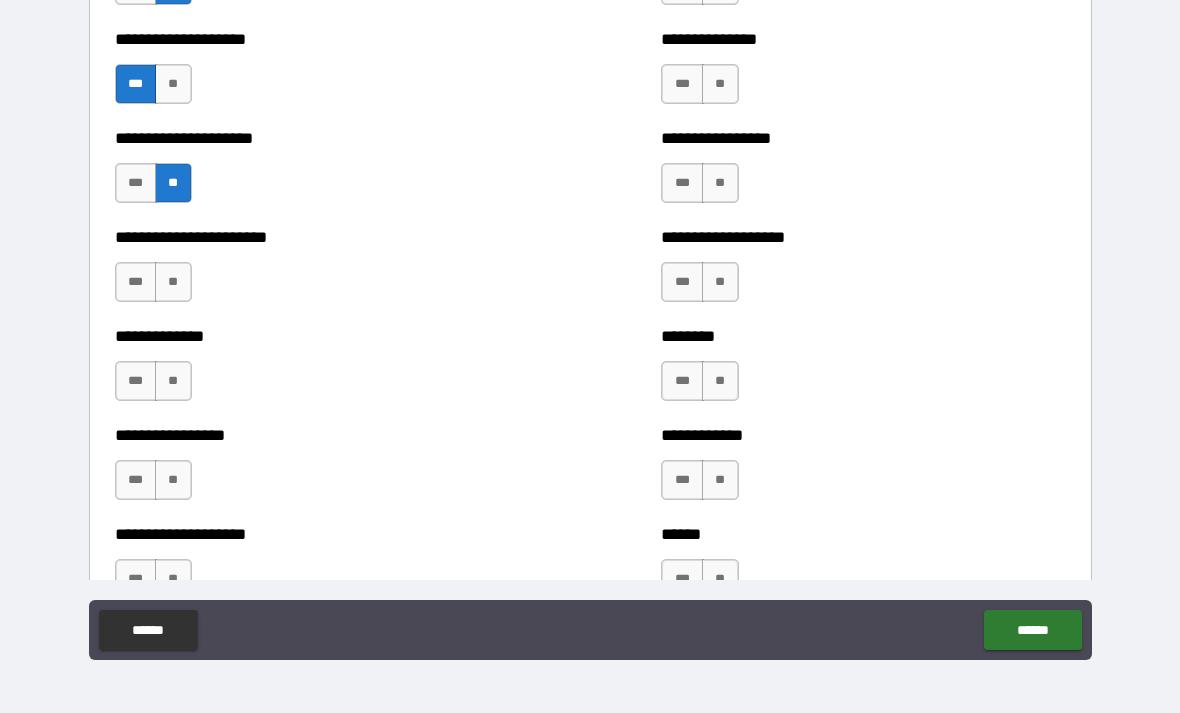 click on "***" at bounding box center (136, 381) 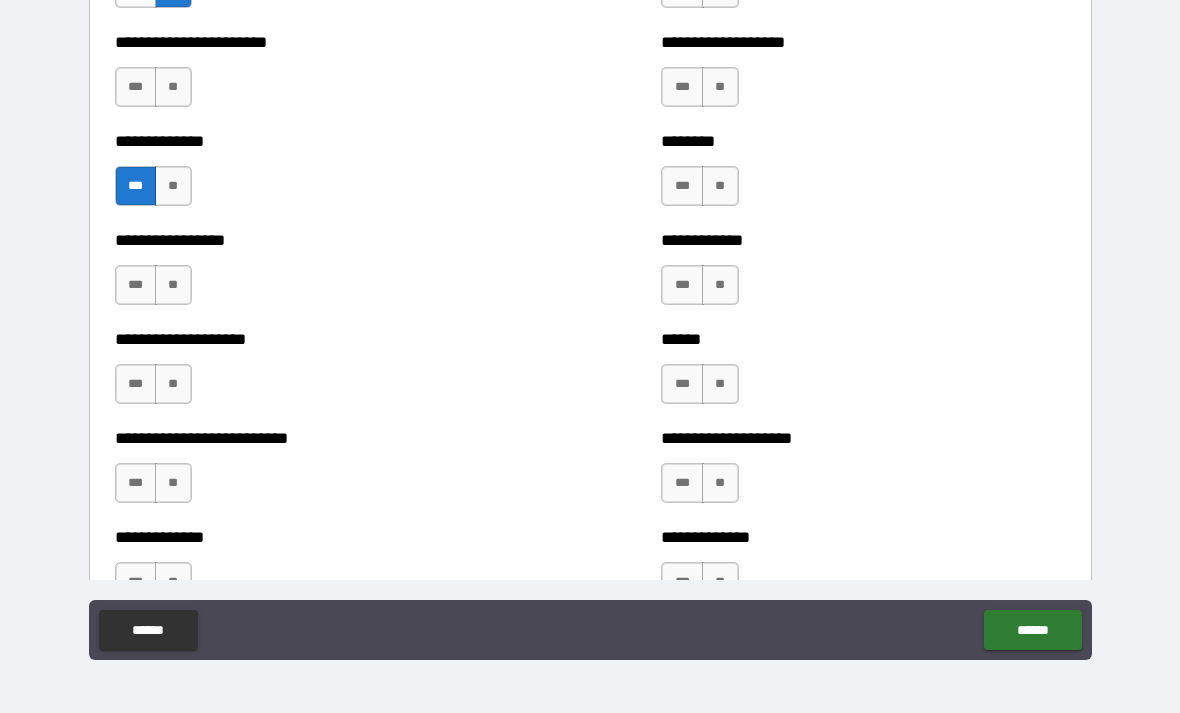 scroll, scrollTop: 3161, scrollLeft: 0, axis: vertical 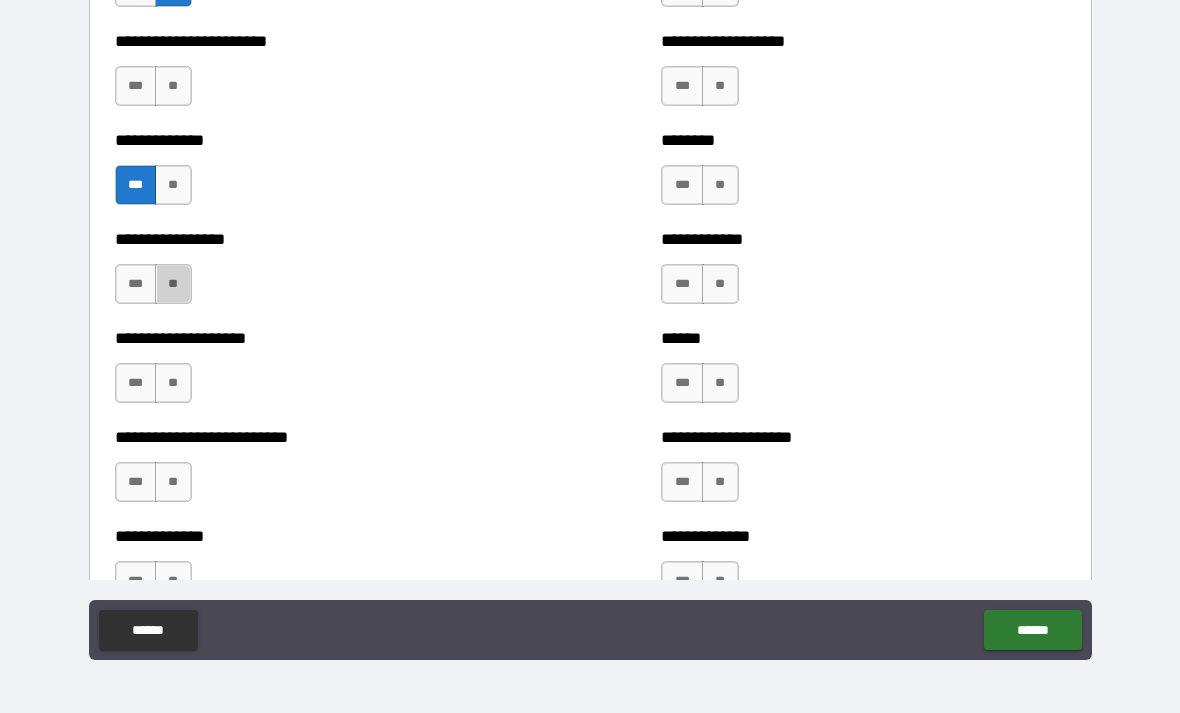 click on "**" at bounding box center [173, 284] 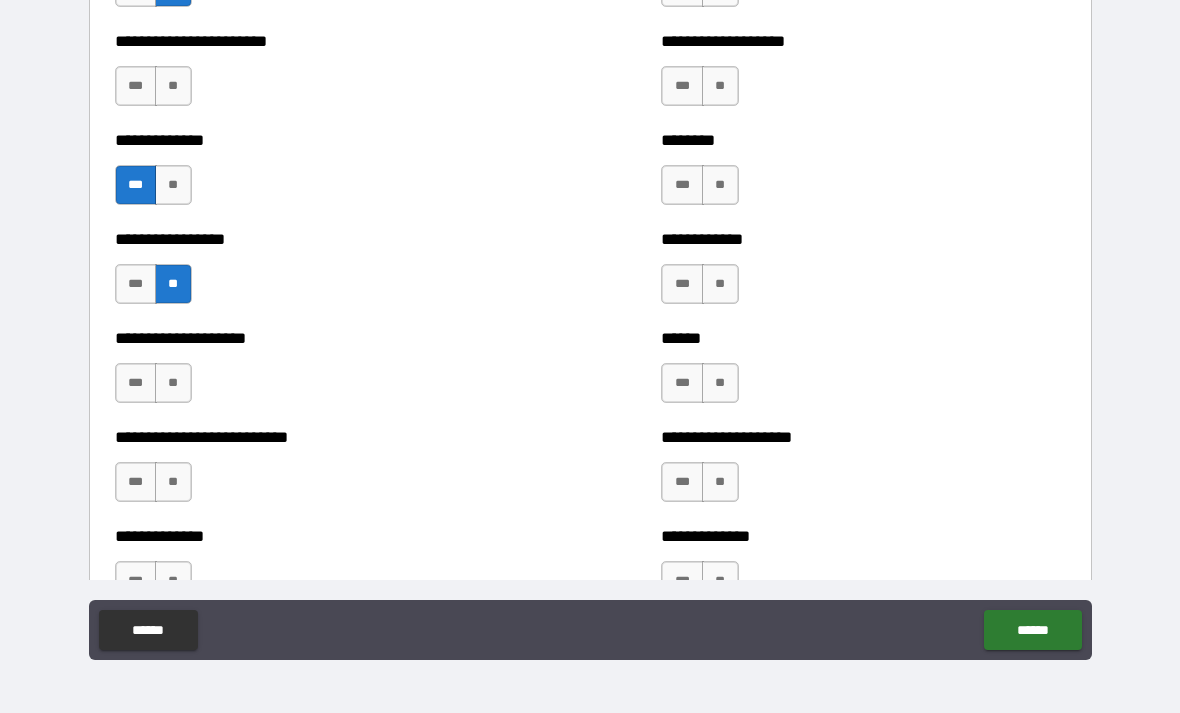 click on "**" at bounding box center (173, 383) 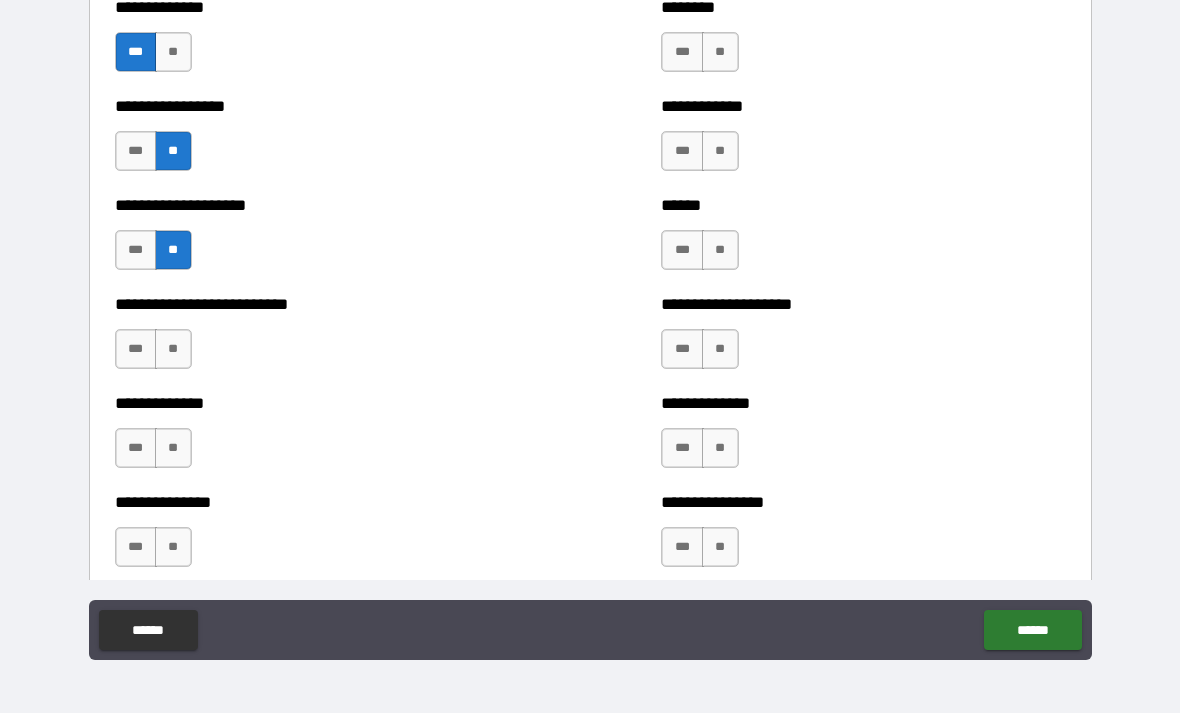 scroll, scrollTop: 3319, scrollLeft: 0, axis: vertical 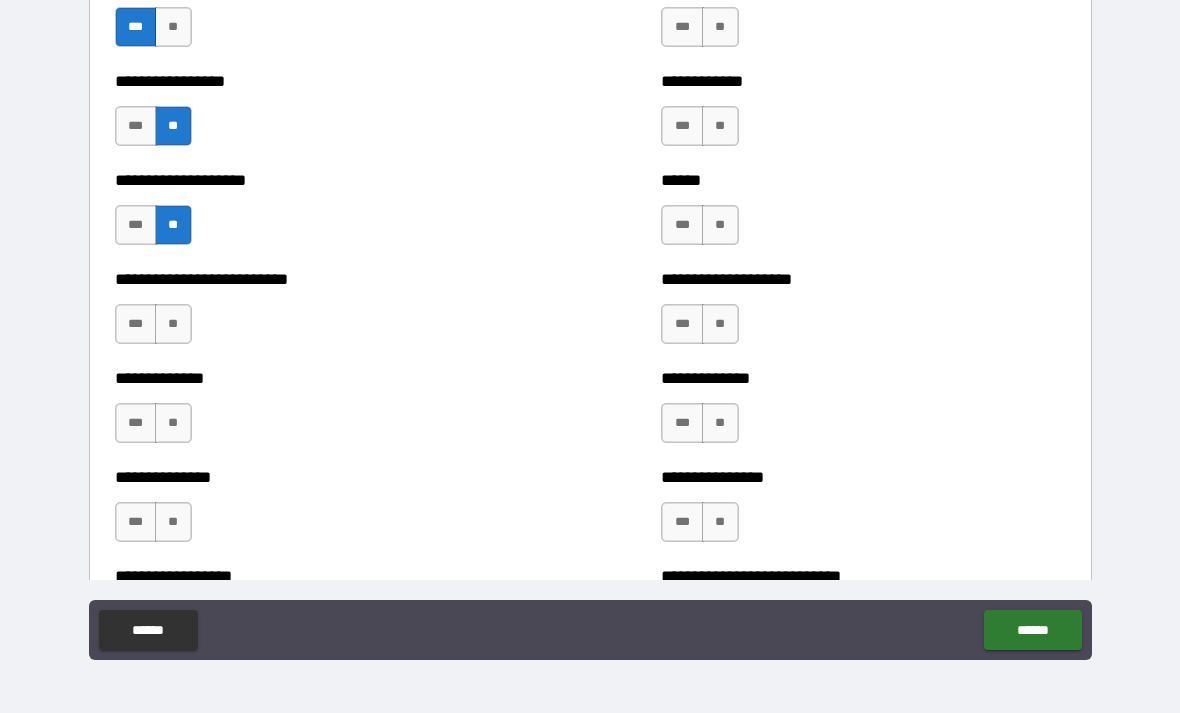 click on "**" at bounding box center [173, 324] 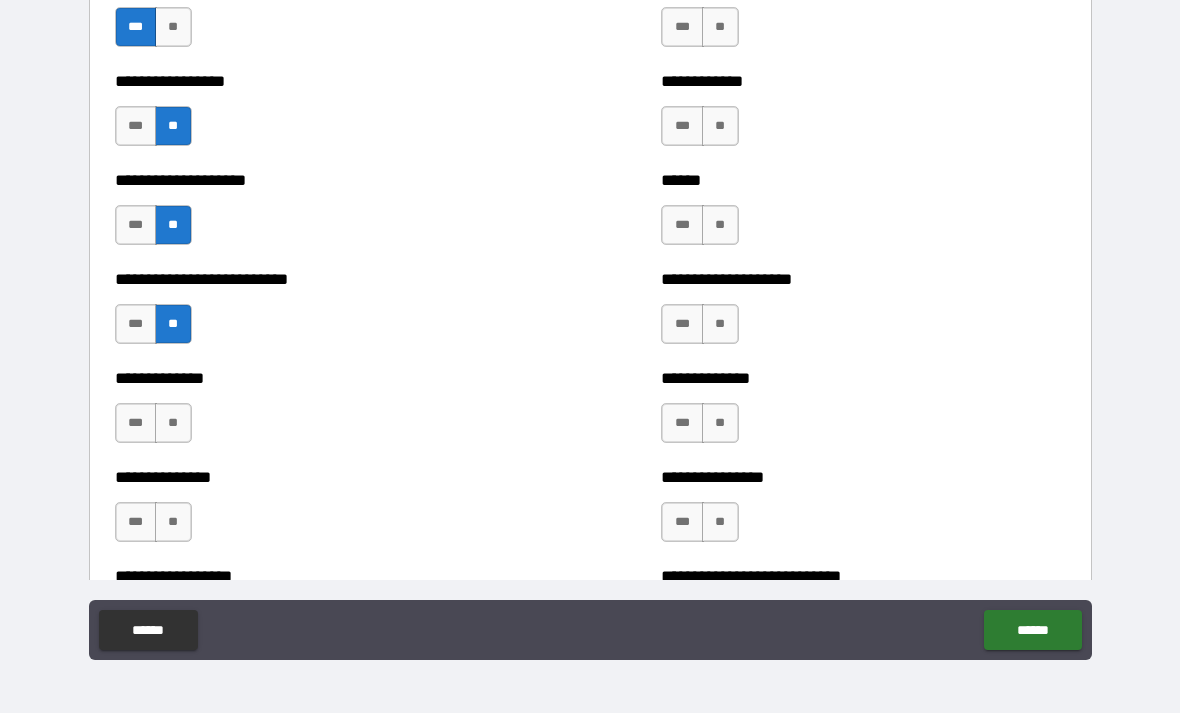 click on "***" at bounding box center (136, 423) 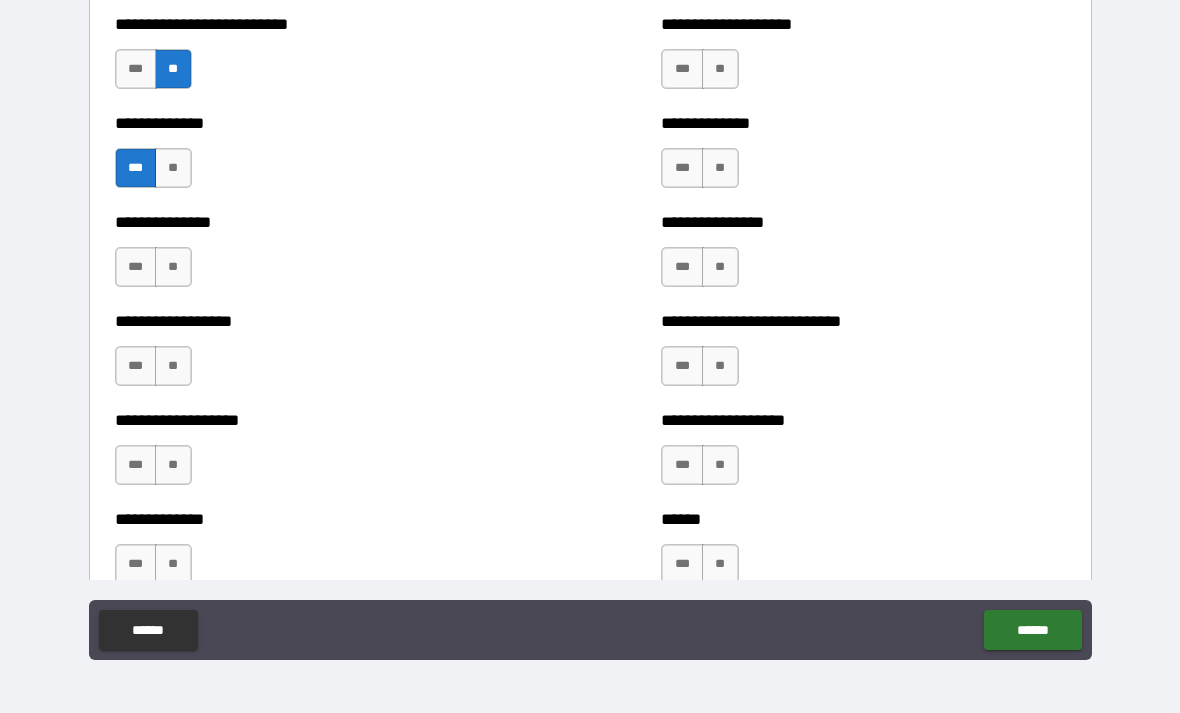 scroll, scrollTop: 3581, scrollLeft: 0, axis: vertical 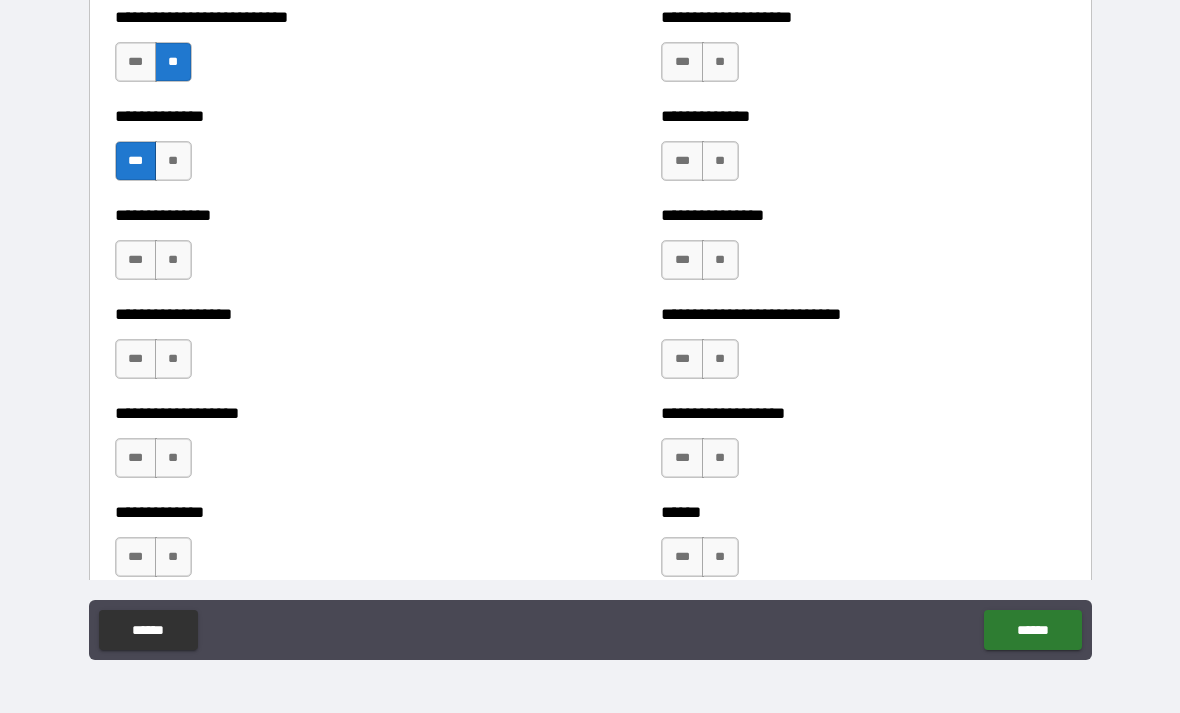 click on "***" at bounding box center (136, 359) 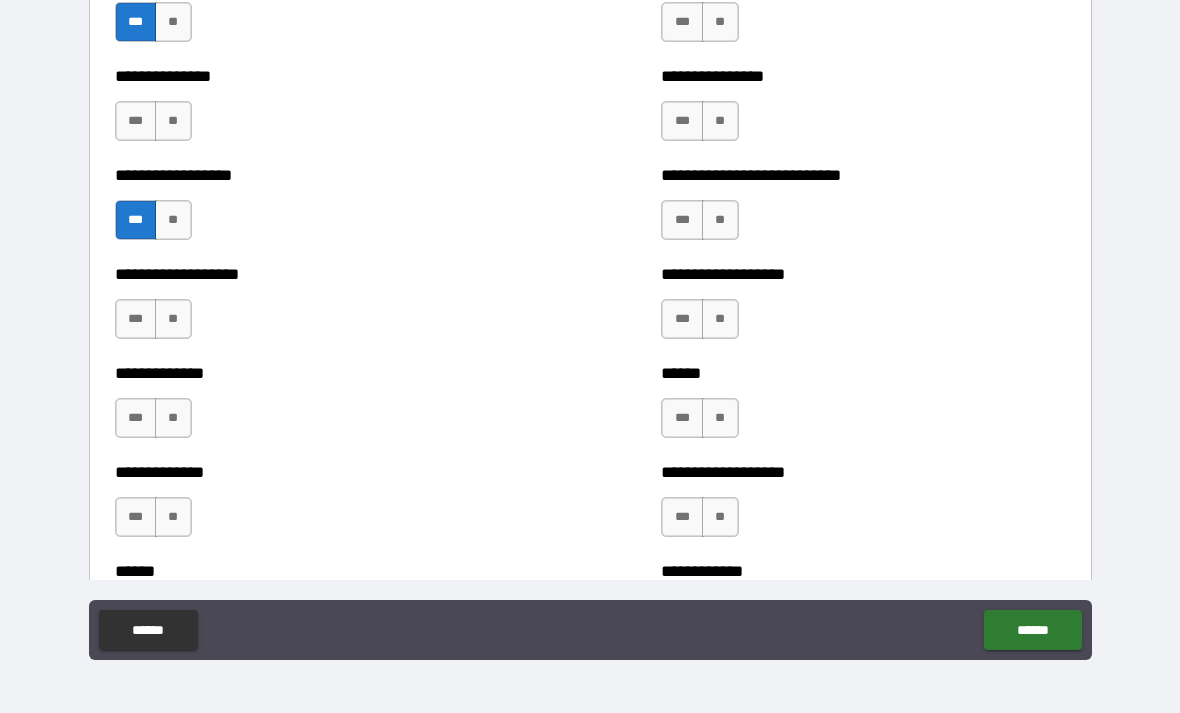 scroll, scrollTop: 3737, scrollLeft: 0, axis: vertical 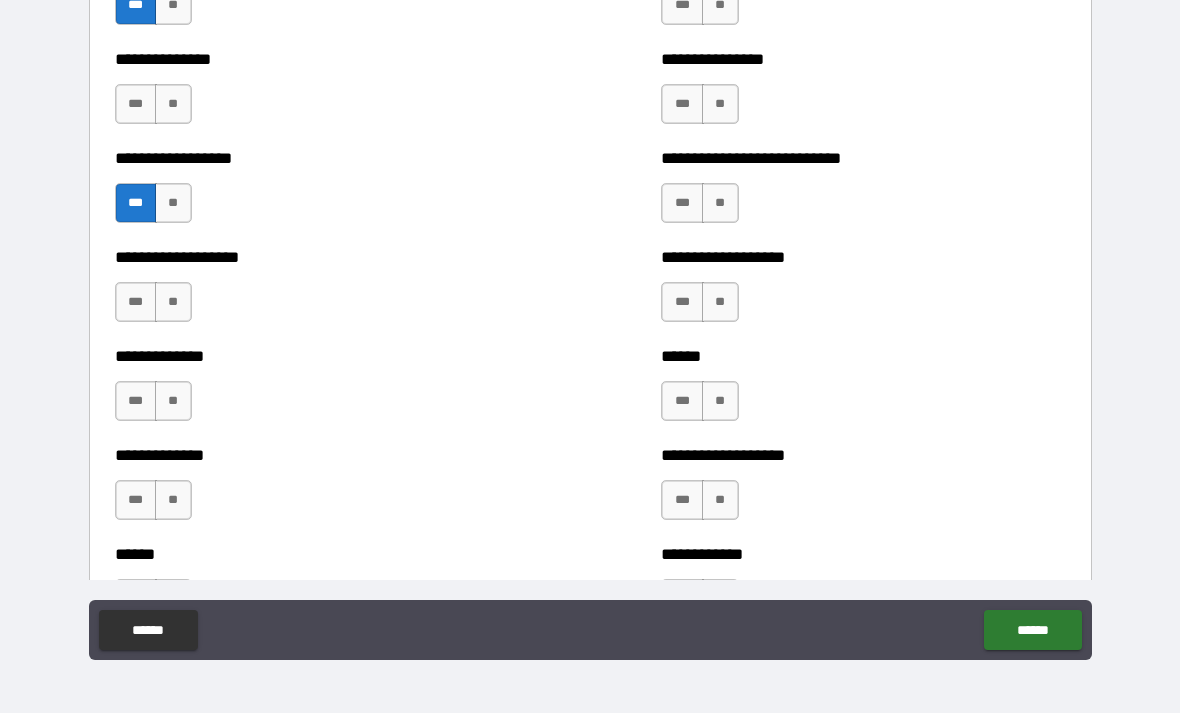click on "***" at bounding box center [136, 302] 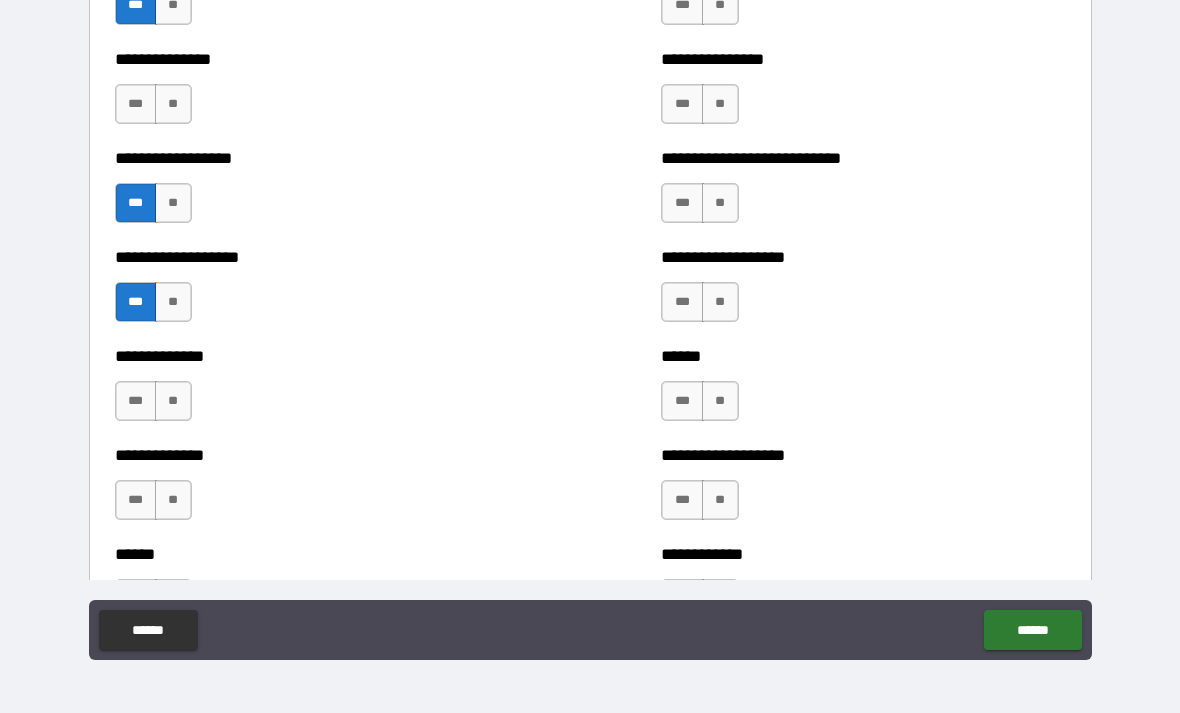 click on "**" at bounding box center [173, 401] 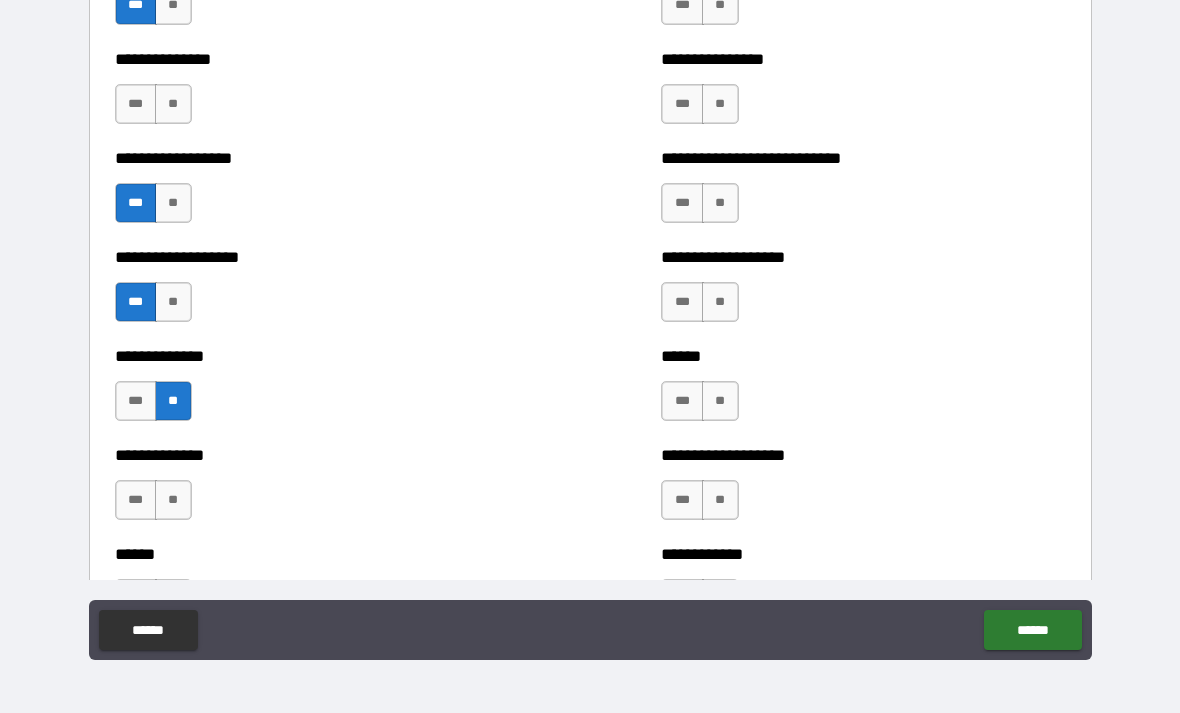 click on "***" at bounding box center [136, 500] 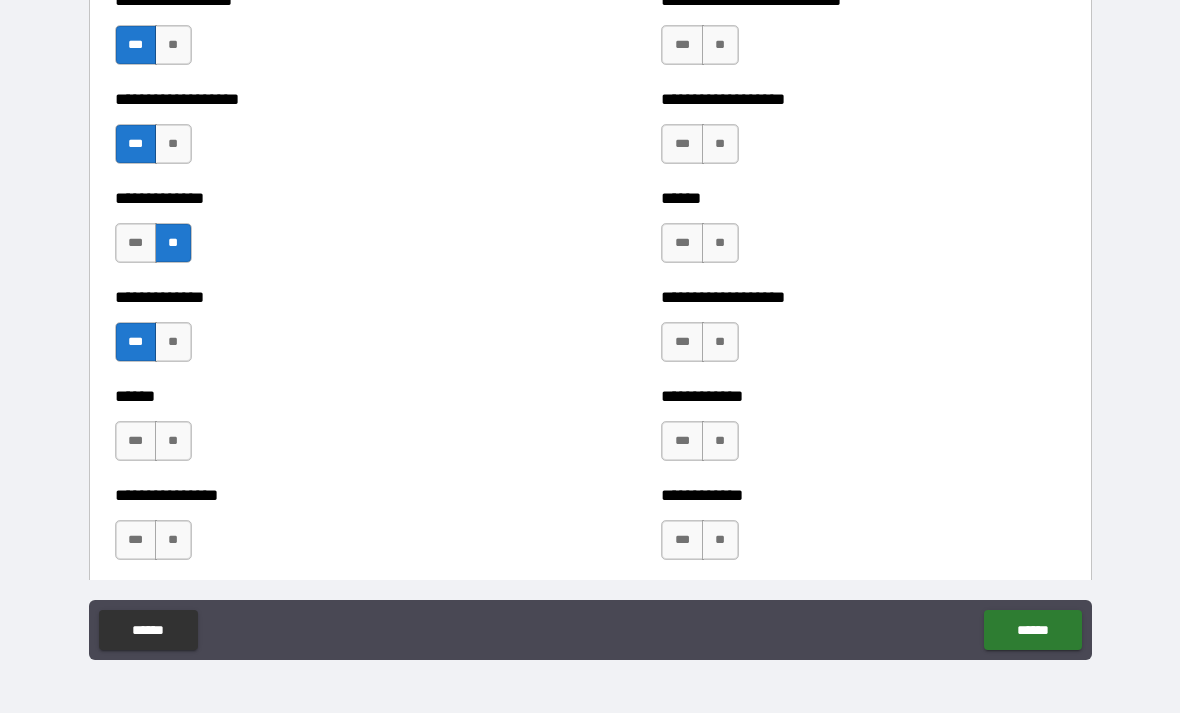 scroll, scrollTop: 3902, scrollLeft: 0, axis: vertical 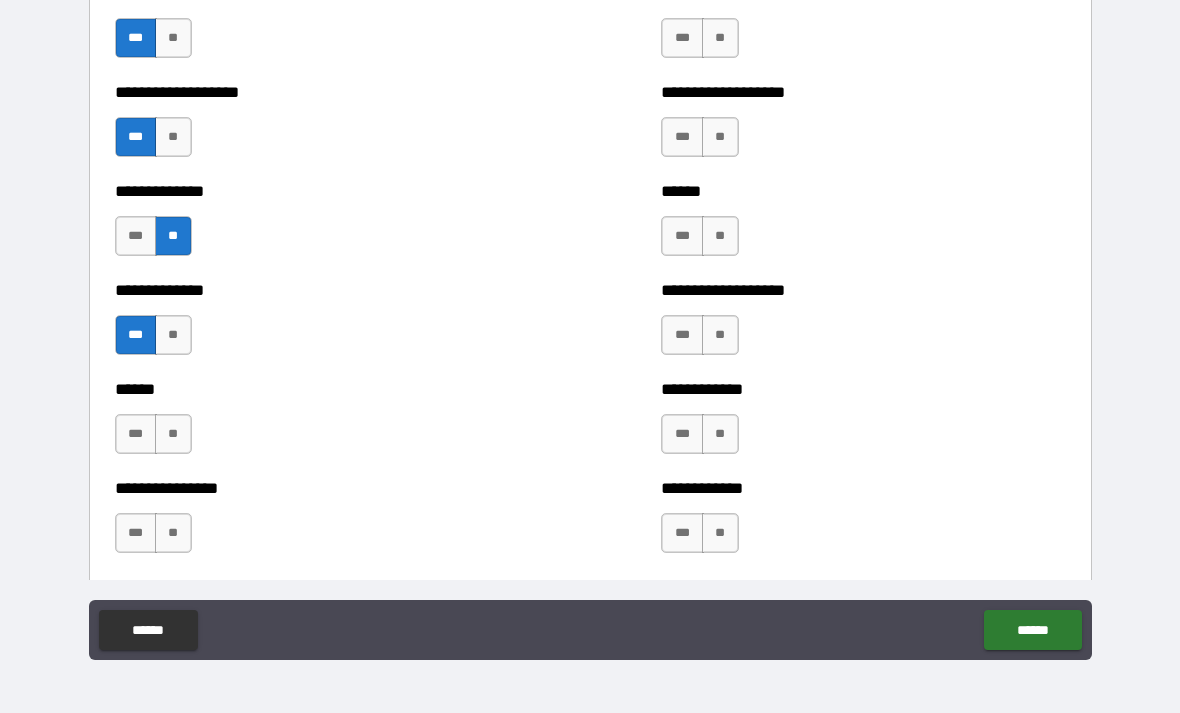 click on "***" at bounding box center [136, 434] 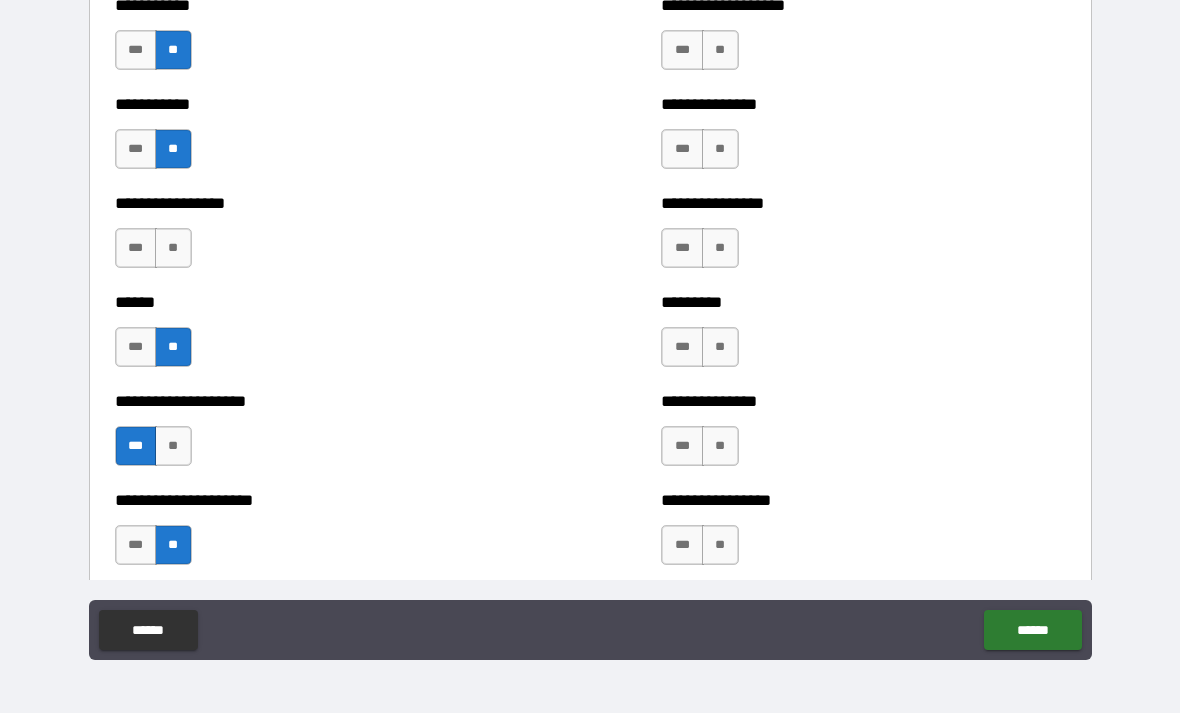 scroll, scrollTop: 2470, scrollLeft: 0, axis: vertical 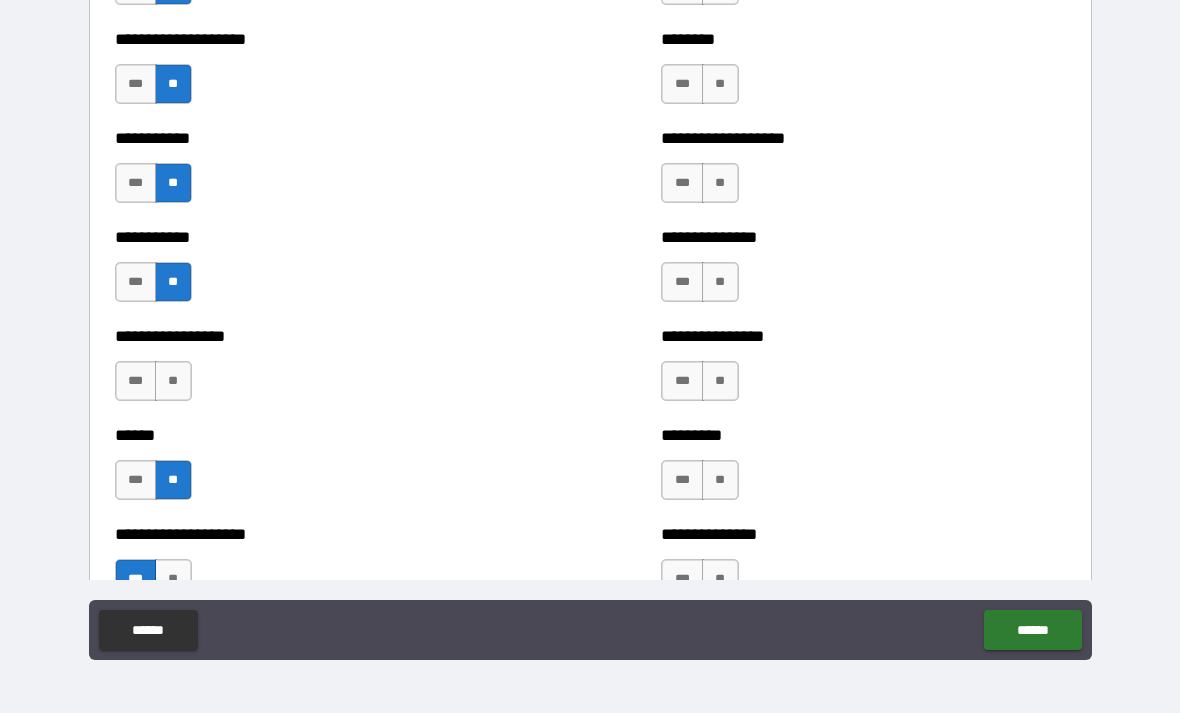 click on "**" at bounding box center [173, 381] 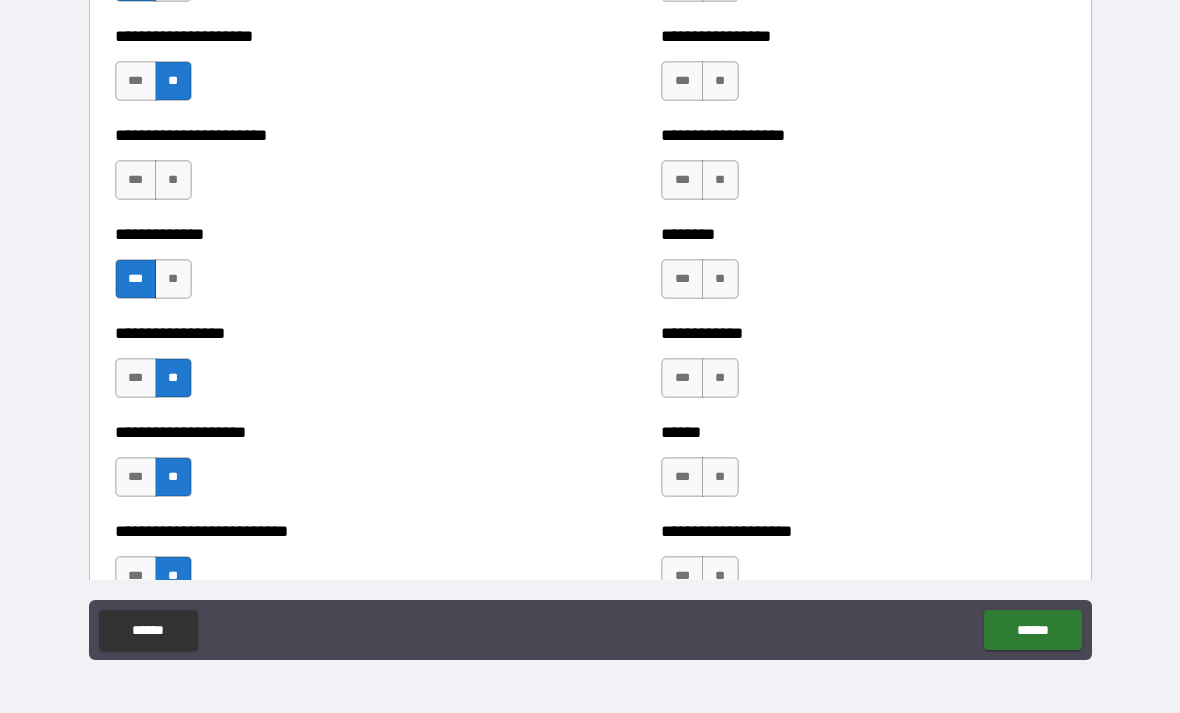 scroll, scrollTop: 3059, scrollLeft: 0, axis: vertical 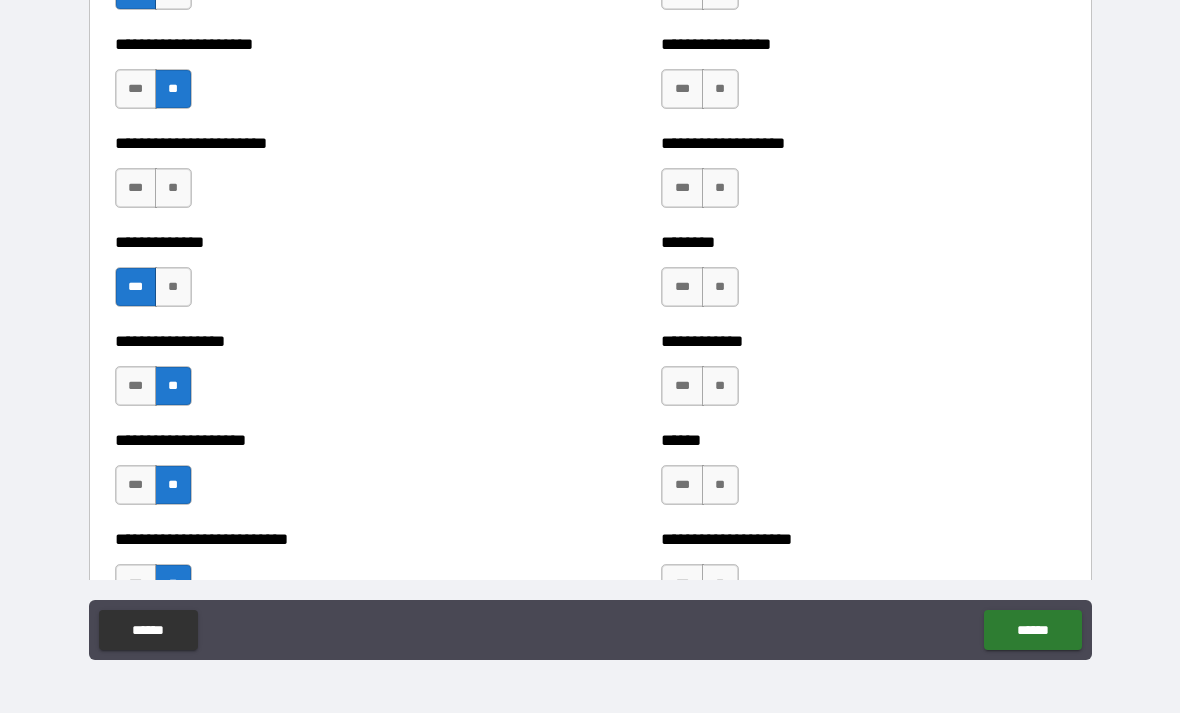 click on "**" at bounding box center (173, 188) 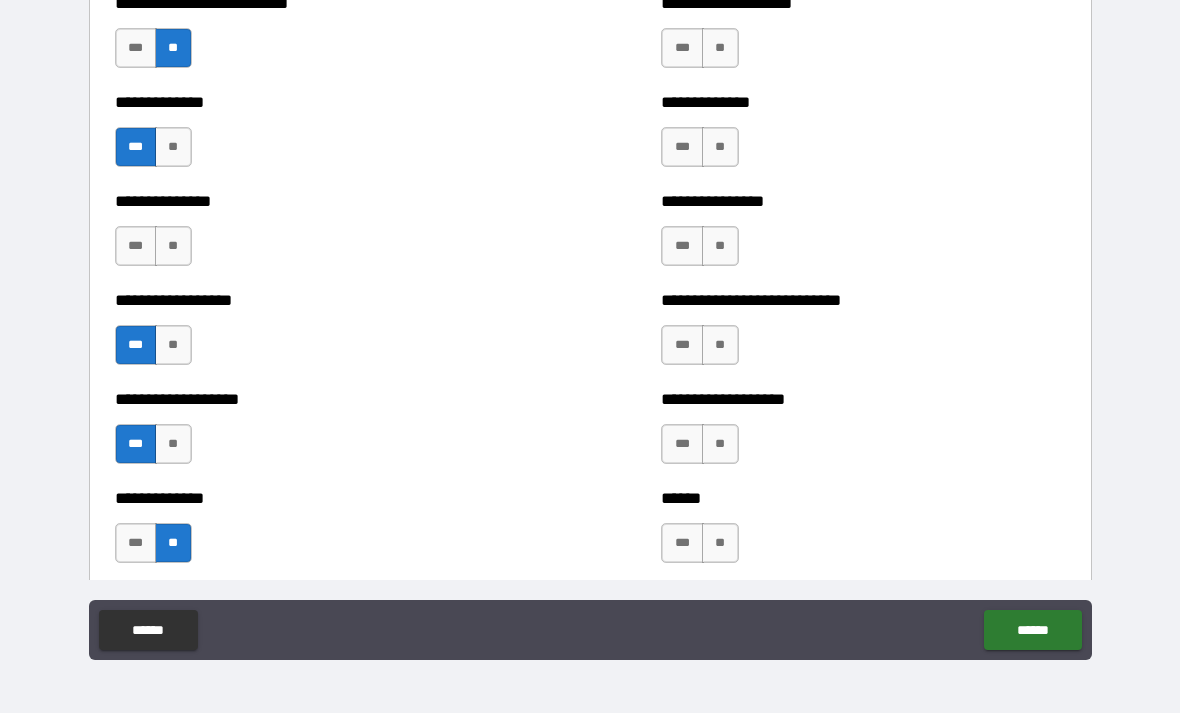scroll, scrollTop: 3600, scrollLeft: 0, axis: vertical 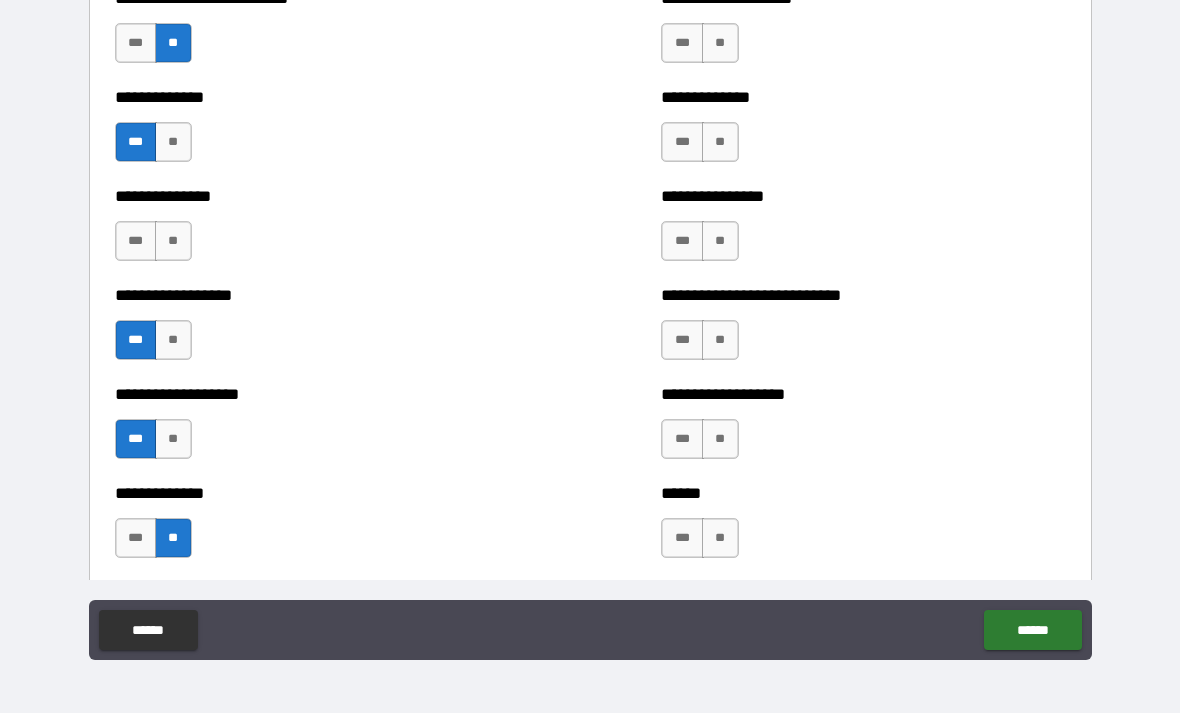 click on "**" at bounding box center [173, 241] 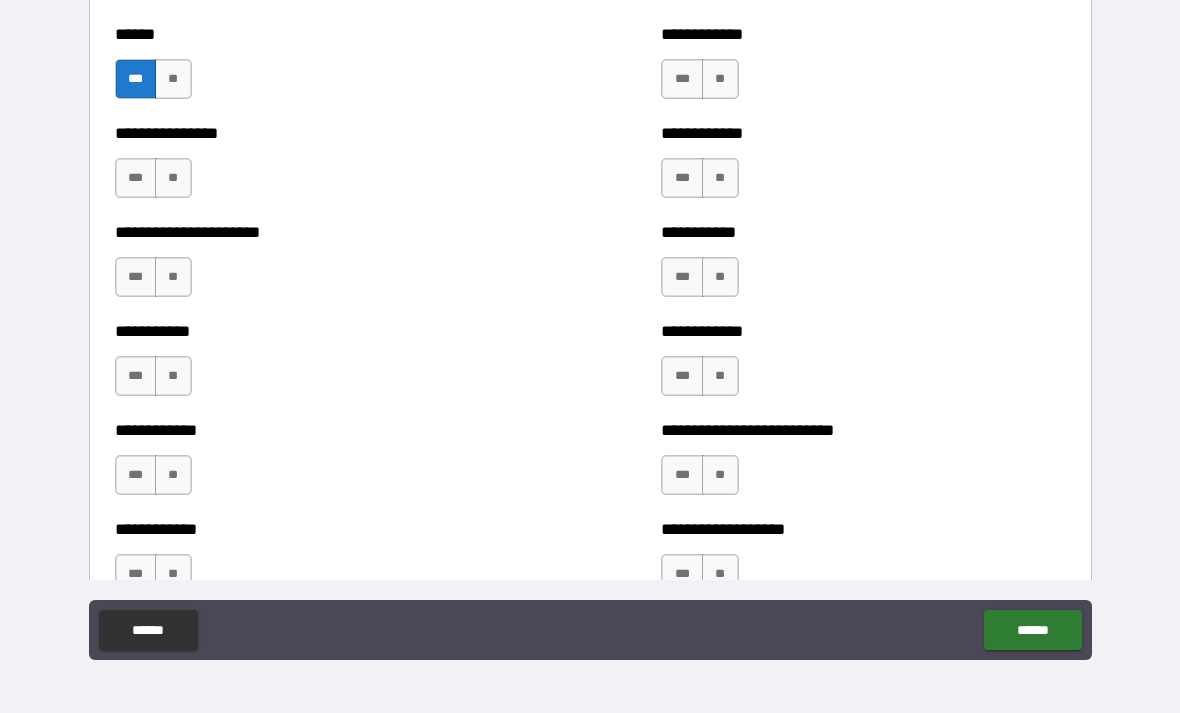 scroll, scrollTop: 4260, scrollLeft: 0, axis: vertical 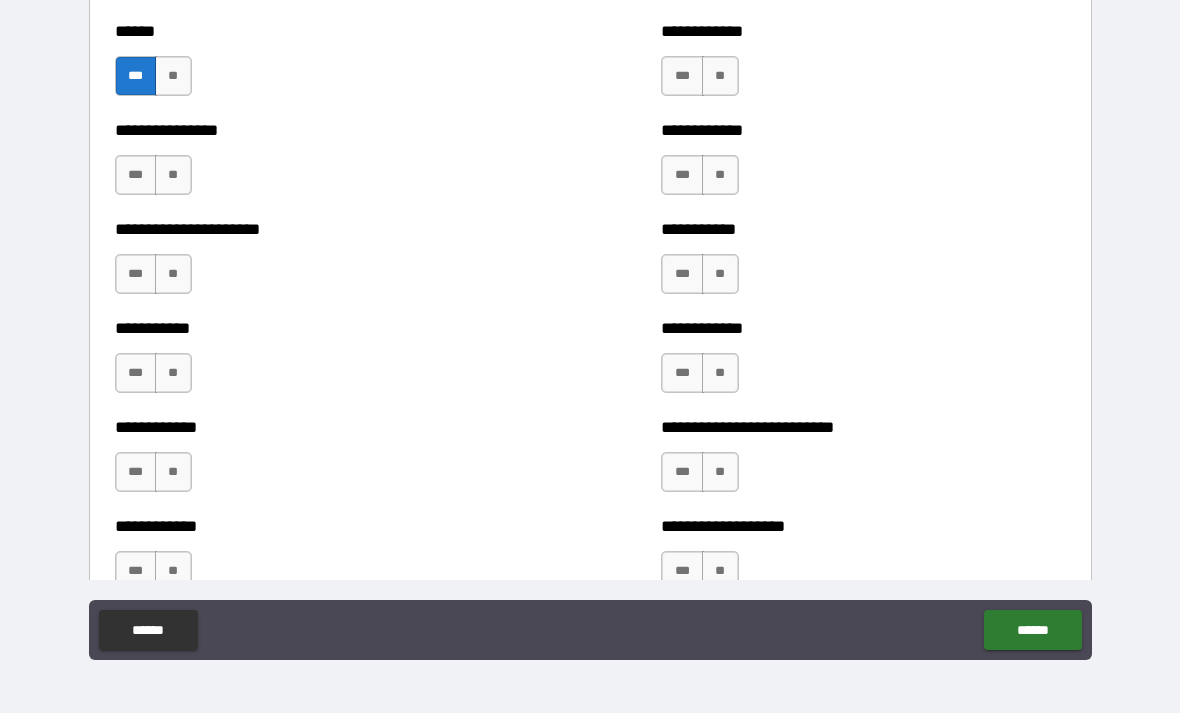 click on "**" at bounding box center [173, 175] 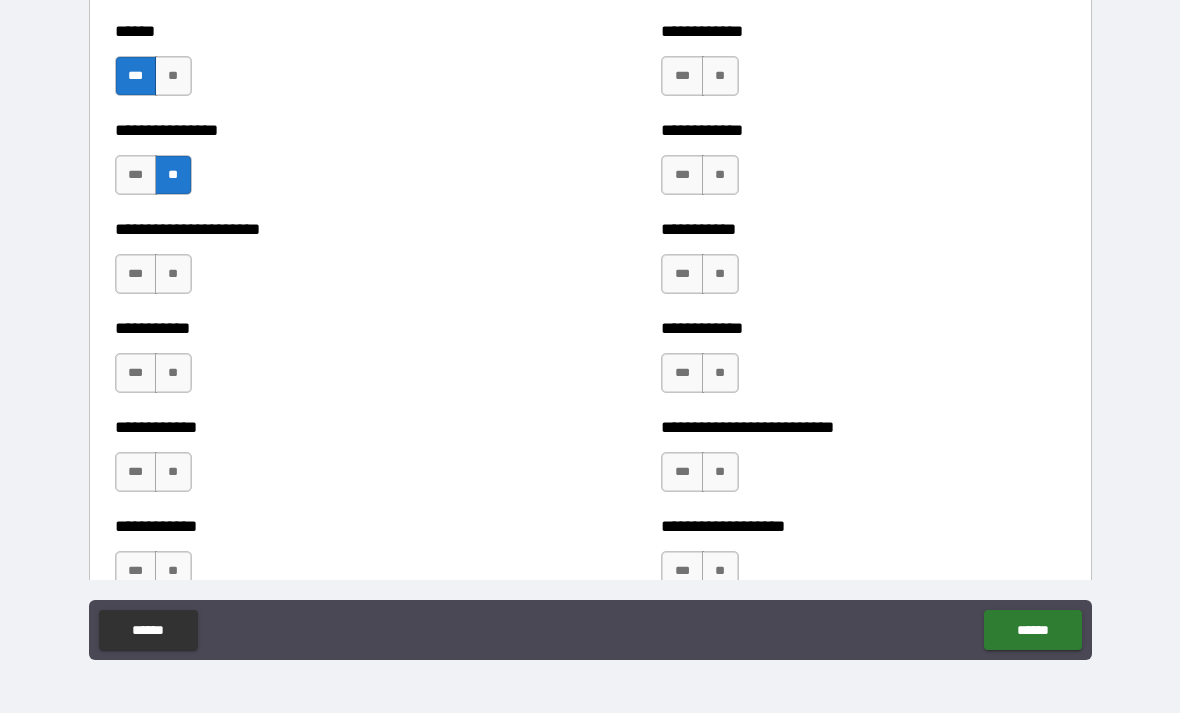 click on "**" at bounding box center [173, 274] 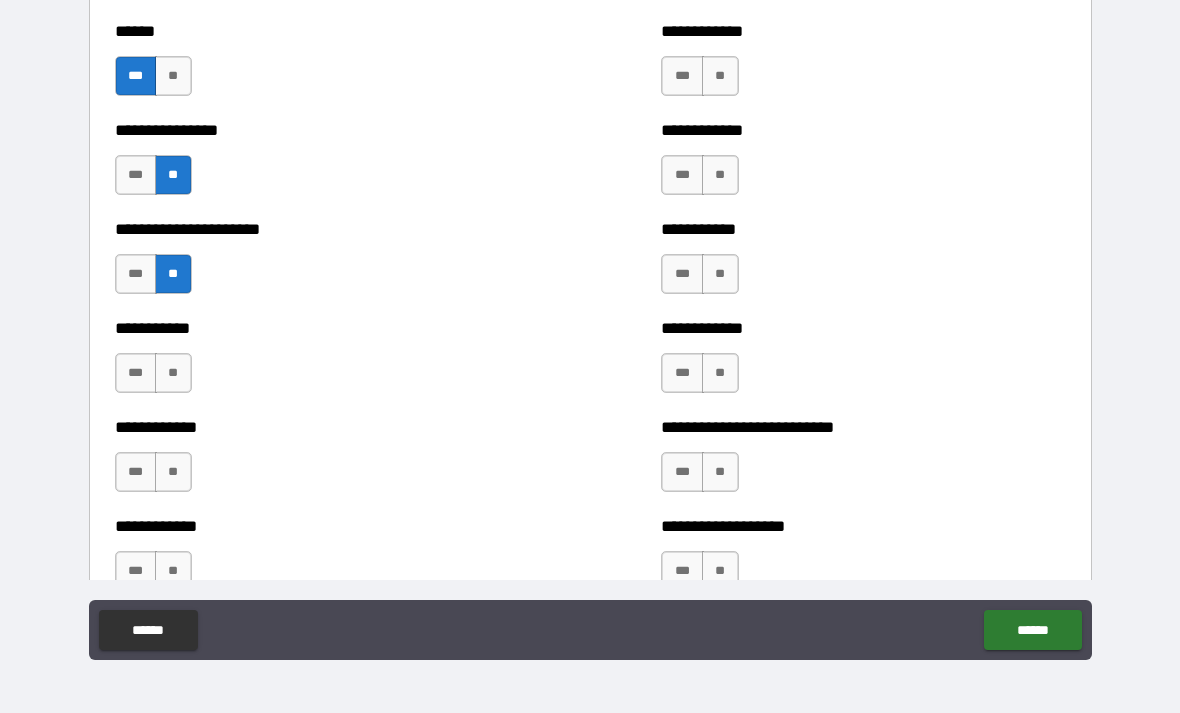 click on "**" at bounding box center [173, 373] 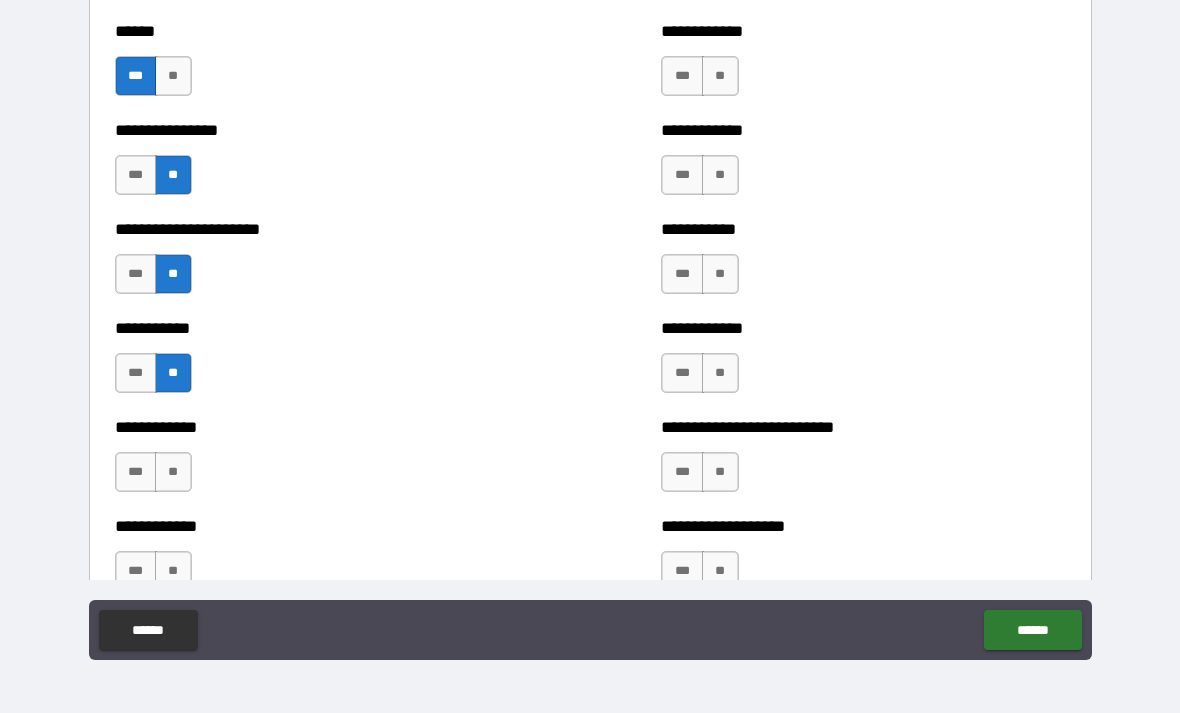 click on "**" at bounding box center (173, 472) 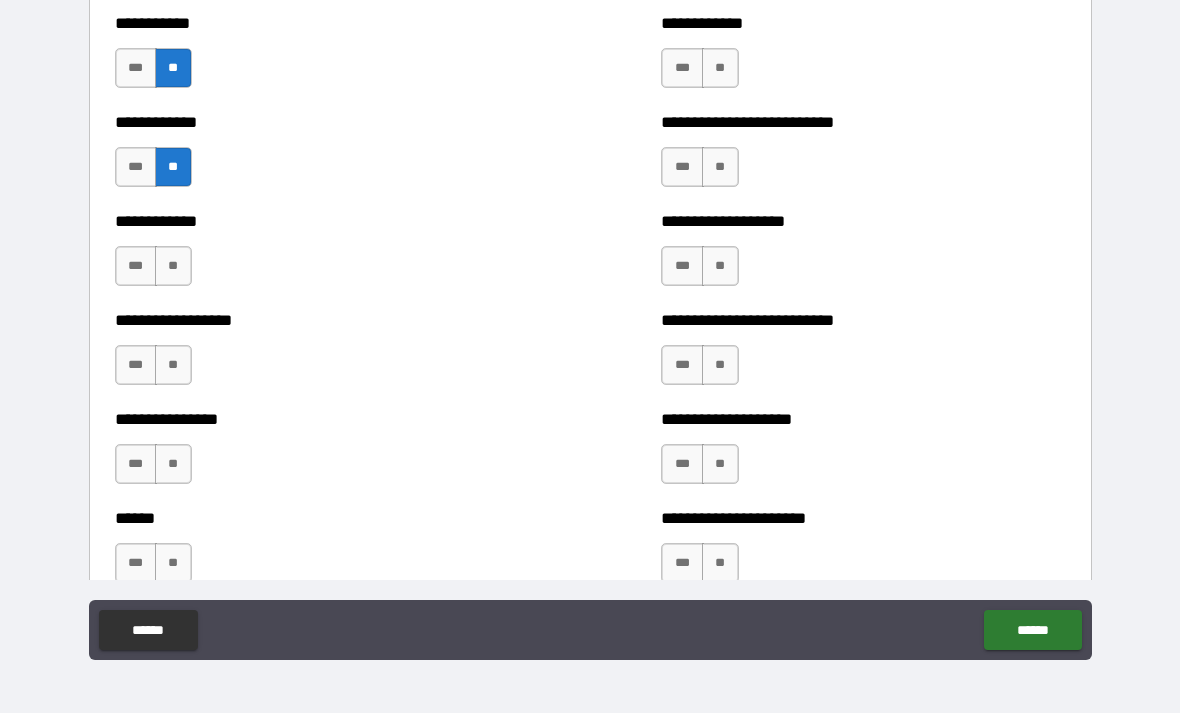 scroll, scrollTop: 4566, scrollLeft: 0, axis: vertical 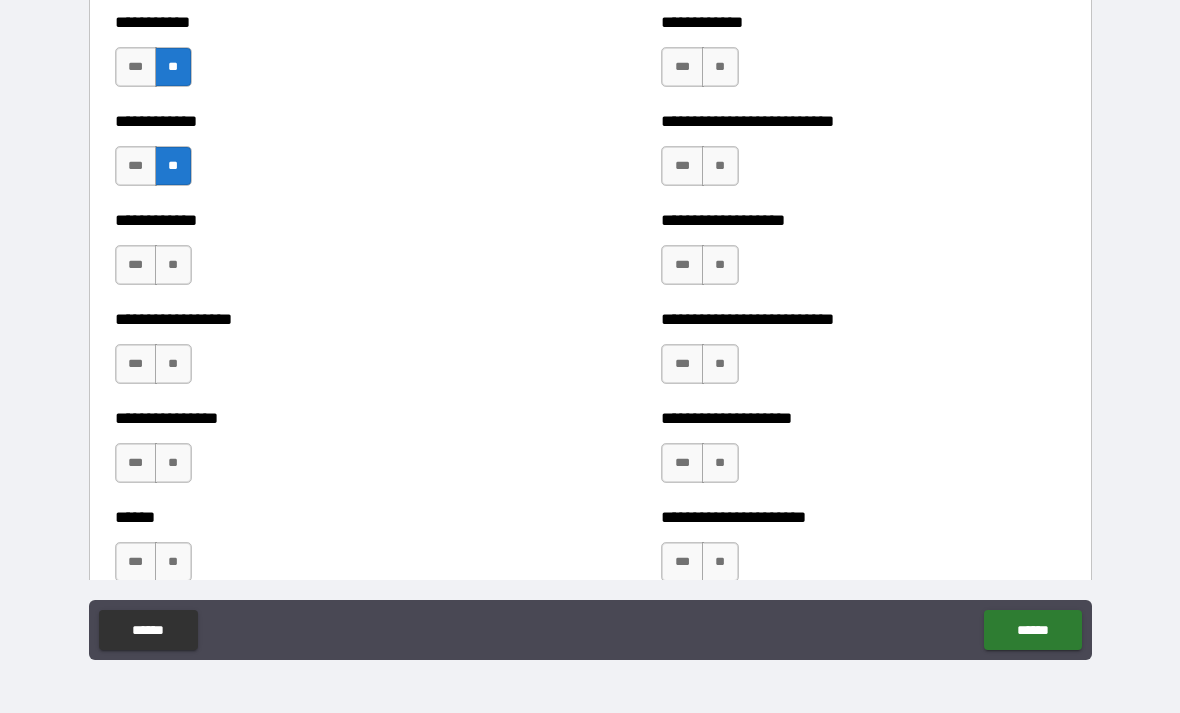 click on "**" at bounding box center (173, 265) 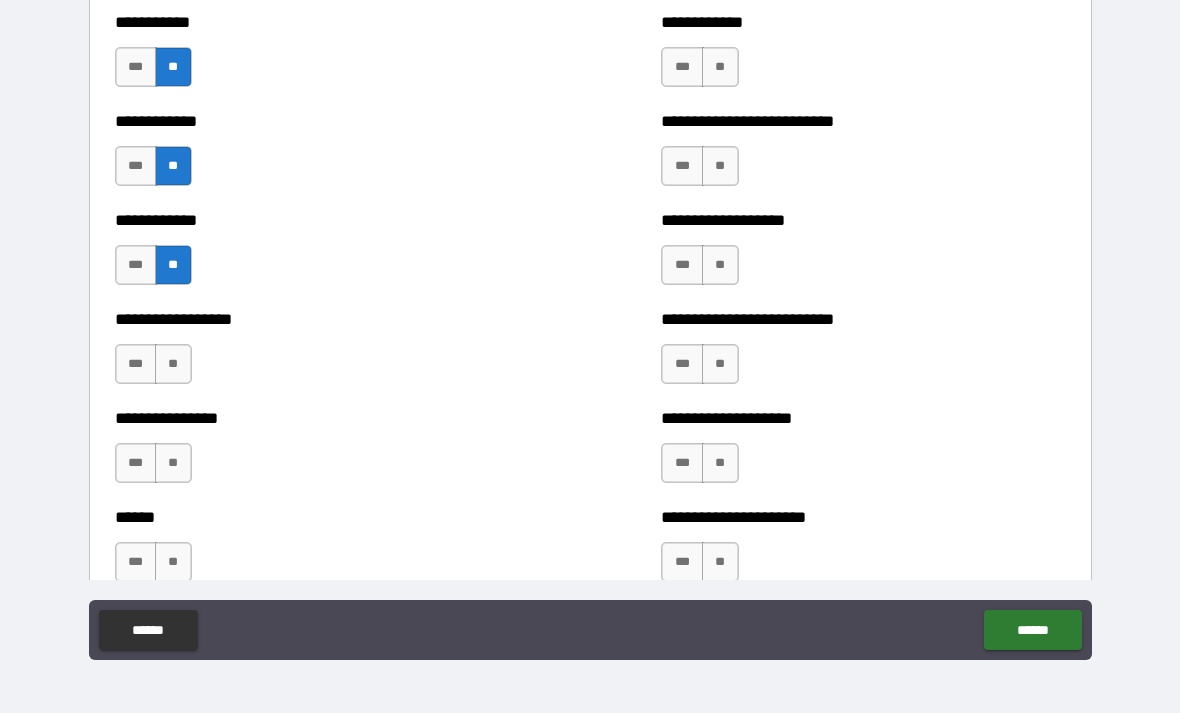 click on "***" at bounding box center [136, 364] 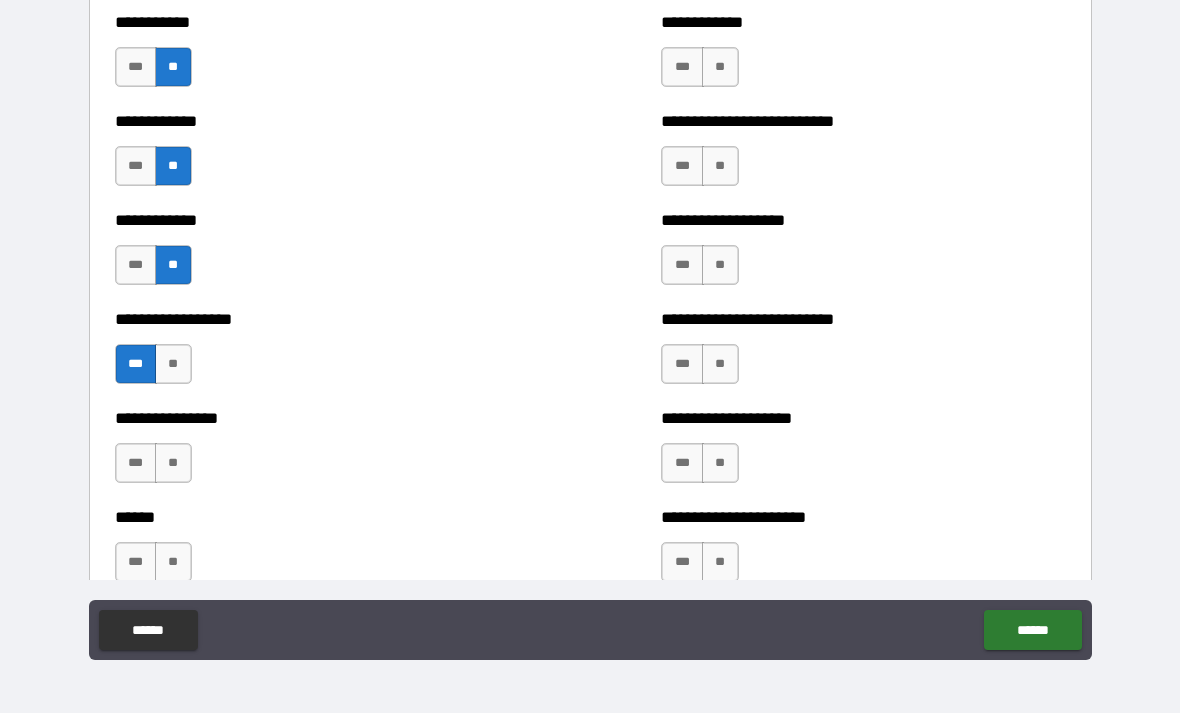 click on "**" at bounding box center (173, 463) 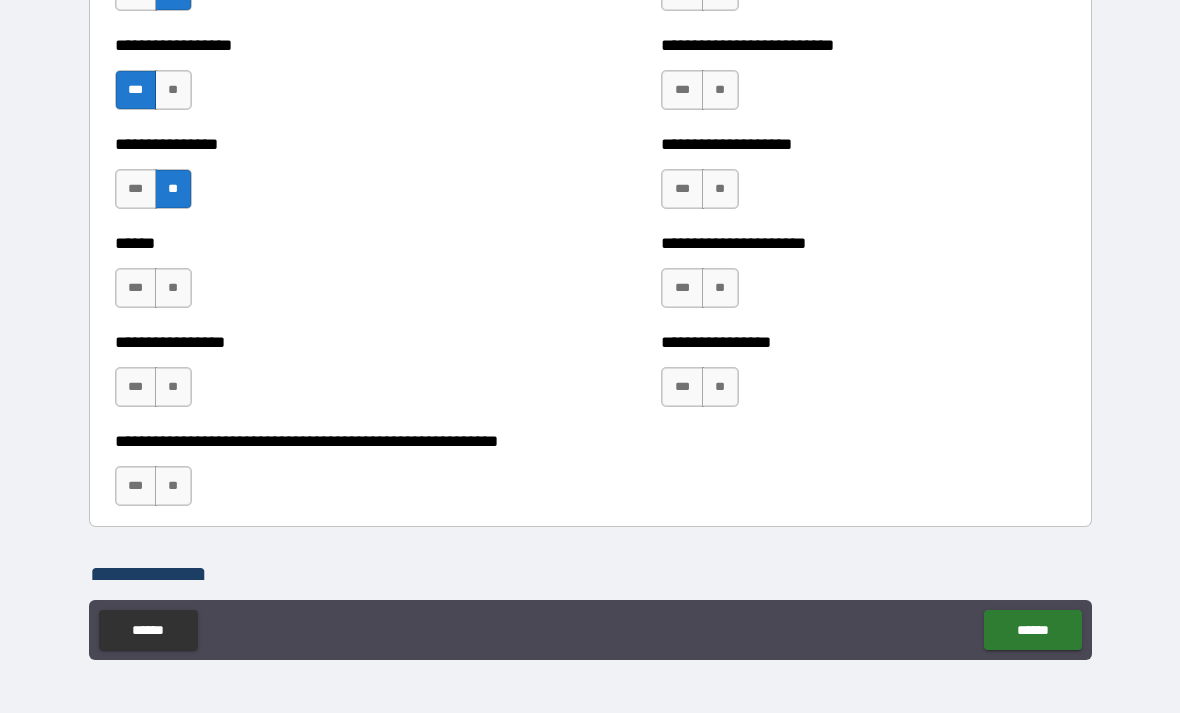 scroll, scrollTop: 4904, scrollLeft: 0, axis: vertical 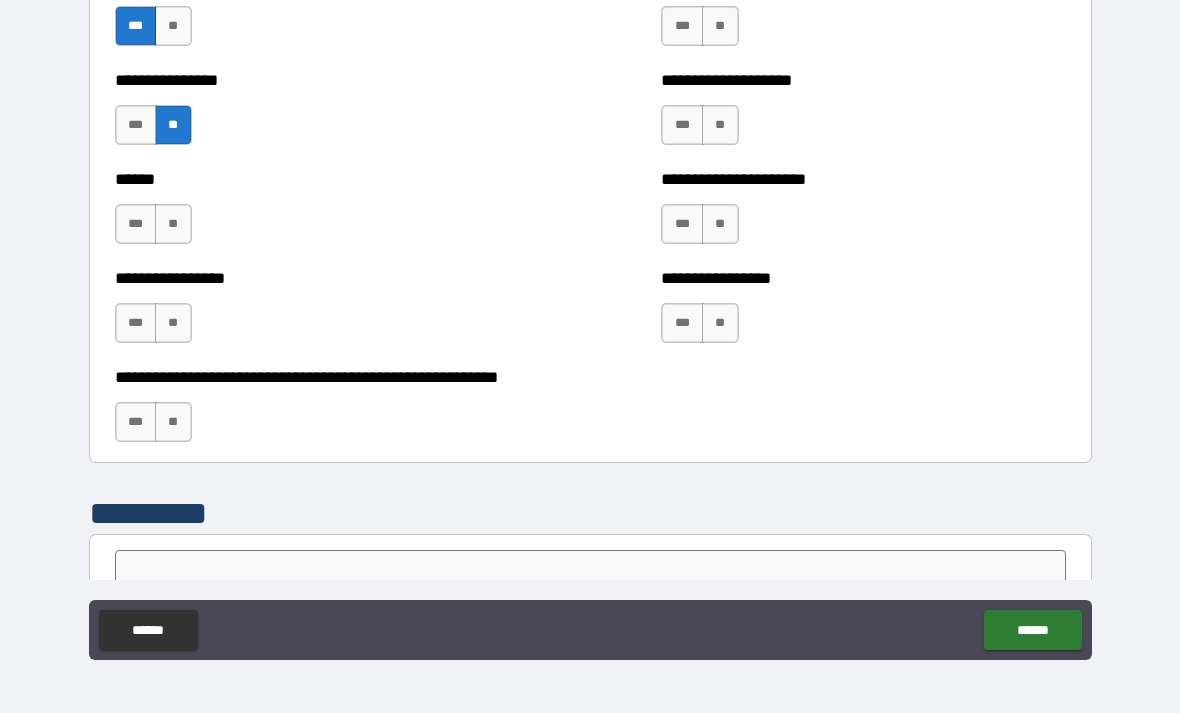 click on "**" at bounding box center (173, 224) 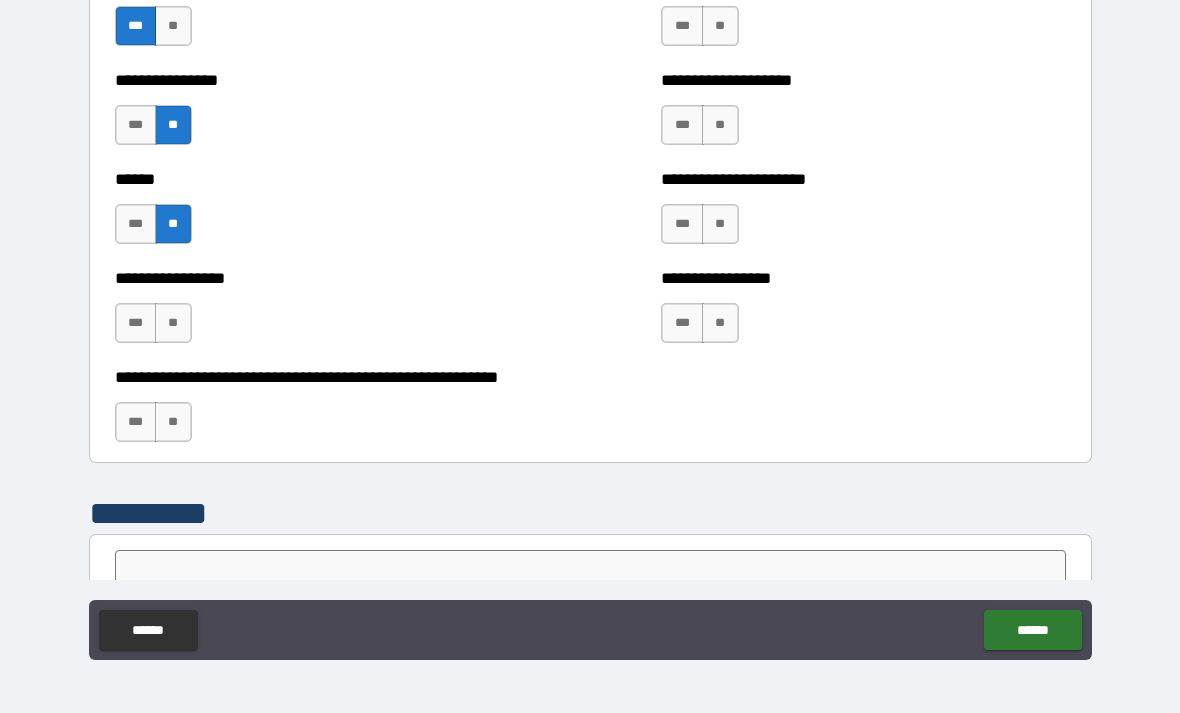 click on "**" at bounding box center (173, 323) 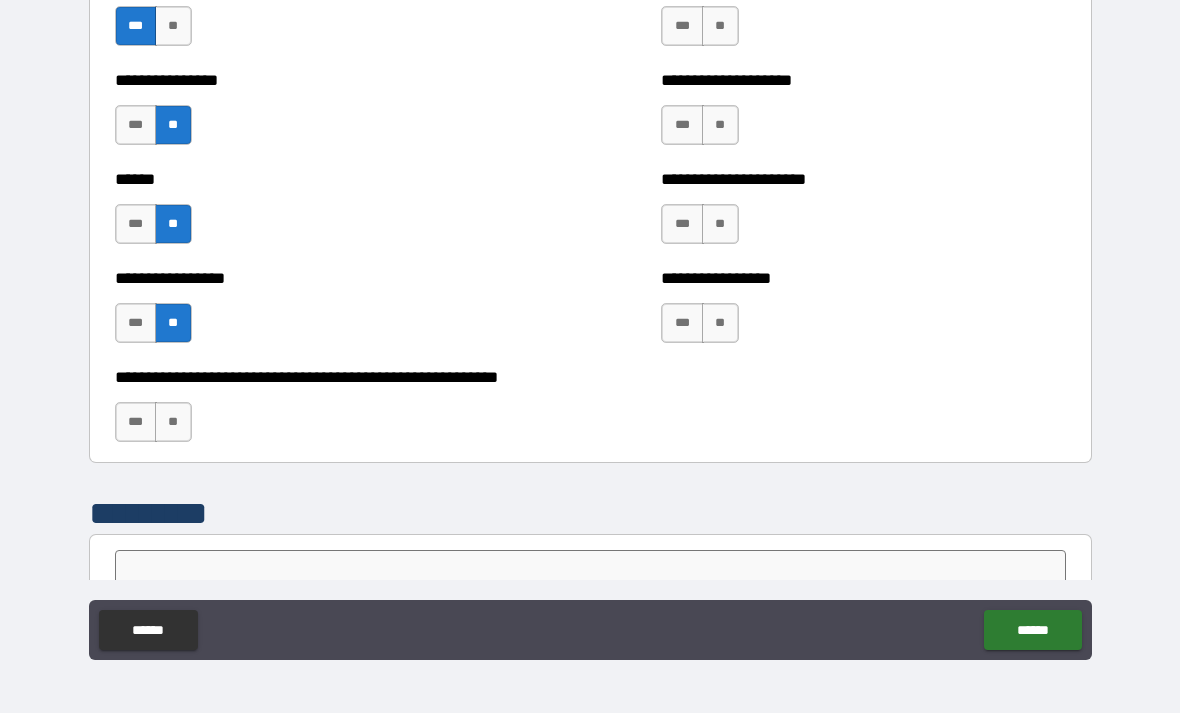 click on "***" at bounding box center [136, 422] 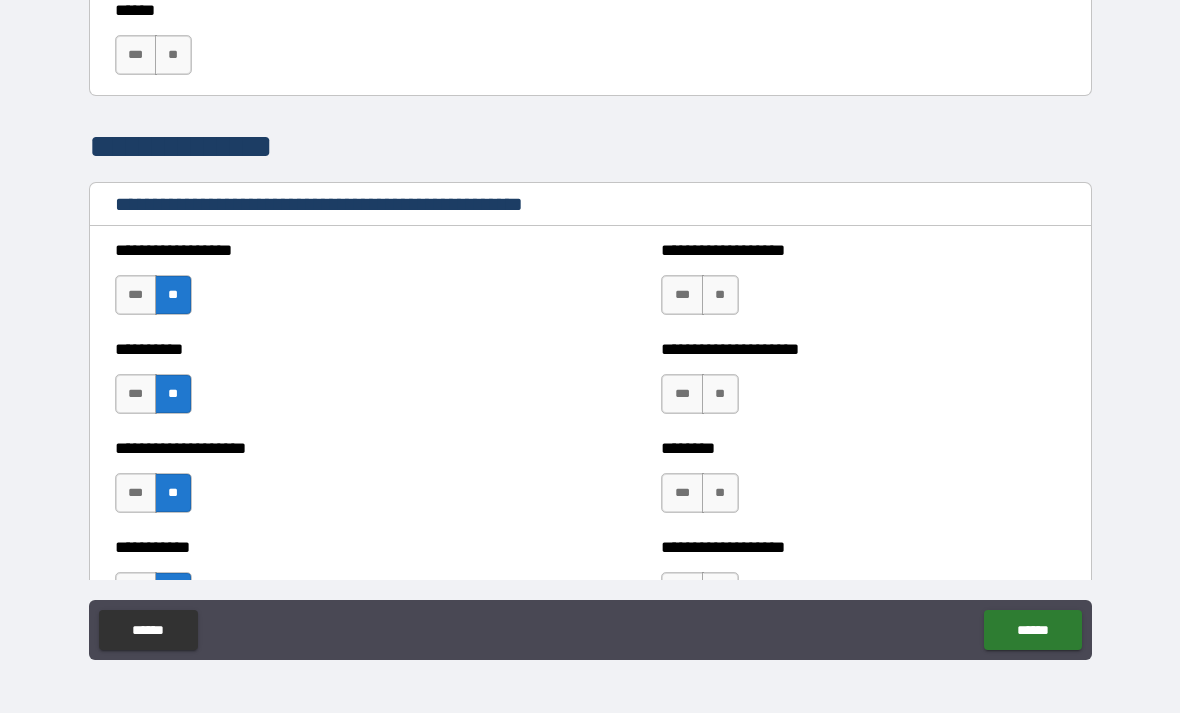 scroll, scrollTop: 2102, scrollLeft: 0, axis: vertical 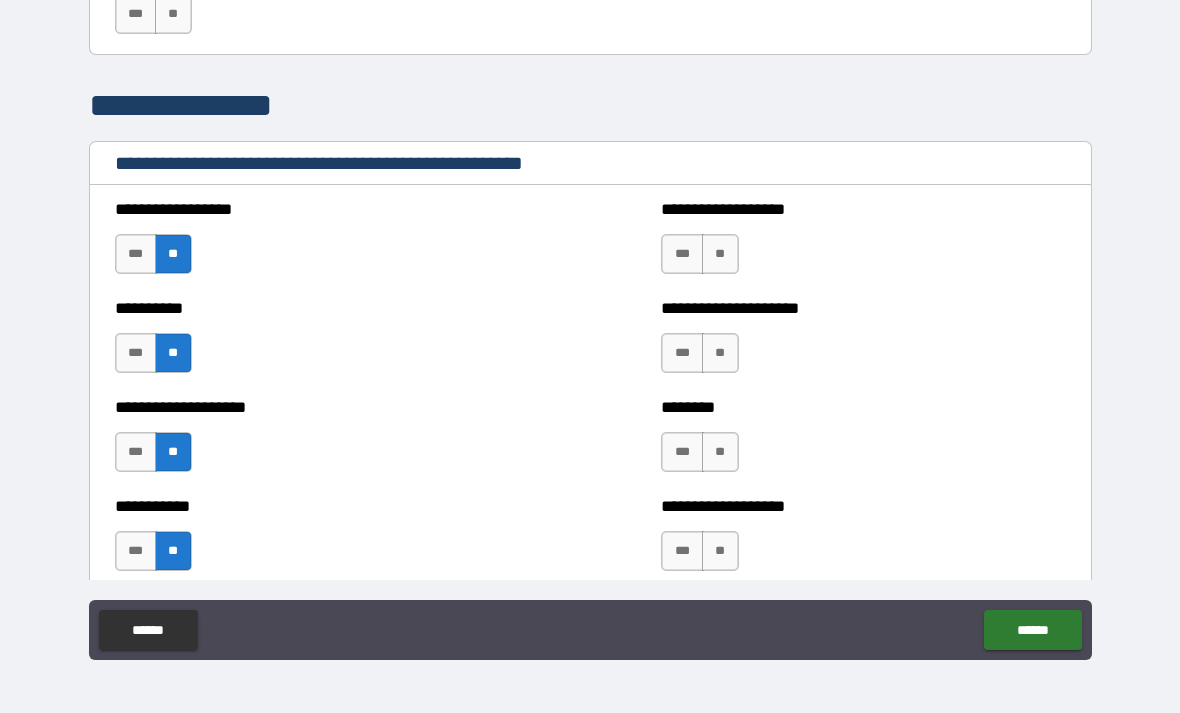 click on "**" at bounding box center [720, 254] 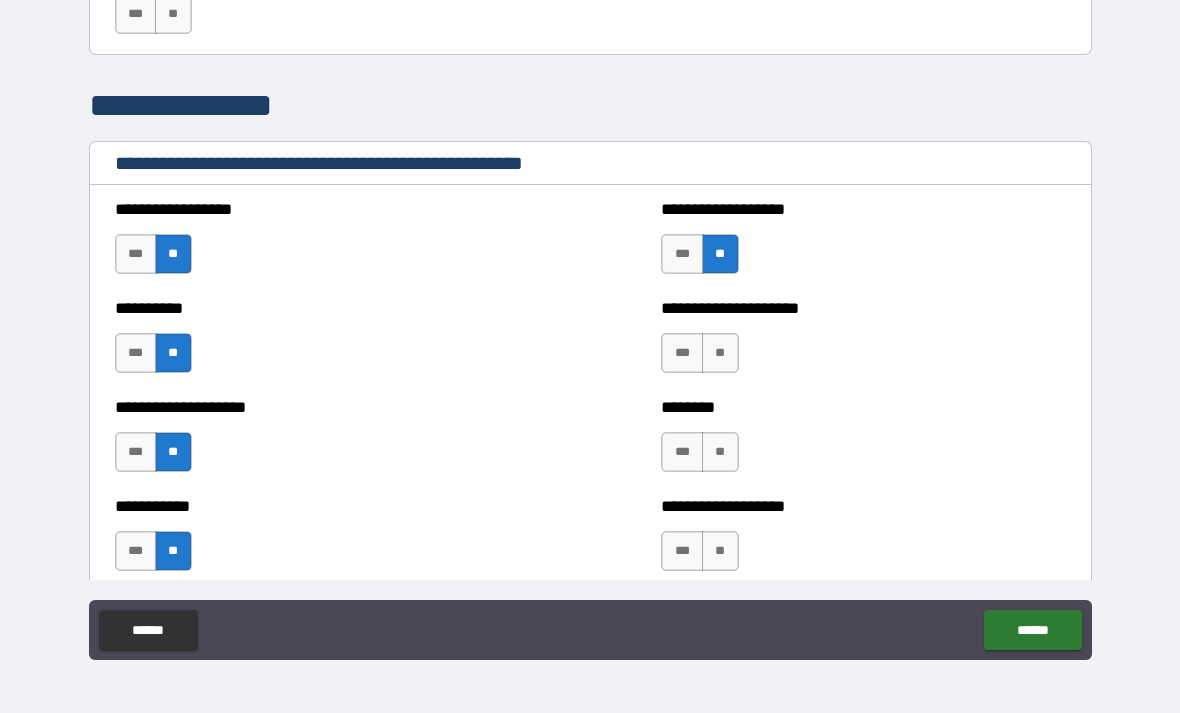 click on "***" at bounding box center [682, 353] 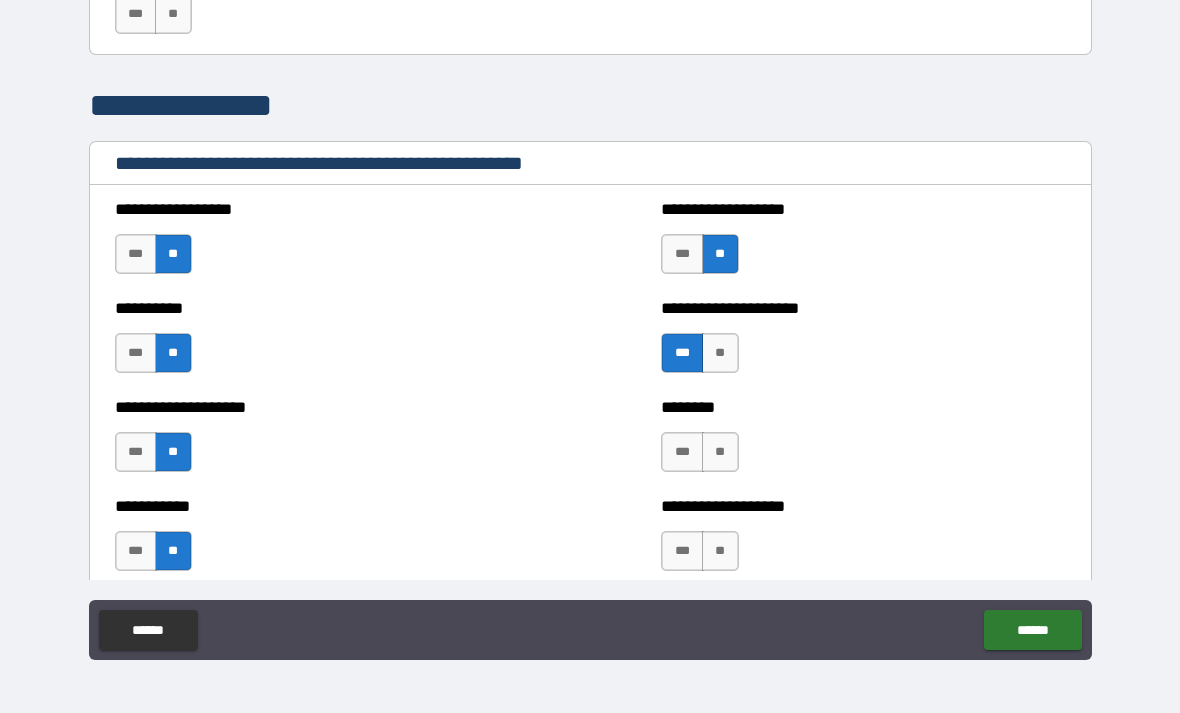 click on "***" at bounding box center (682, 452) 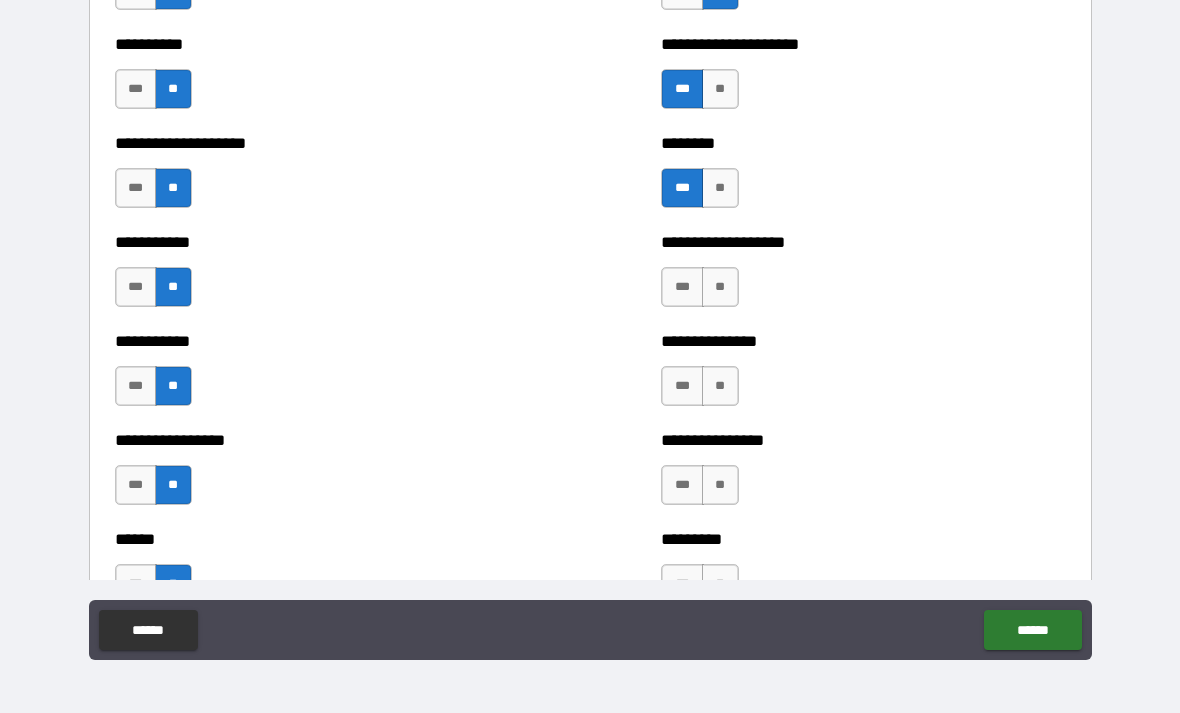 scroll, scrollTop: 2428, scrollLeft: 0, axis: vertical 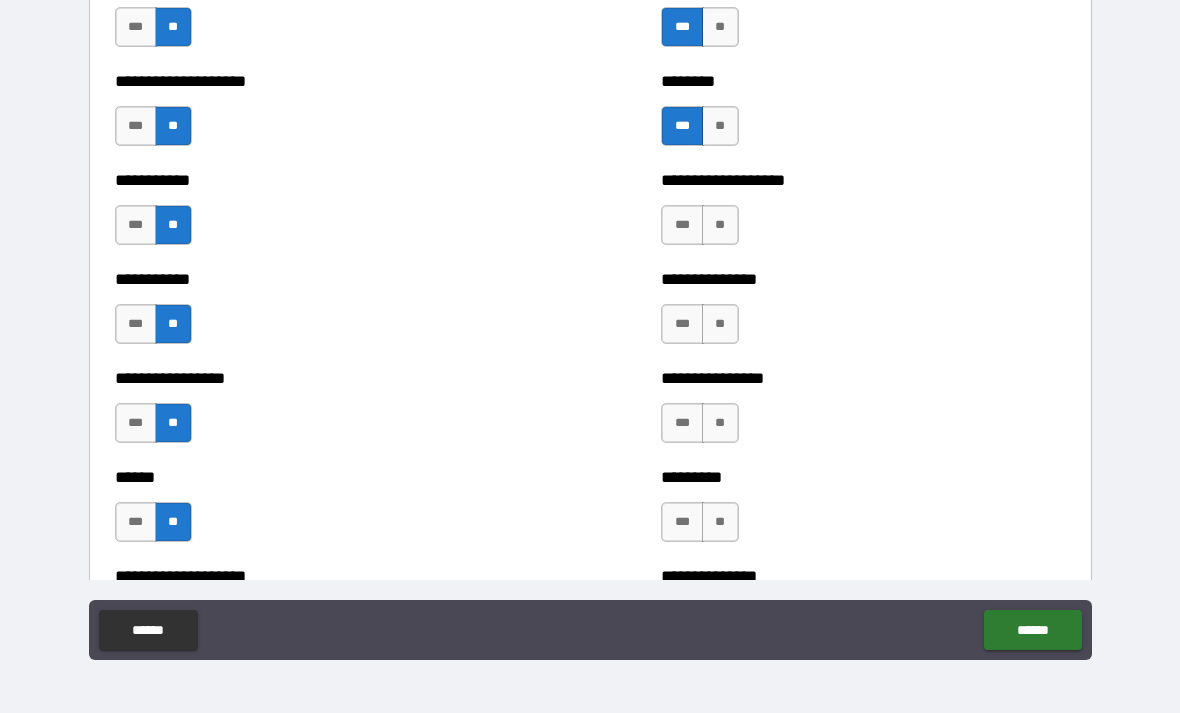click on "**" at bounding box center [720, 225] 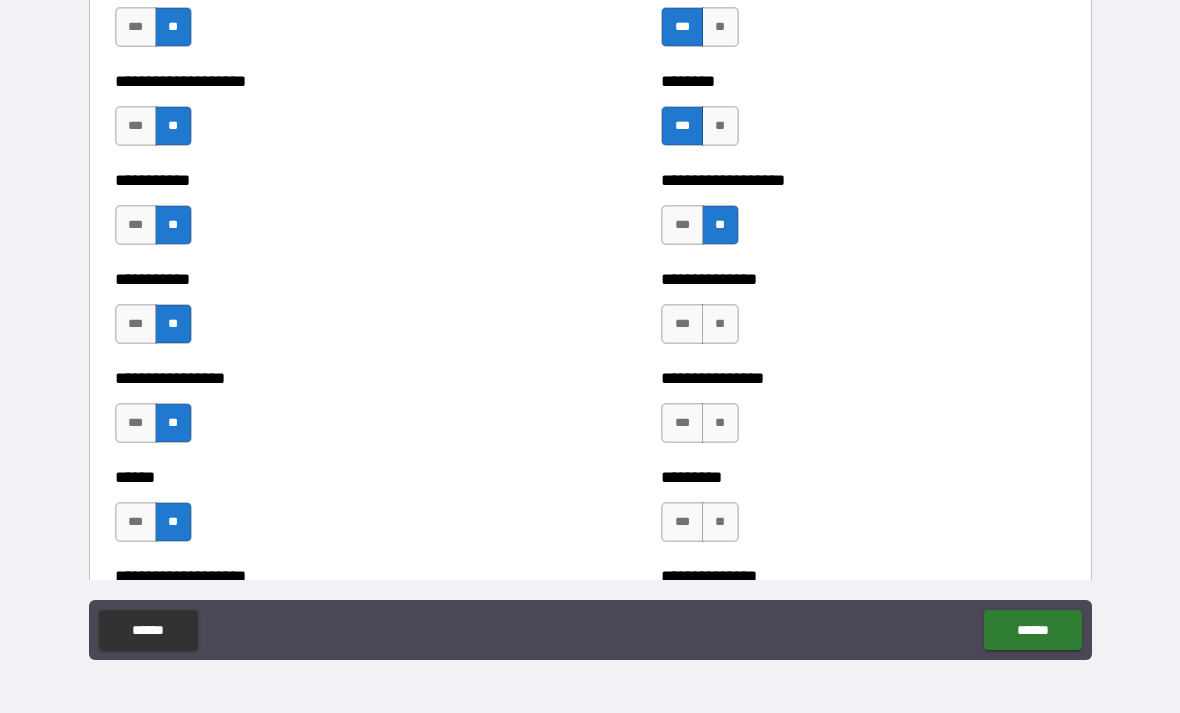 click on "**" at bounding box center [720, 324] 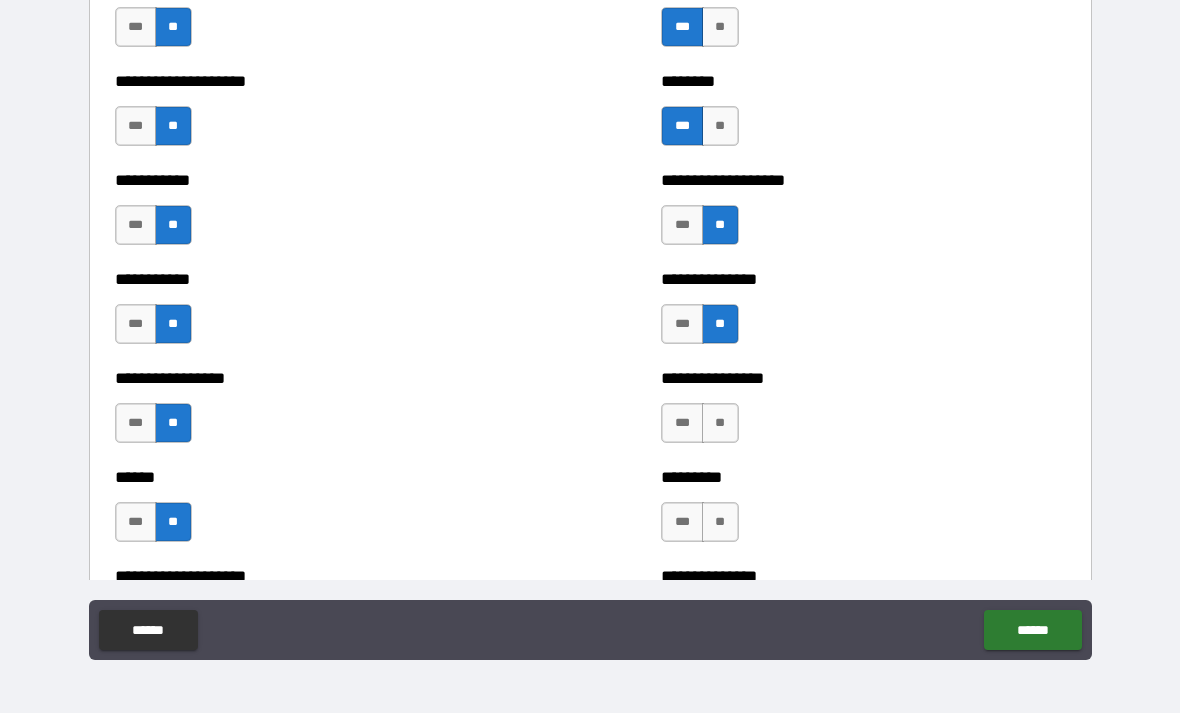 click on "**" at bounding box center [720, 423] 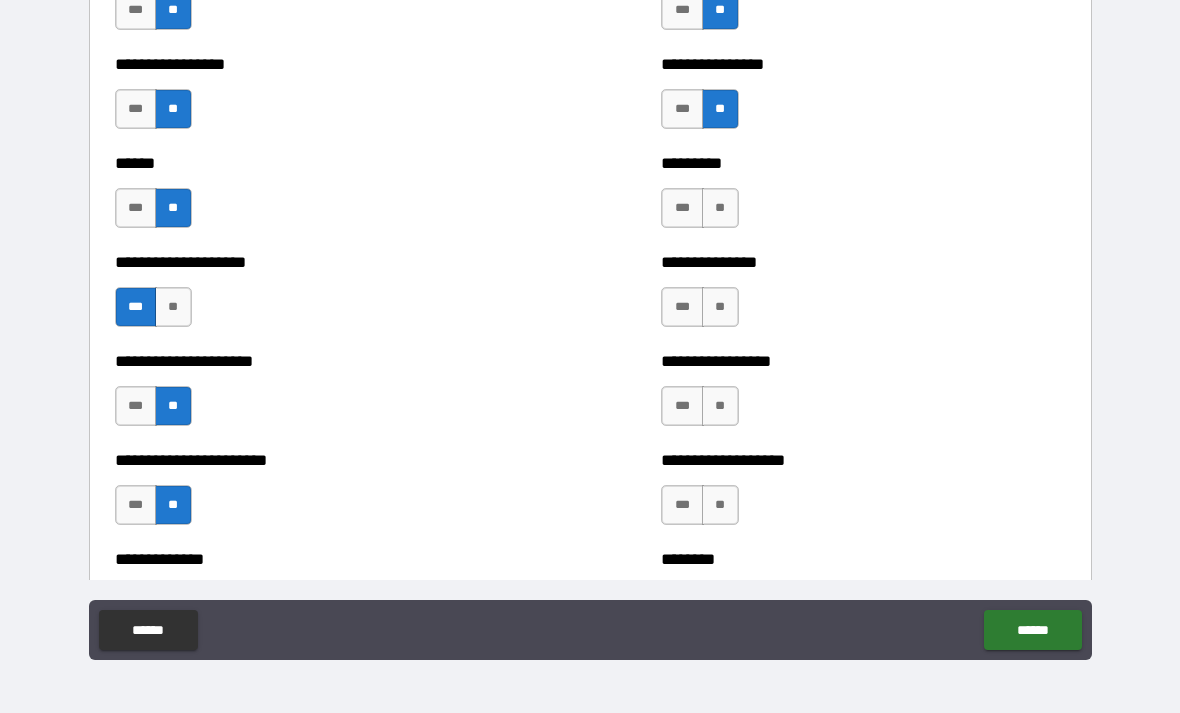 scroll, scrollTop: 2742, scrollLeft: 0, axis: vertical 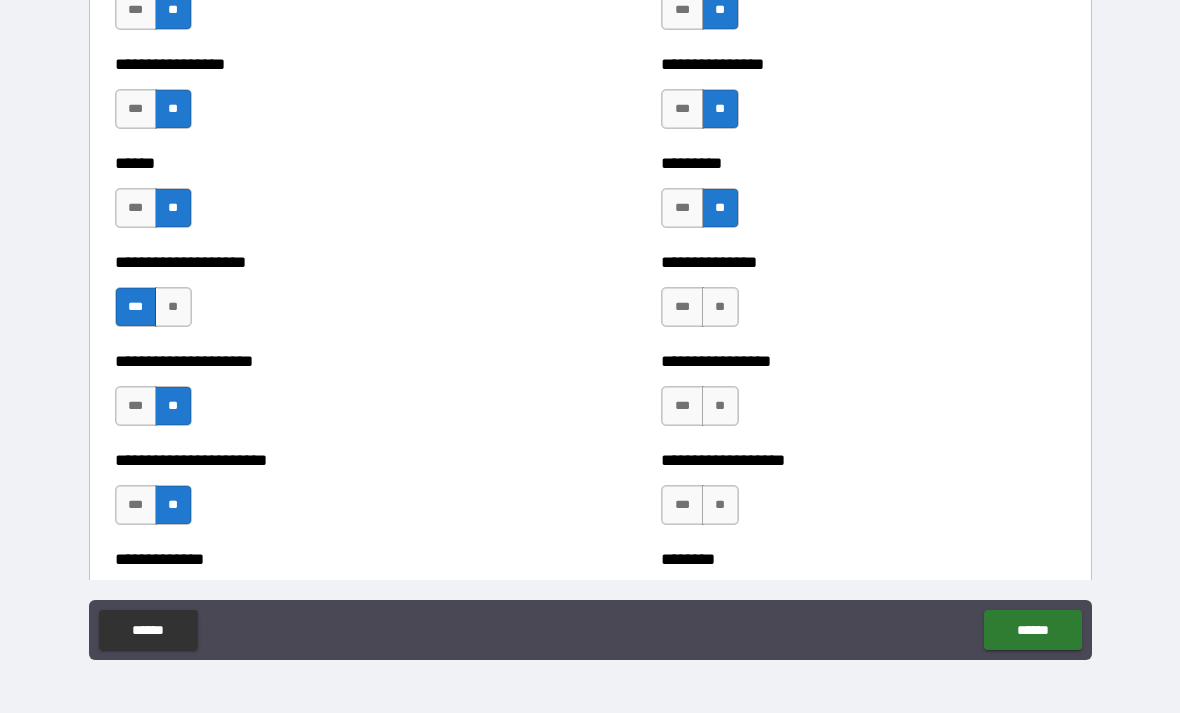 click on "***" at bounding box center [682, 307] 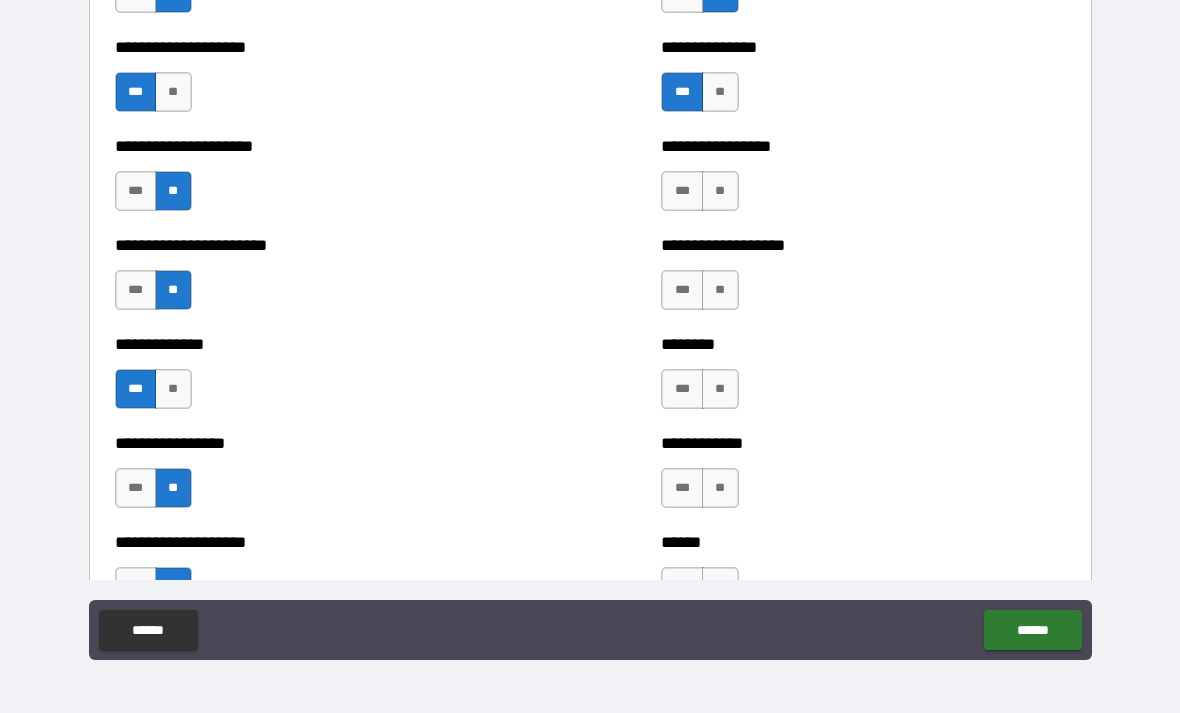 scroll, scrollTop: 2958, scrollLeft: 0, axis: vertical 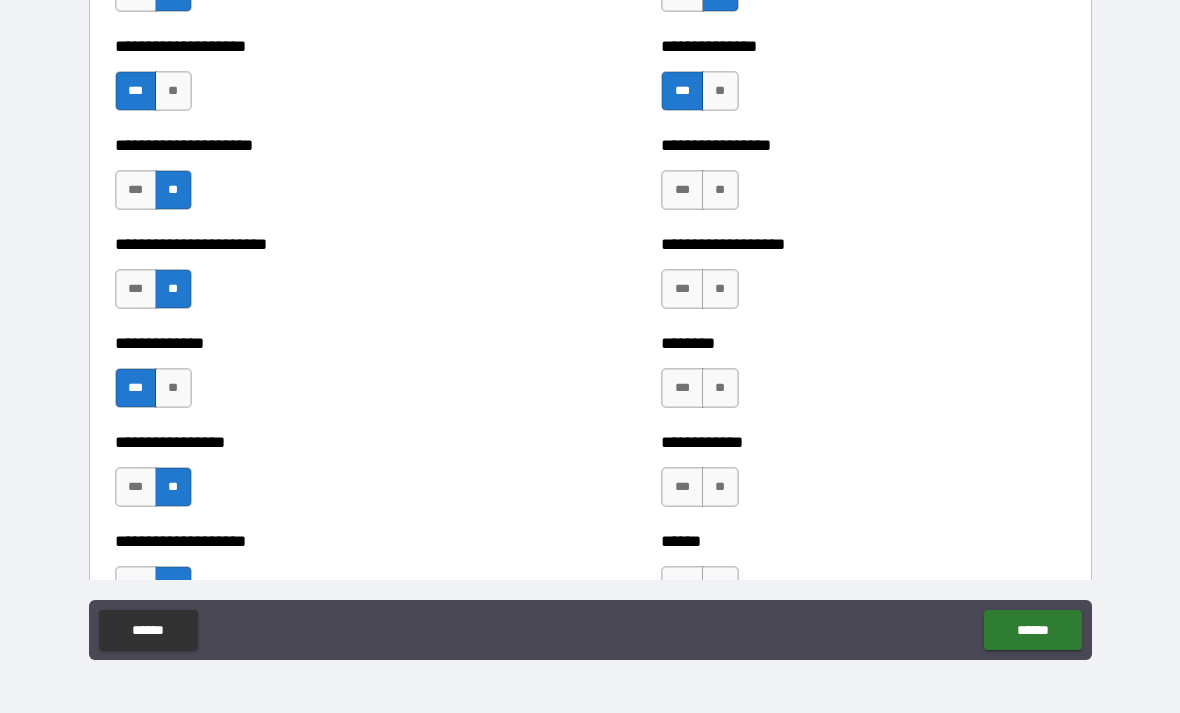 click on "***" at bounding box center [682, 190] 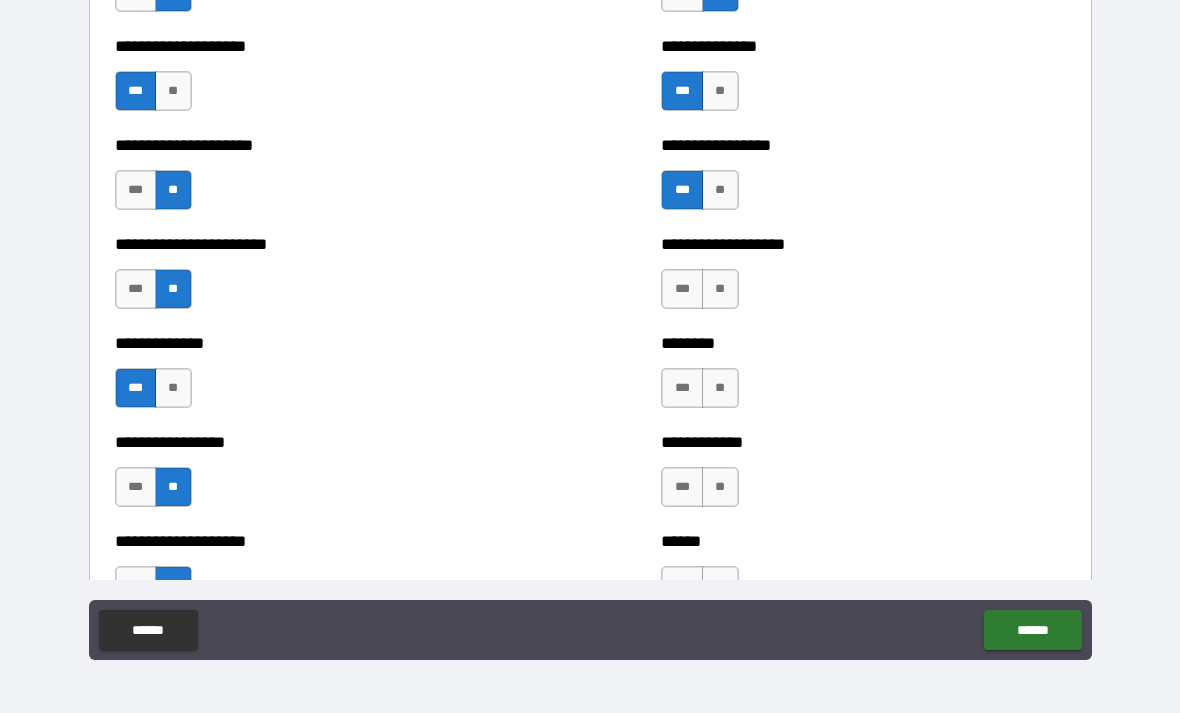 click on "**" at bounding box center (720, 289) 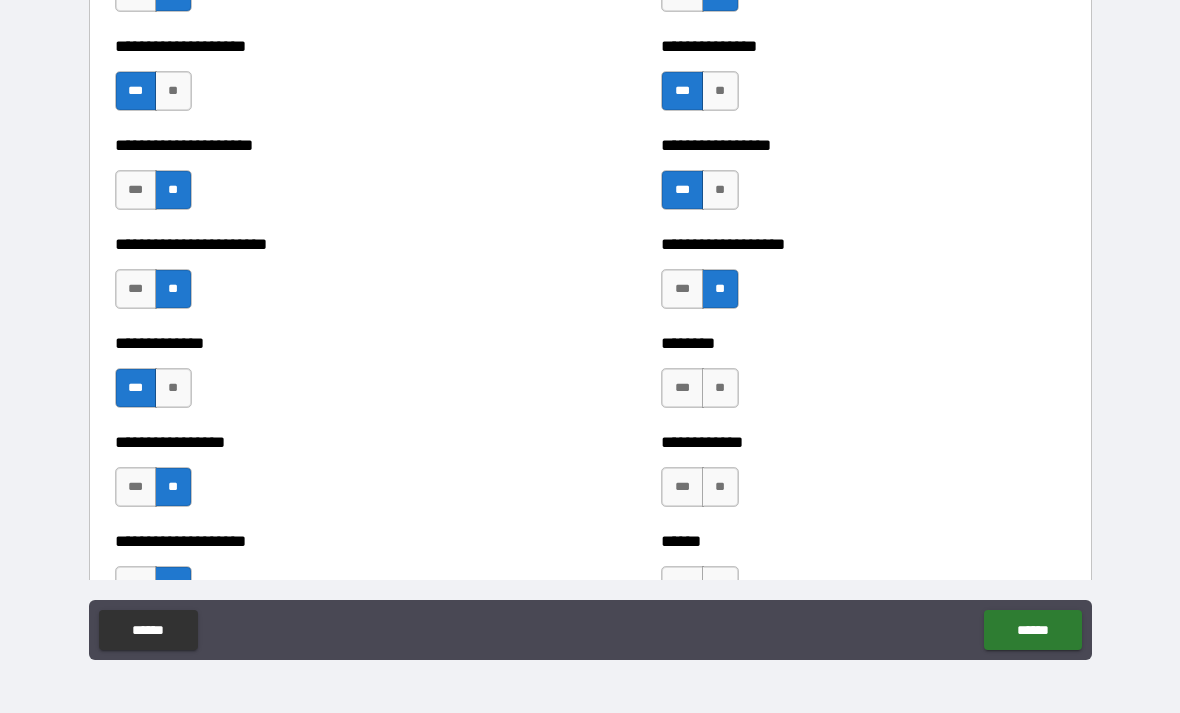 click on "**" at bounding box center [720, 388] 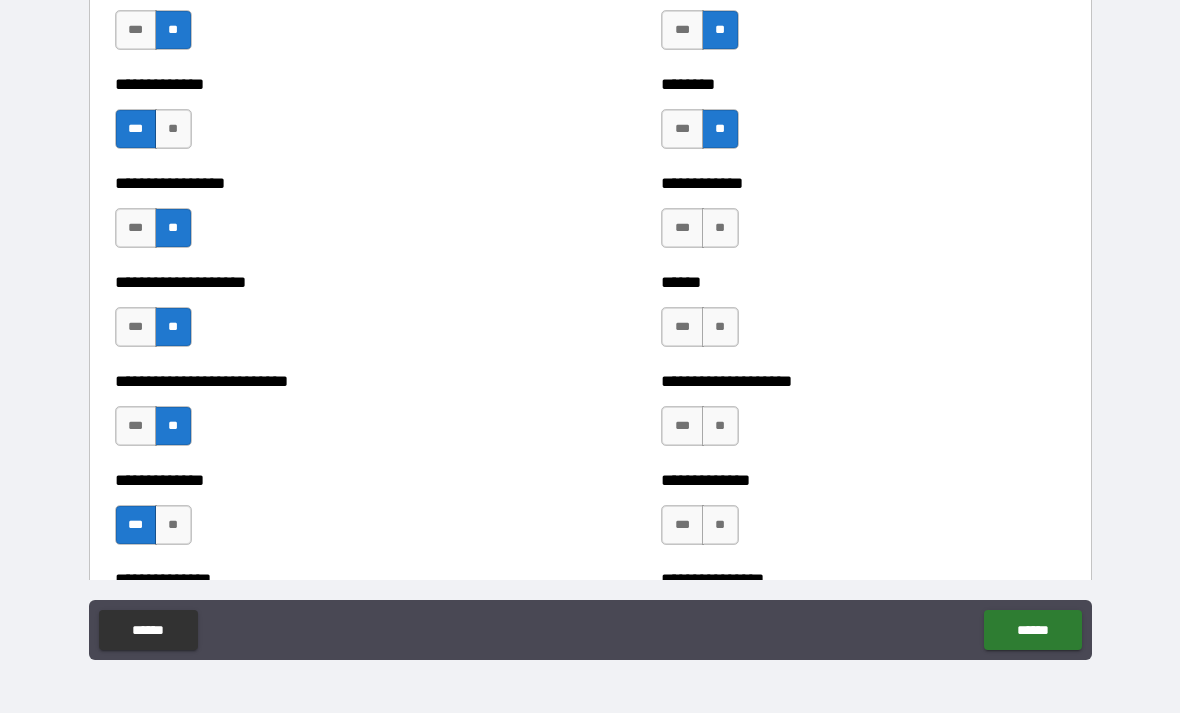 scroll, scrollTop: 3219, scrollLeft: 0, axis: vertical 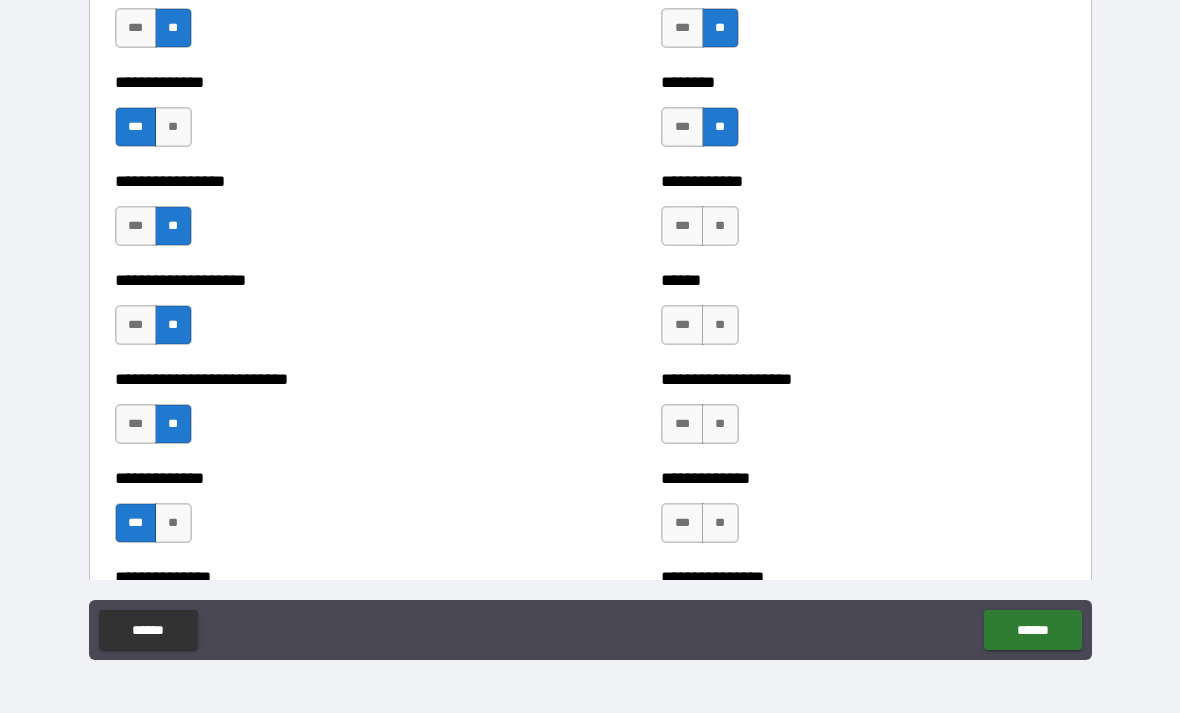 click on "**" at bounding box center [720, 226] 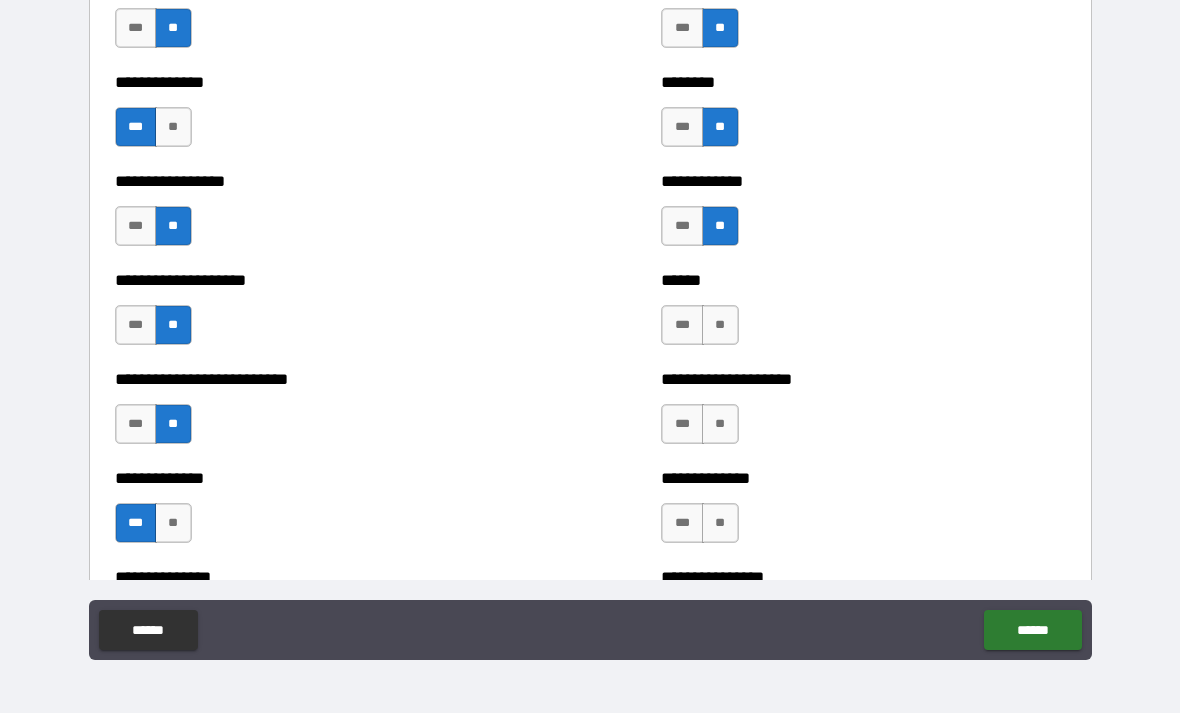 click on "***" at bounding box center (682, 325) 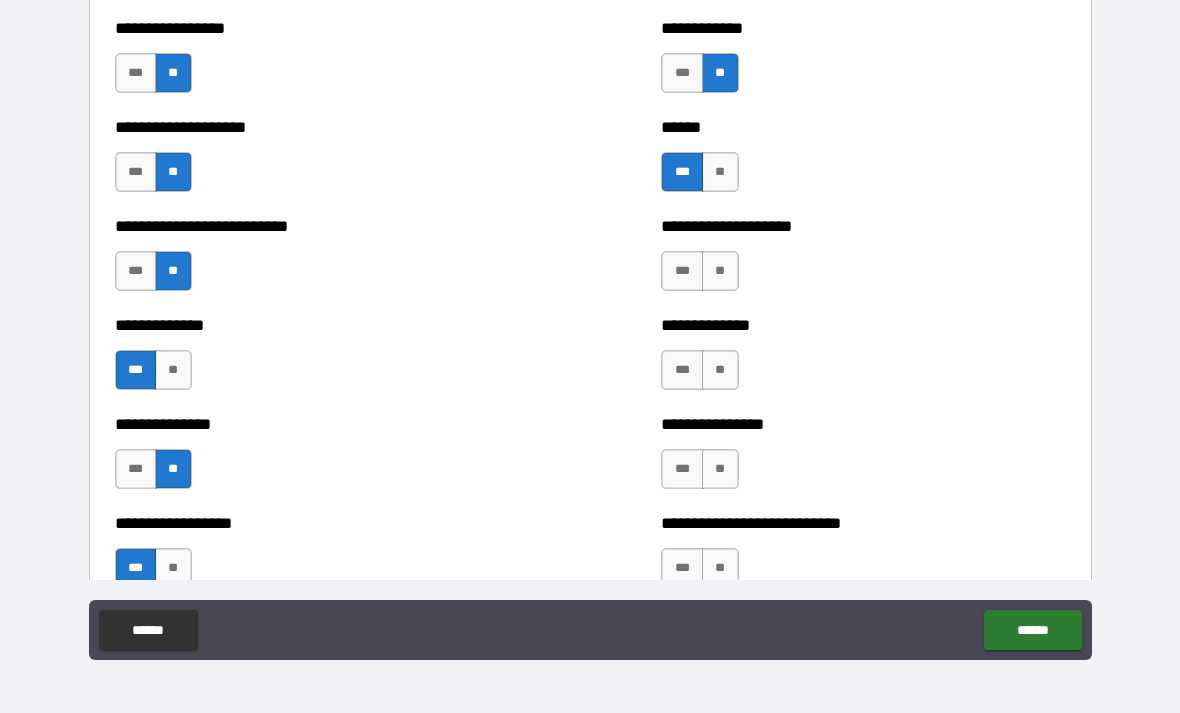 scroll, scrollTop: 3373, scrollLeft: 0, axis: vertical 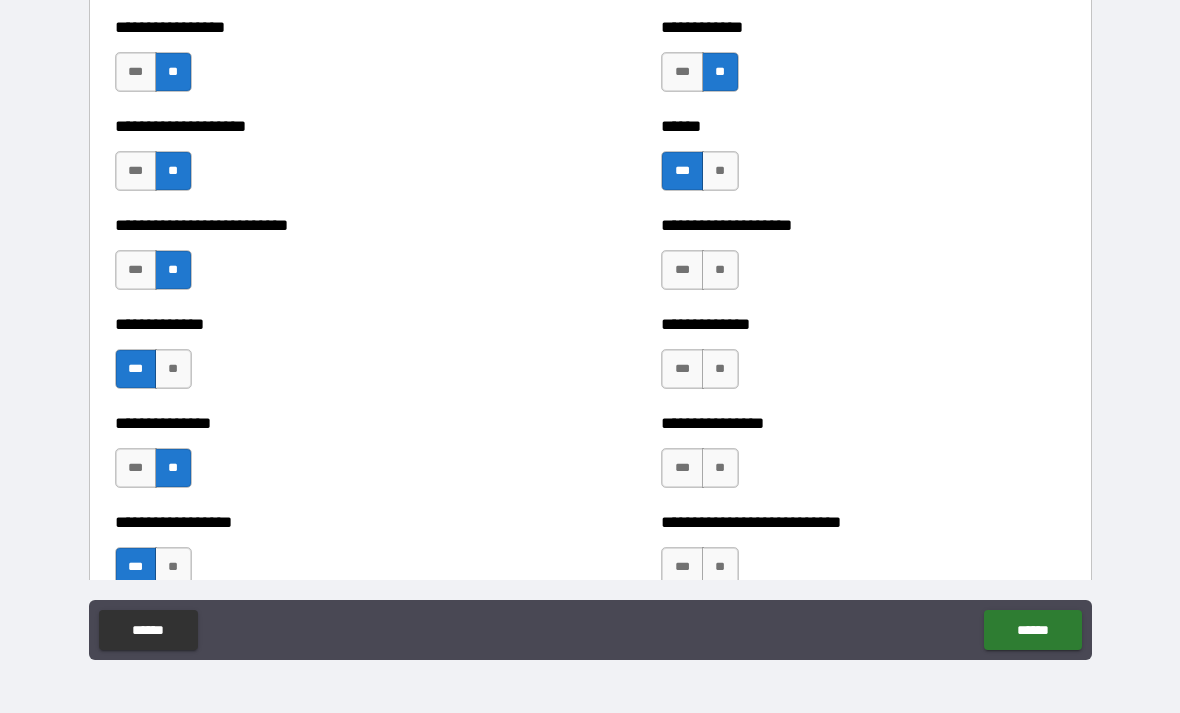 click on "***" at bounding box center [682, 270] 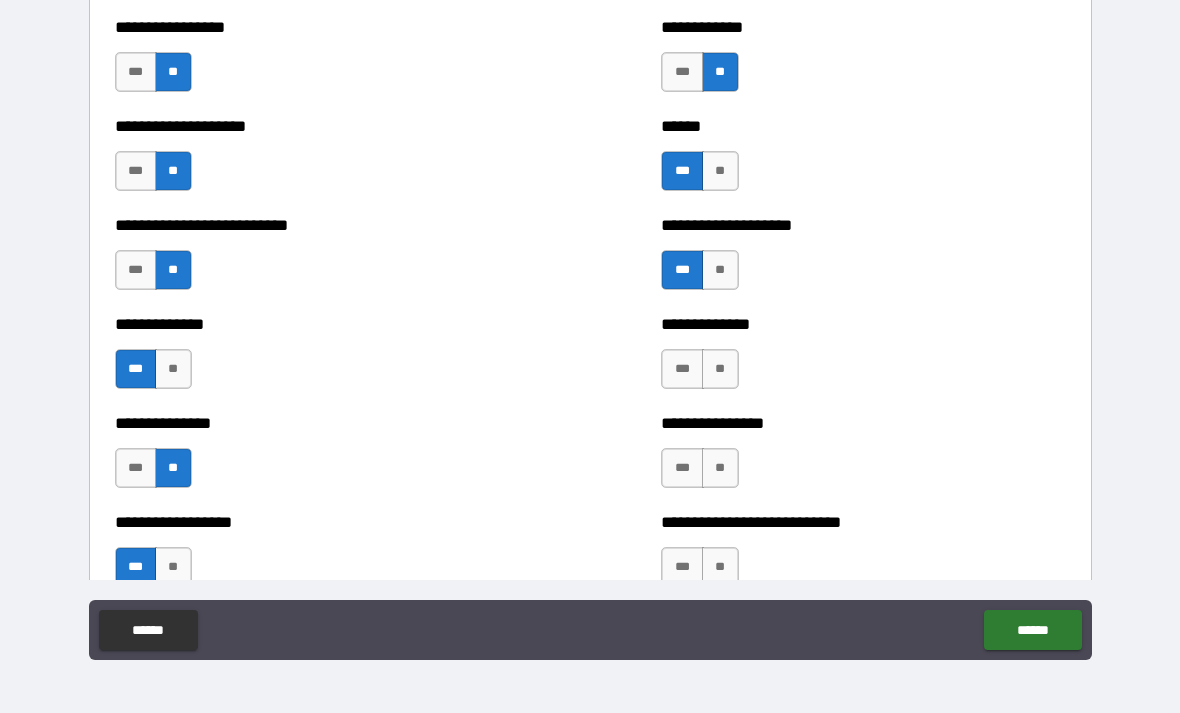 click on "**" at bounding box center [720, 270] 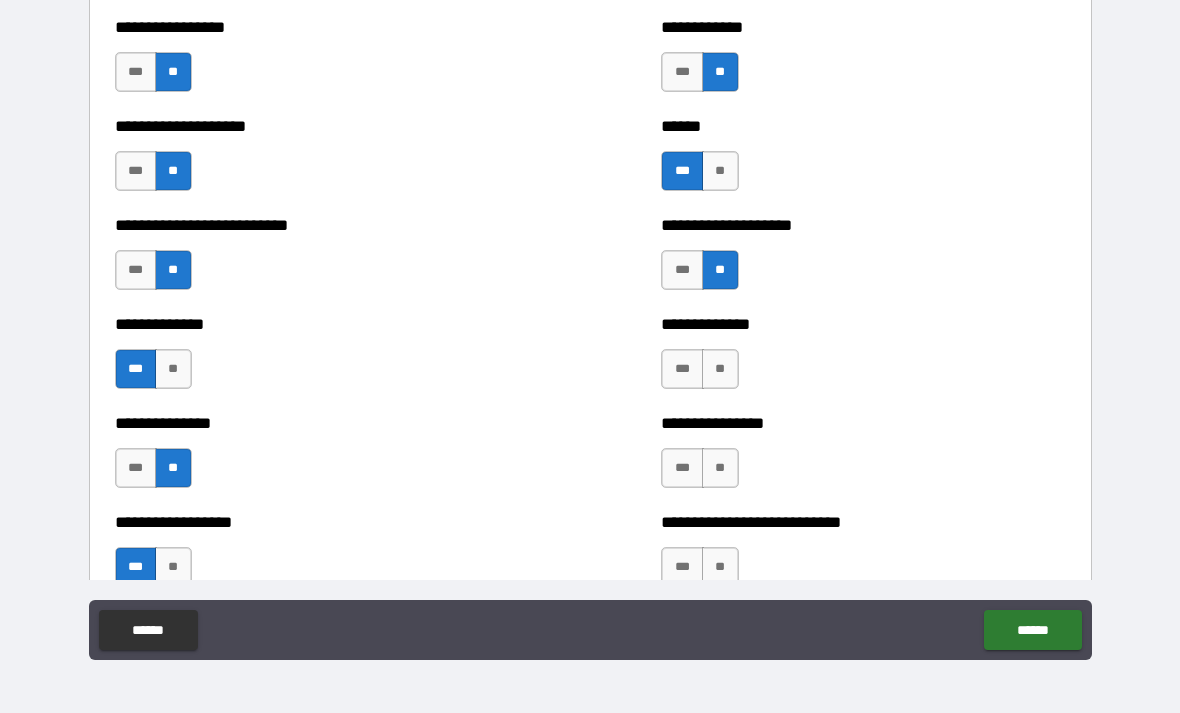 click on "***" at bounding box center (682, 270) 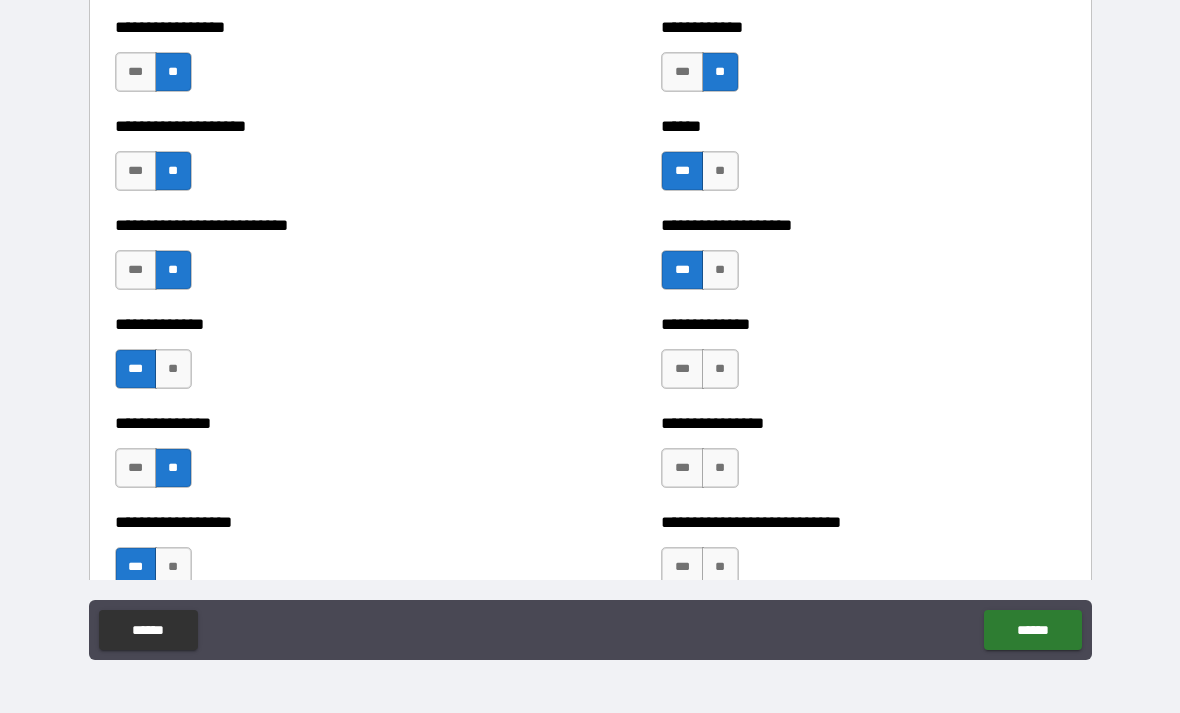 click on "**" at bounding box center [720, 369] 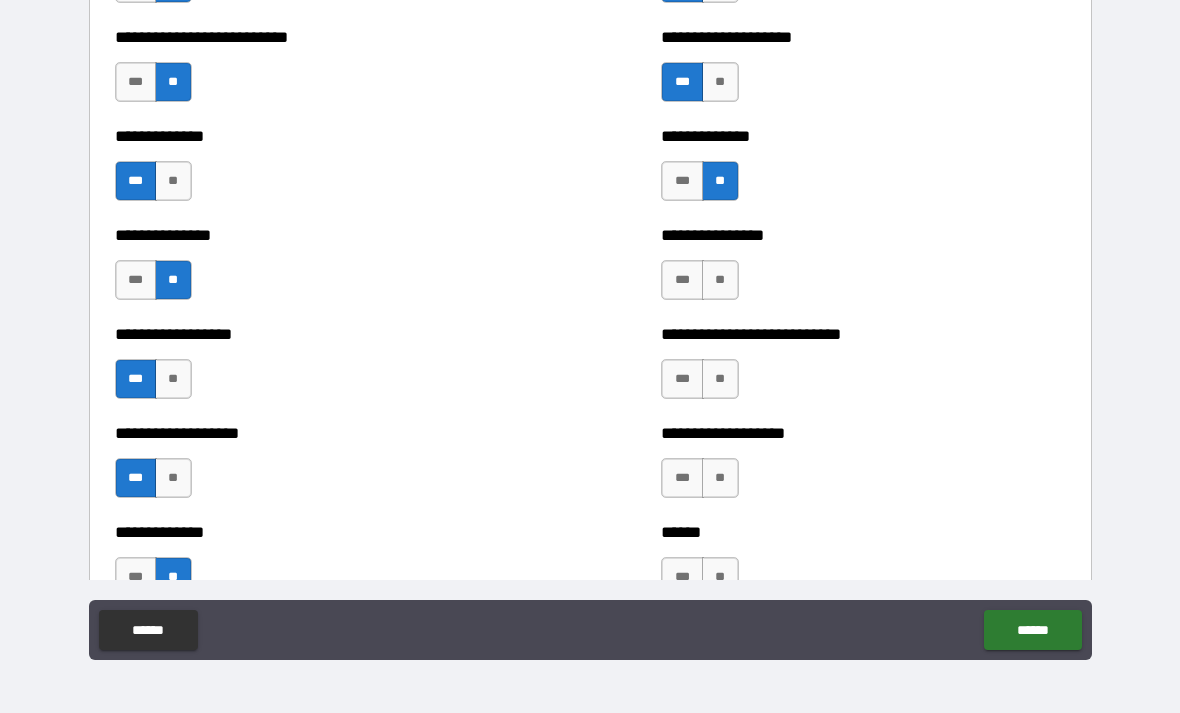 scroll, scrollTop: 3564, scrollLeft: 0, axis: vertical 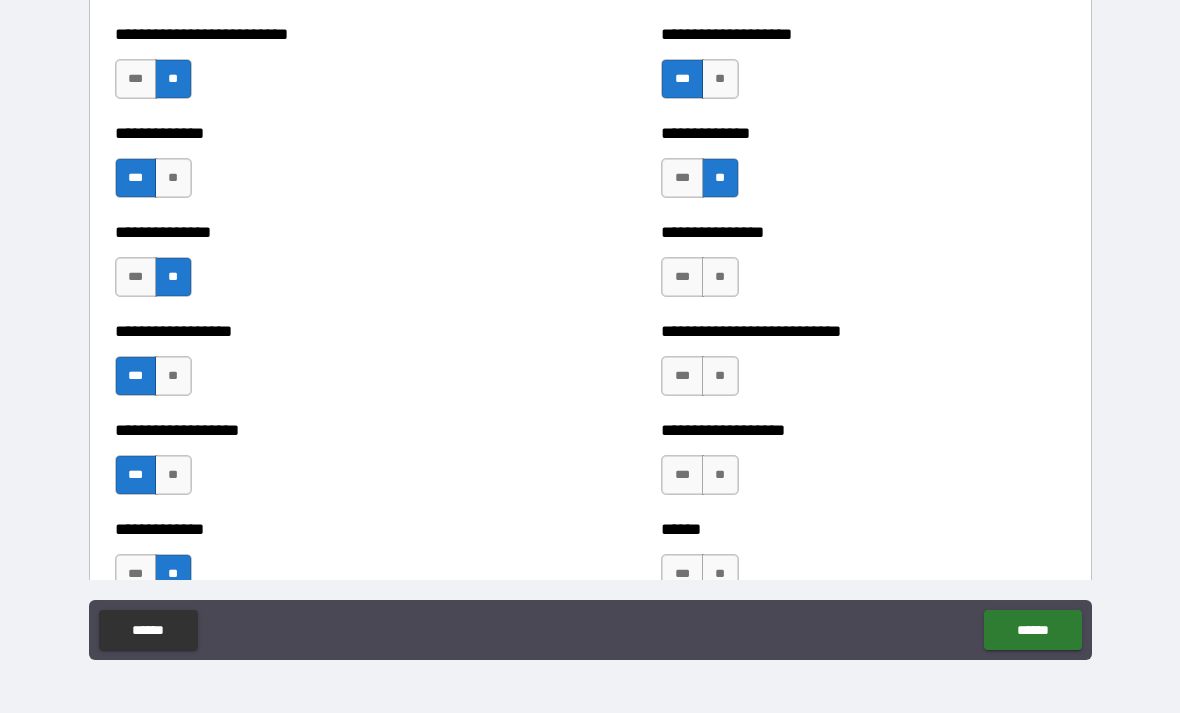 click on "**" at bounding box center (720, 277) 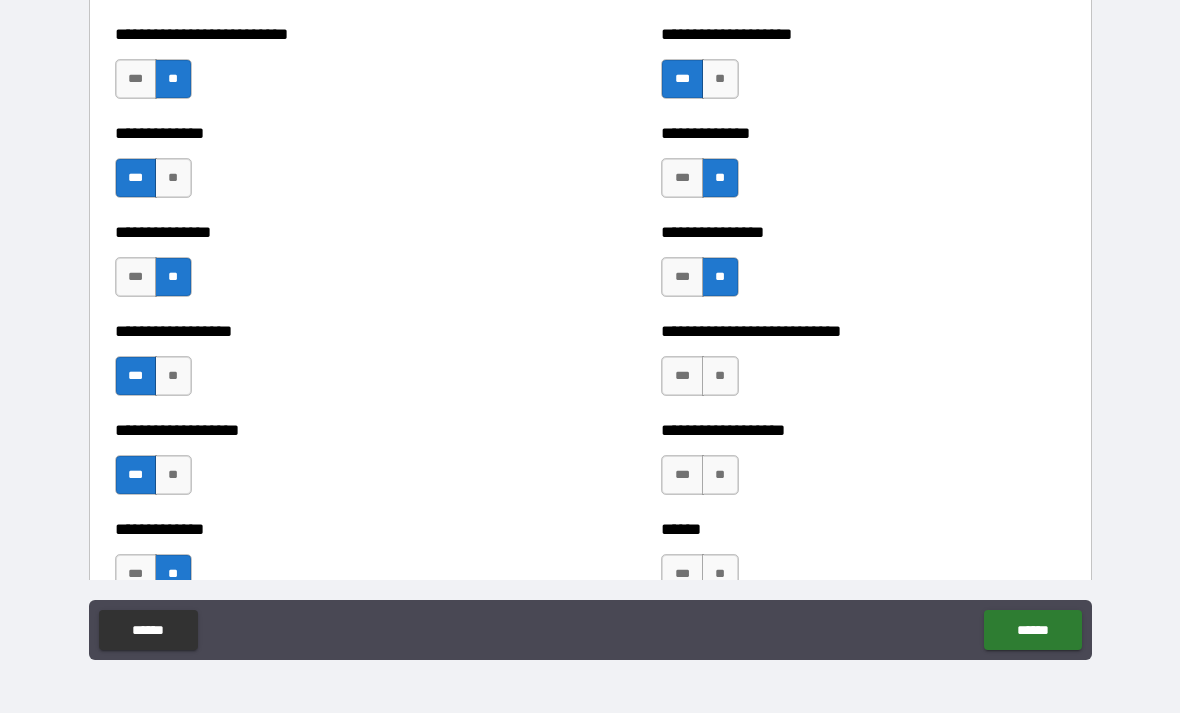 click on "***" at bounding box center [682, 376] 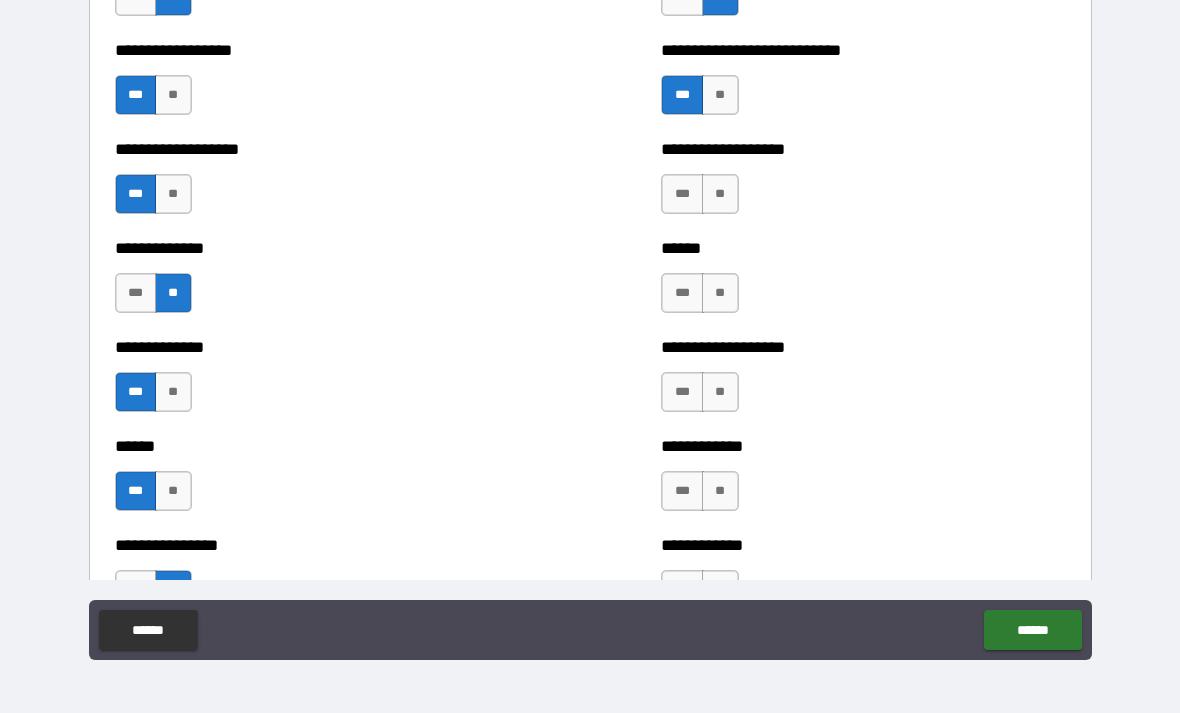 scroll, scrollTop: 3843, scrollLeft: 0, axis: vertical 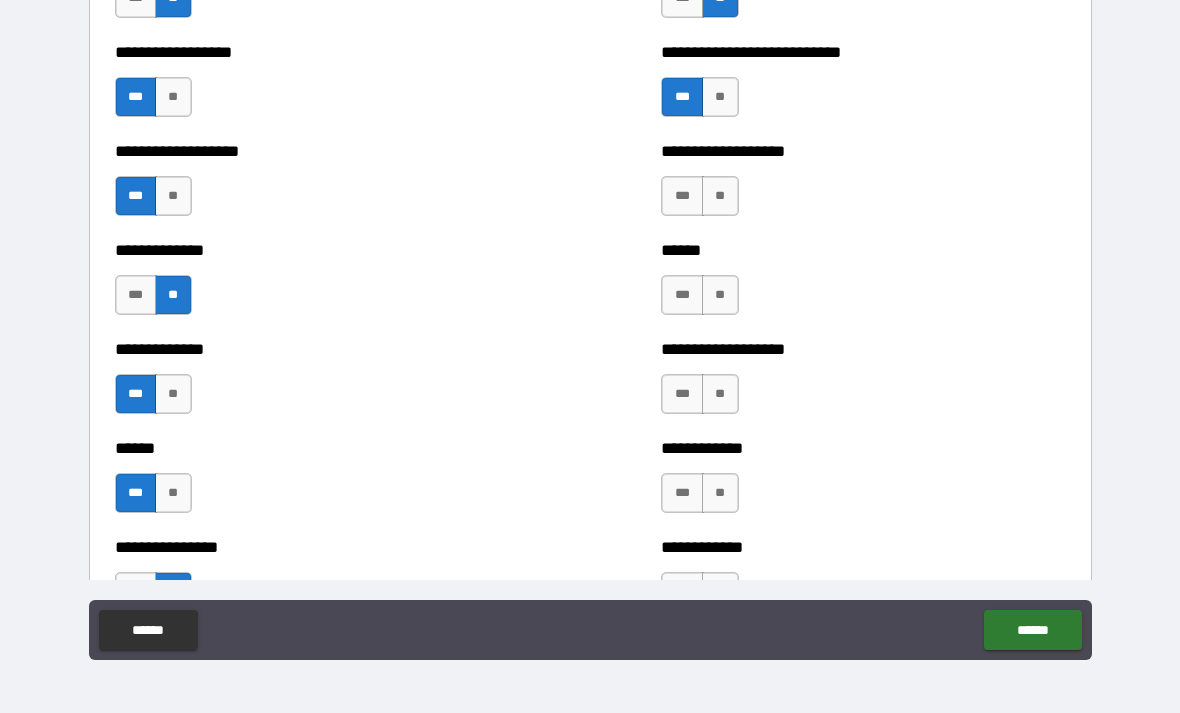 click on "**" at bounding box center [720, 196] 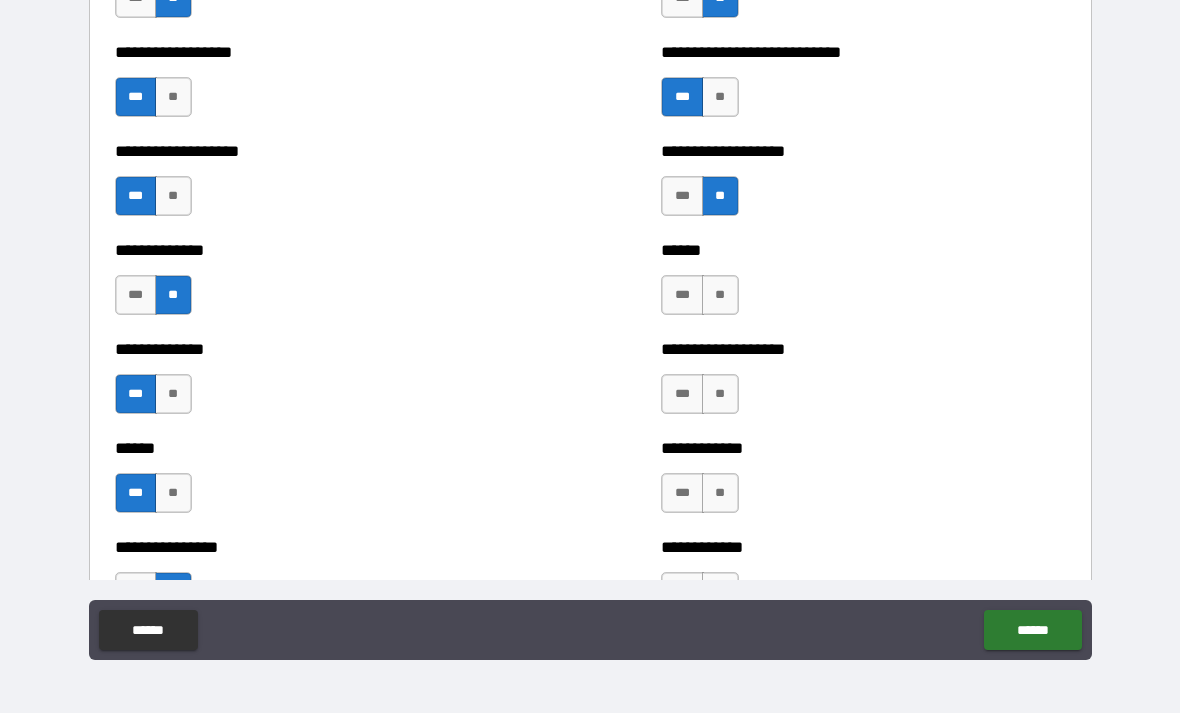click on "**" at bounding box center [720, 295] 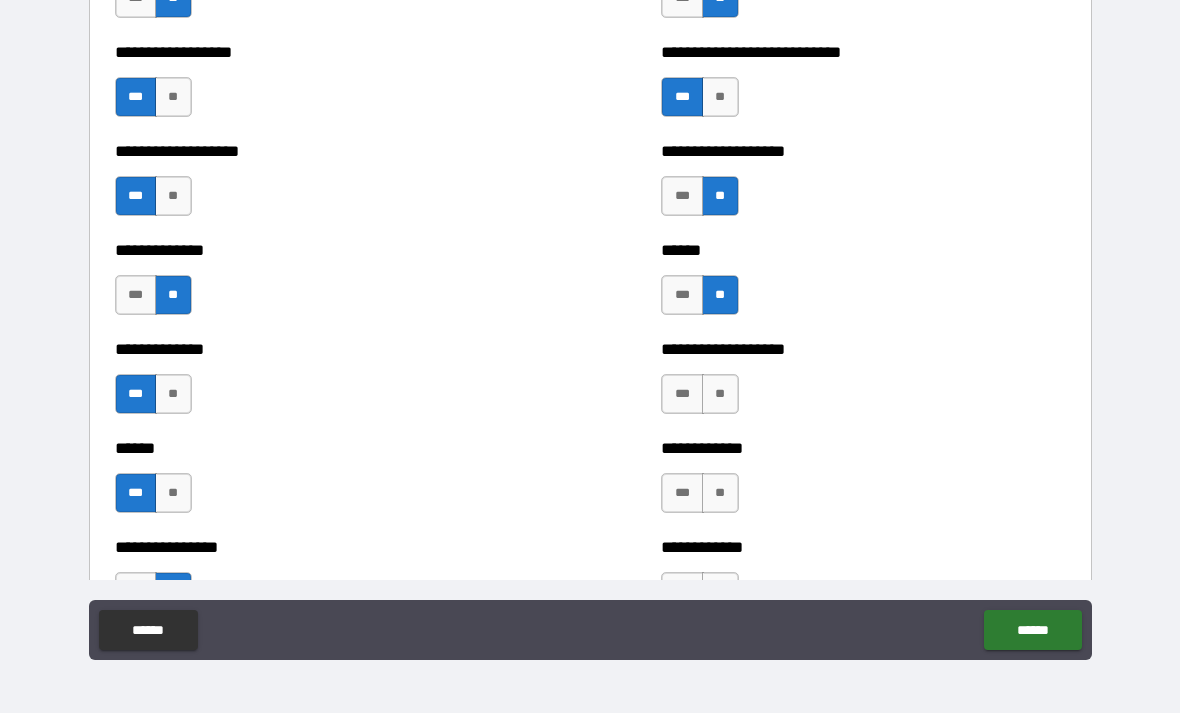 click on "**" at bounding box center (720, 394) 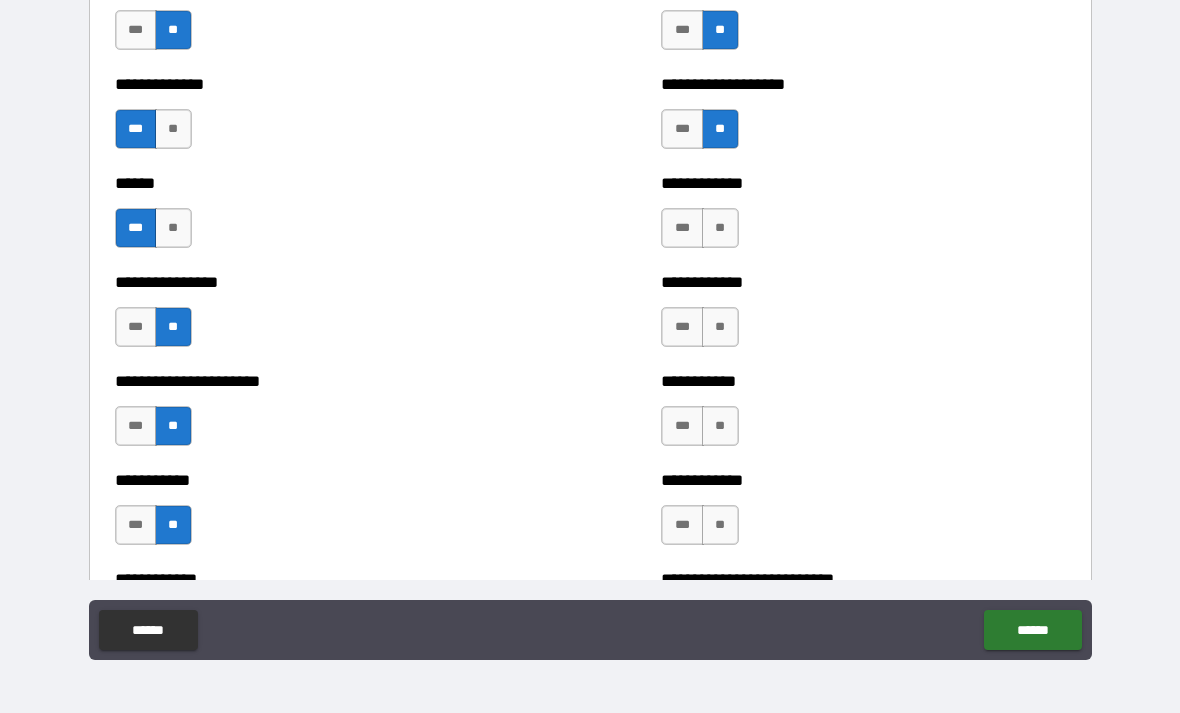 scroll, scrollTop: 4109, scrollLeft: 0, axis: vertical 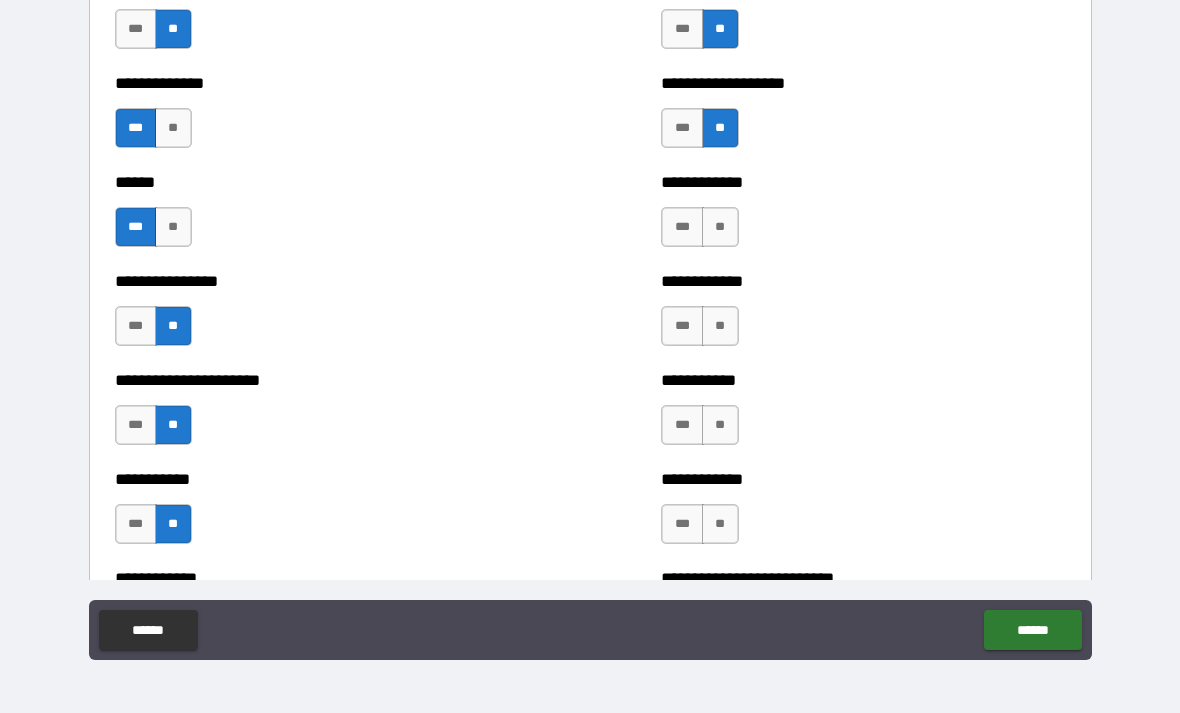 click on "***" at bounding box center [682, 227] 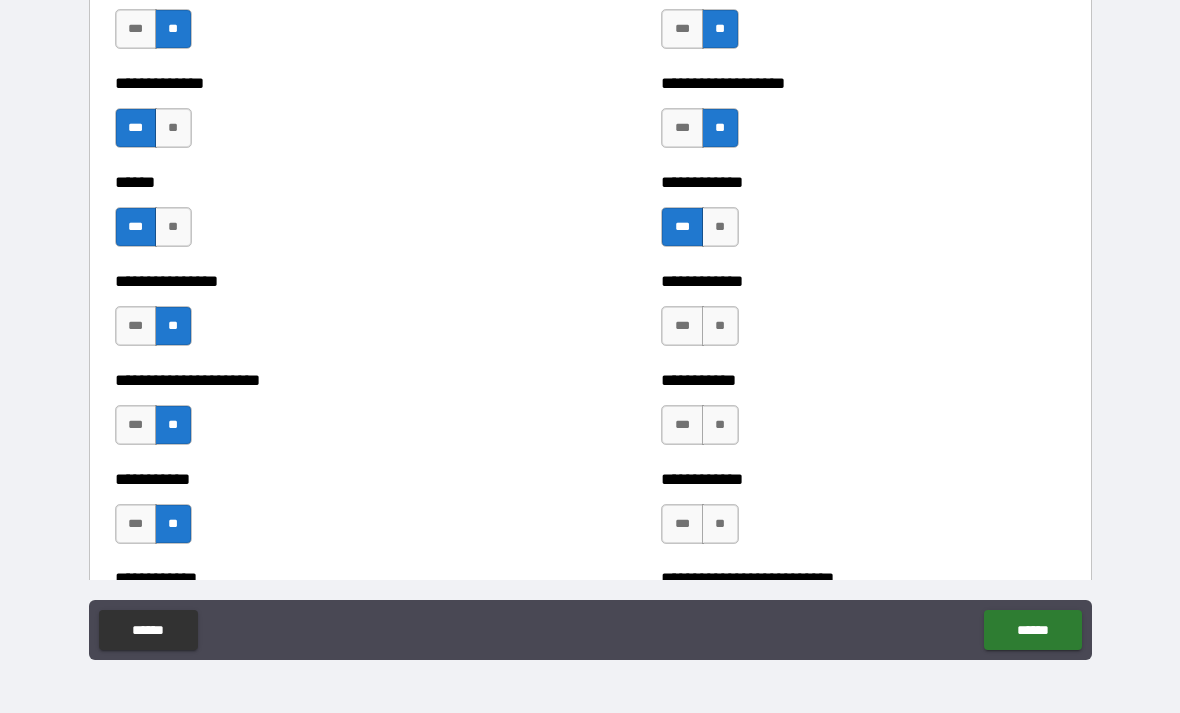 click on "***" at bounding box center [682, 326] 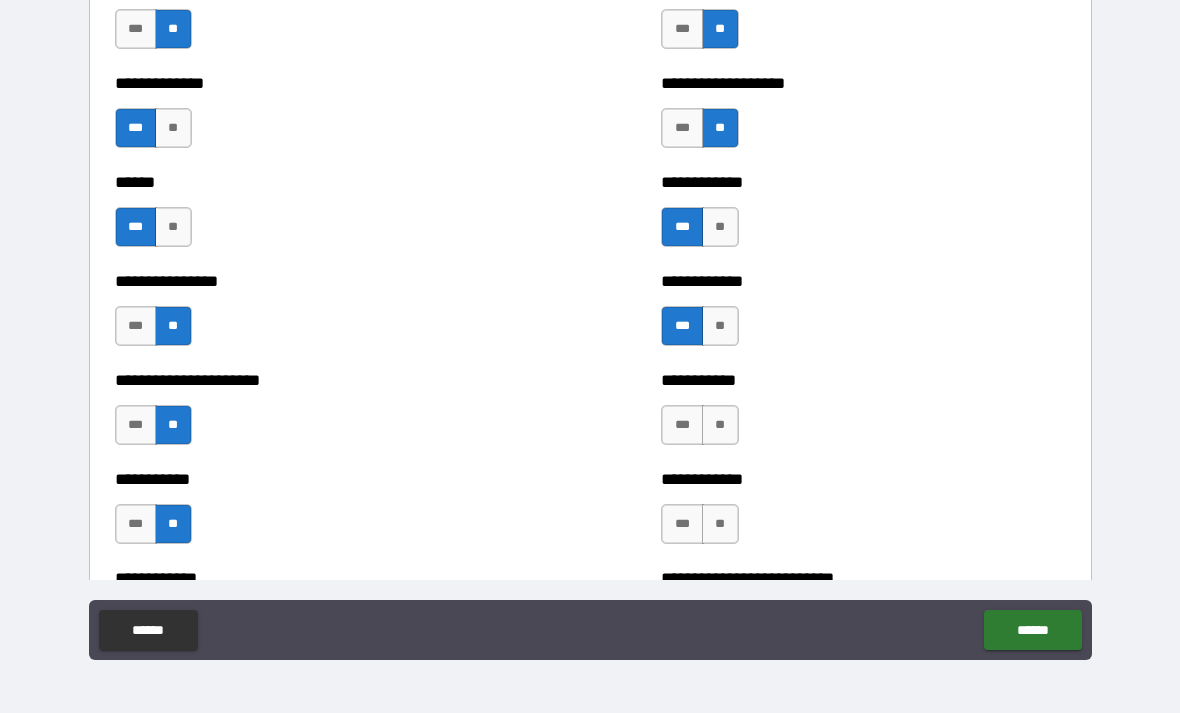 click on "***" at bounding box center [682, 425] 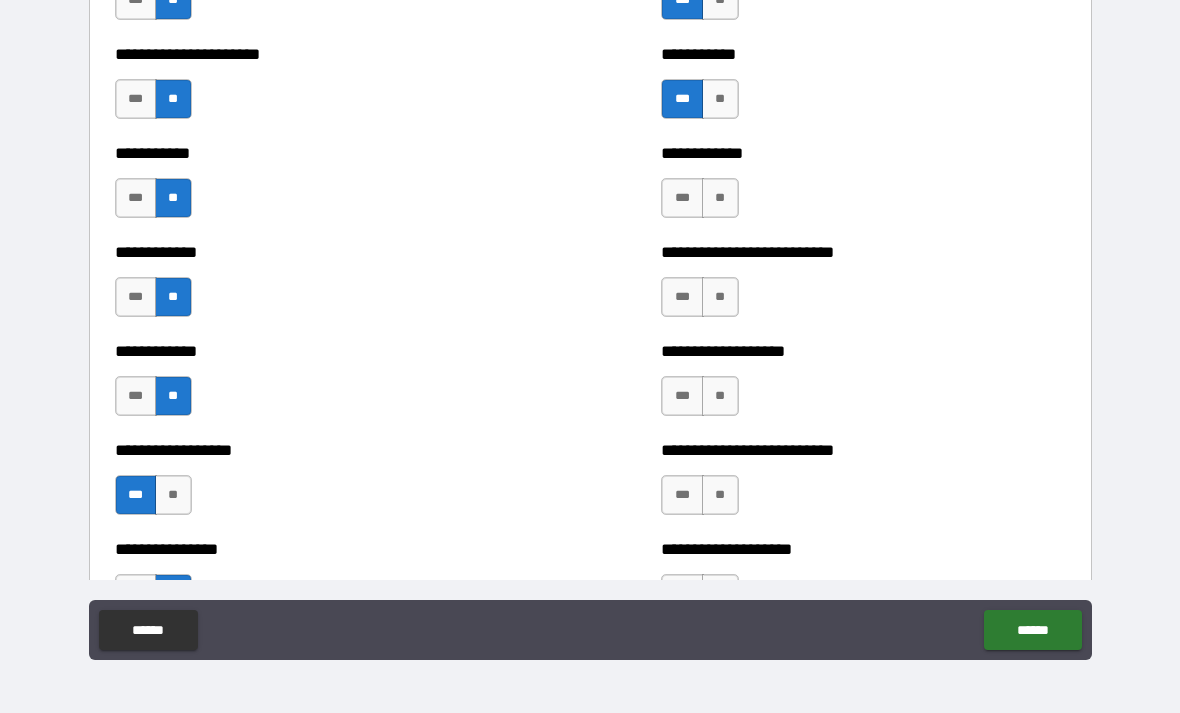 scroll, scrollTop: 4437, scrollLeft: 0, axis: vertical 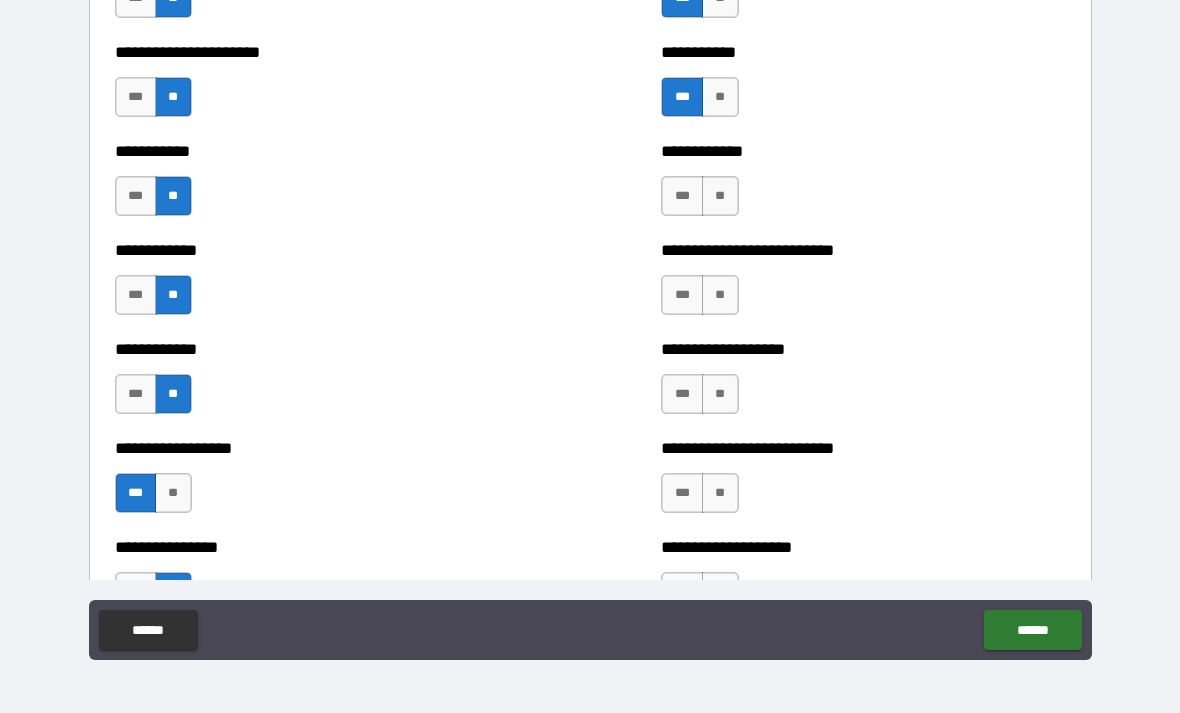 click on "**" at bounding box center [720, 196] 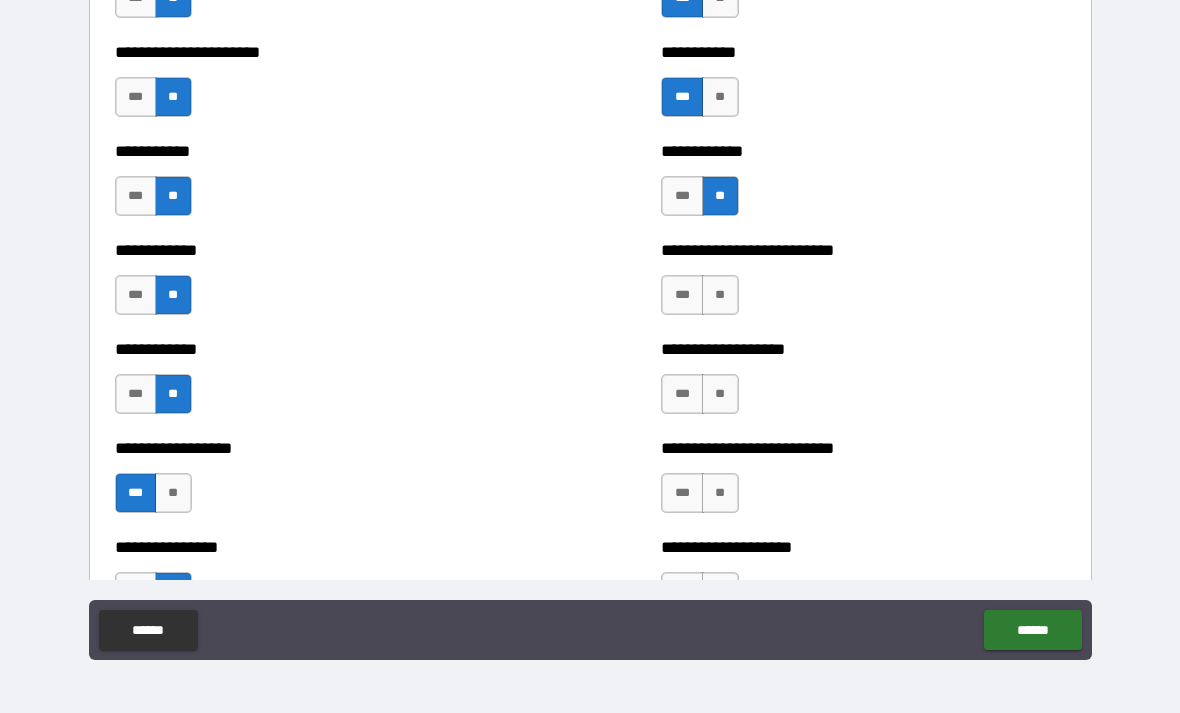 click on "**" at bounding box center [720, 295] 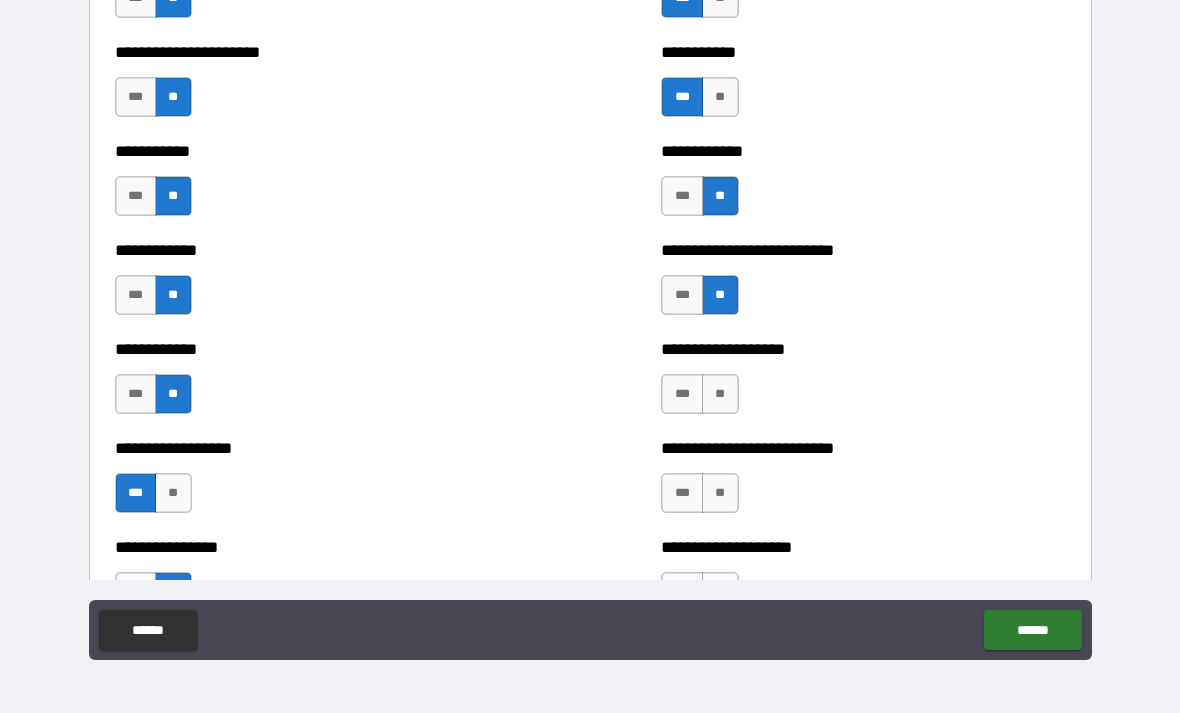 click on "***" at bounding box center [682, 394] 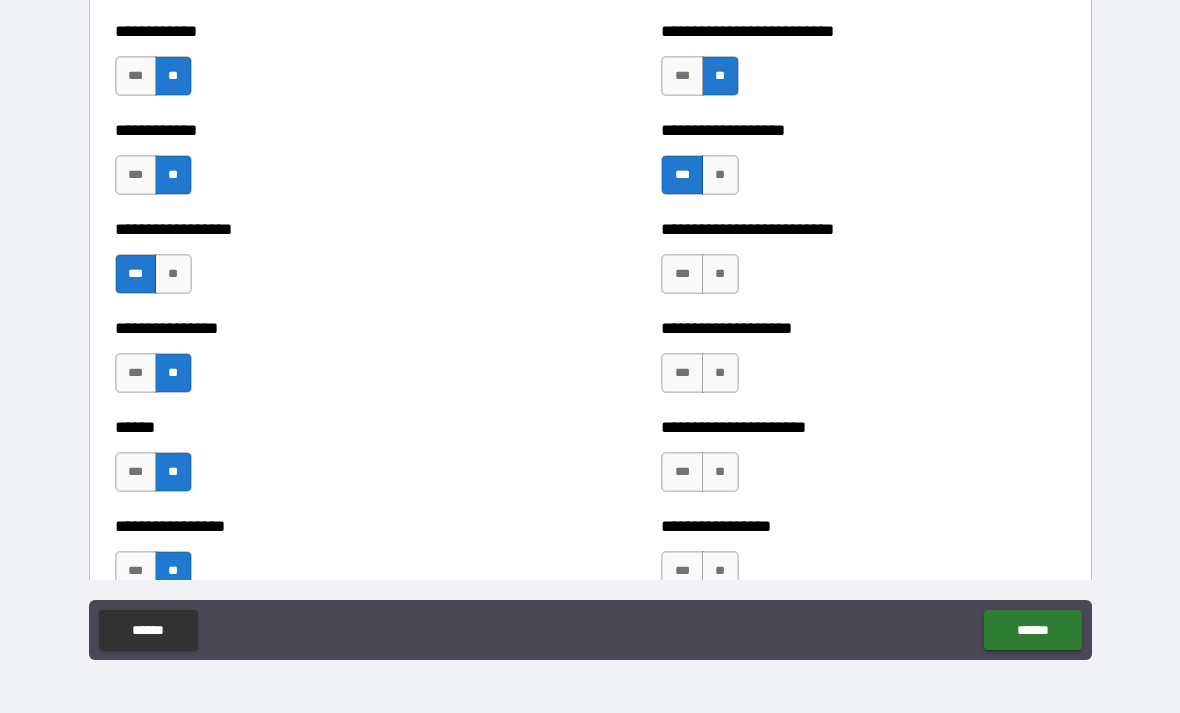 scroll, scrollTop: 4657, scrollLeft: 0, axis: vertical 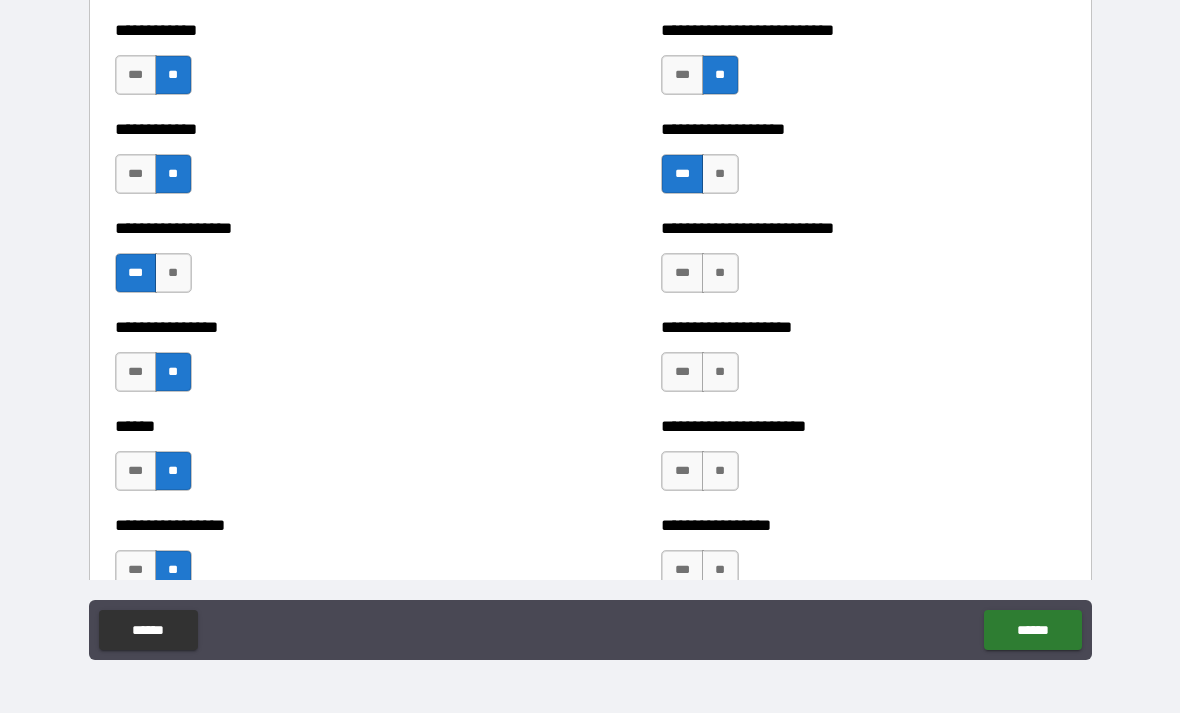 click on "**" at bounding box center (720, 273) 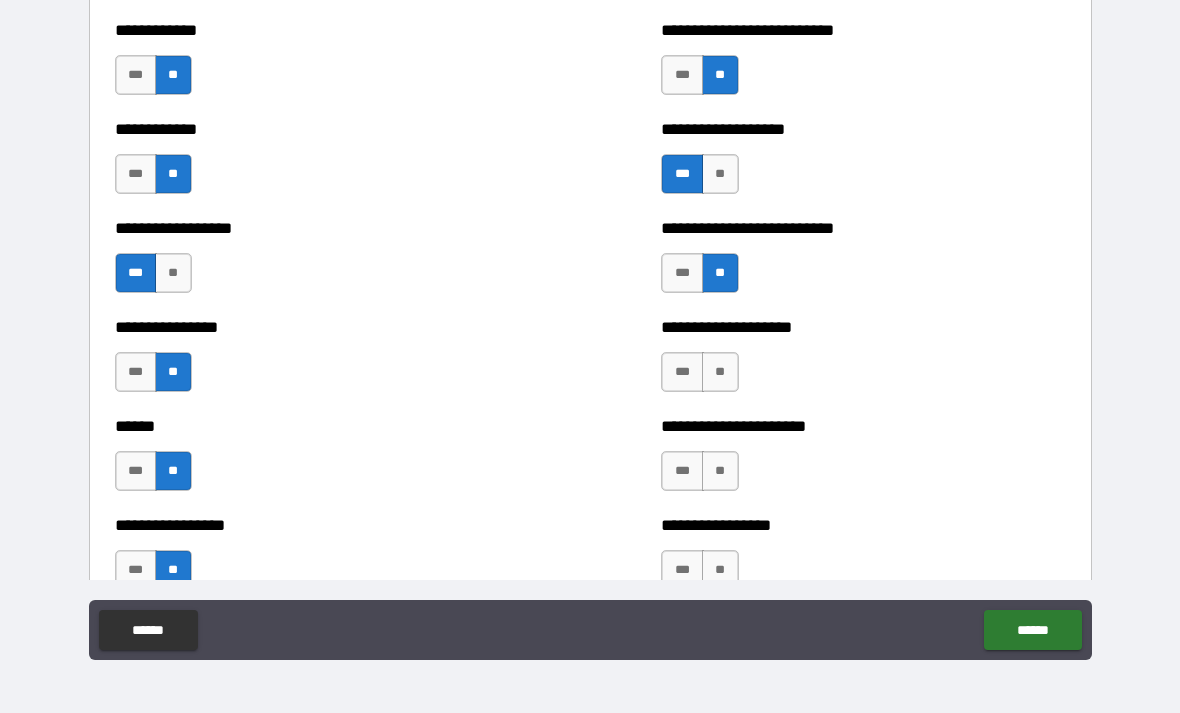 click on "**" at bounding box center [720, 372] 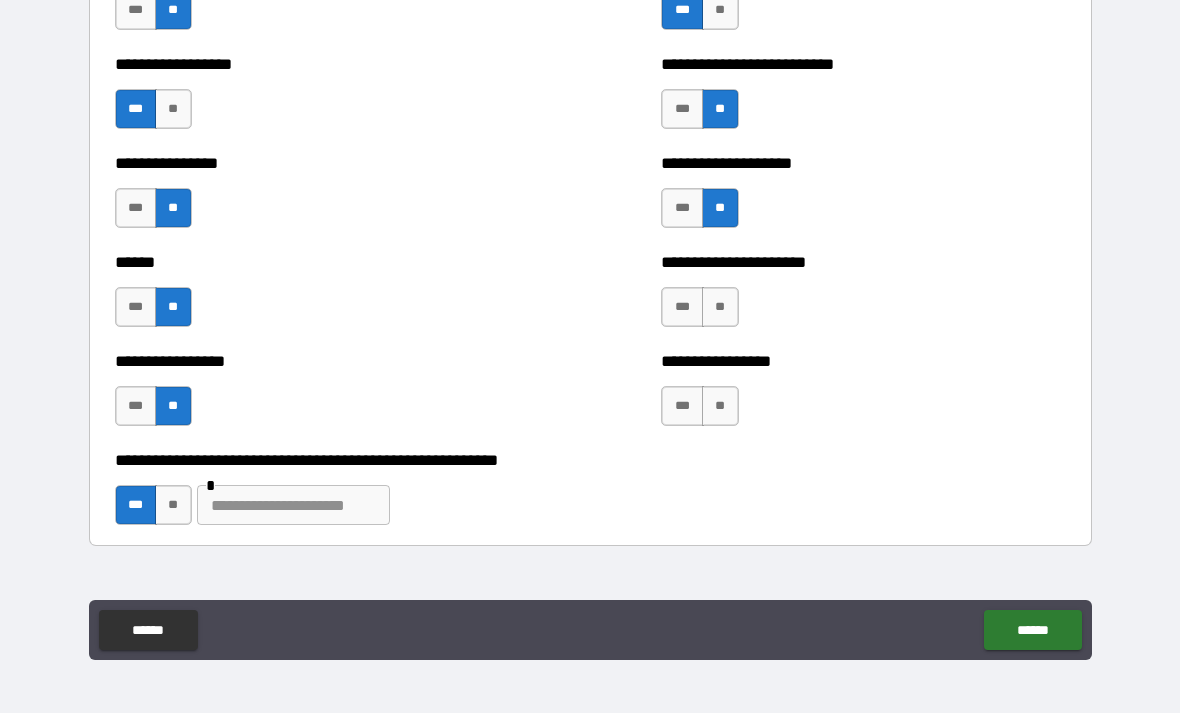 scroll, scrollTop: 4824, scrollLeft: 0, axis: vertical 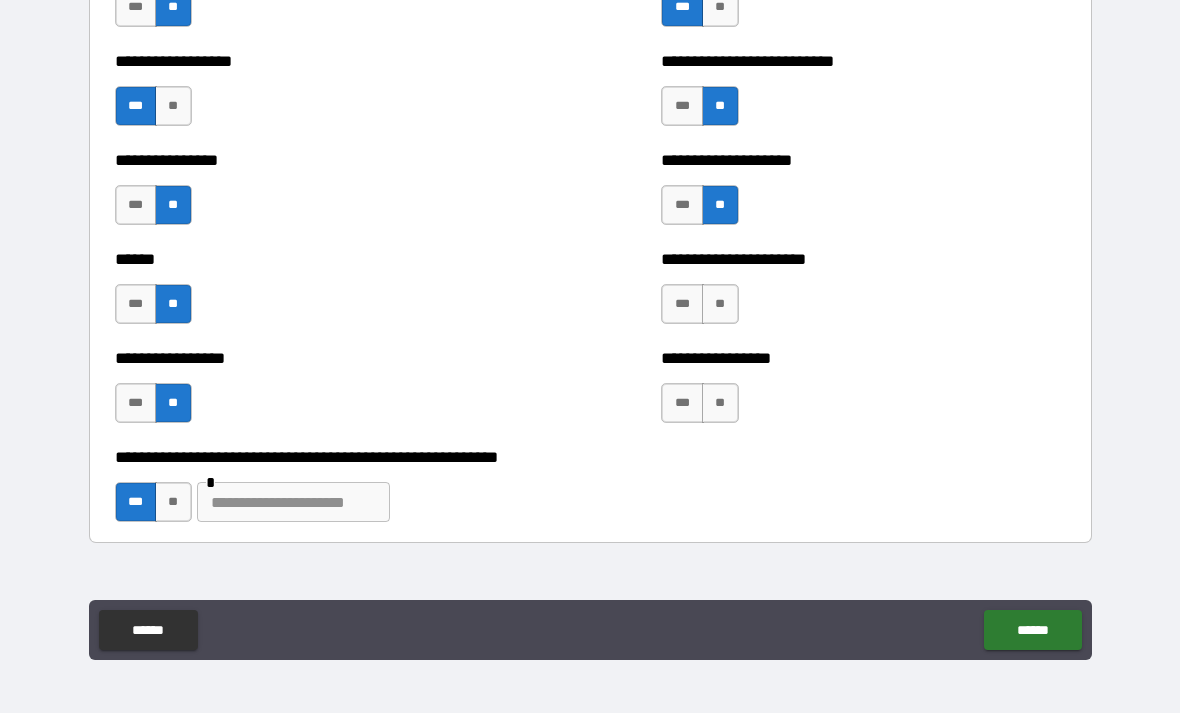 click on "***" at bounding box center [682, 304] 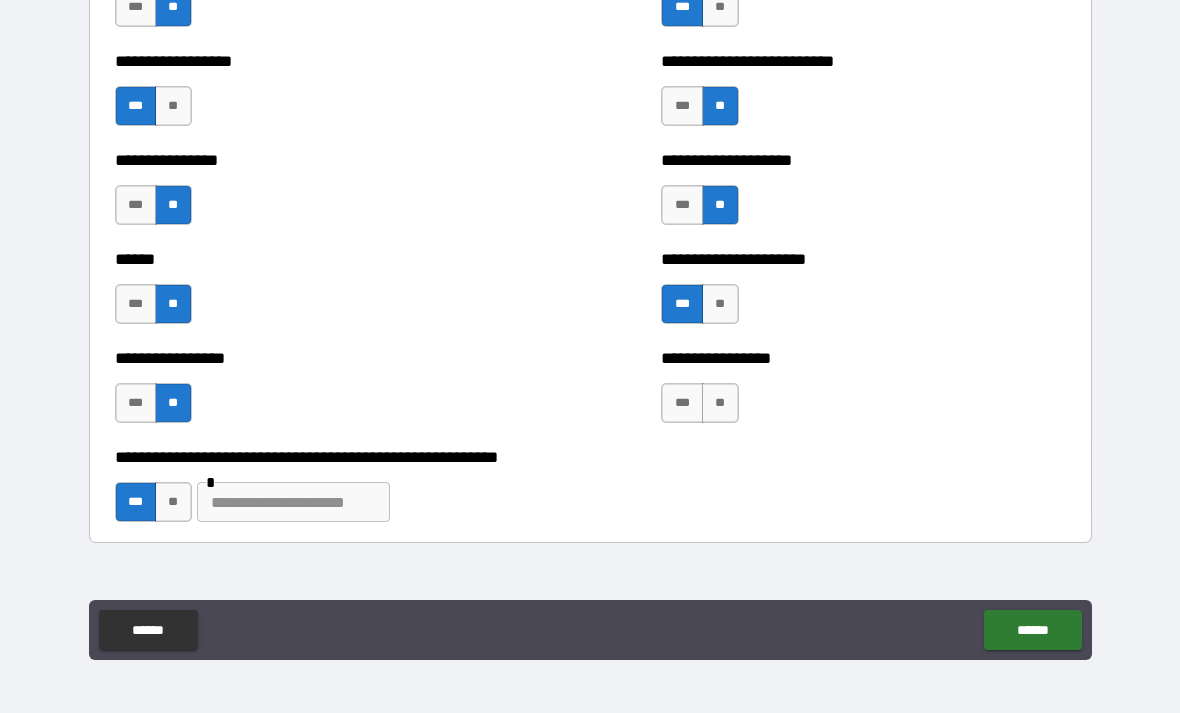 click on "**" at bounding box center (720, 403) 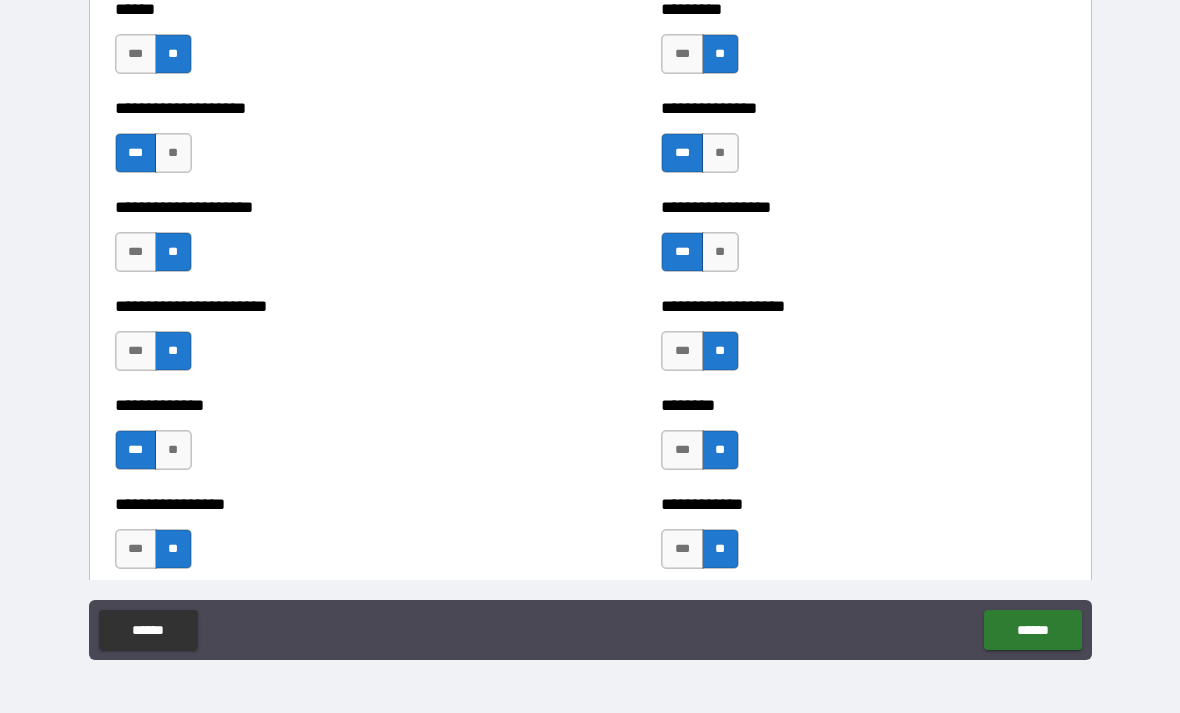 scroll, scrollTop: 2919, scrollLeft: 0, axis: vertical 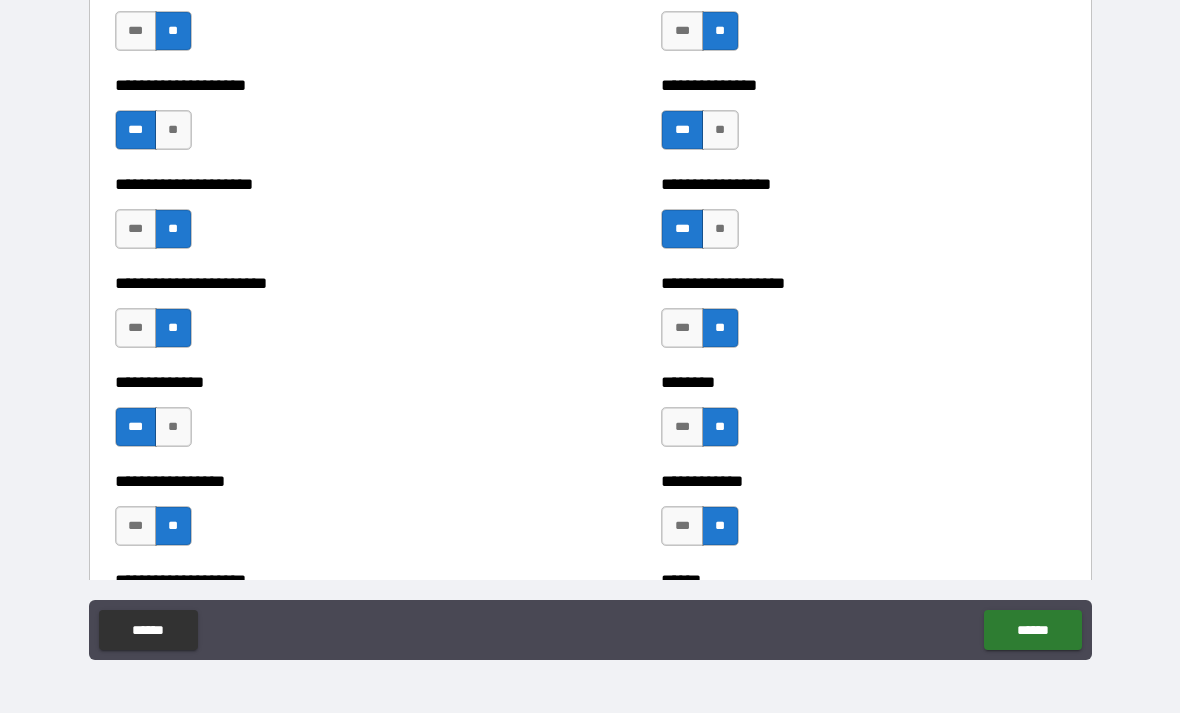 click on "**" at bounding box center [173, 427] 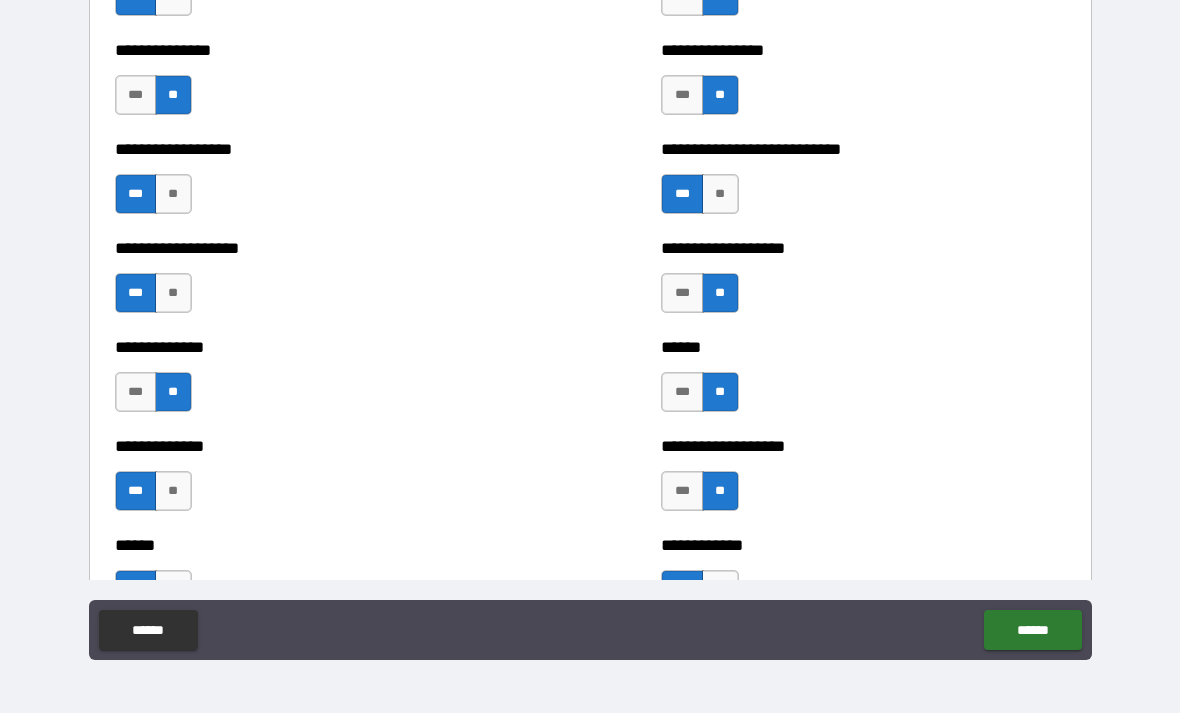 scroll, scrollTop: 3756, scrollLeft: 0, axis: vertical 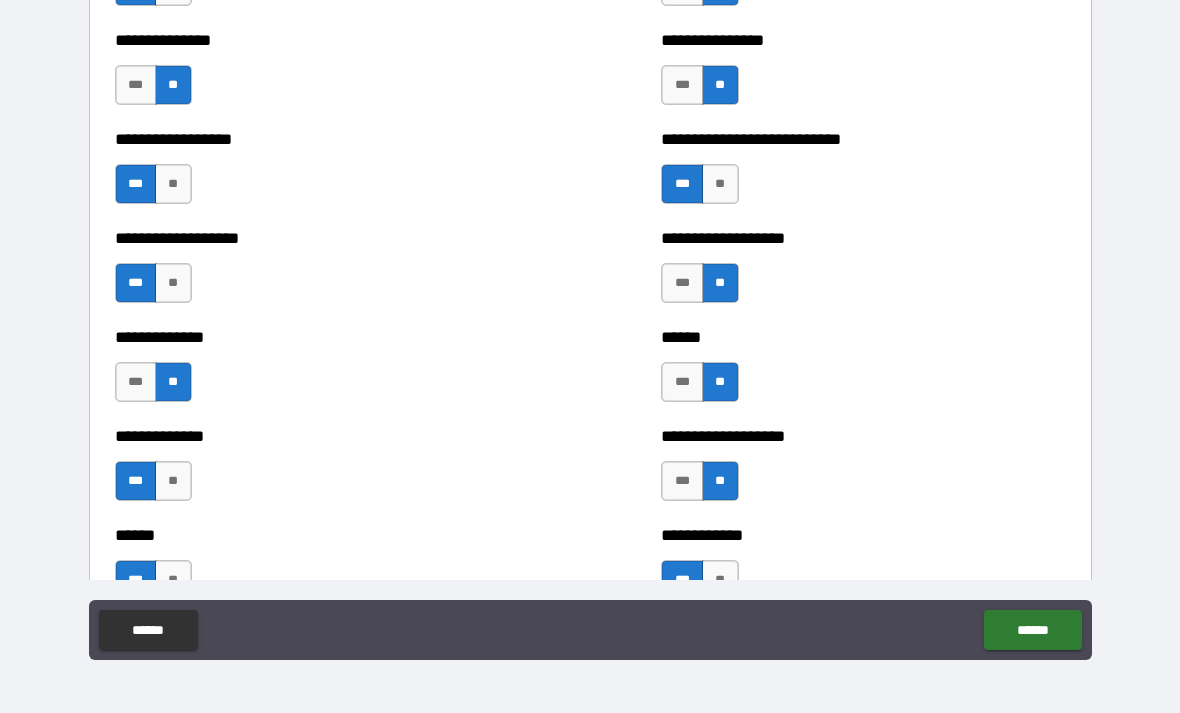 click on "**" at bounding box center [173, 184] 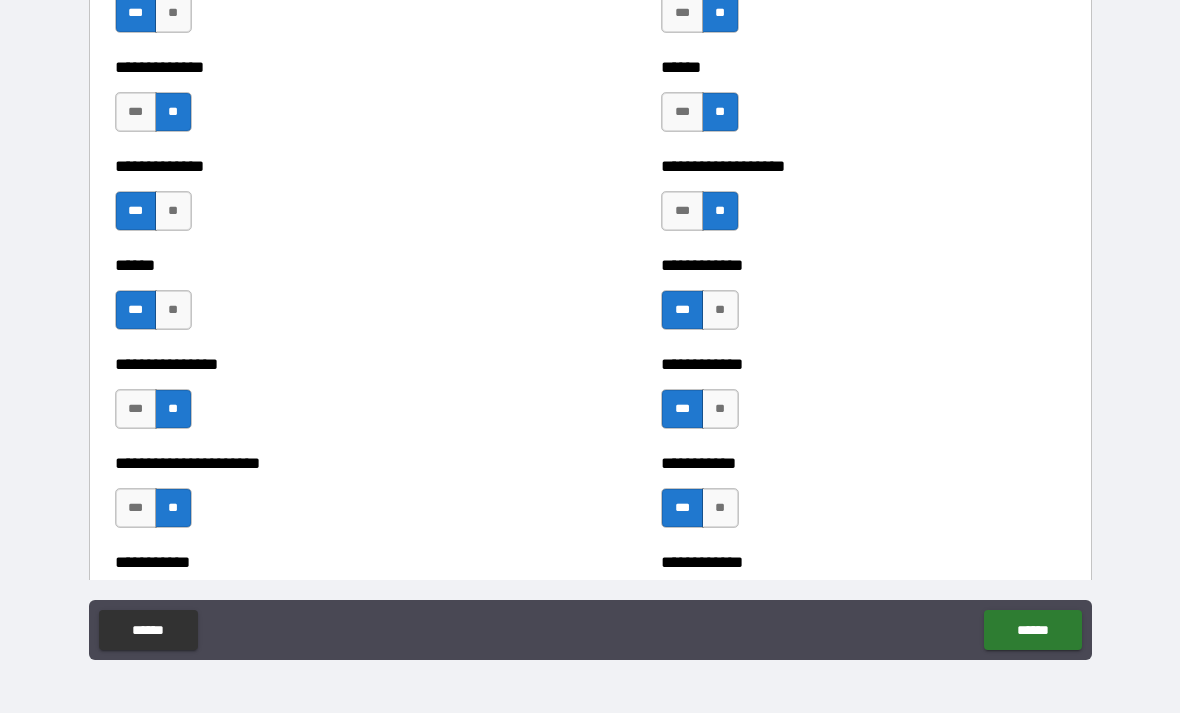 scroll, scrollTop: 4024, scrollLeft: 0, axis: vertical 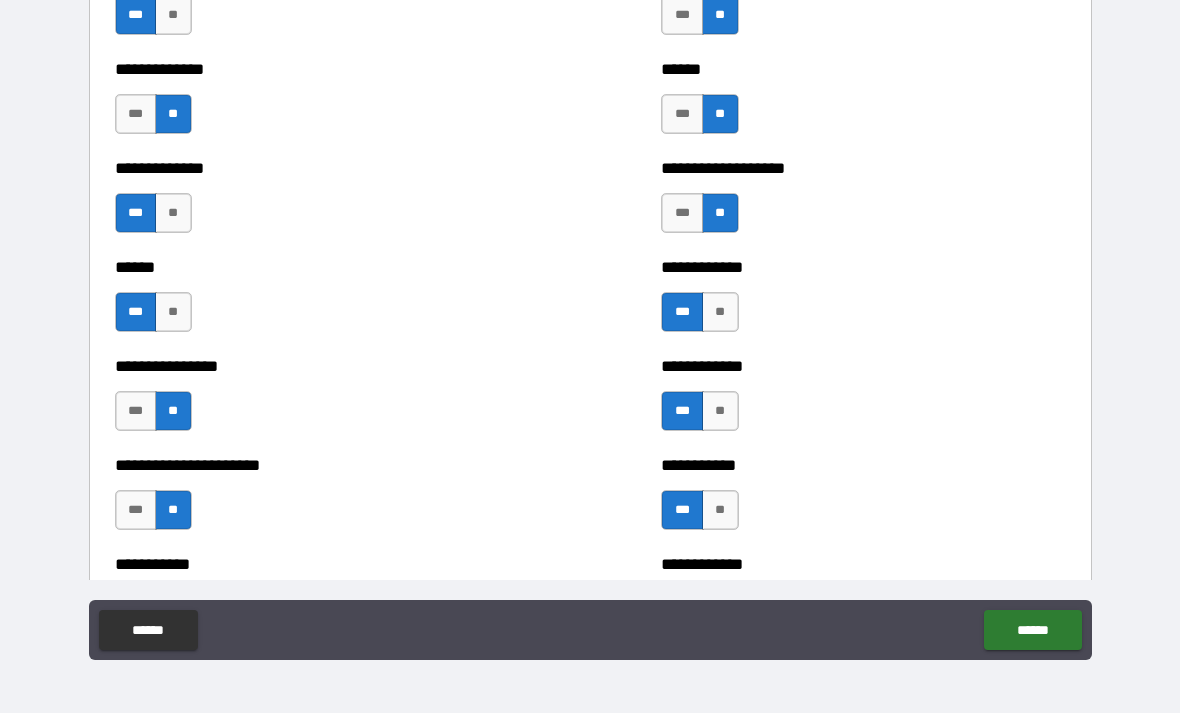 click on "**" at bounding box center [173, 312] 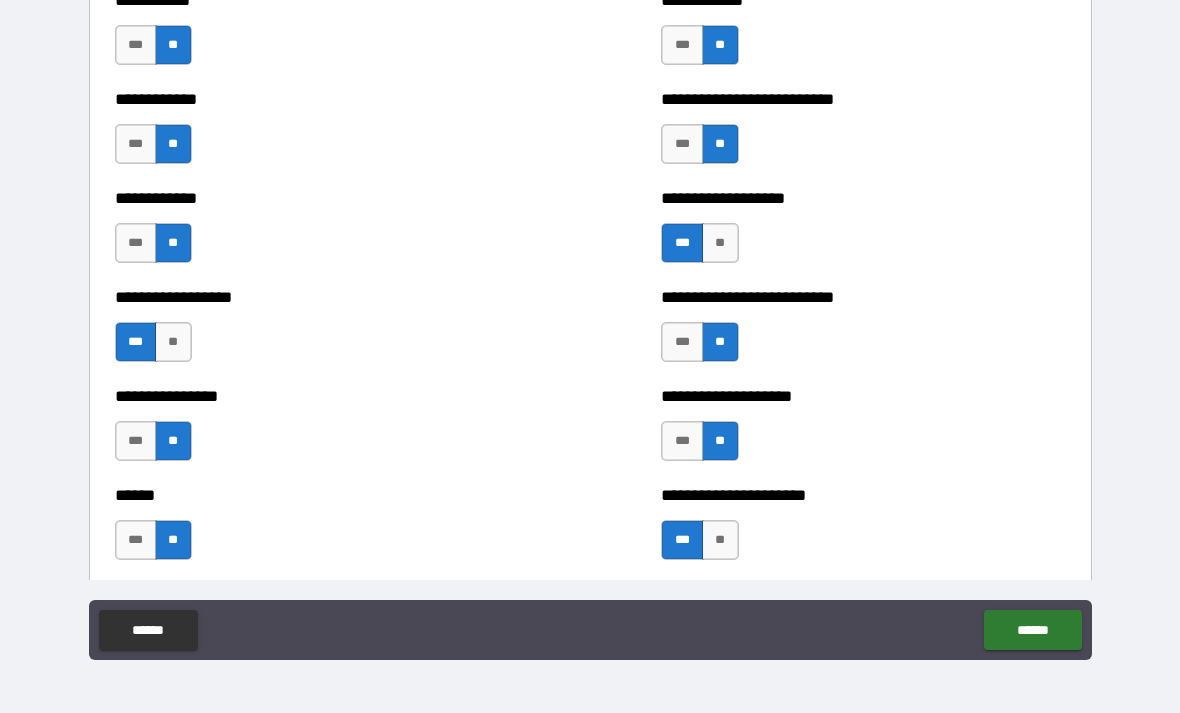 scroll, scrollTop: 4617, scrollLeft: 0, axis: vertical 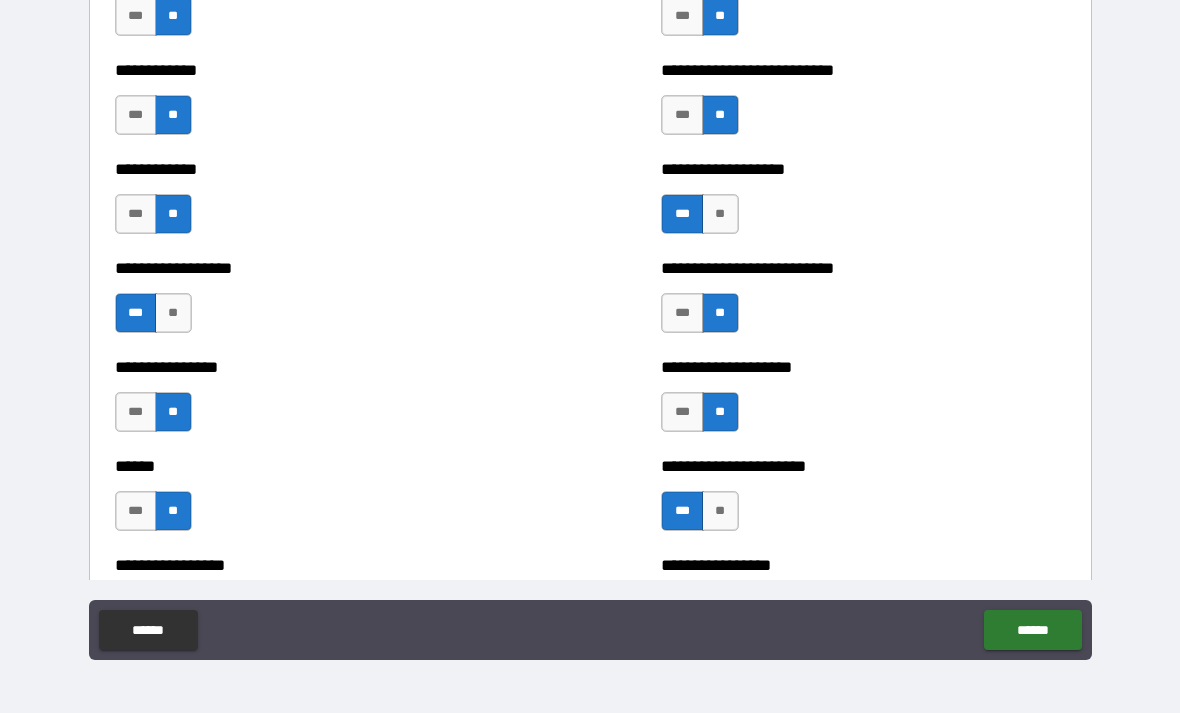 click on "**" at bounding box center [173, 313] 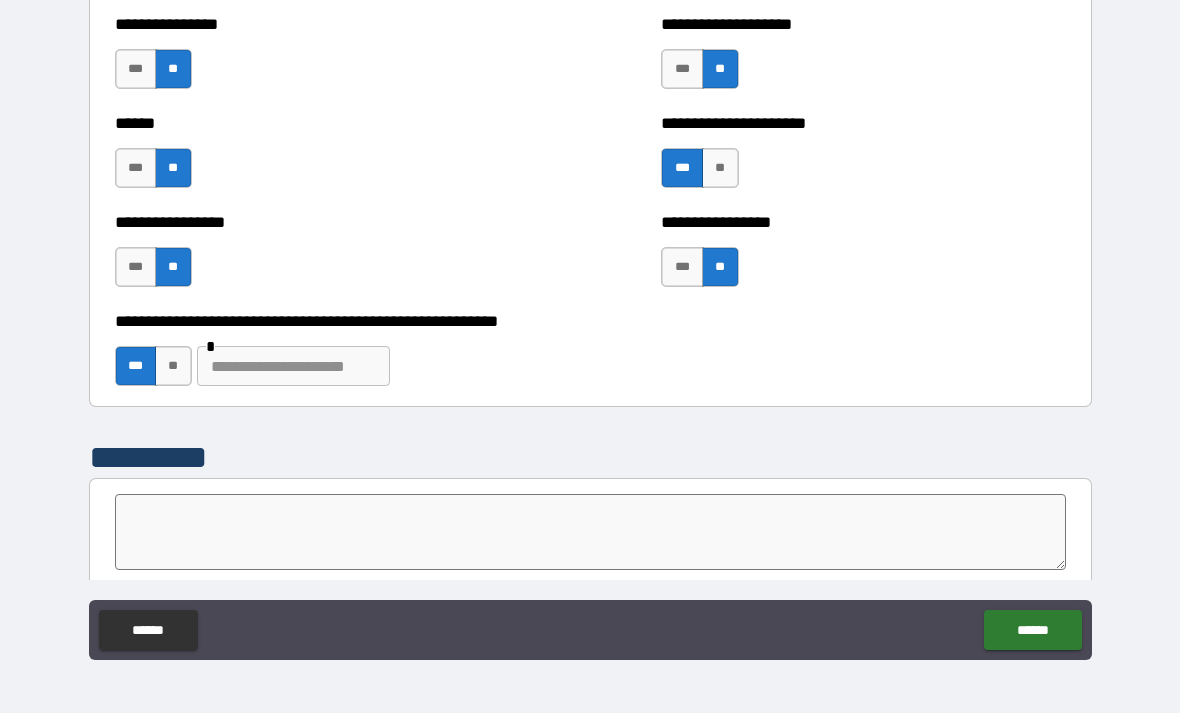 scroll, scrollTop: 4955, scrollLeft: 0, axis: vertical 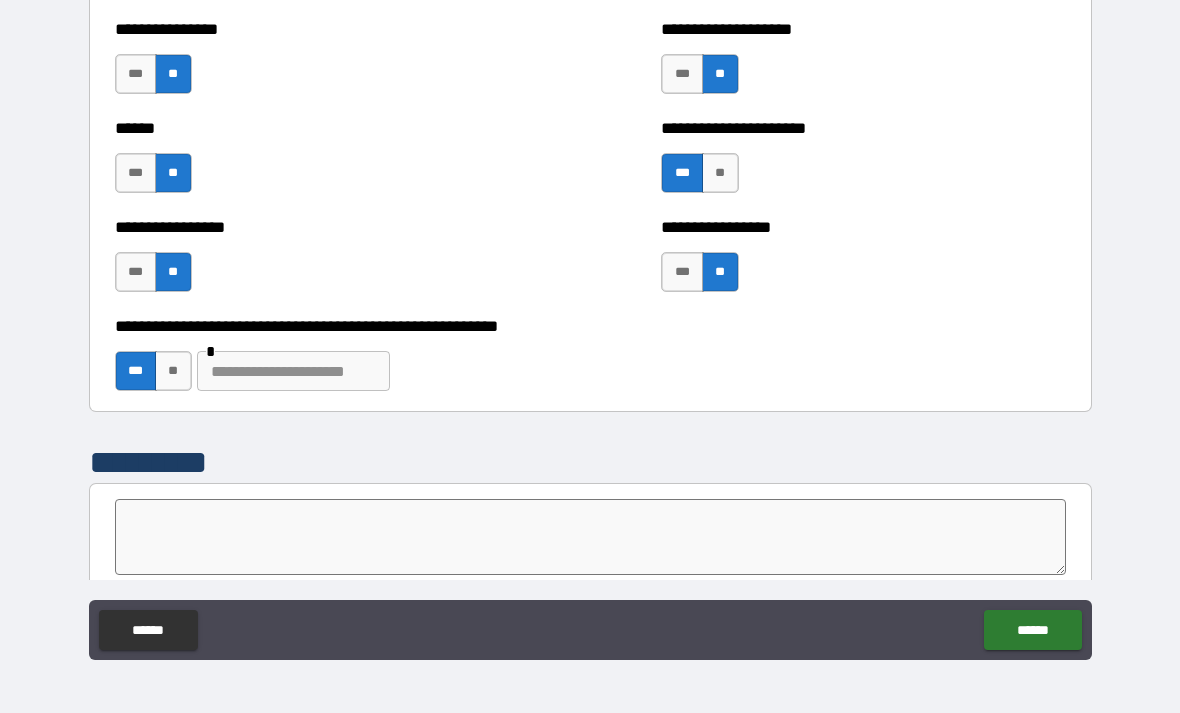 click at bounding box center (293, 371) 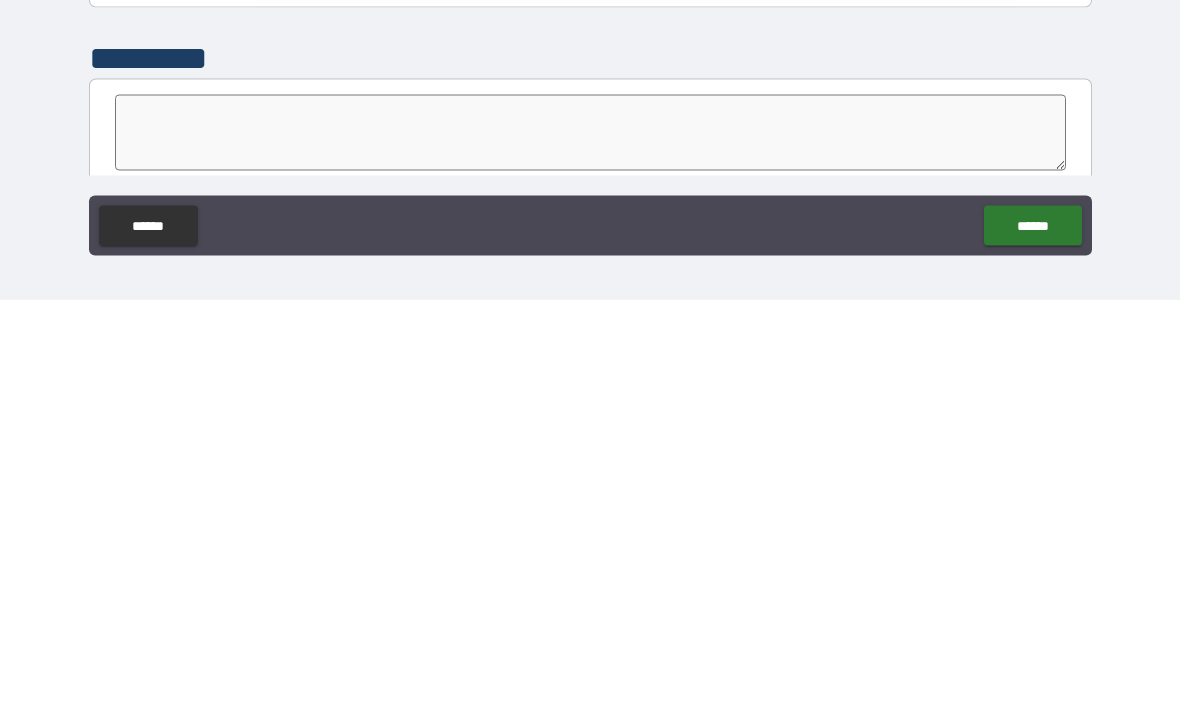 scroll, scrollTop: 64, scrollLeft: 0, axis: vertical 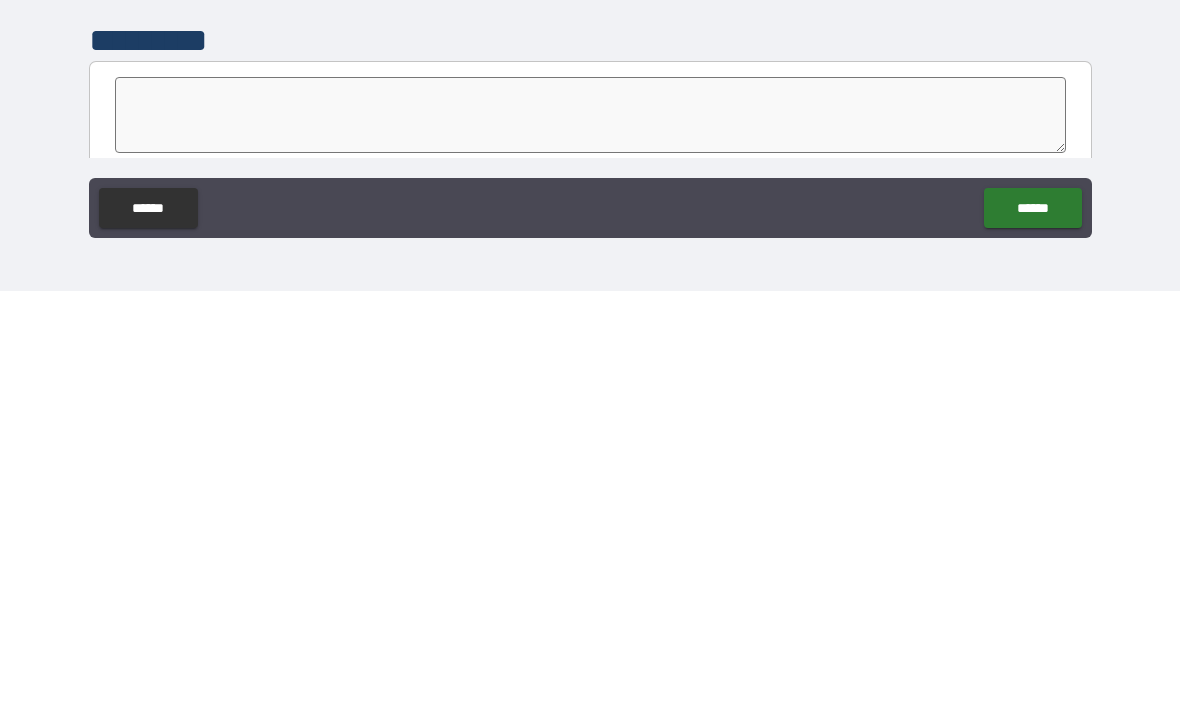 click on "******" at bounding box center (1032, 630) 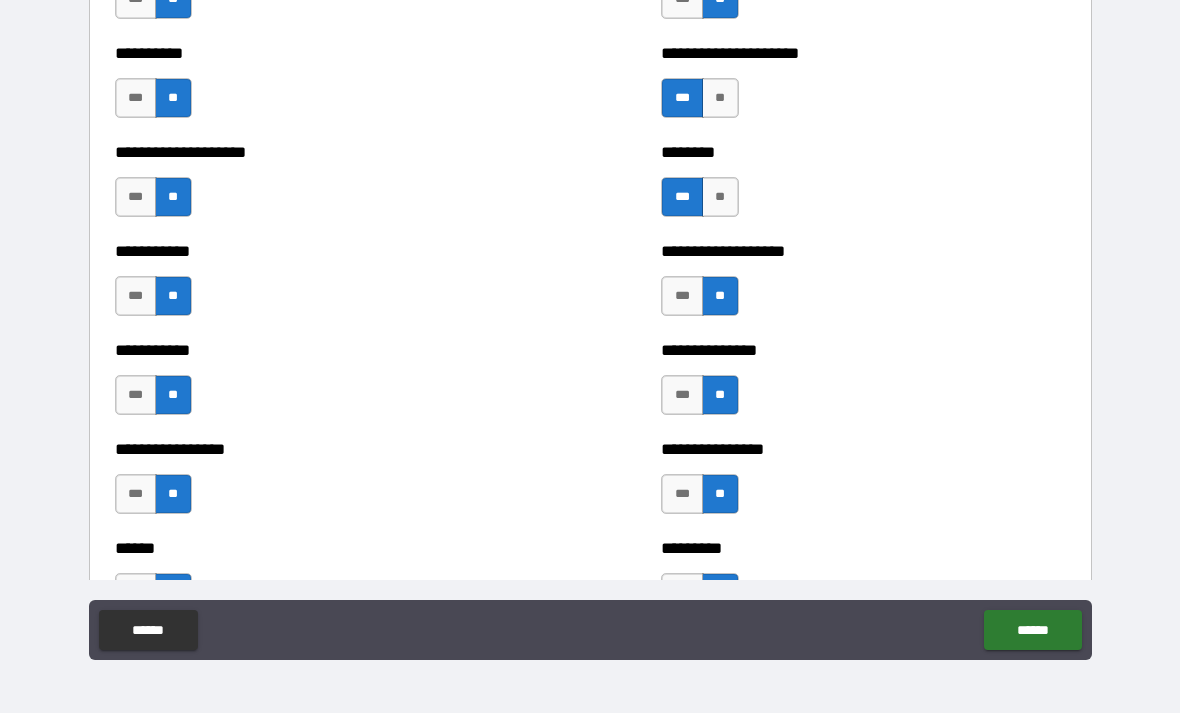 scroll, scrollTop: 2358, scrollLeft: 0, axis: vertical 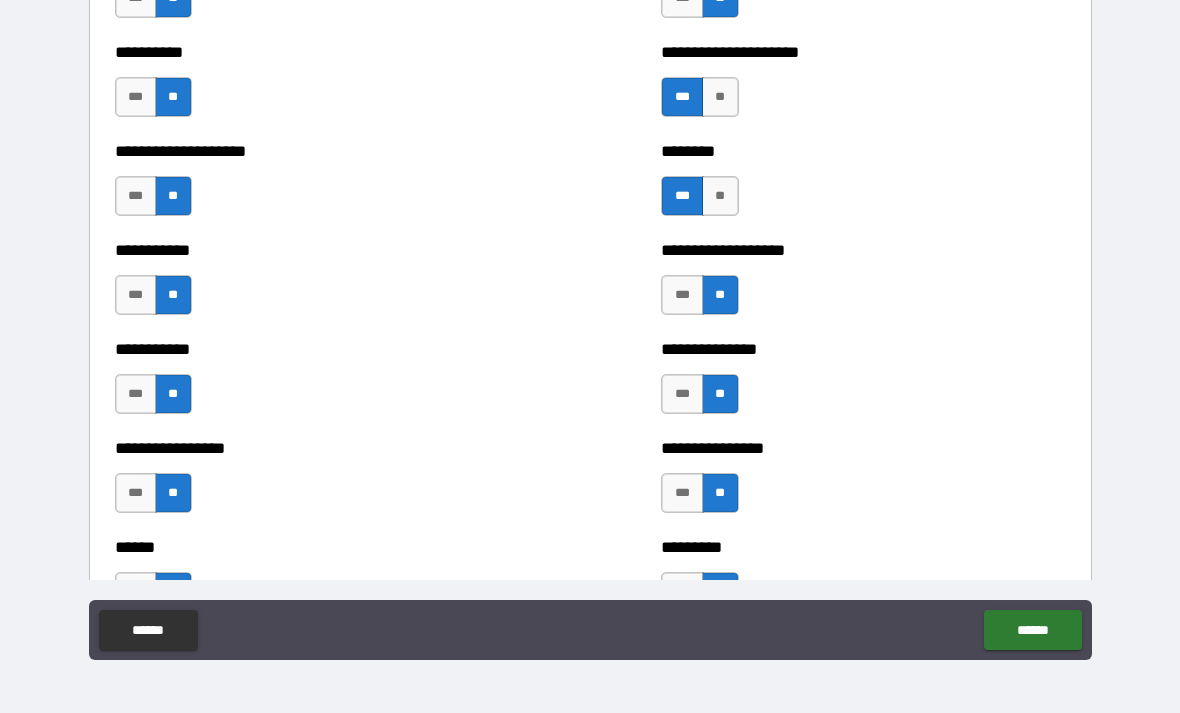 click on "**" at bounding box center [720, 97] 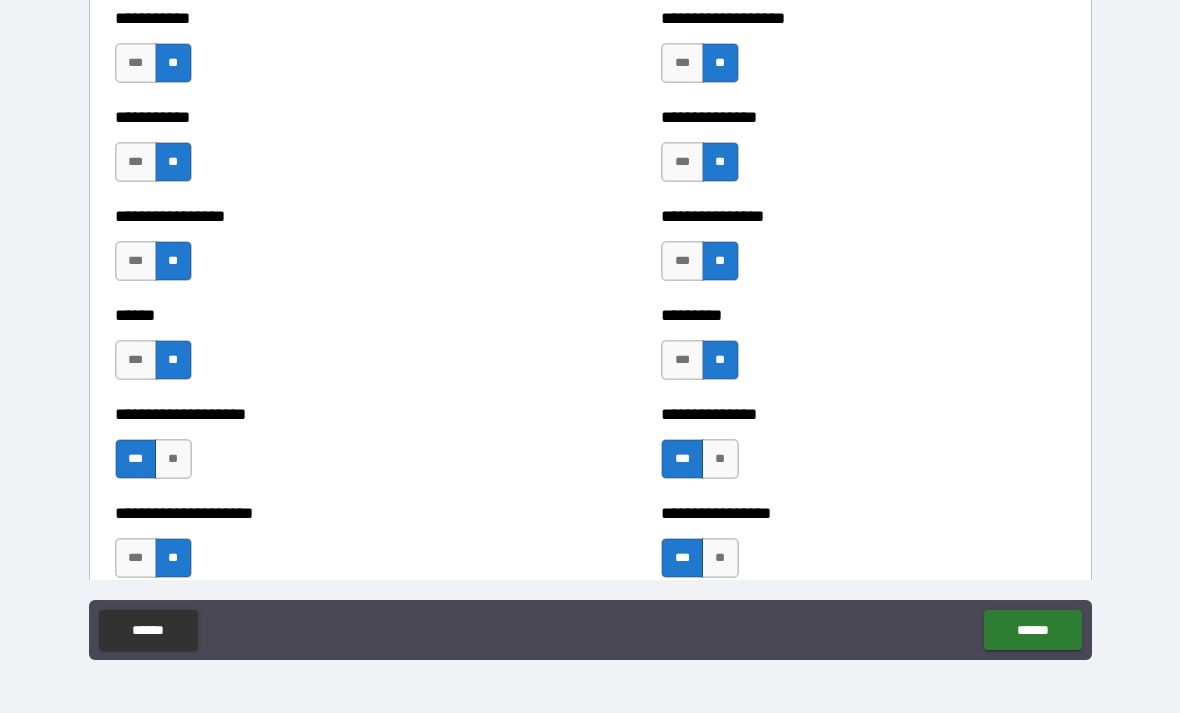 scroll, scrollTop: 2609, scrollLeft: 0, axis: vertical 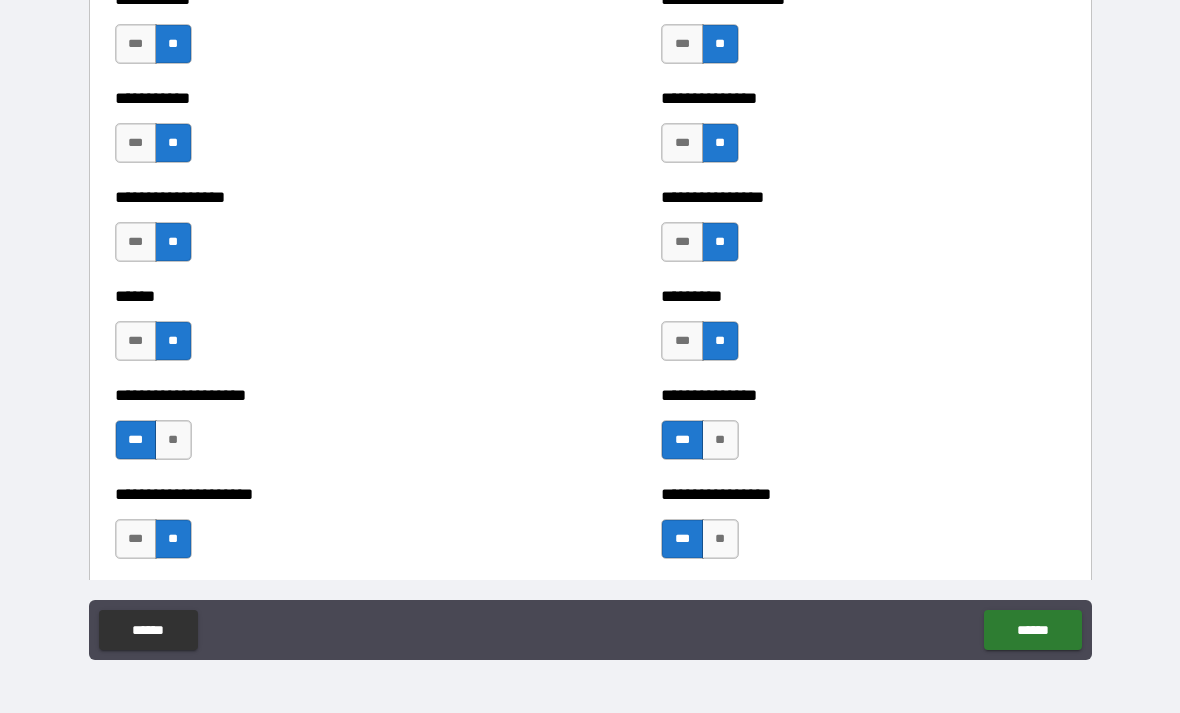 click on "**" at bounding box center [720, 440] 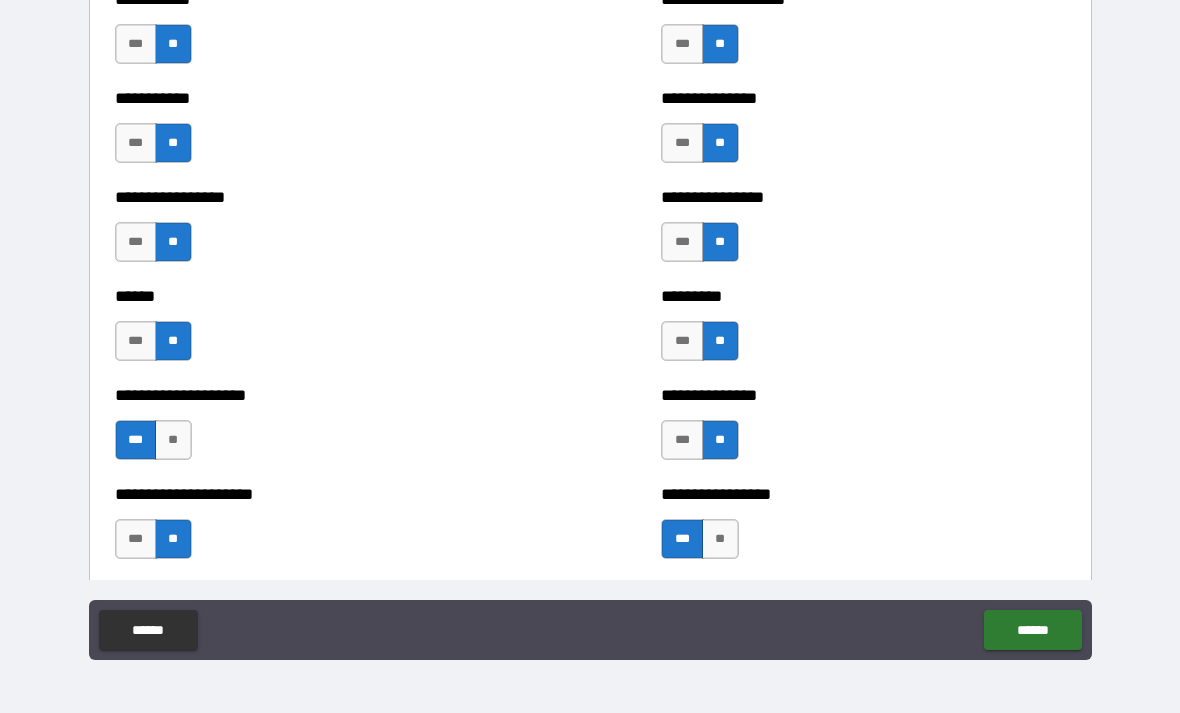 click on "***" at bounding box center [682, 440] 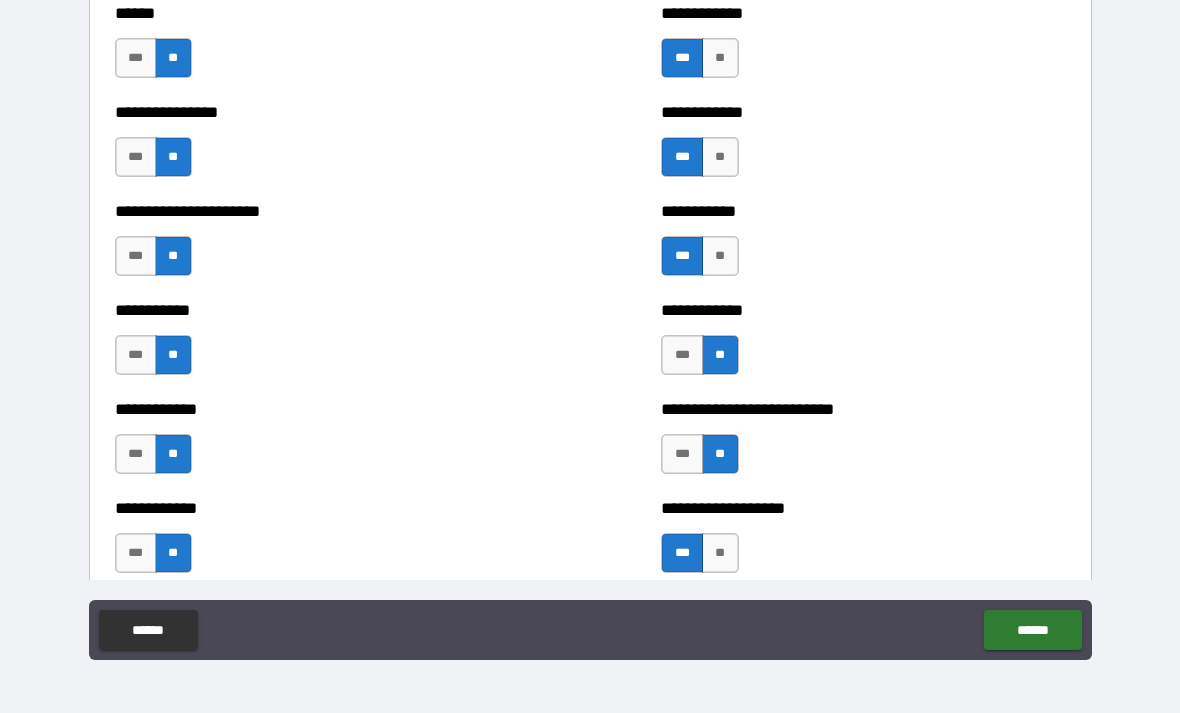 scroll, scrollTop: 4287, scrollLeft: 0, axis: vertical 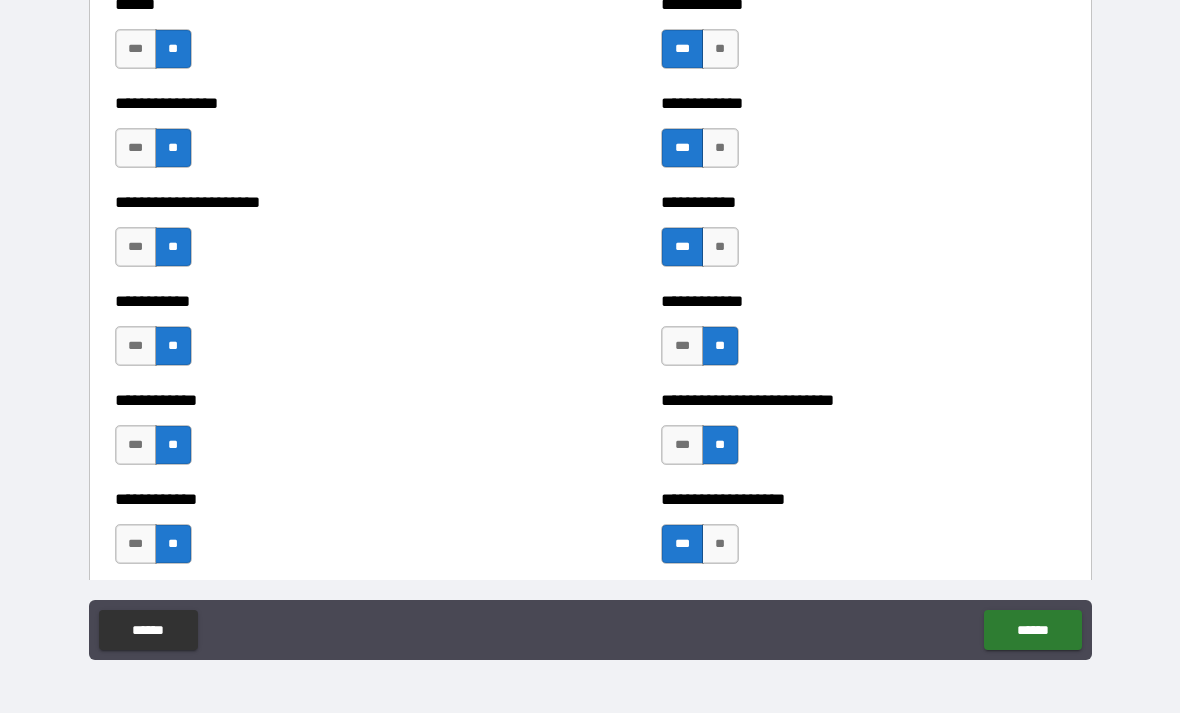 click on "**" at bounding box center (720, 148) 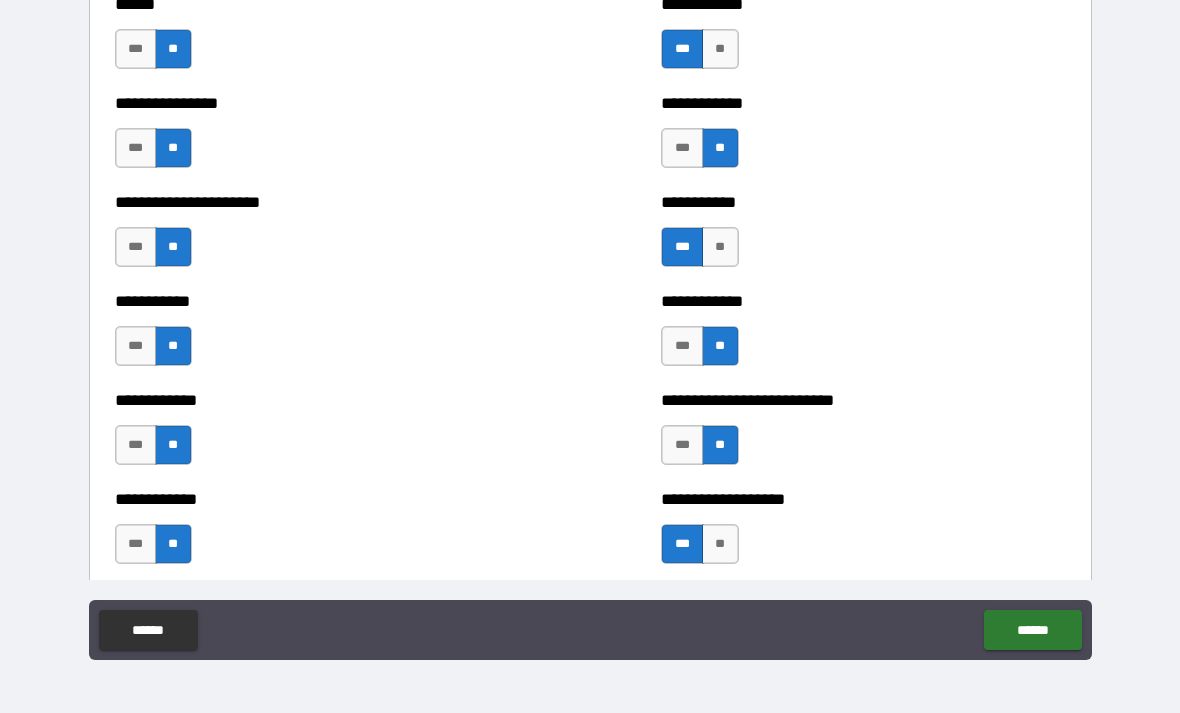 click on "**" at bounding box center (720, 247) 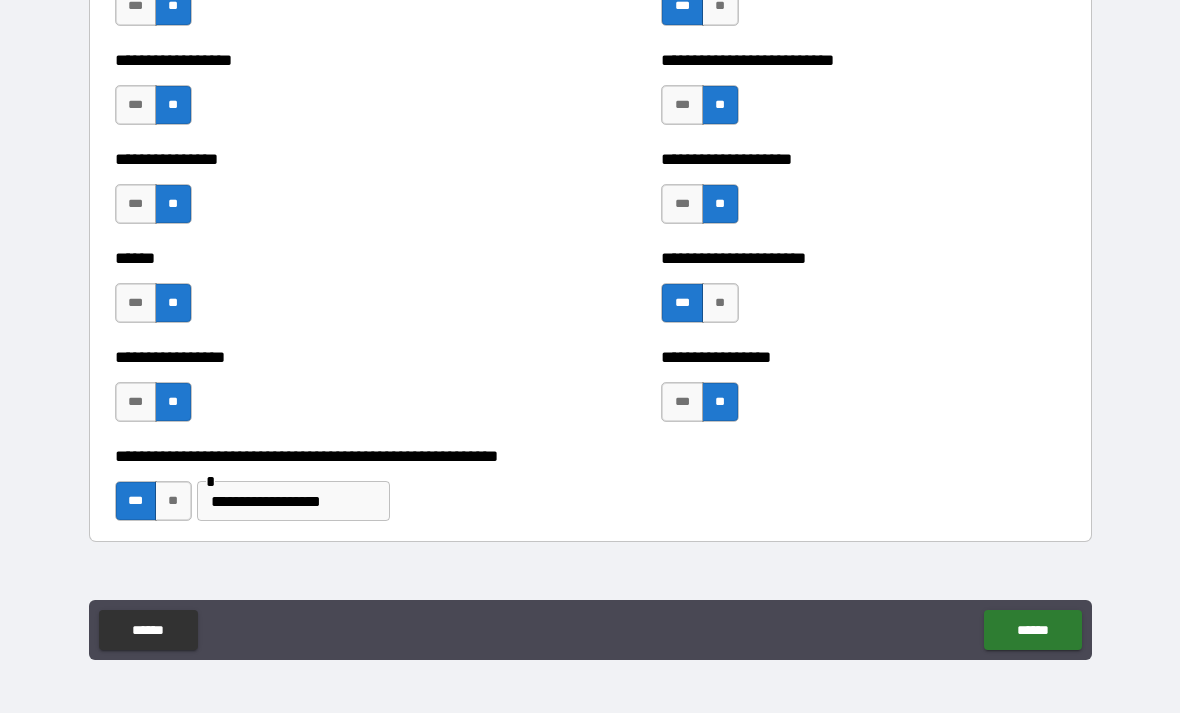 scroll, scrollTop: 4830, scrollLeft: 0, axis: vertical 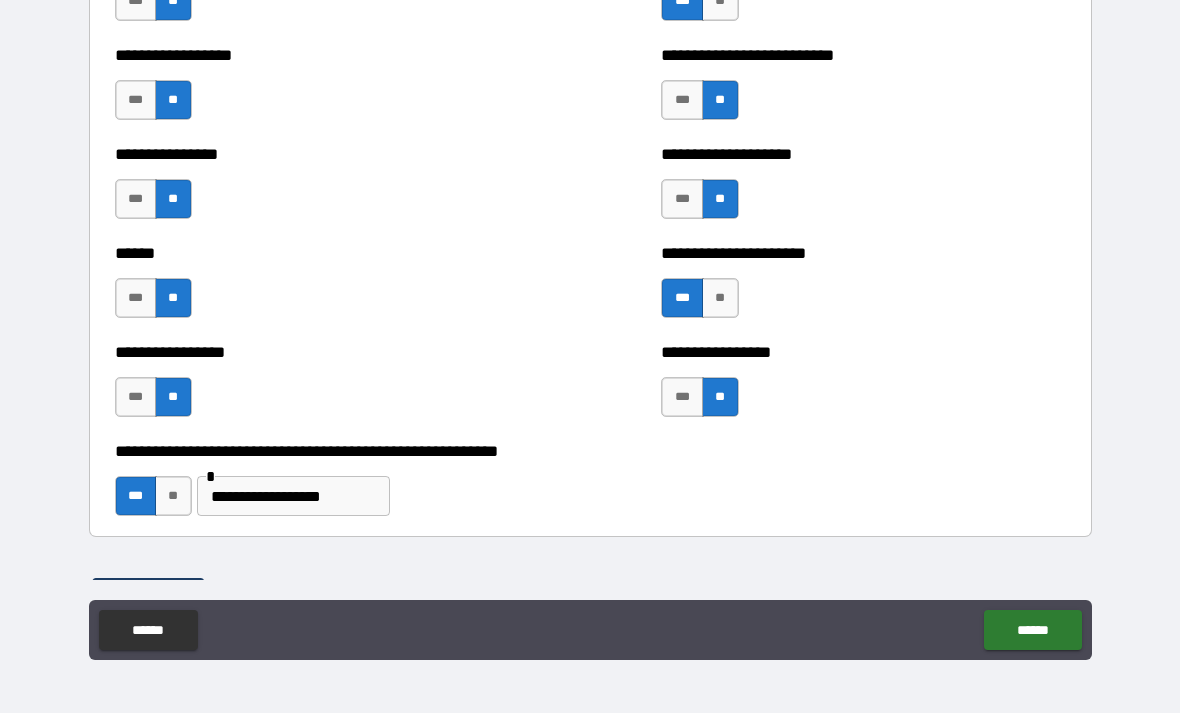 click on "**" at bounding box center [720, 298] 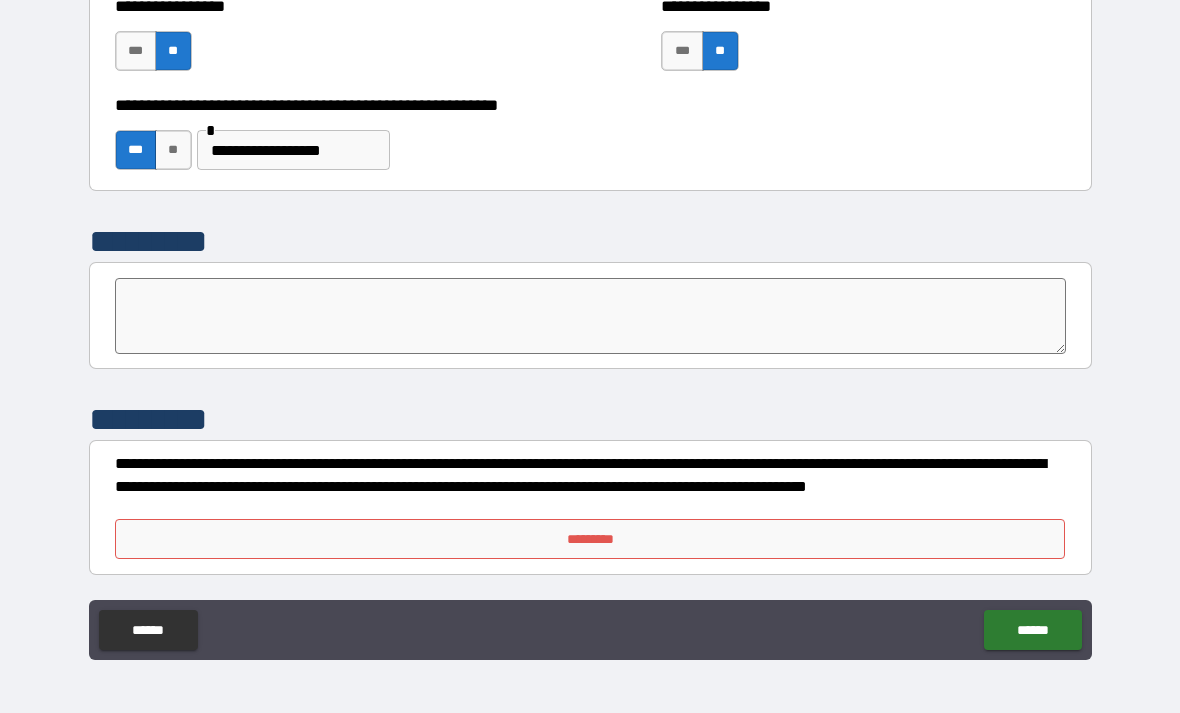 scroll, scrollTop: 5176, scrollLeft: 0, axis: vertical 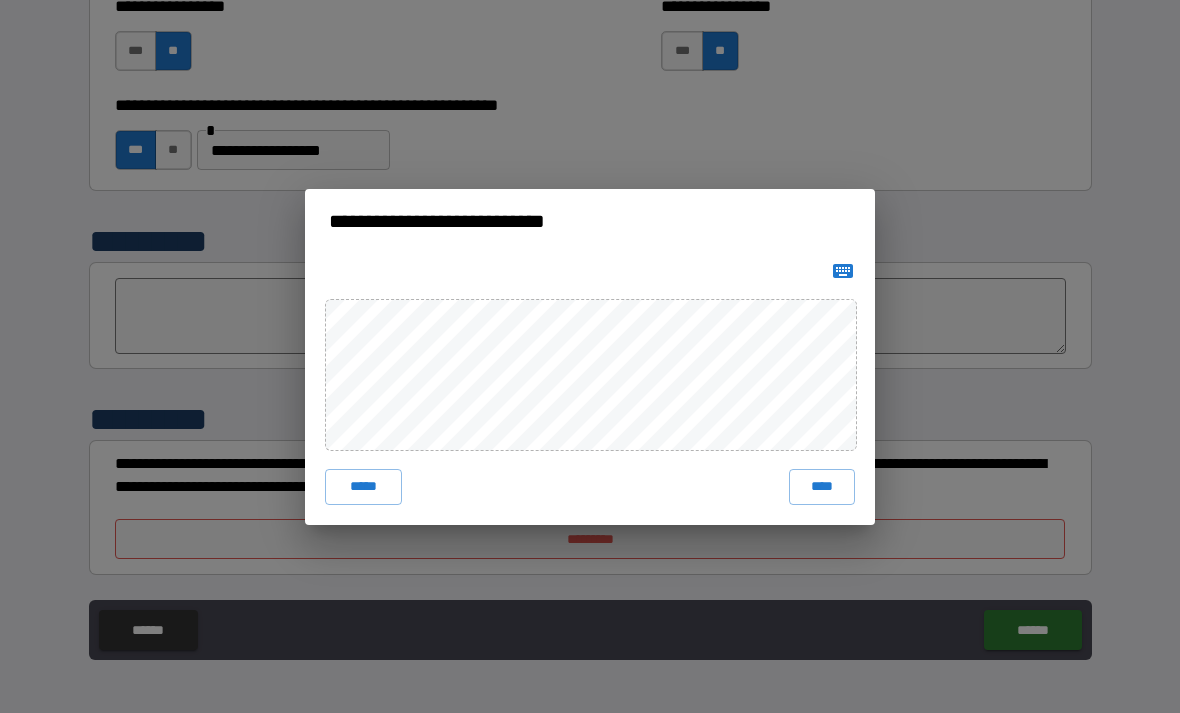 click on "****" at bounding box center (822, 487) 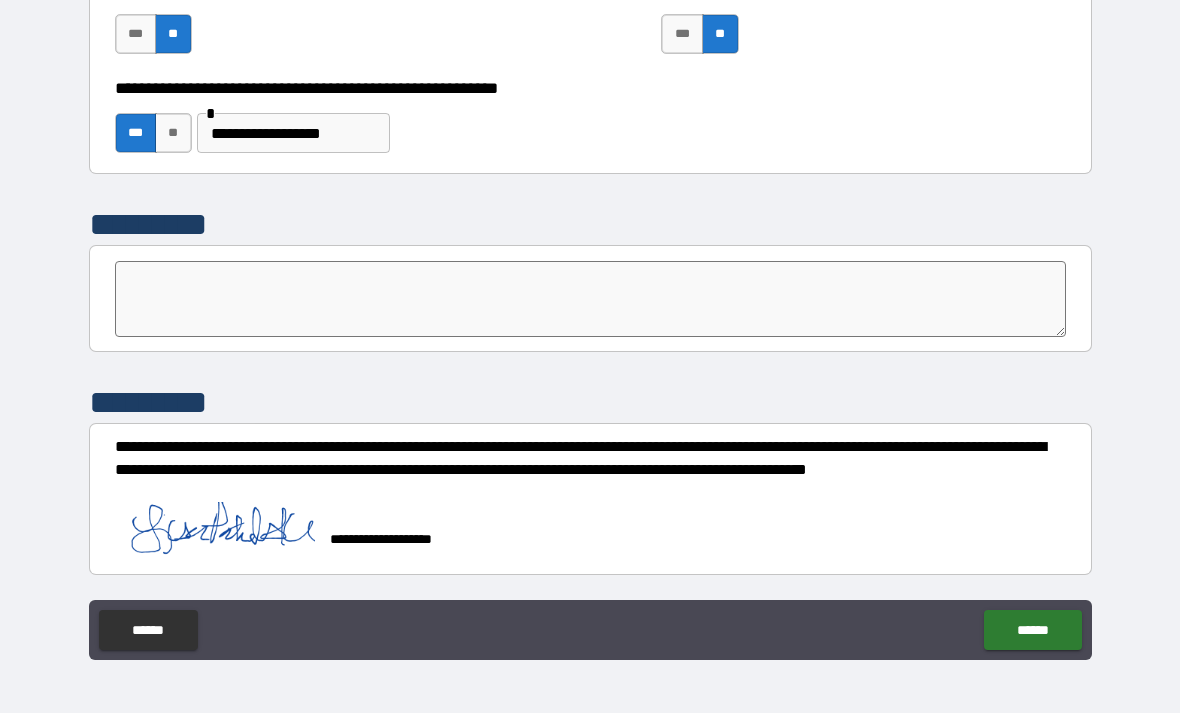 scroll, scrollTop: 5193, scrollLeft: 0, axis: vertical 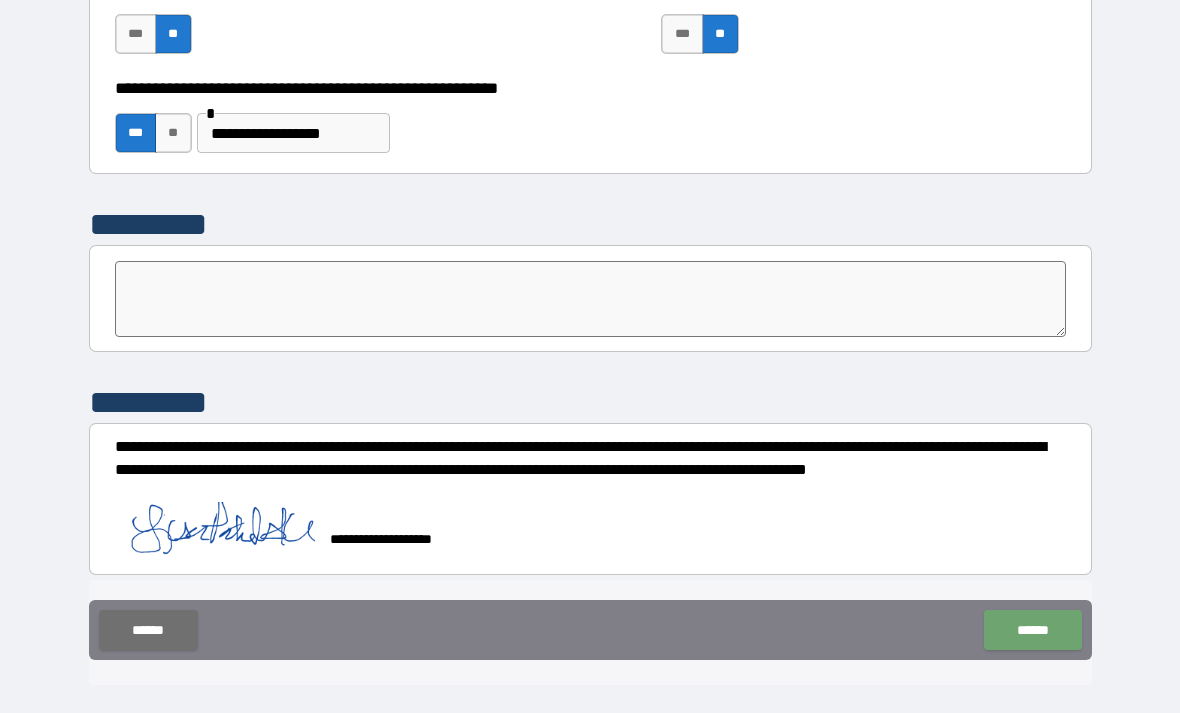 click on "******" at bounding box center [1032, 630] 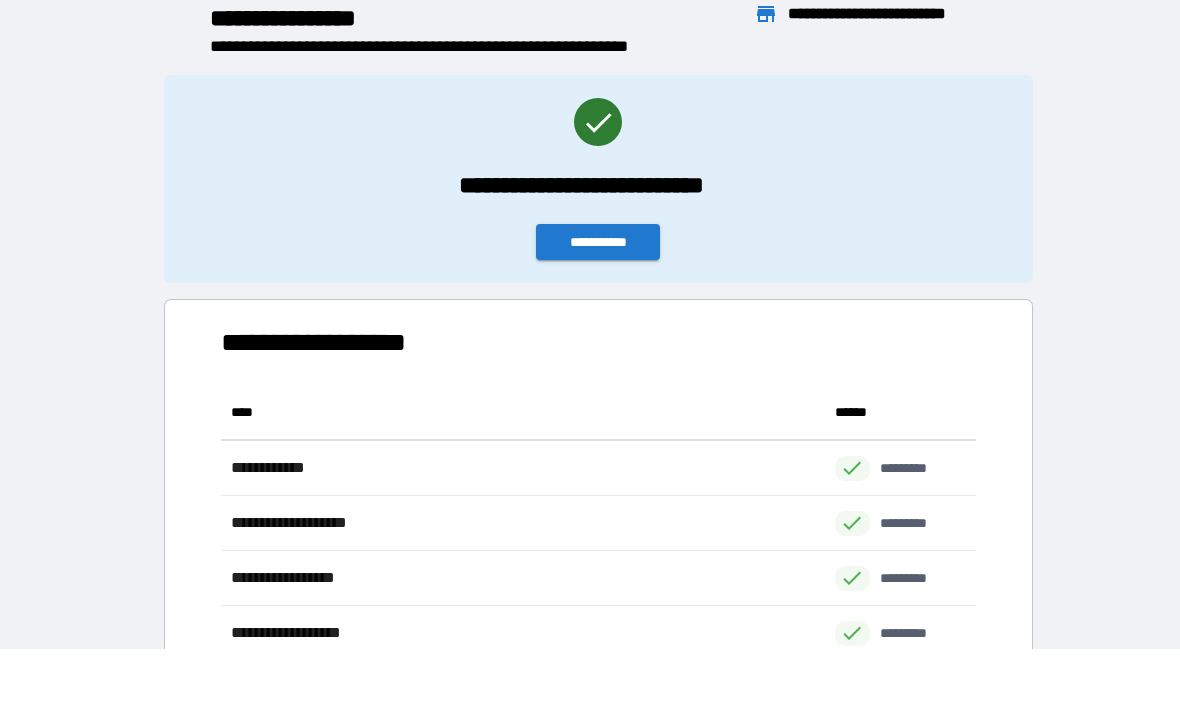 scroll, scrollTop: 1, scrollLeft: 1, axis: both 